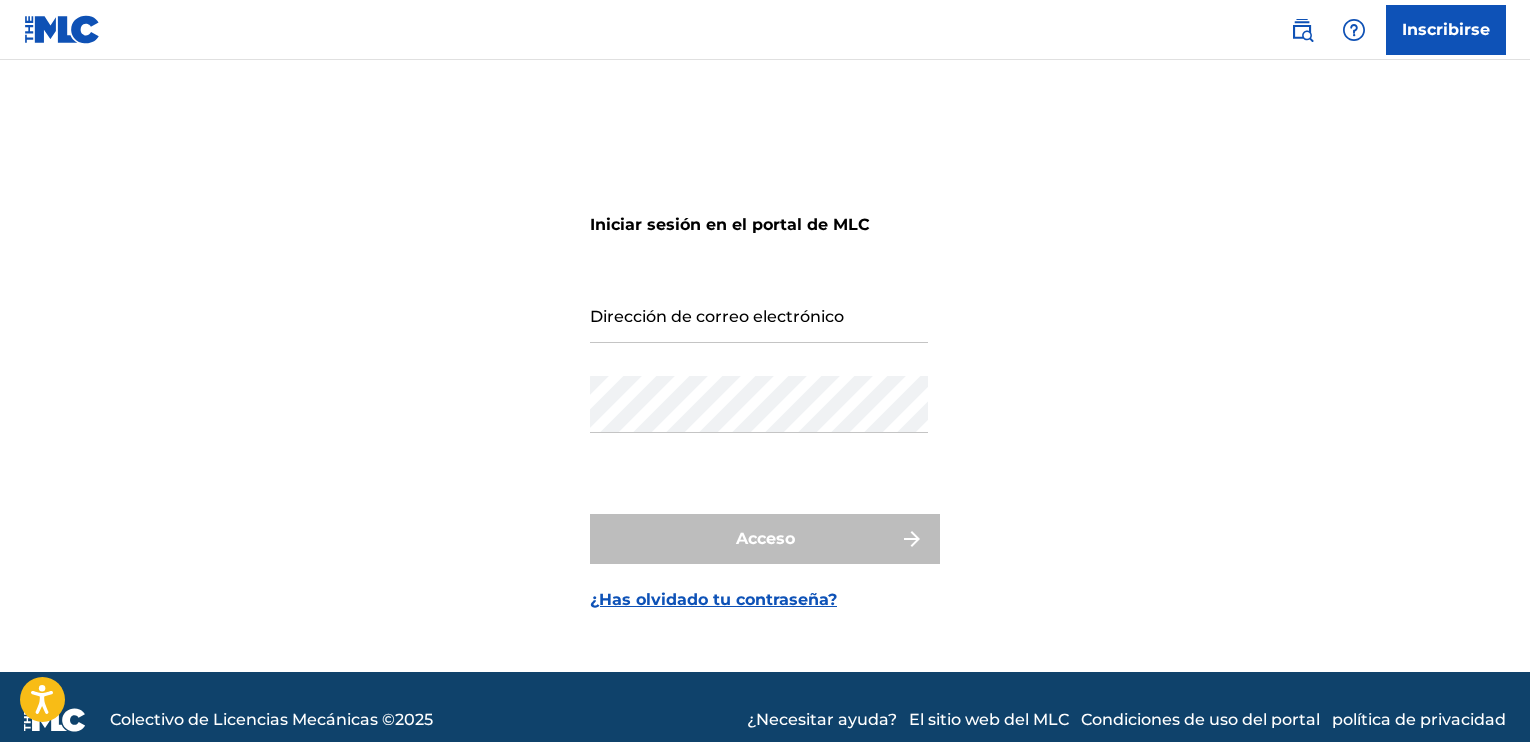 scroll, scrollTop: 0, scrollLeft: 0, axis: both 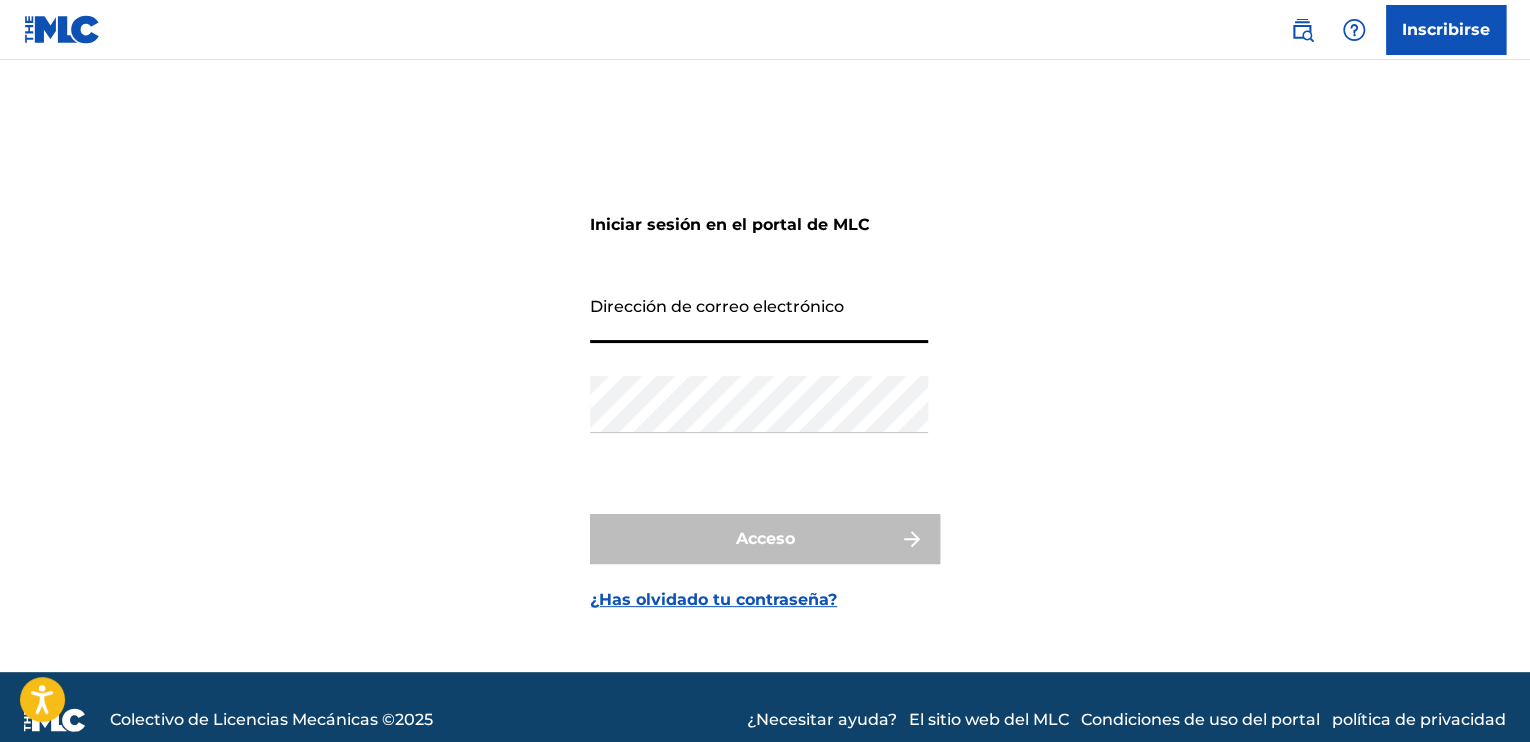 click on "Dirección de correo electrónico" at bounding box center (759, 314) 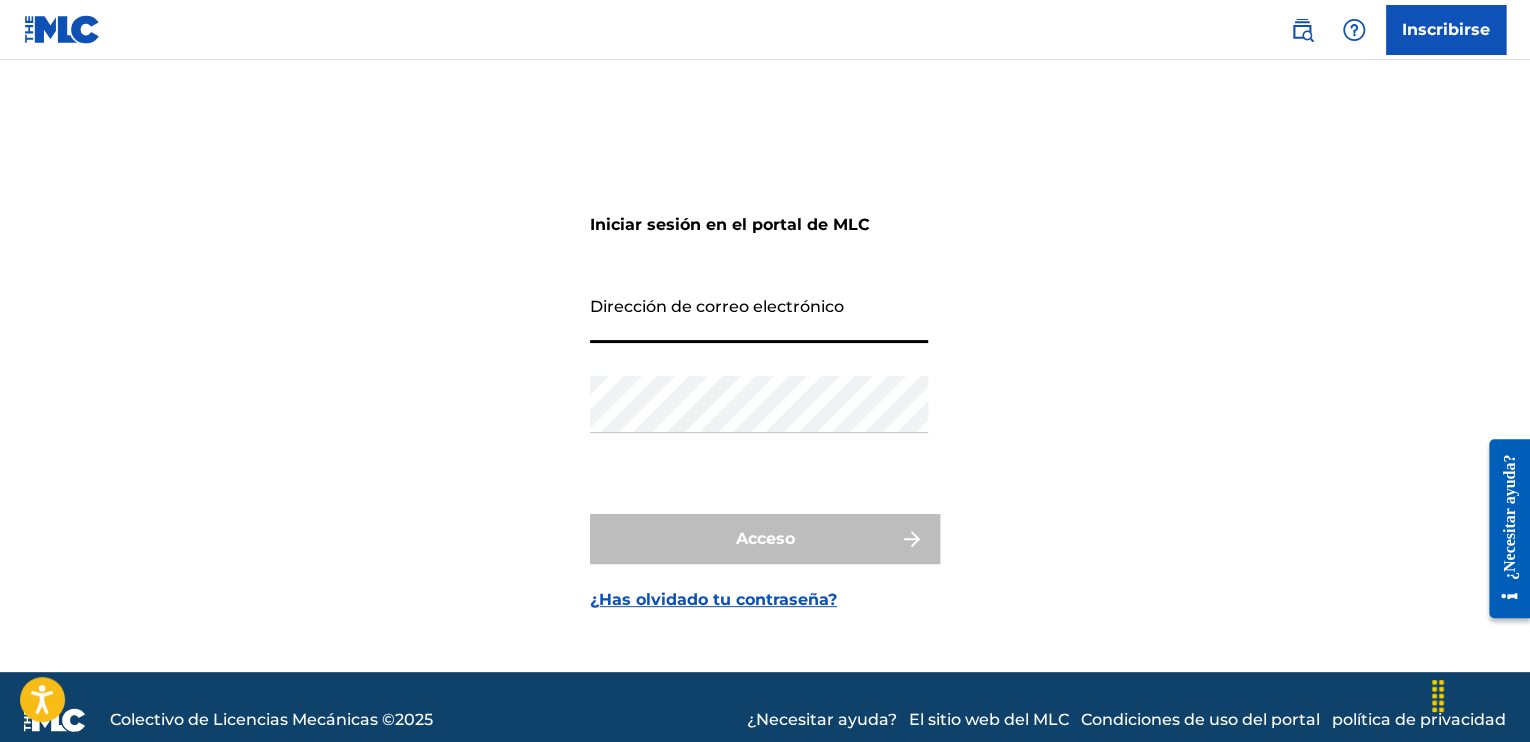 type on "[EMAIL]" 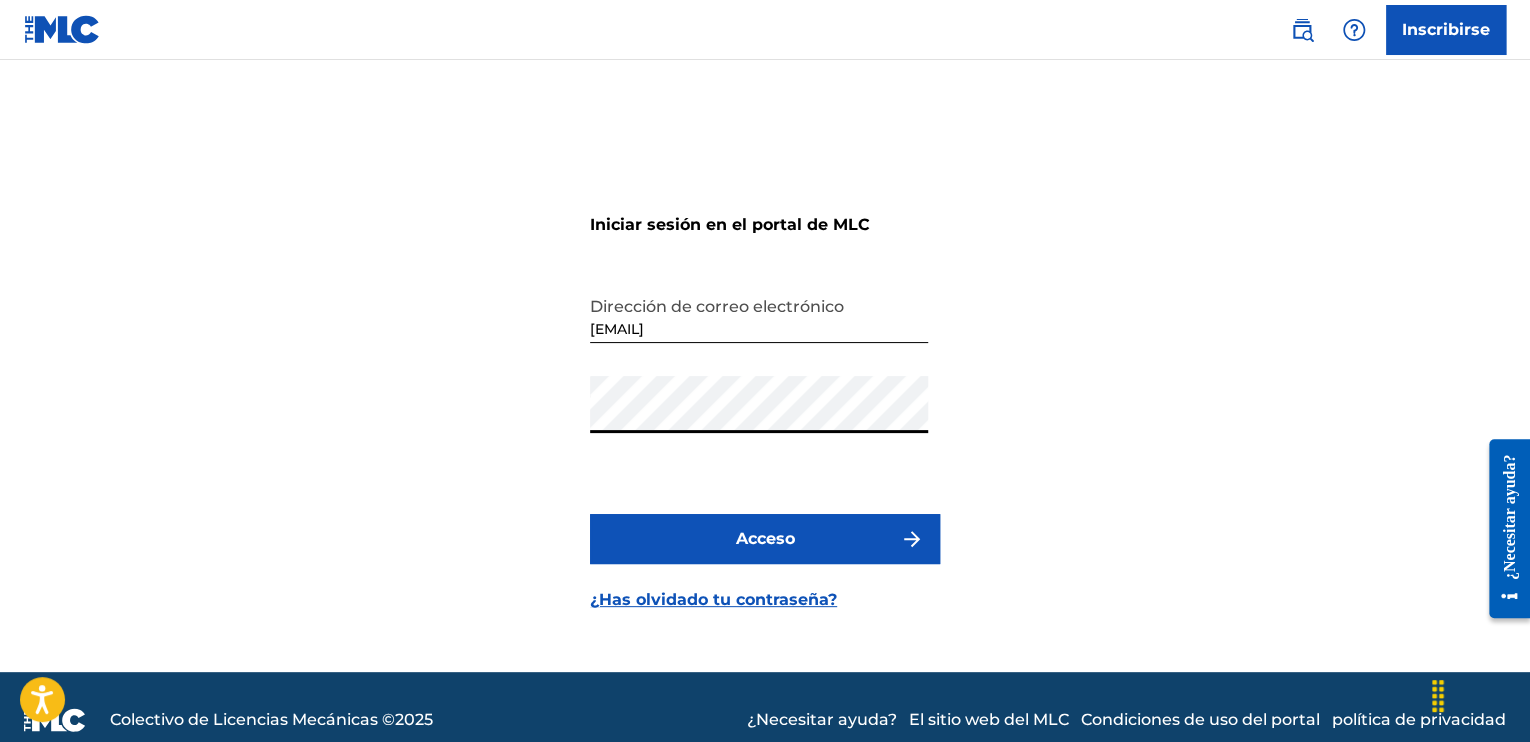 click on "Acceso" at bounding box center [765, 539] 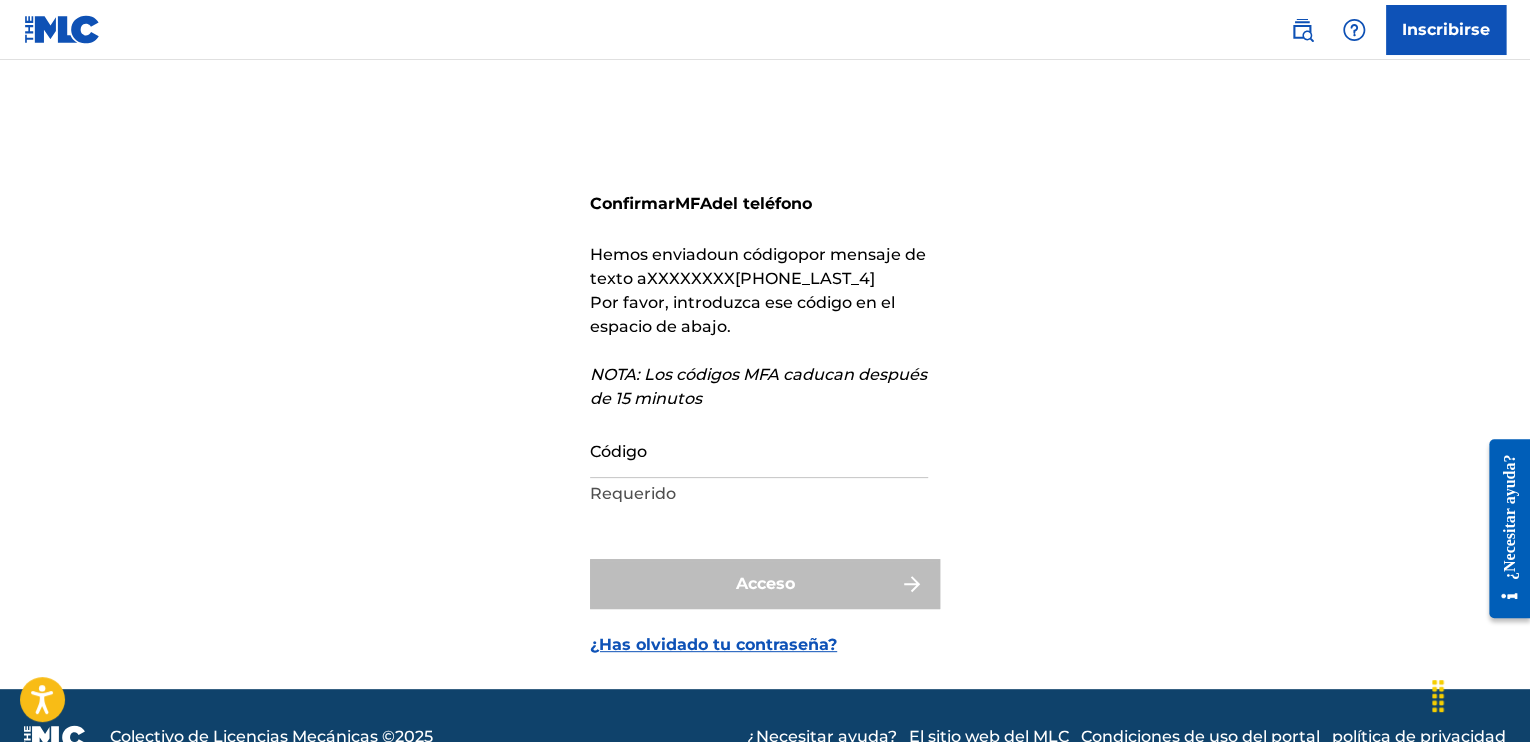 drag, startPoint x: 628, startPoint y: 461, endPoint x: 396, endPoint y: 477, distance: 232.55107 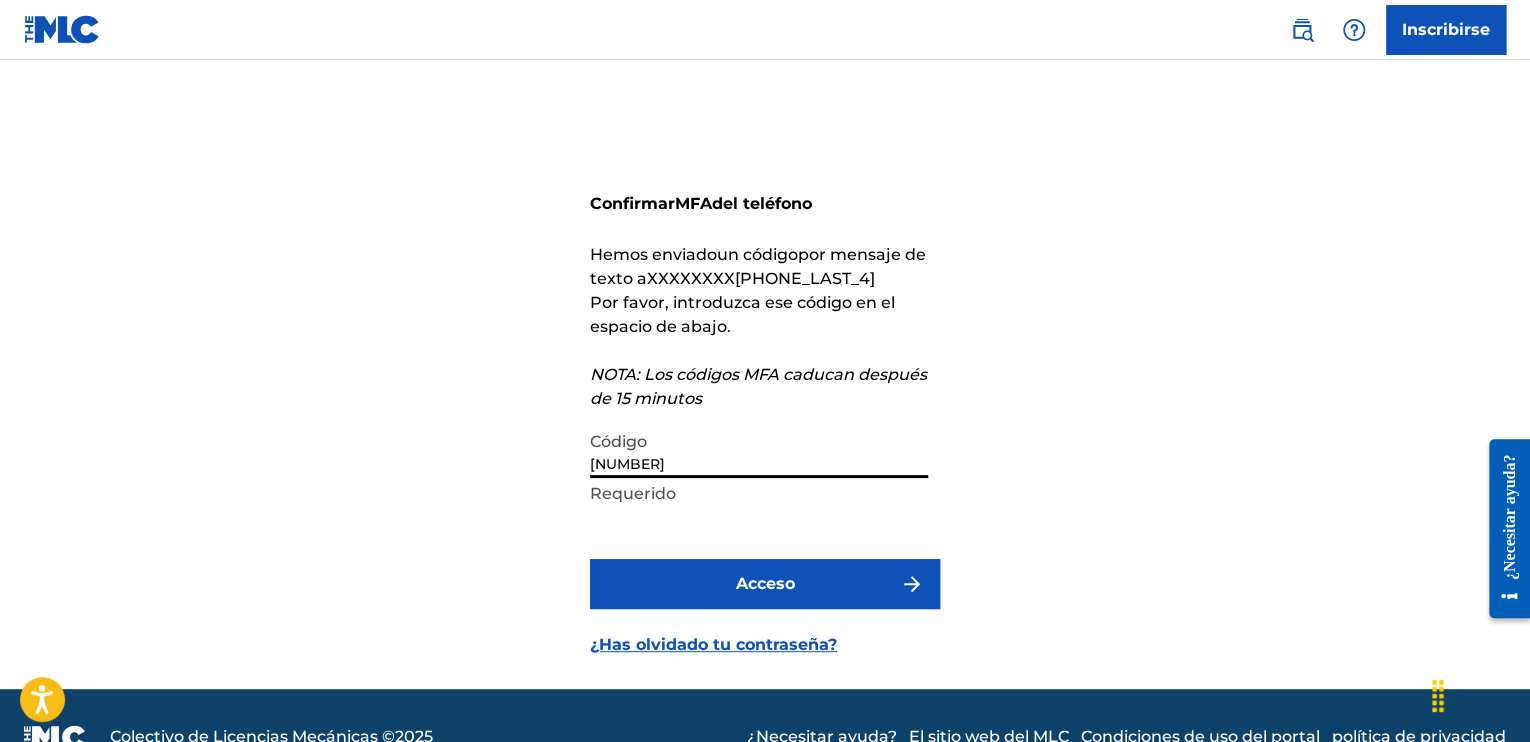 type on "[NUMBER]" 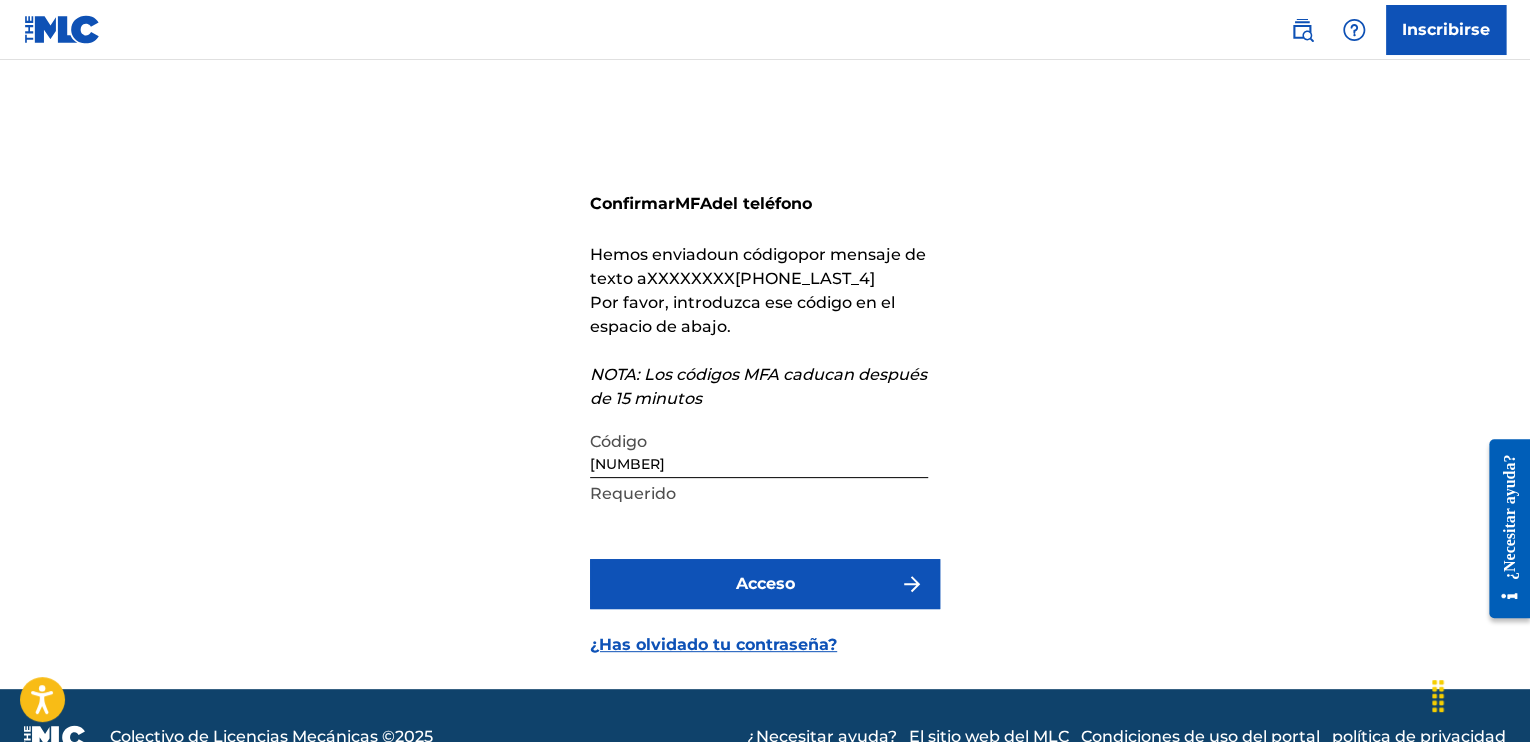 click on "Acceso" at bounding box center [765, 584] 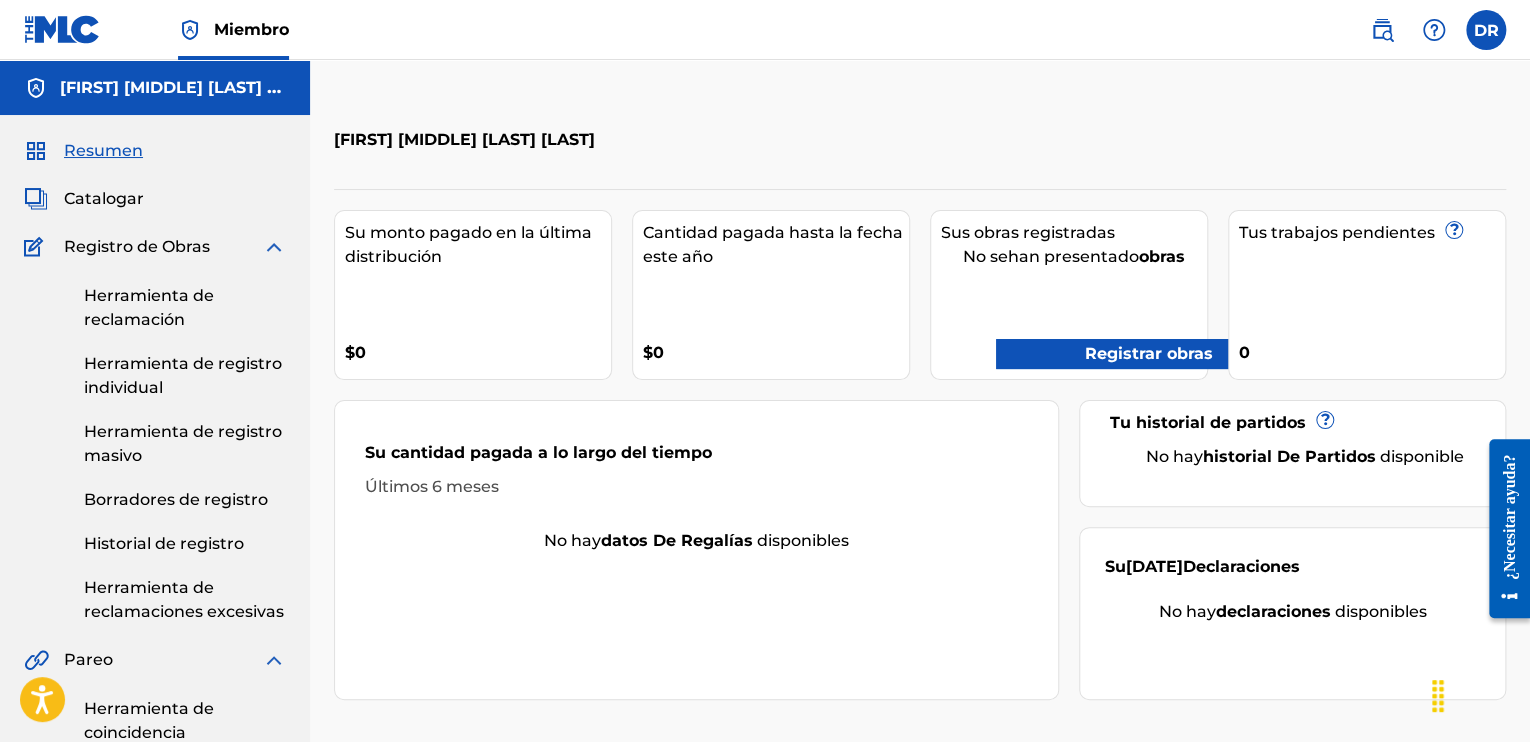 click on "Herramienta de registro individual" at bounding box center [183, 375] 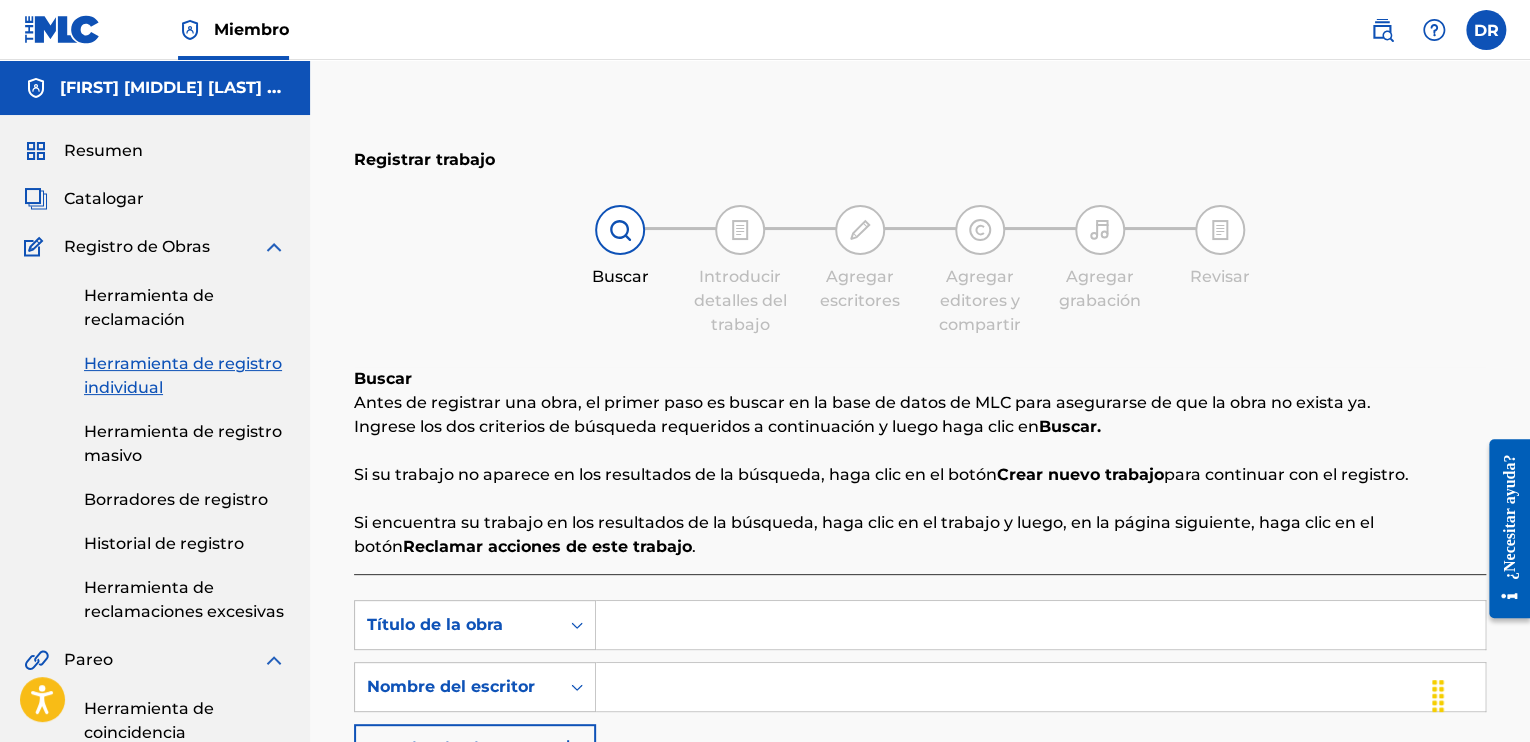 click on "Herramienta de registro individual" at bounding box center [183, 375] 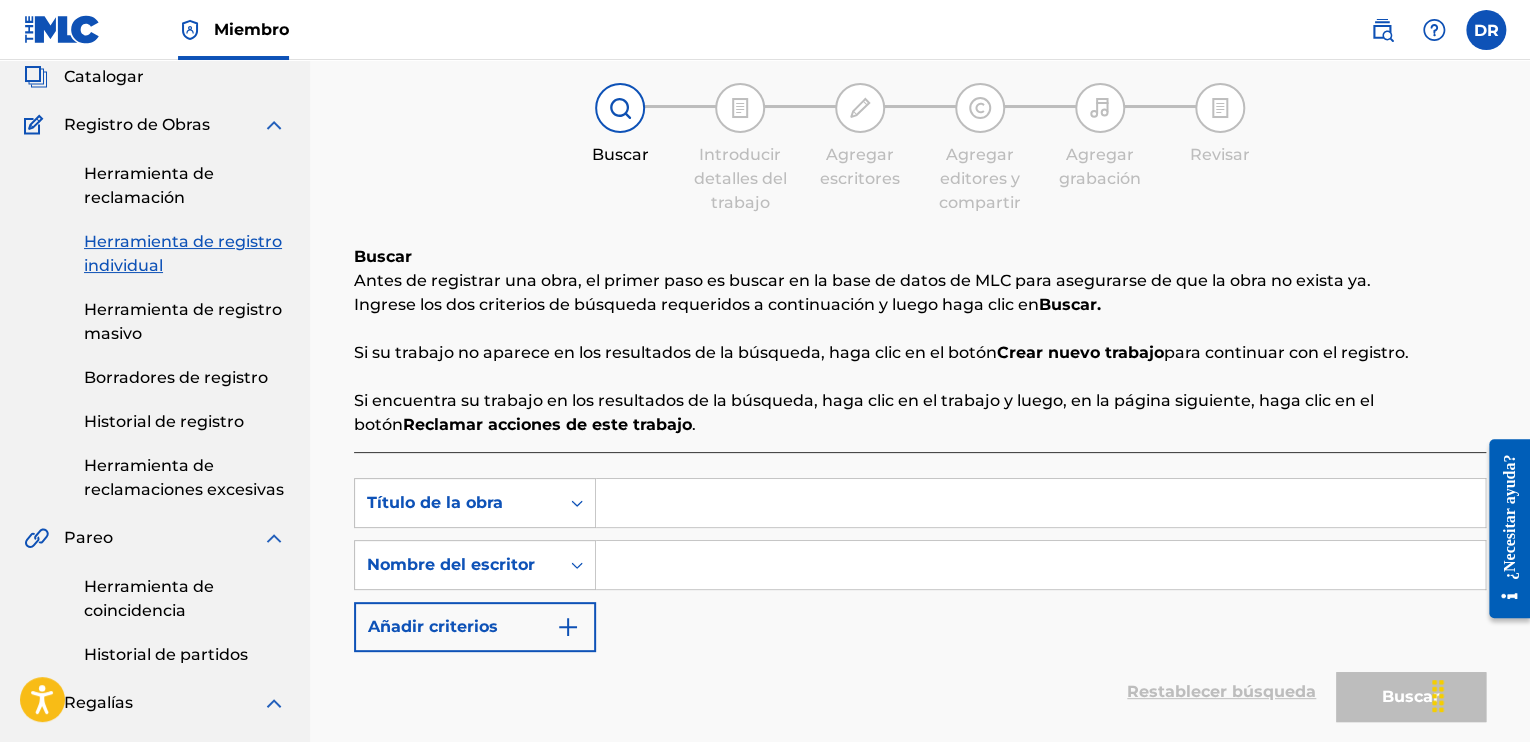scroll, scrollTop: 111, scrollLeft: 0, axis: vertical 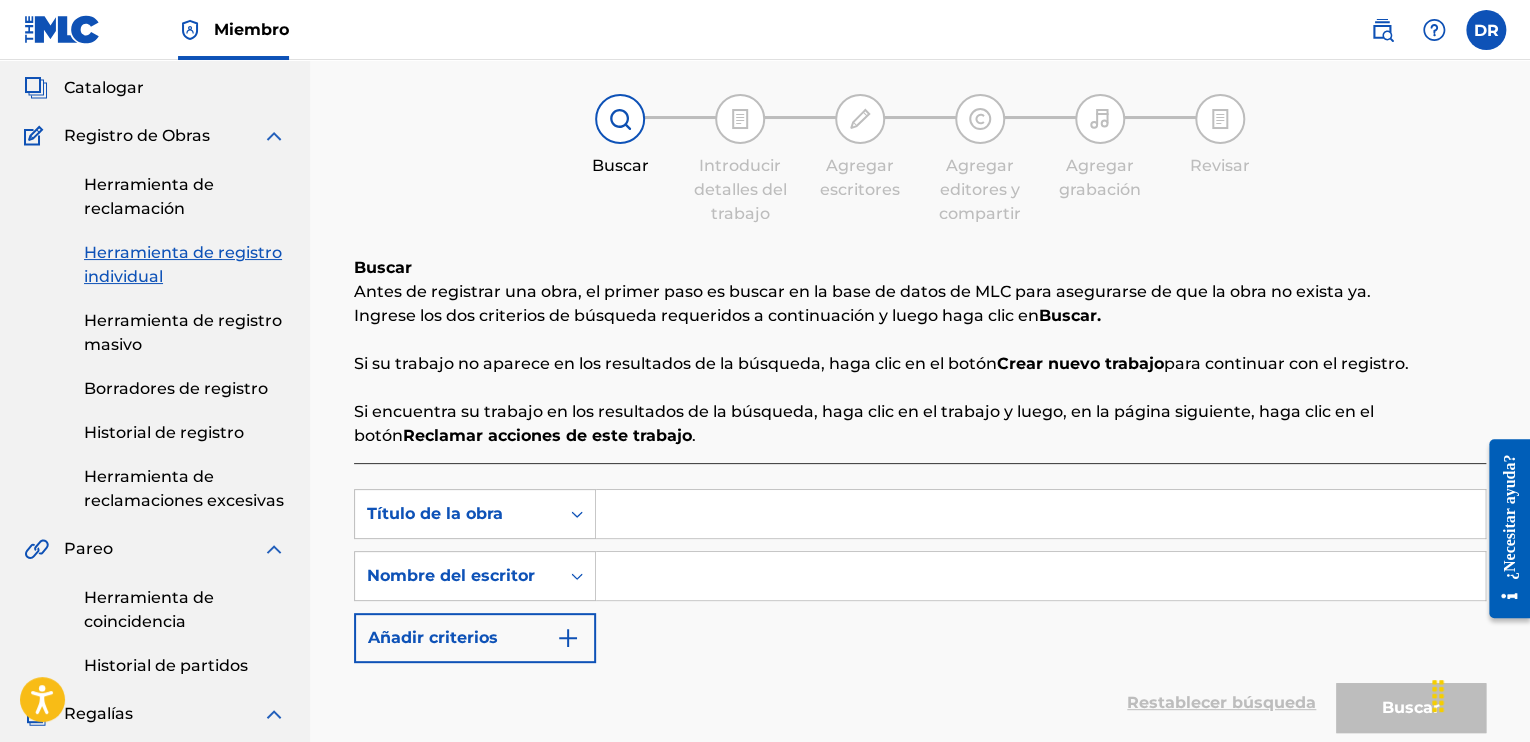 click on "Herramienta de reclamación" at bounding box center (149, 196) 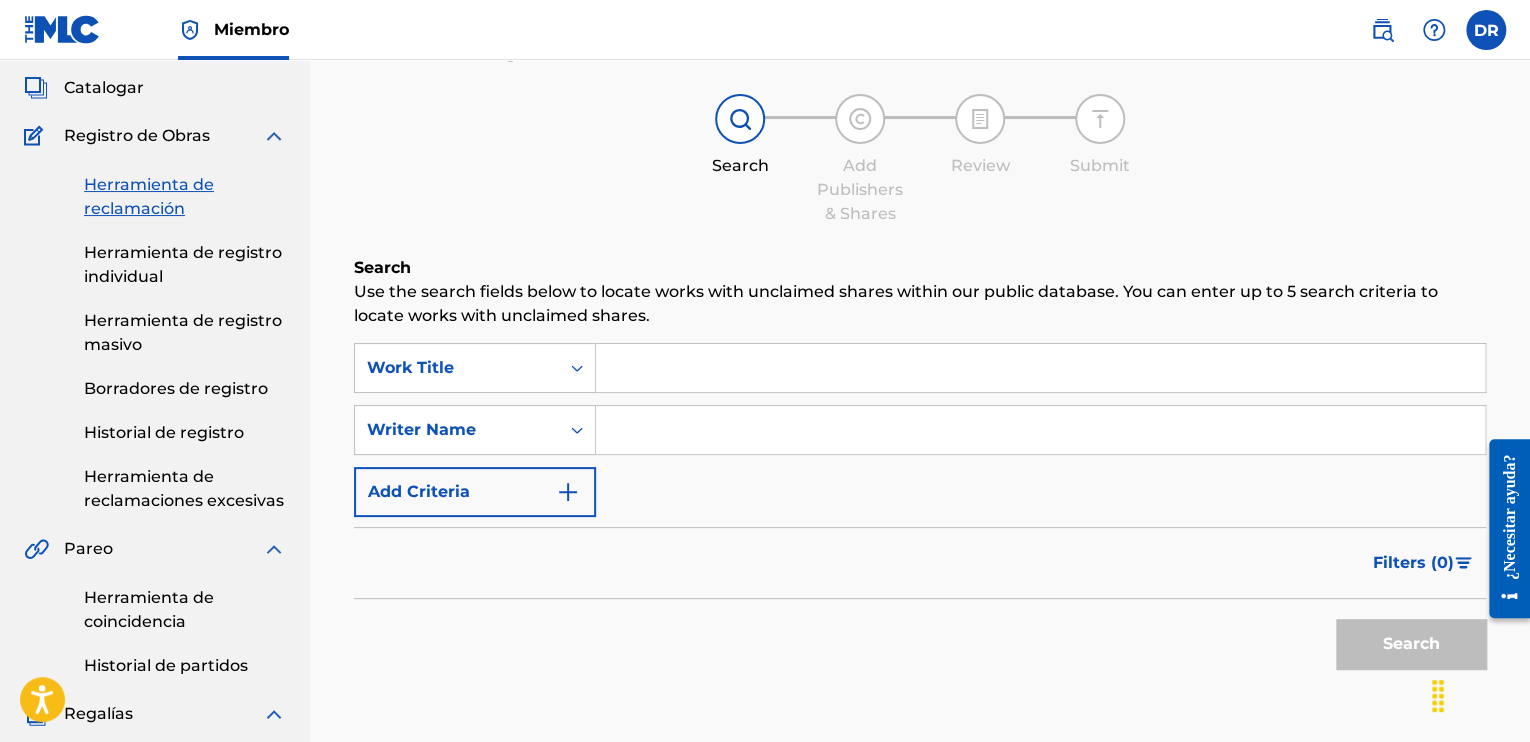 scroll, scrollTop: 0, scrollLeft: 0, axis: both 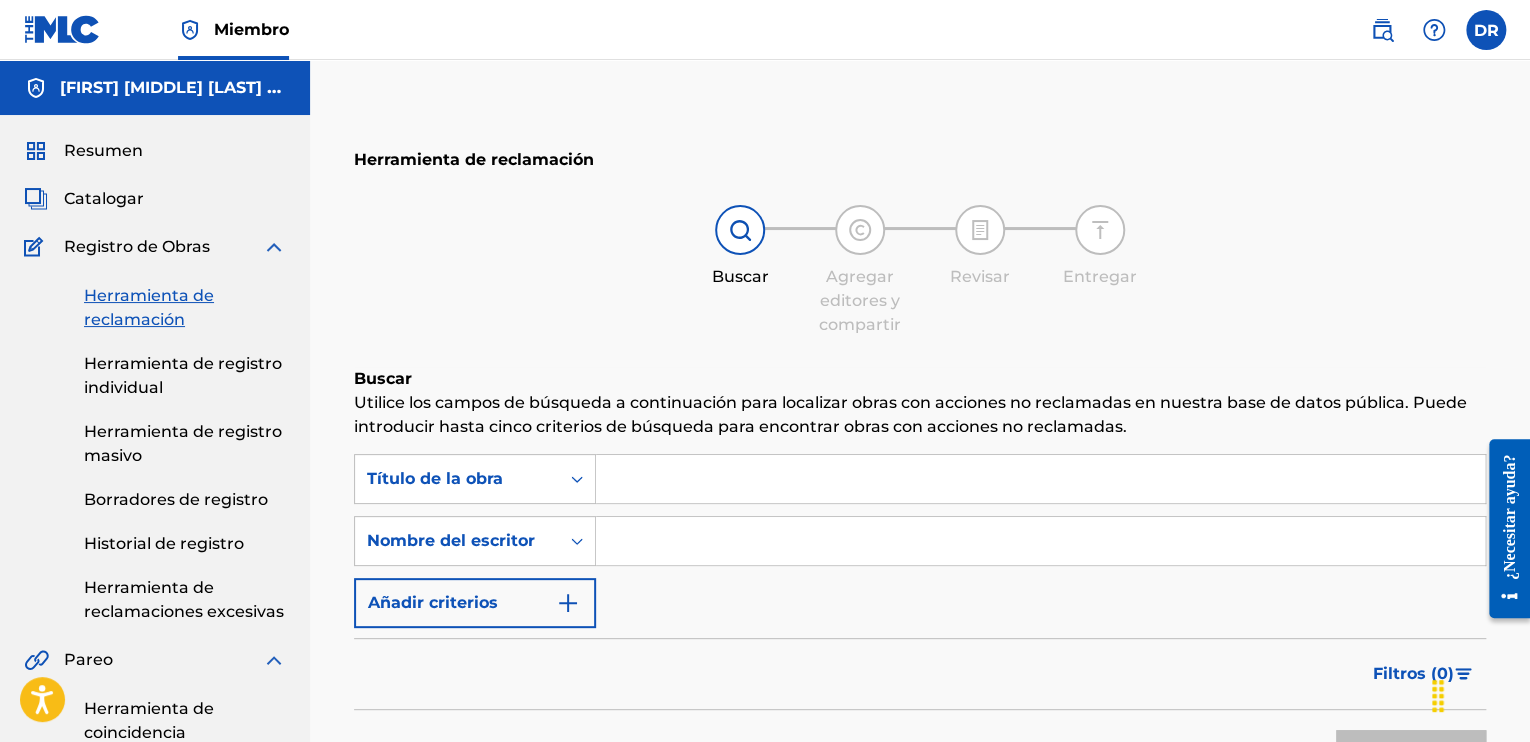 click on "Herramienta de registro individual" at bounding box center [183, 375] 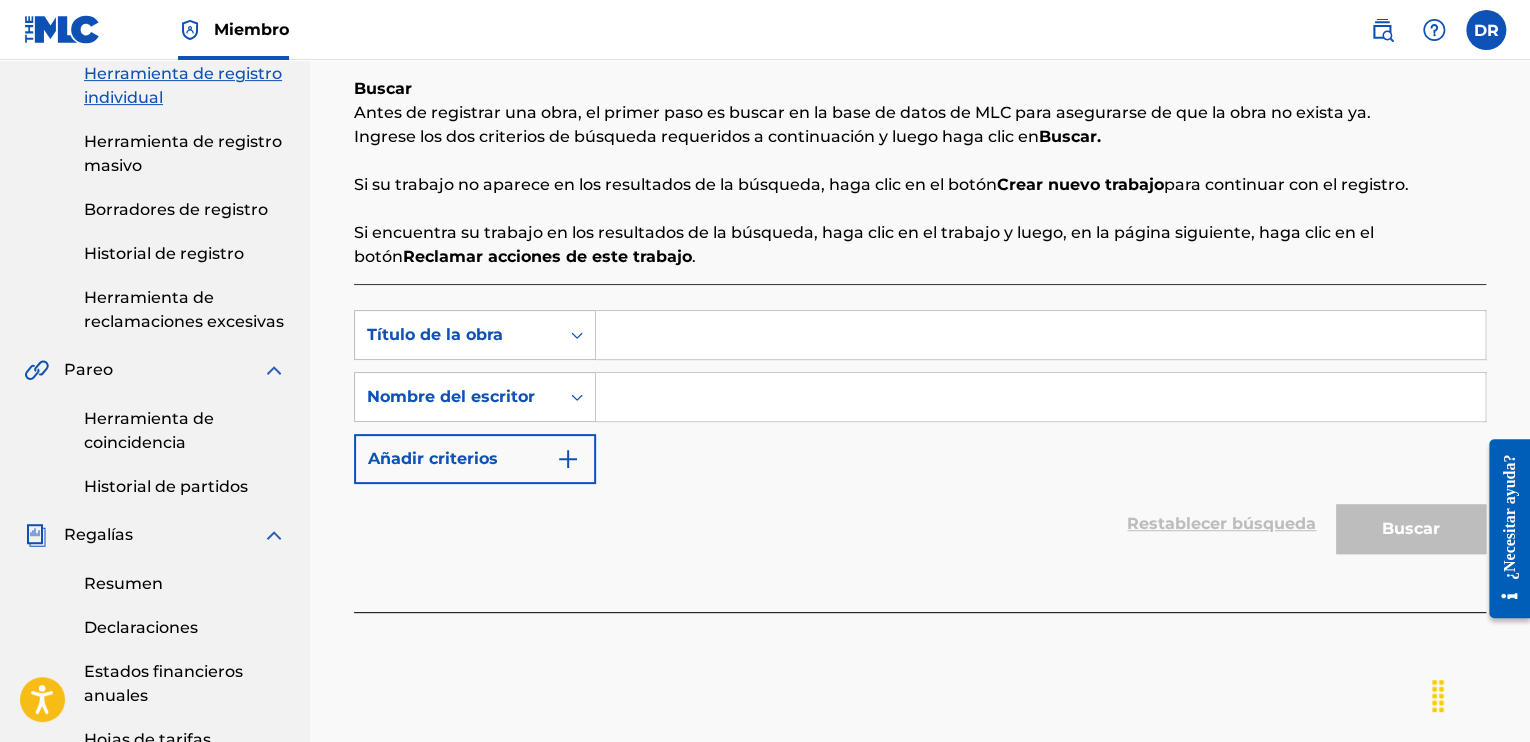 scroll, scrollTop: 292, scrollLeft: 0, axis: vertical 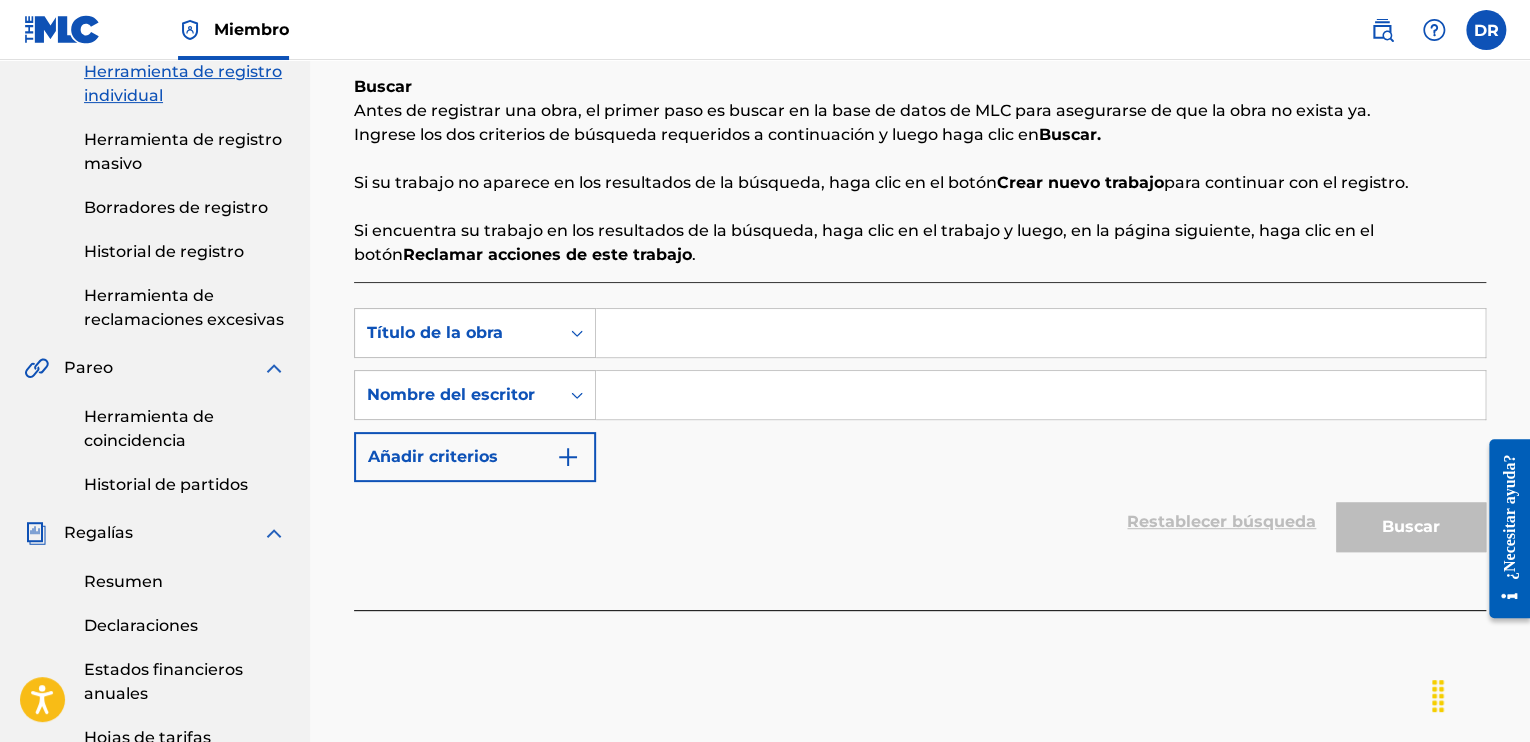 click at bounding box center [1040, 333] 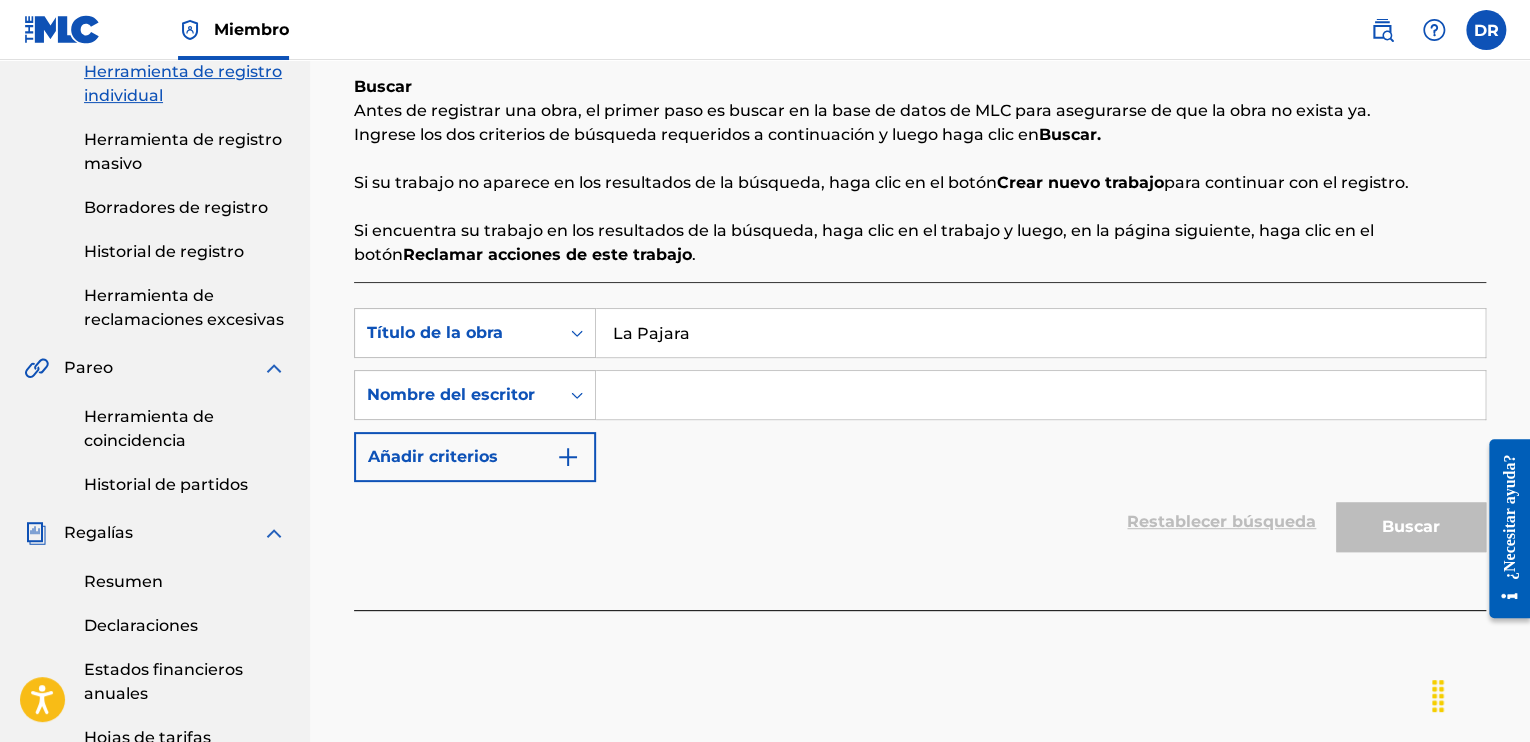 type on "La Pajara" 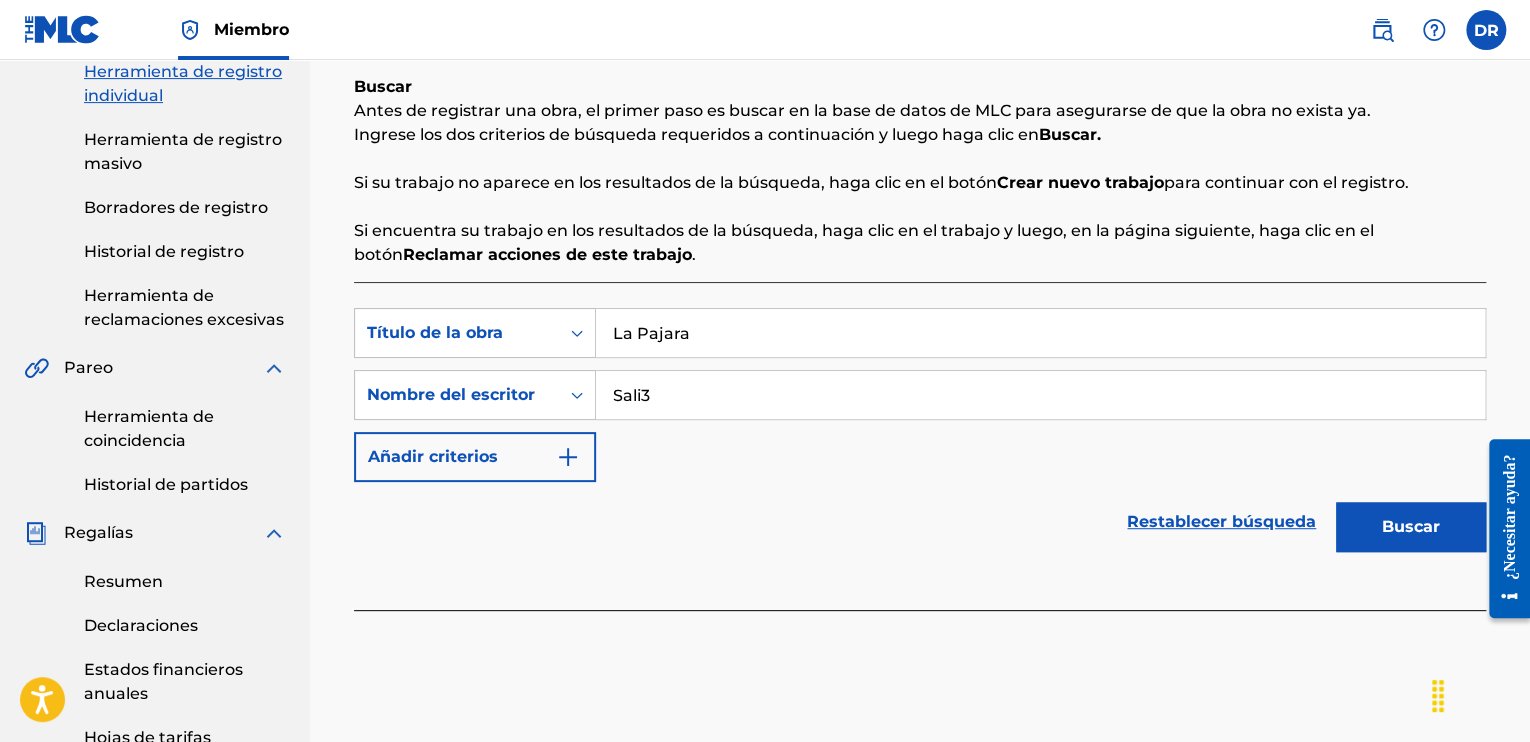 type on "Sali3" 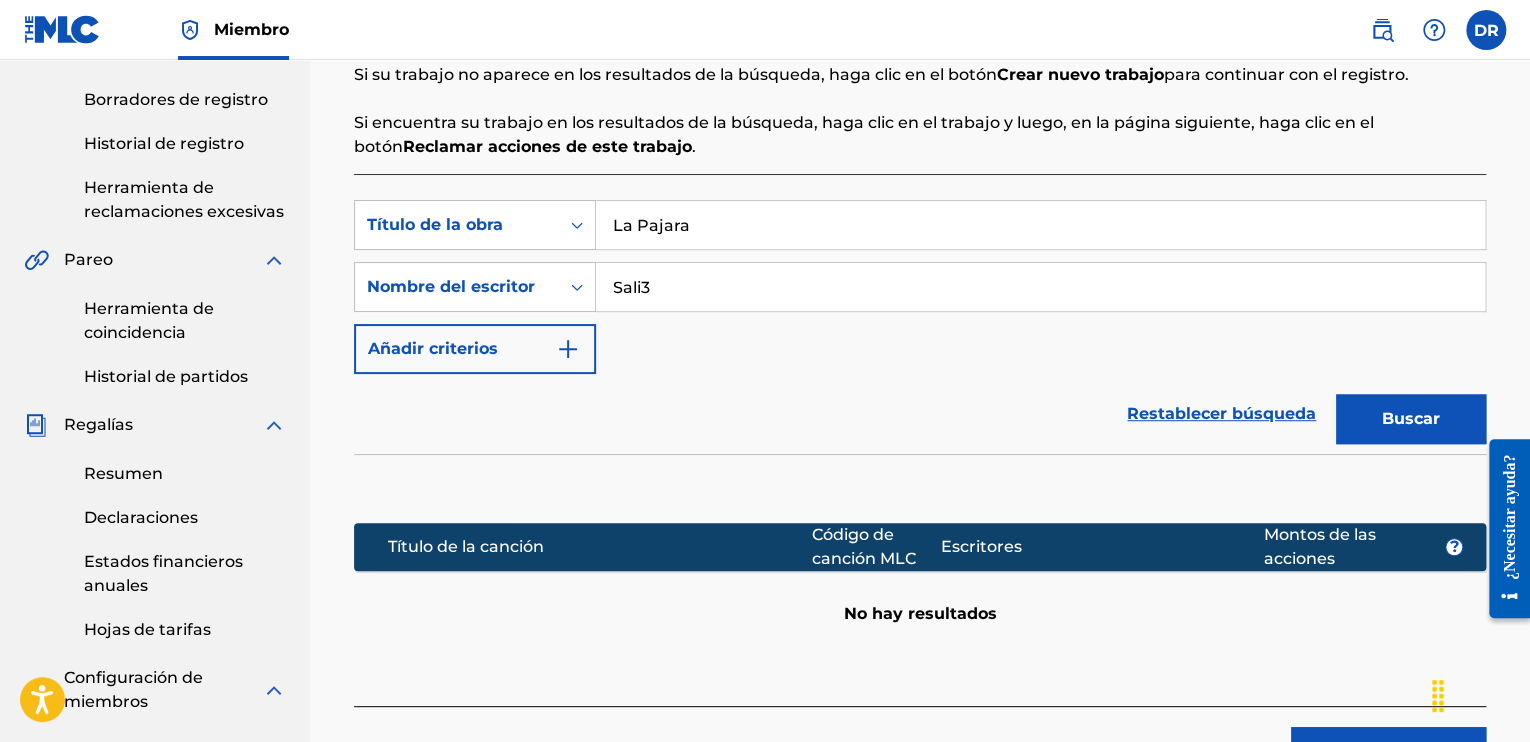 scroll, scrollTop: 399, scrollLeft: 0, axis: vertical 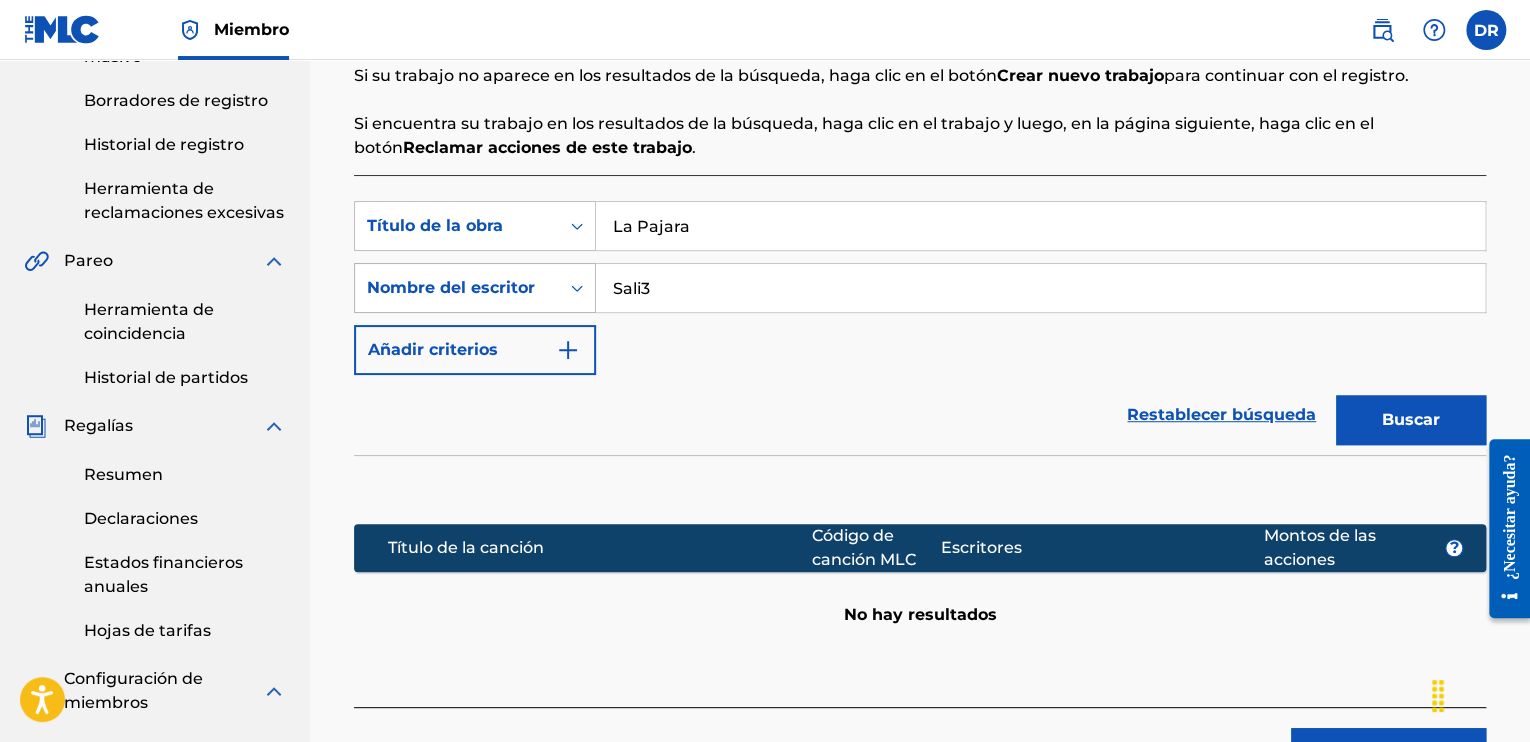 drag, startPoint x: 663, startPoint y: 288, endPoint x: 586, endPoint y: 287, distance: 77.00649 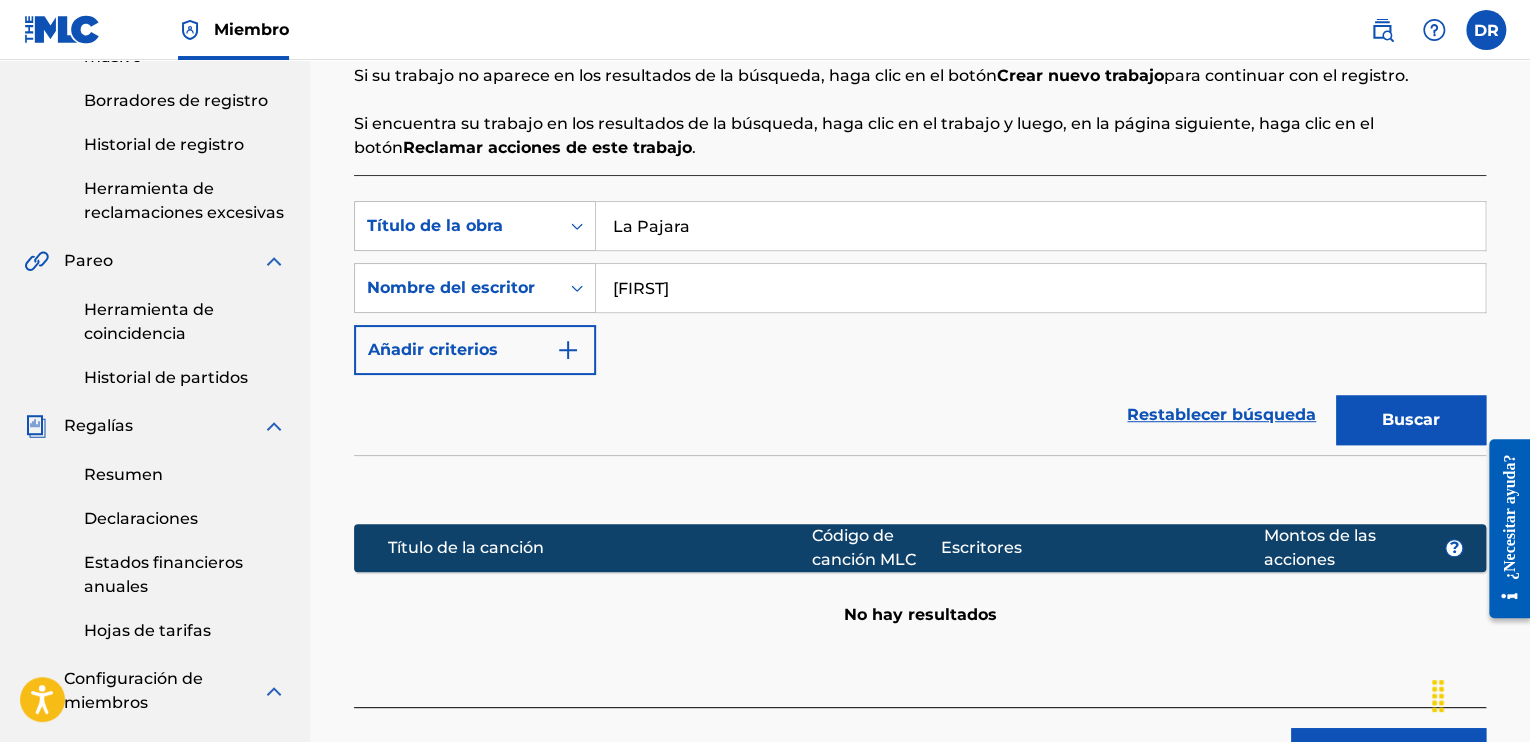 type on "[FIRST] [LAST] [LAST]" 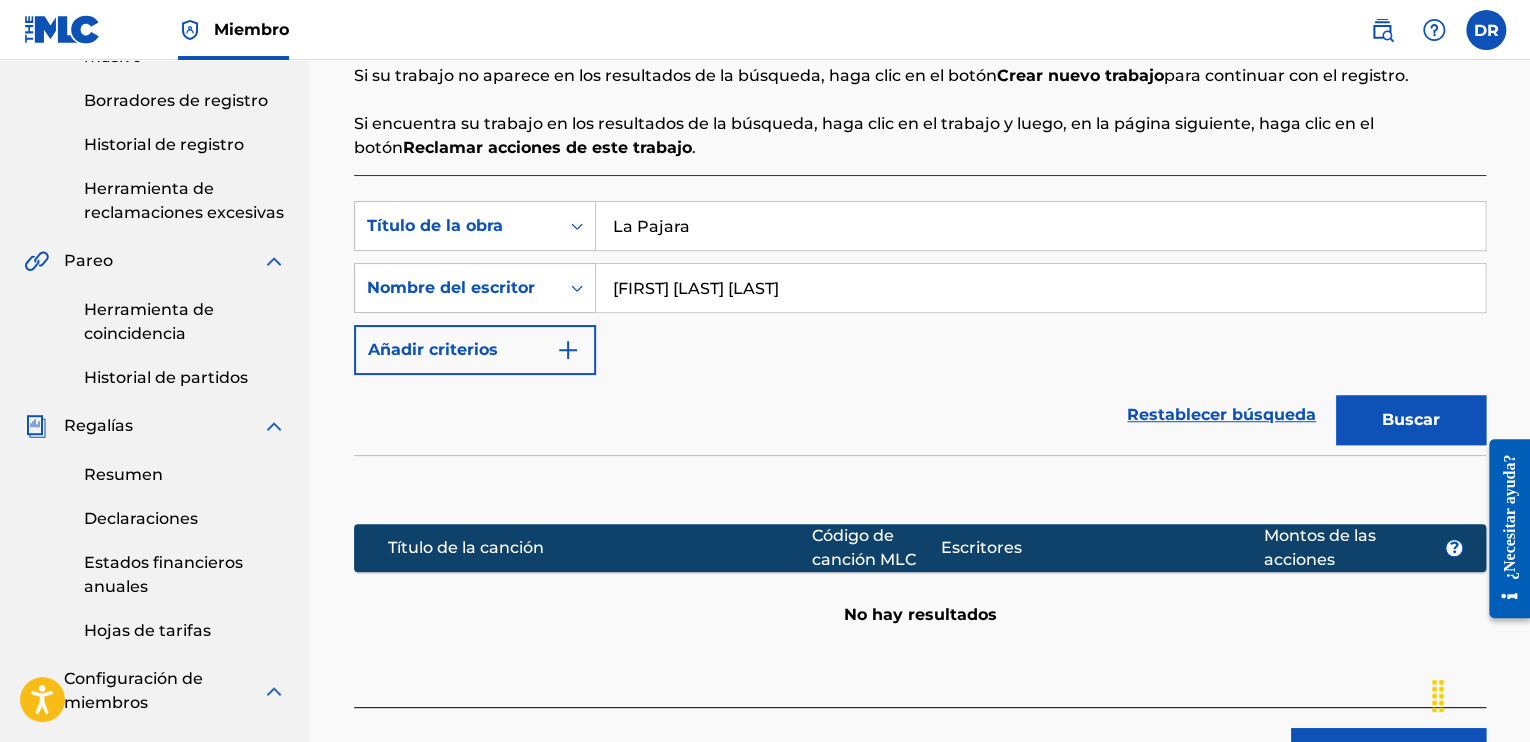click at bounding box center (920, 484) 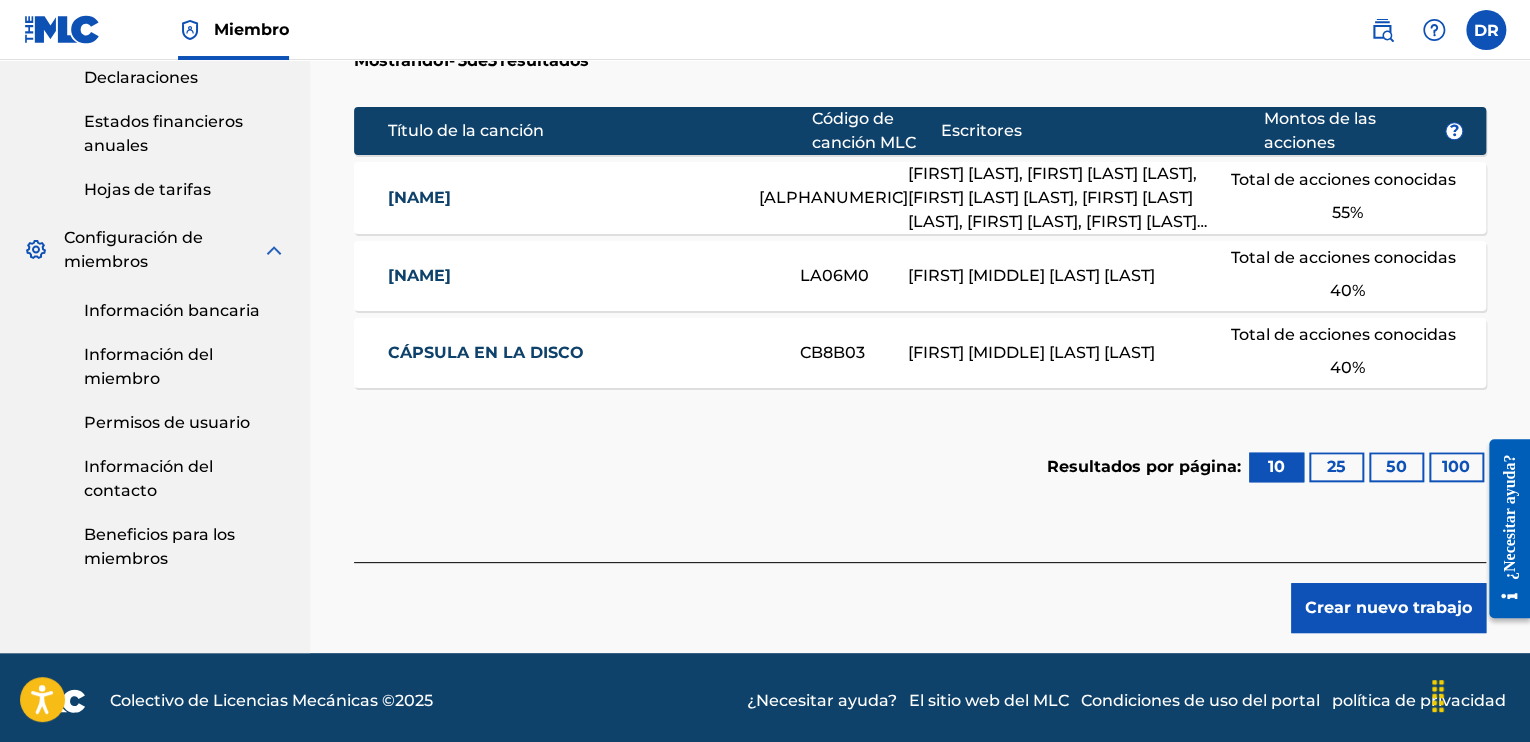 scroll, scrollTop: 846, scrollLeft: 0, axis: vertical 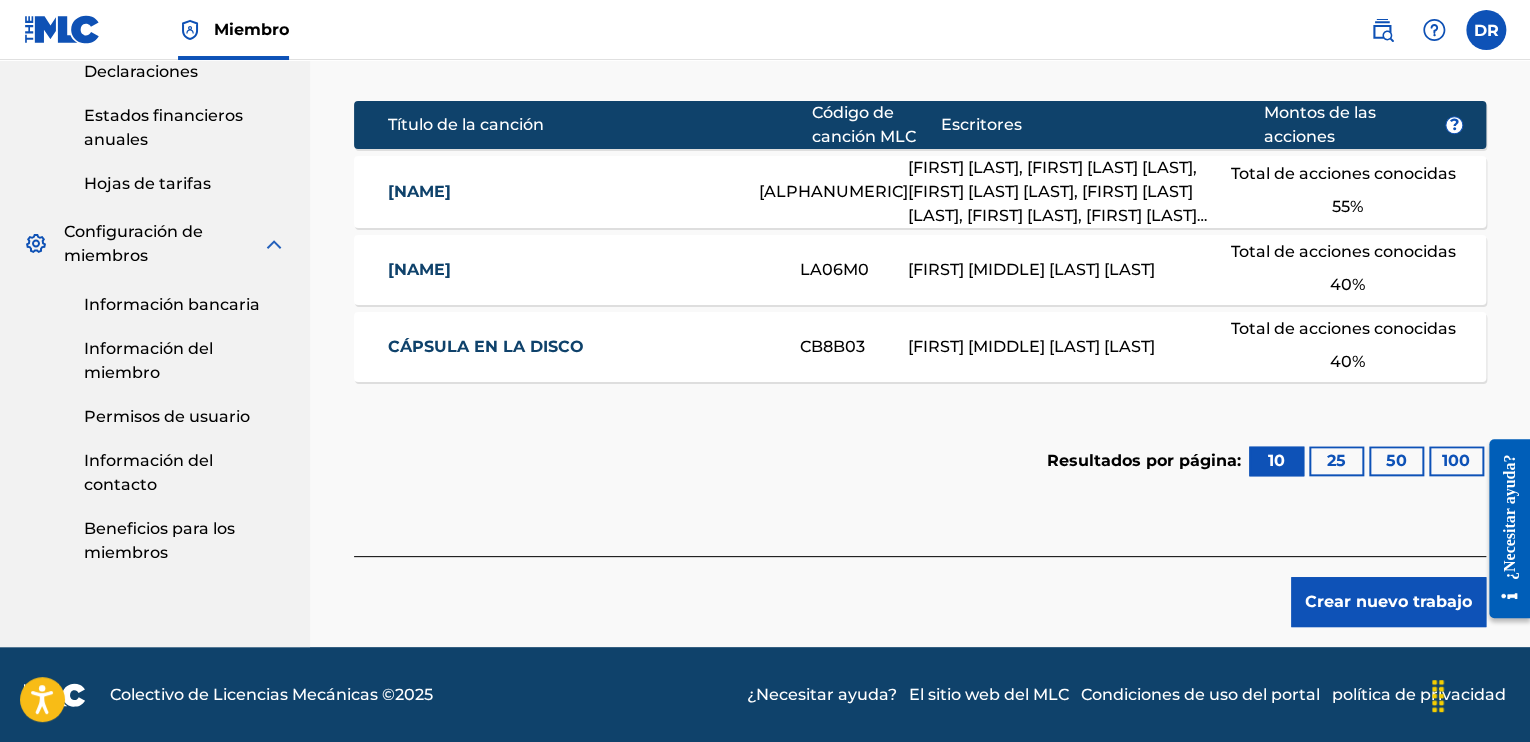 click on "Crear nuevo trabajo" at bounding box center [1388, 601] 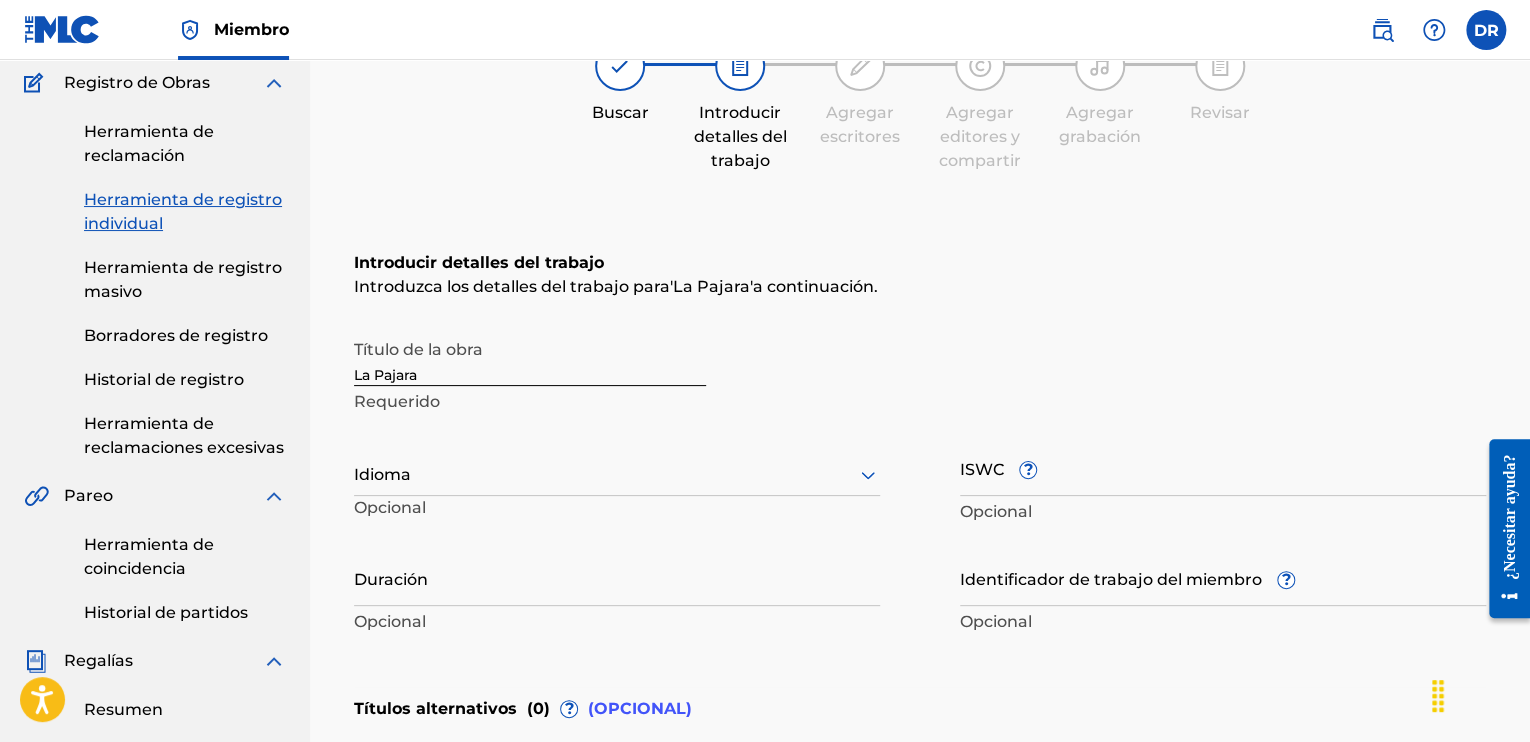 scroll, scrollTop: 273, scrollLeft: 0, axis: vertical 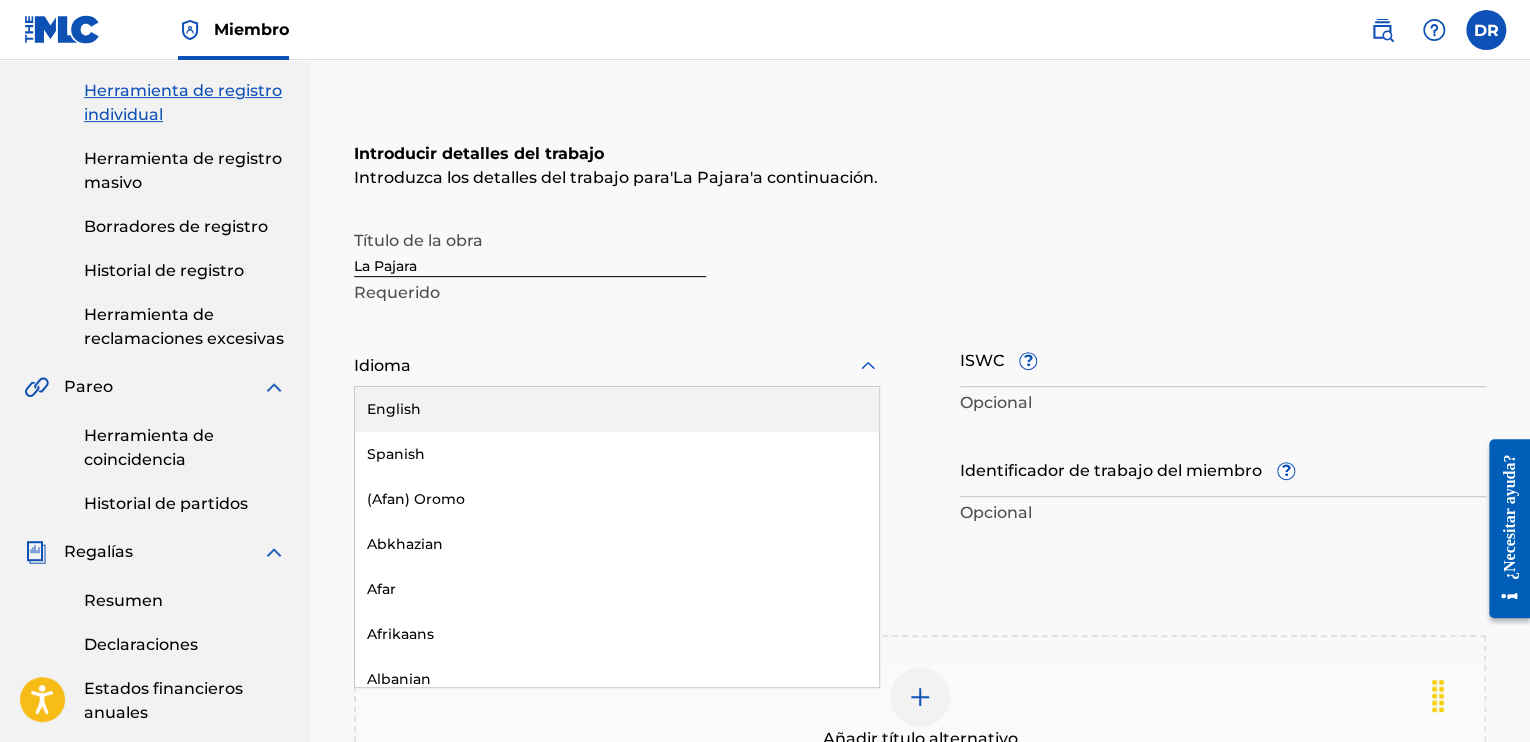 click 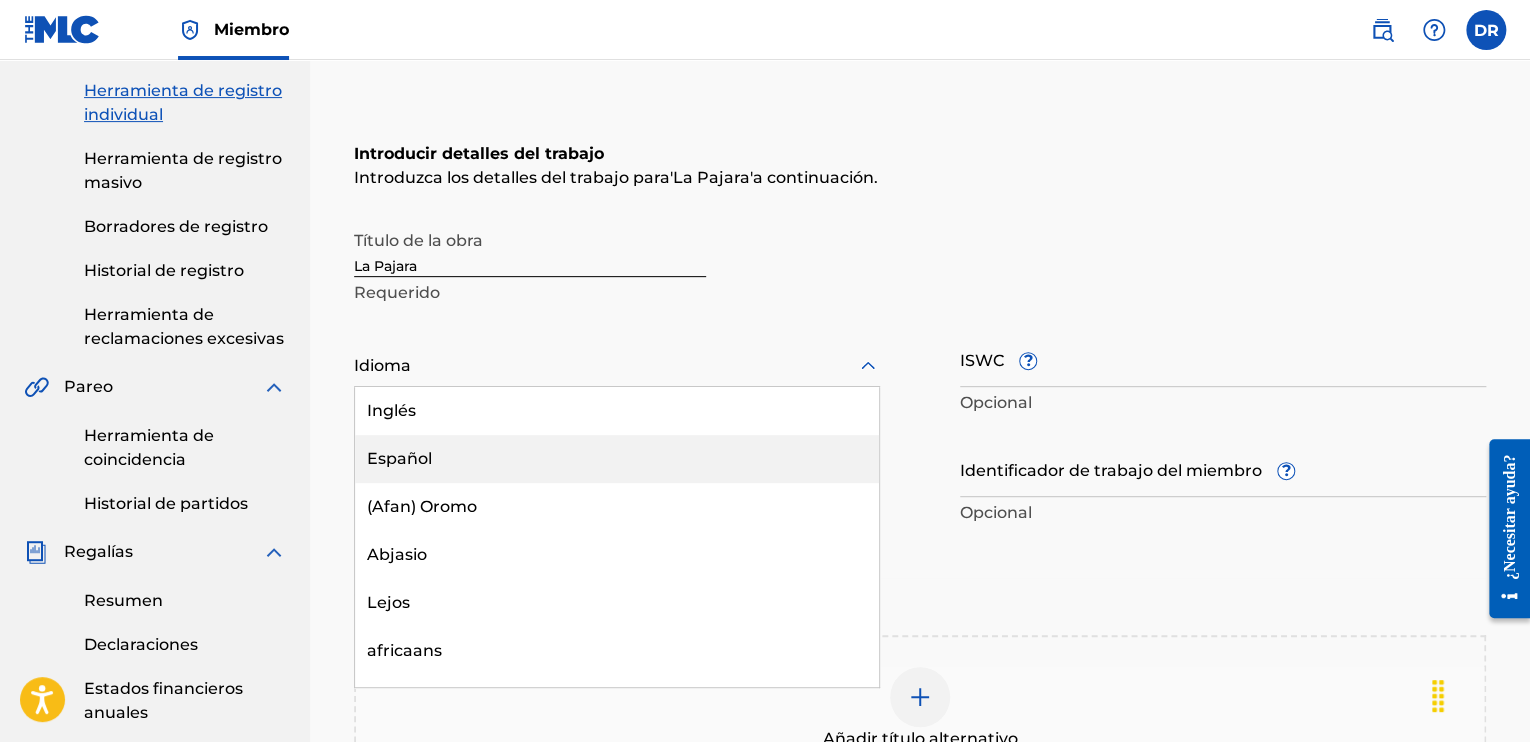 click on "Español" at bounding box center (617, 459) 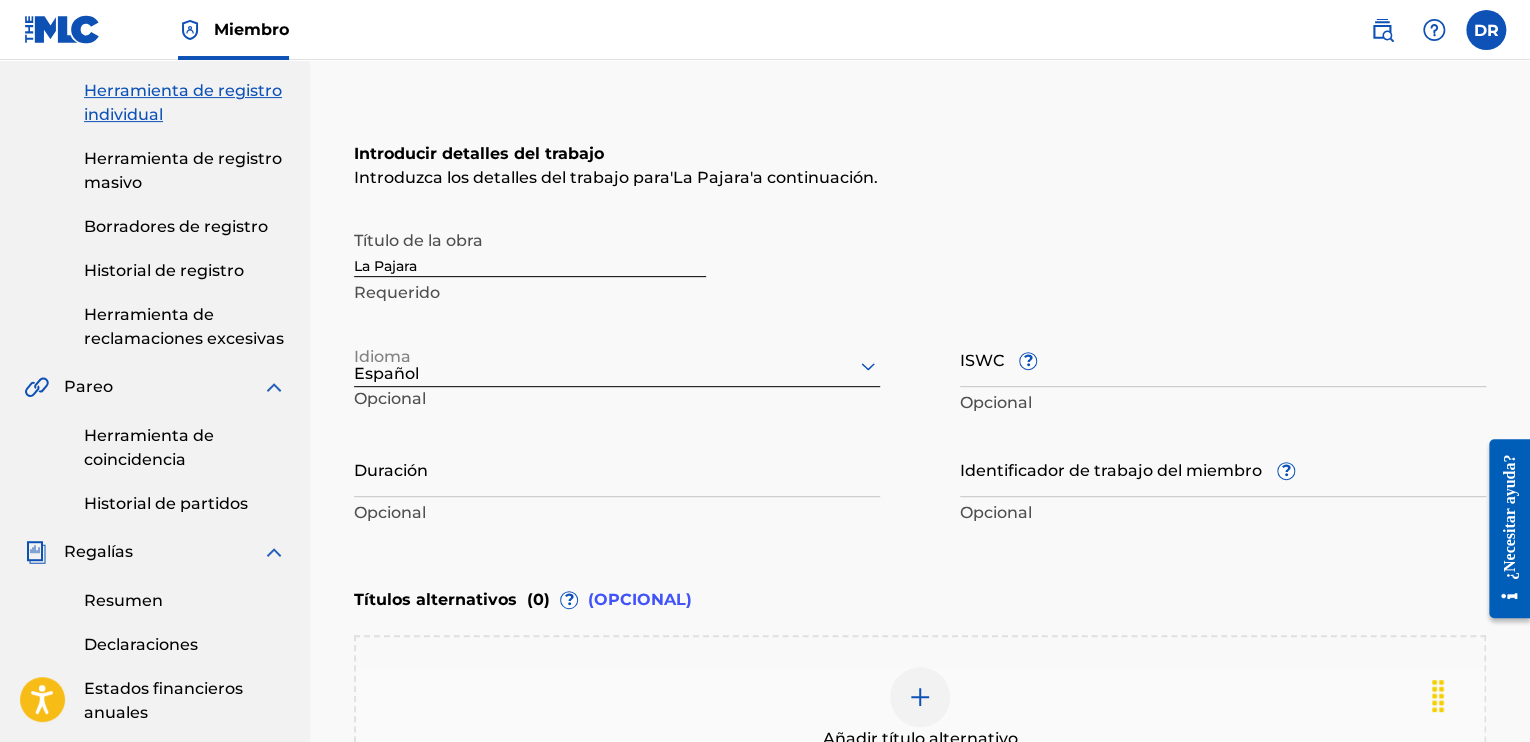 click on "Duración   Opcional" at bounding box center [617, 485] 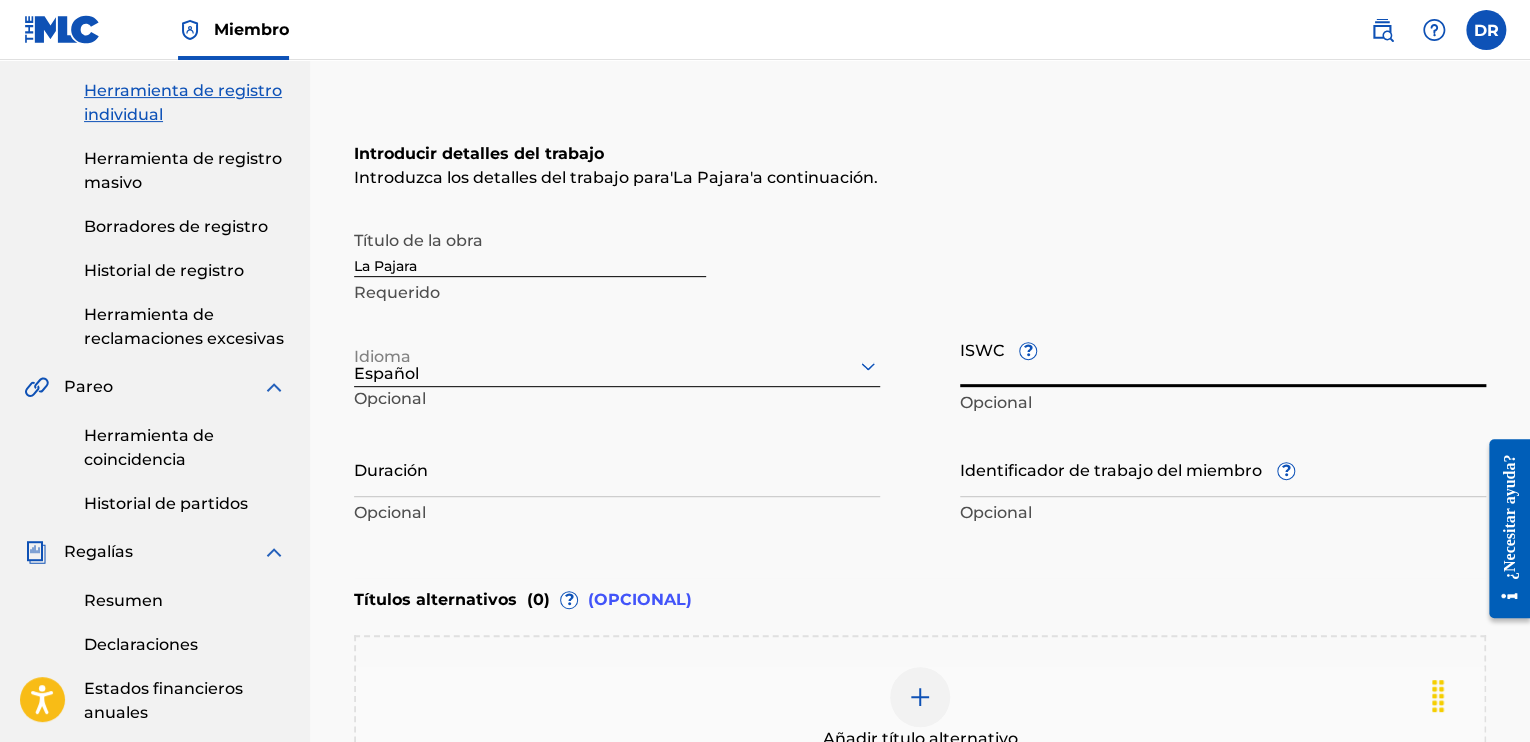 click on "ISWC   ?" at bounding box center (1223, 358) 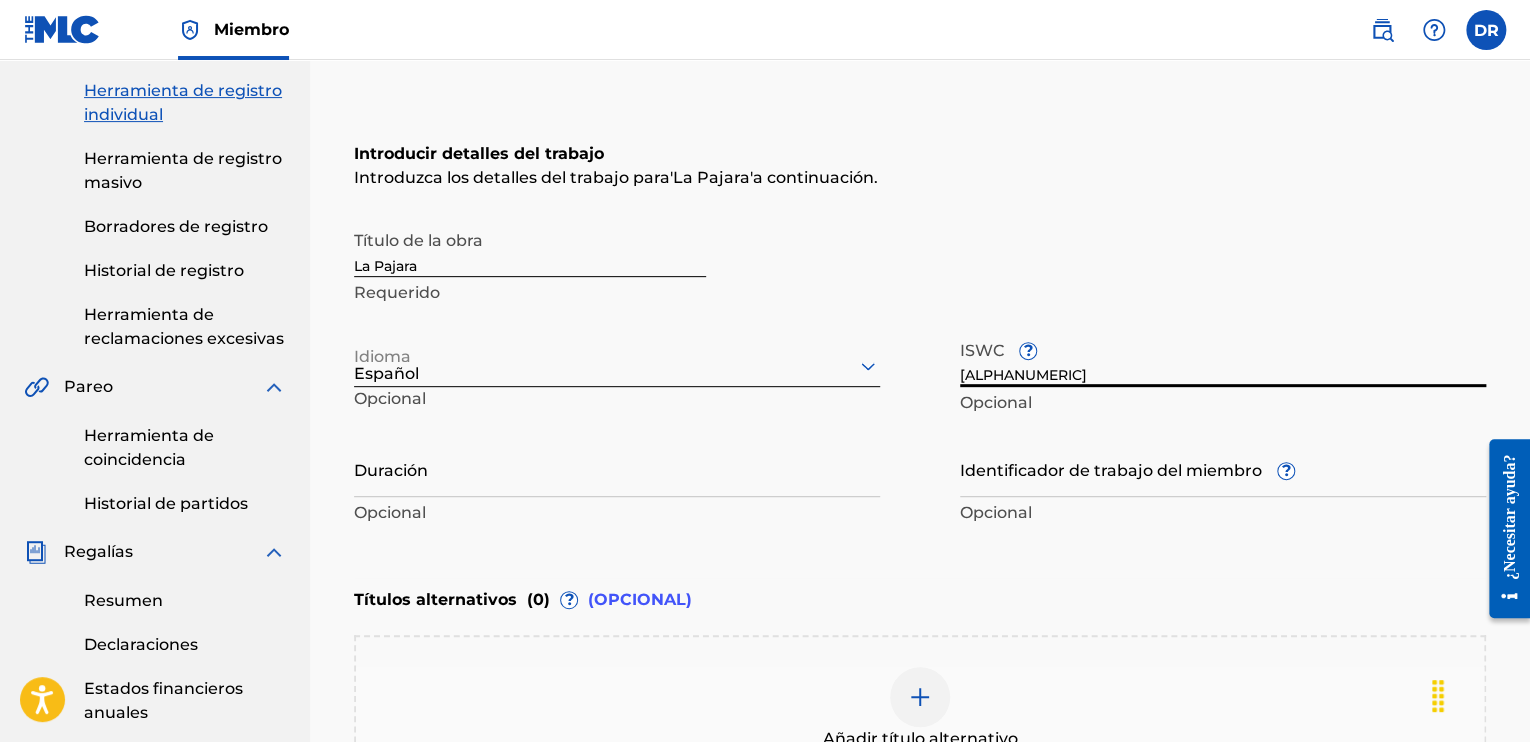 type on "[ALPHANUMERIC]" 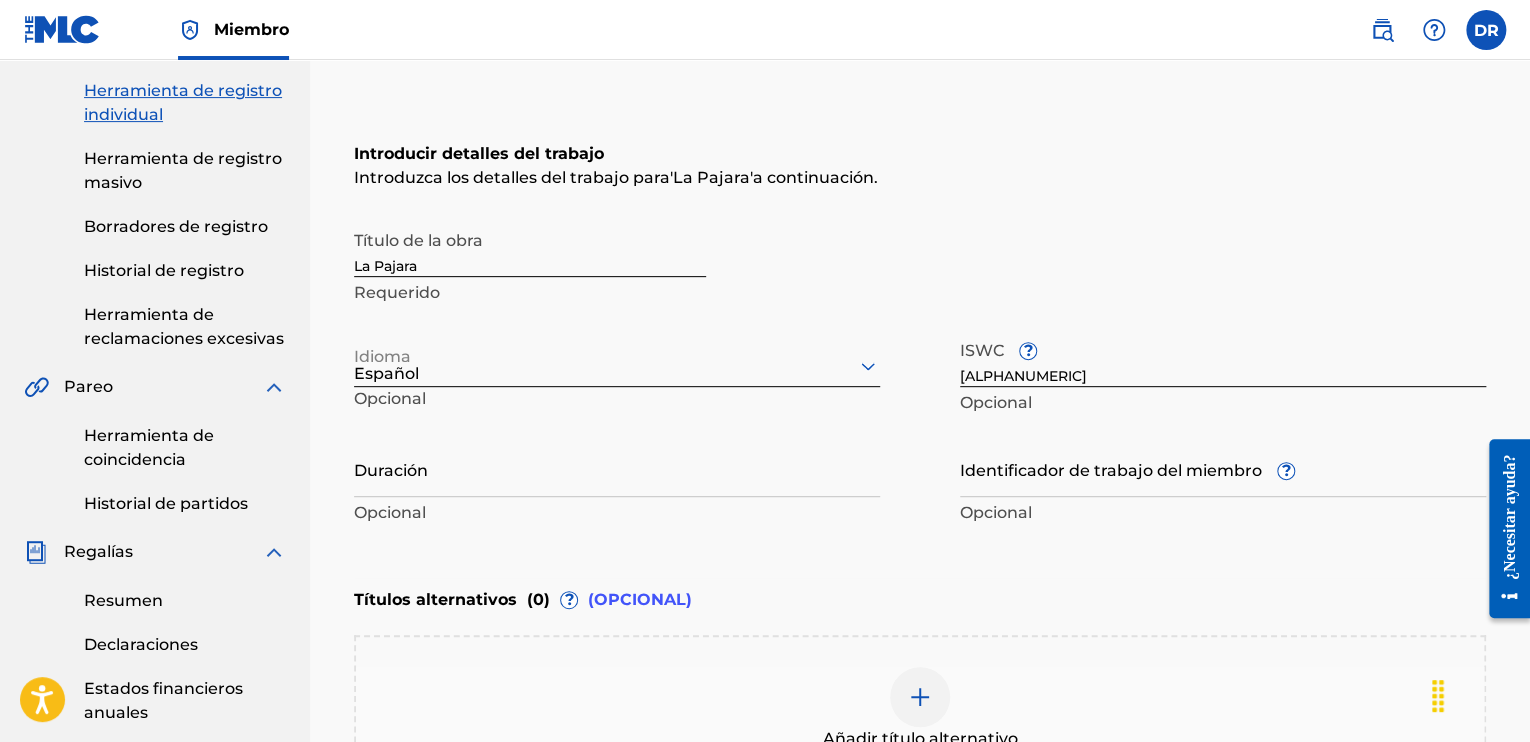click on "Títulos alternativos (  0  ) ? (OPCIONAL)" at bounding box center (920, 600) 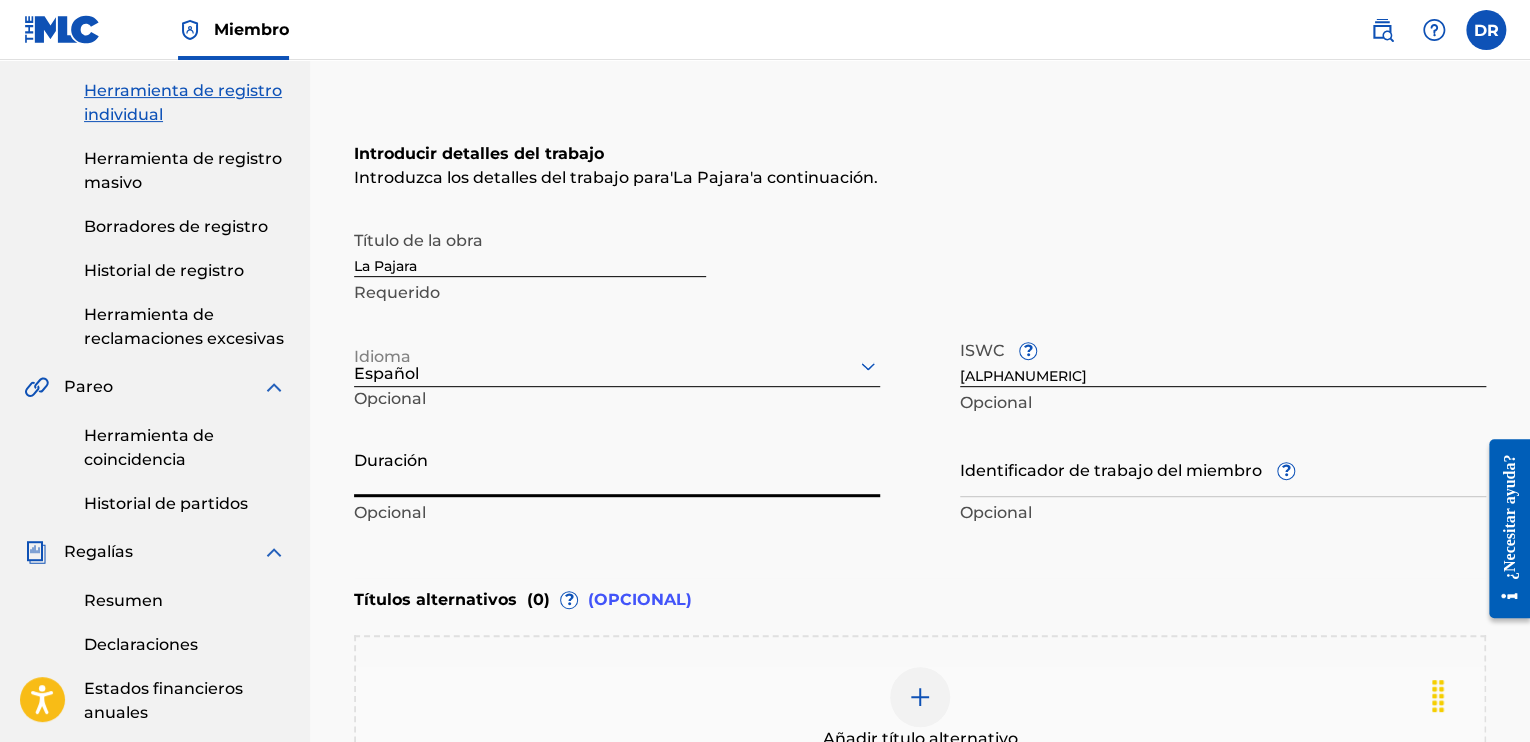 click on "Duración" at bounding box center (617, 468) 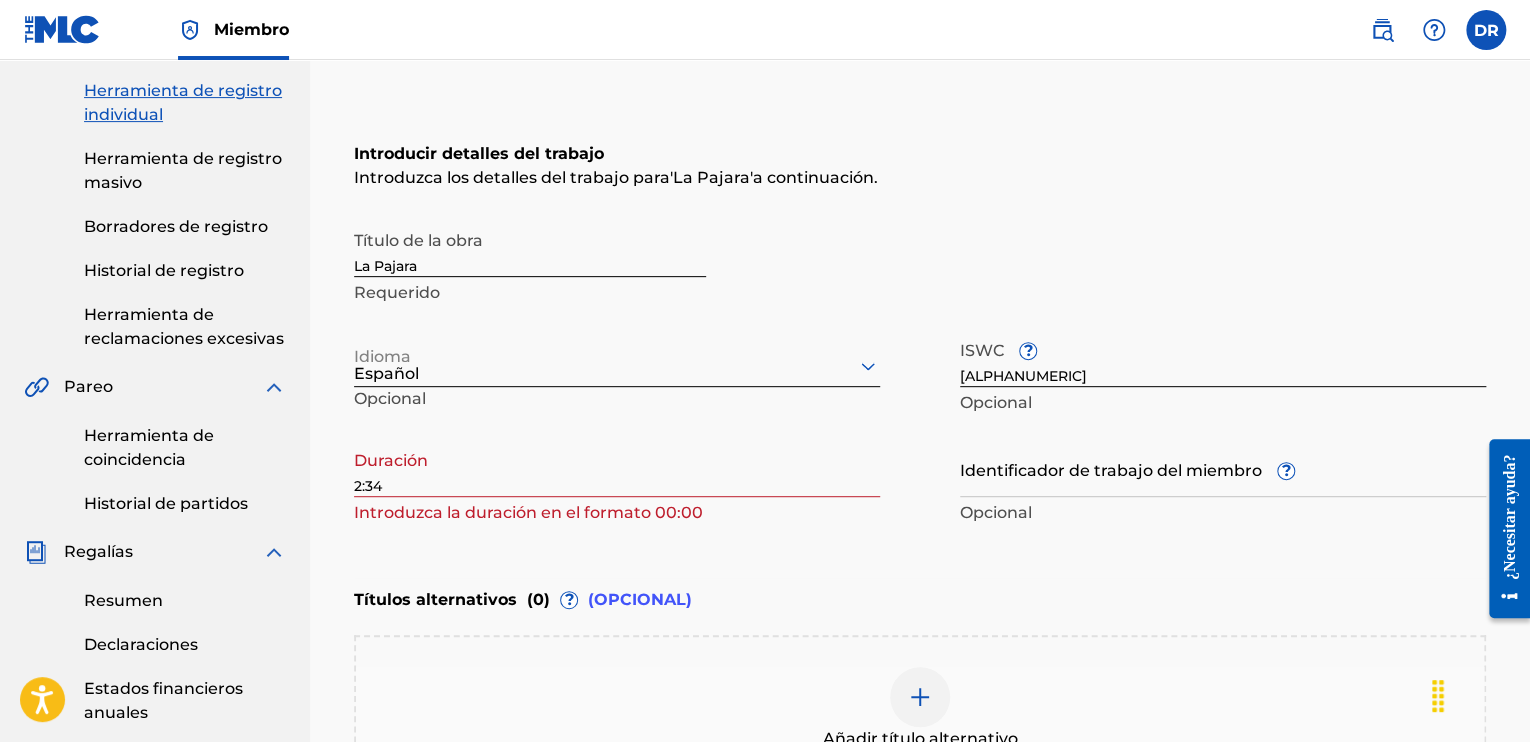 click on "Introducir detalles del trabajo Introduzca los detalles del trabajo para ' La Pajara ' a continuación. Título de la obra La Pajara Requerido Idioma Español Opcional ISWC ? [ALPHANUMERIC] Opcional Duración [TIME] Introduzca la duración en el formato 00:00 Identificador de trabajo del miembro ? Opcional" at bounding box center [920, 336] 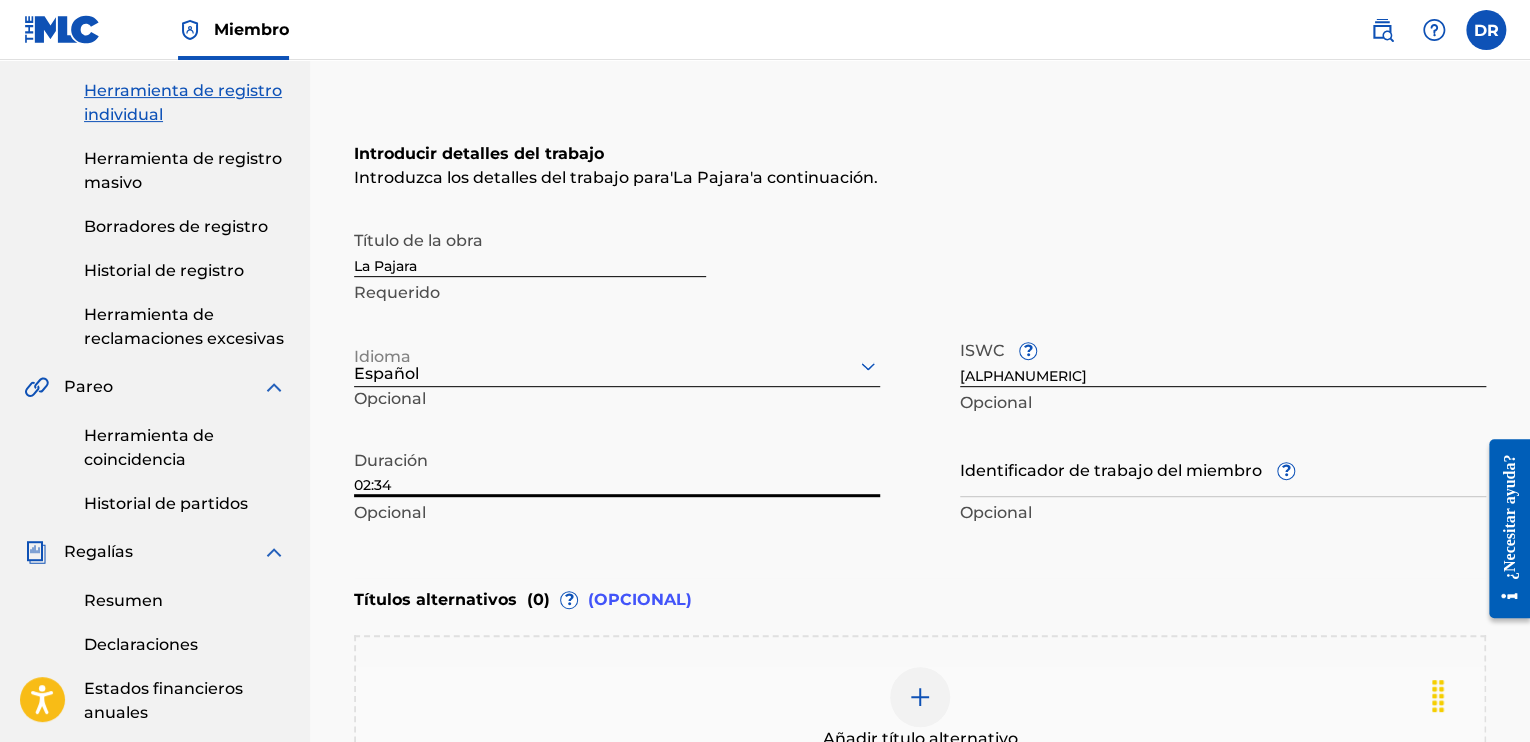 type on "02:34" 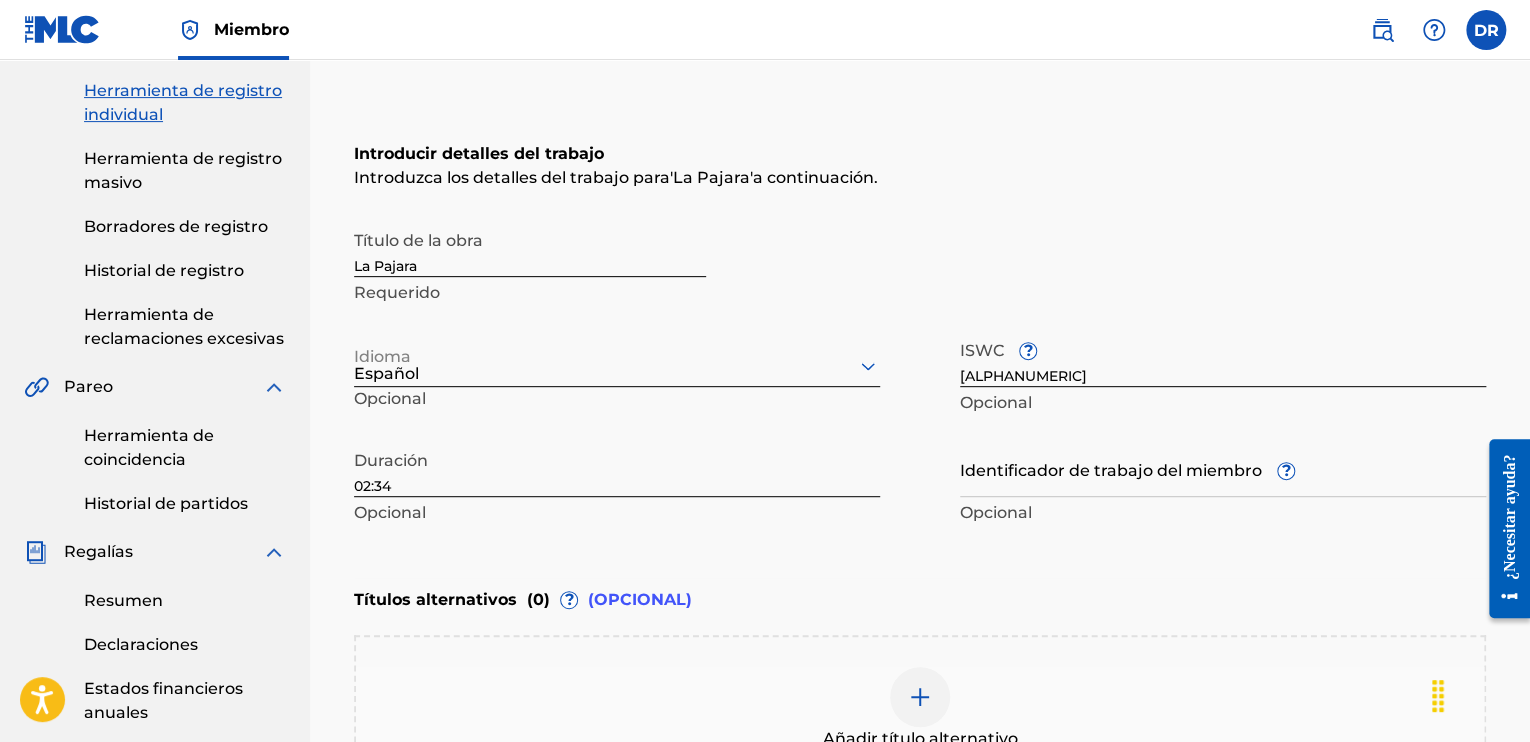 click on "Enter Work Details Enter work details for ‘ La Pajara ’ a continuación. Título de la obra La Pajara Requerido Idioma Español Opcional ISWC ? [ALPHANUMERIC] Opcional Duración [TIME] Opcional Identificador de trabajo del miembro ? Opcional" at bounding box center [920, 336] 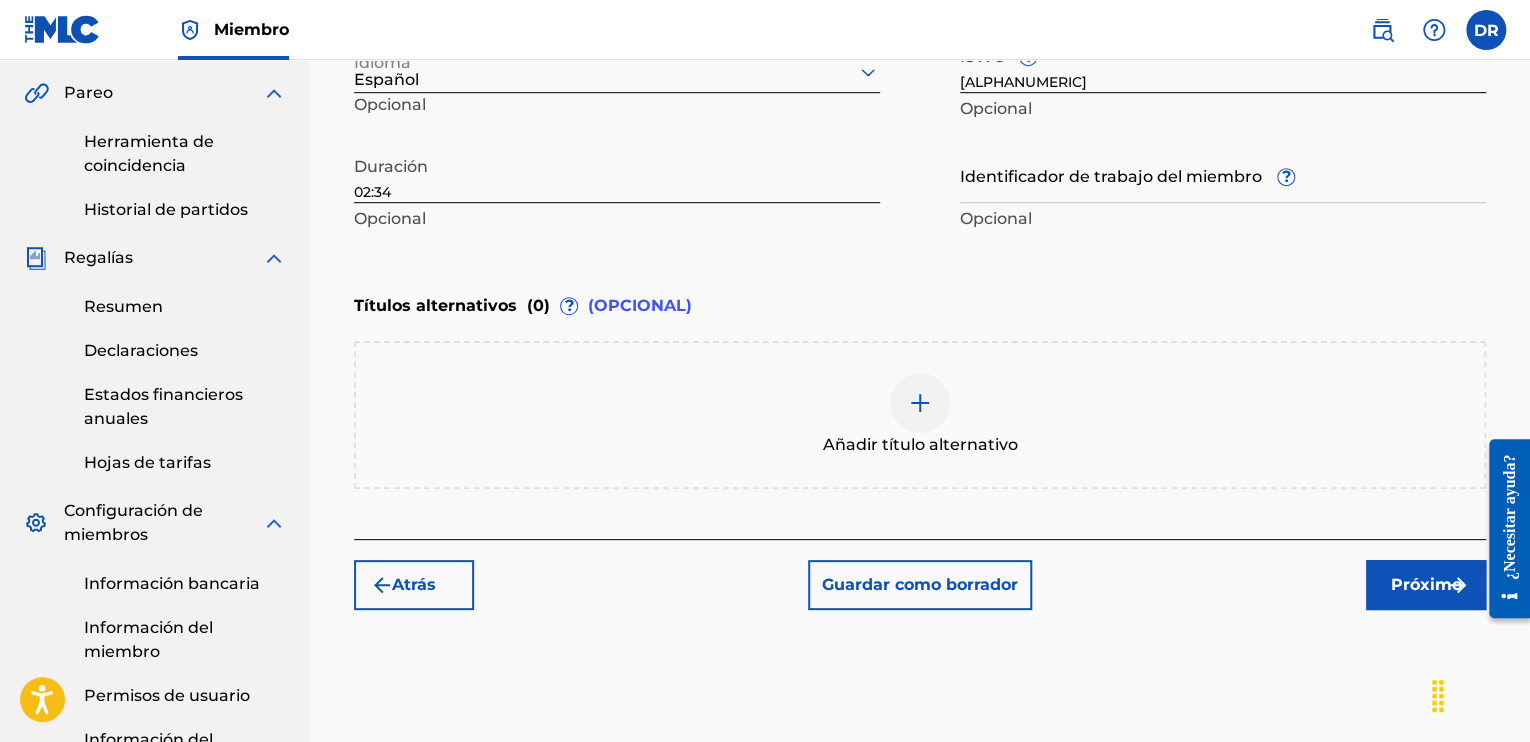 scroll, scrollTop: 568, scrollLeft: 0, axis: vertical 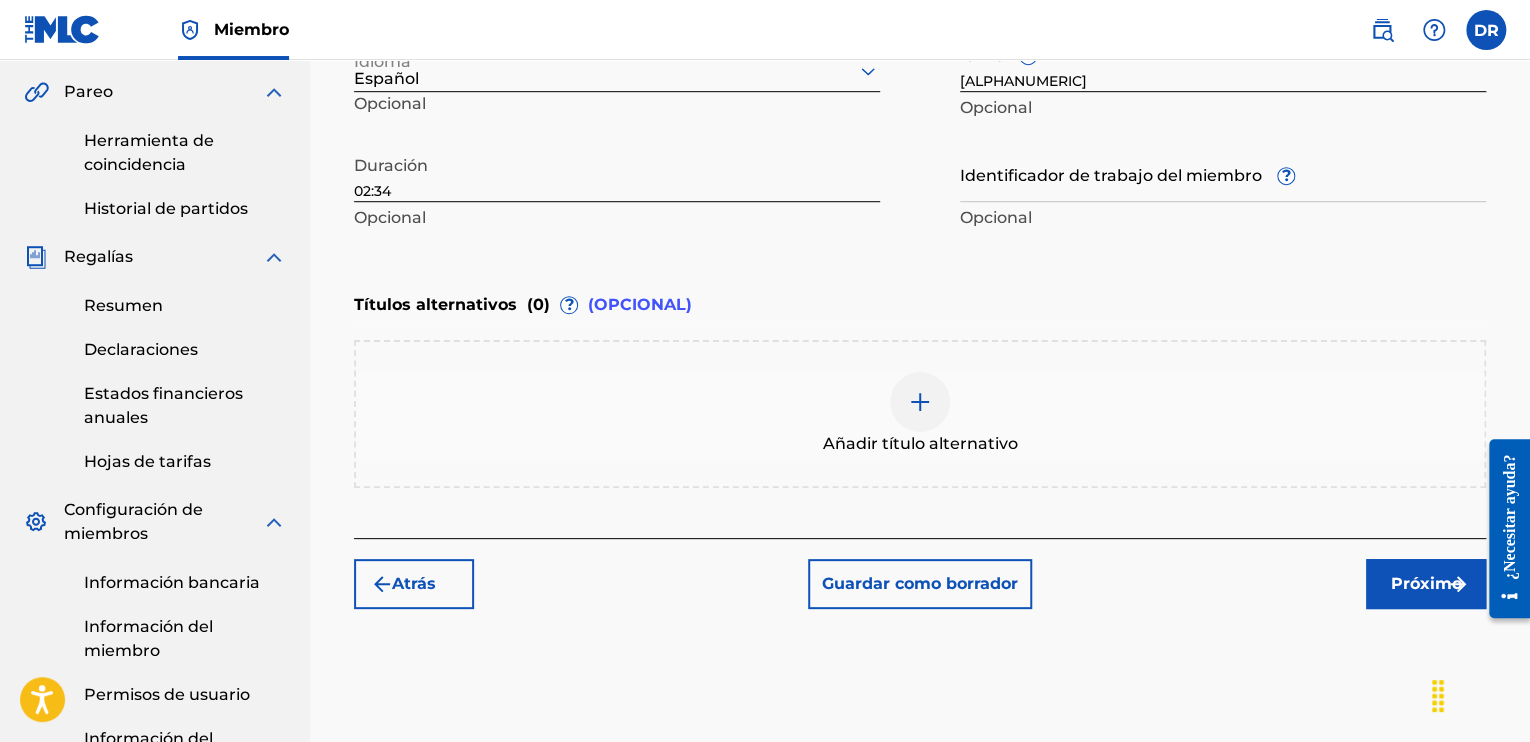 click at bounding box center [920, 402] 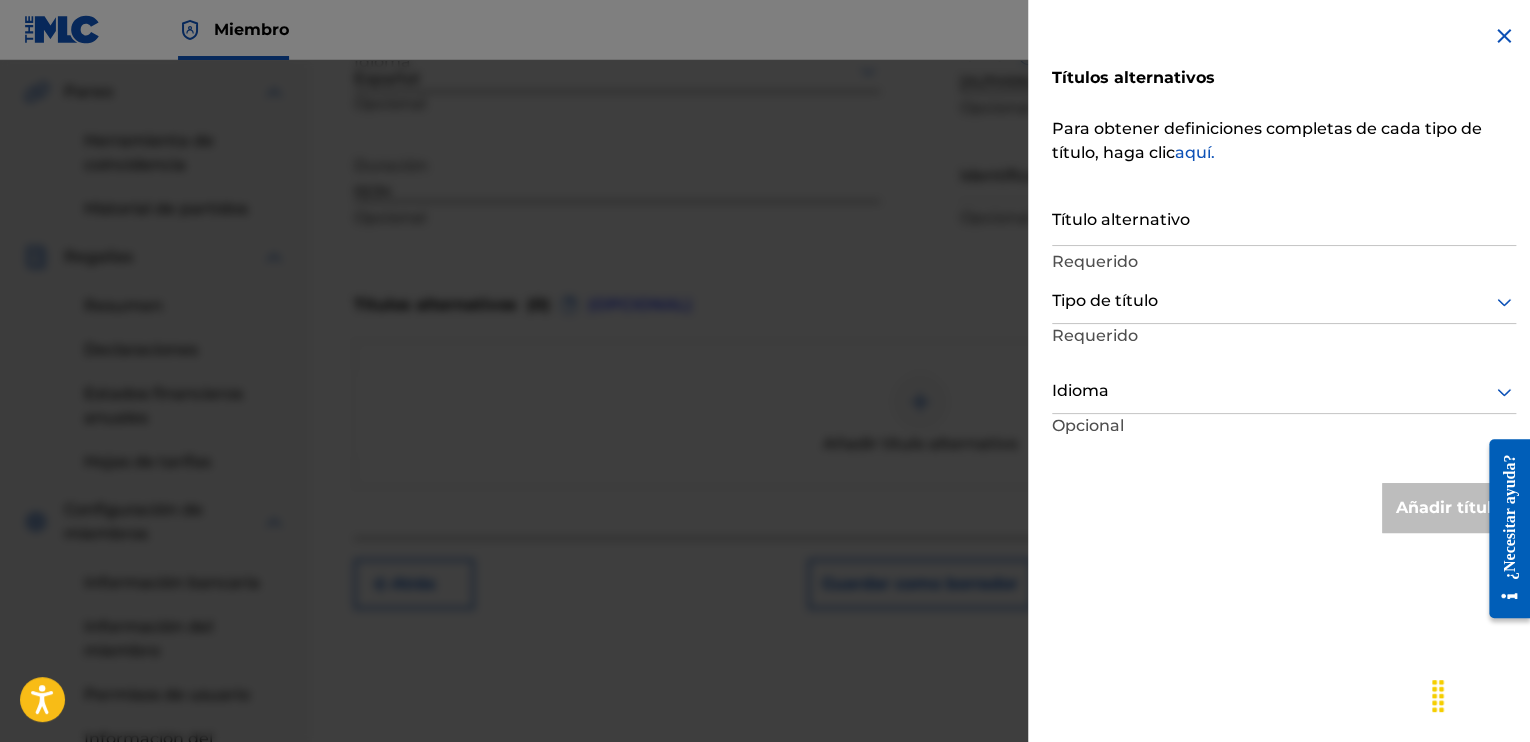 click at bounding box center (1284, 301) 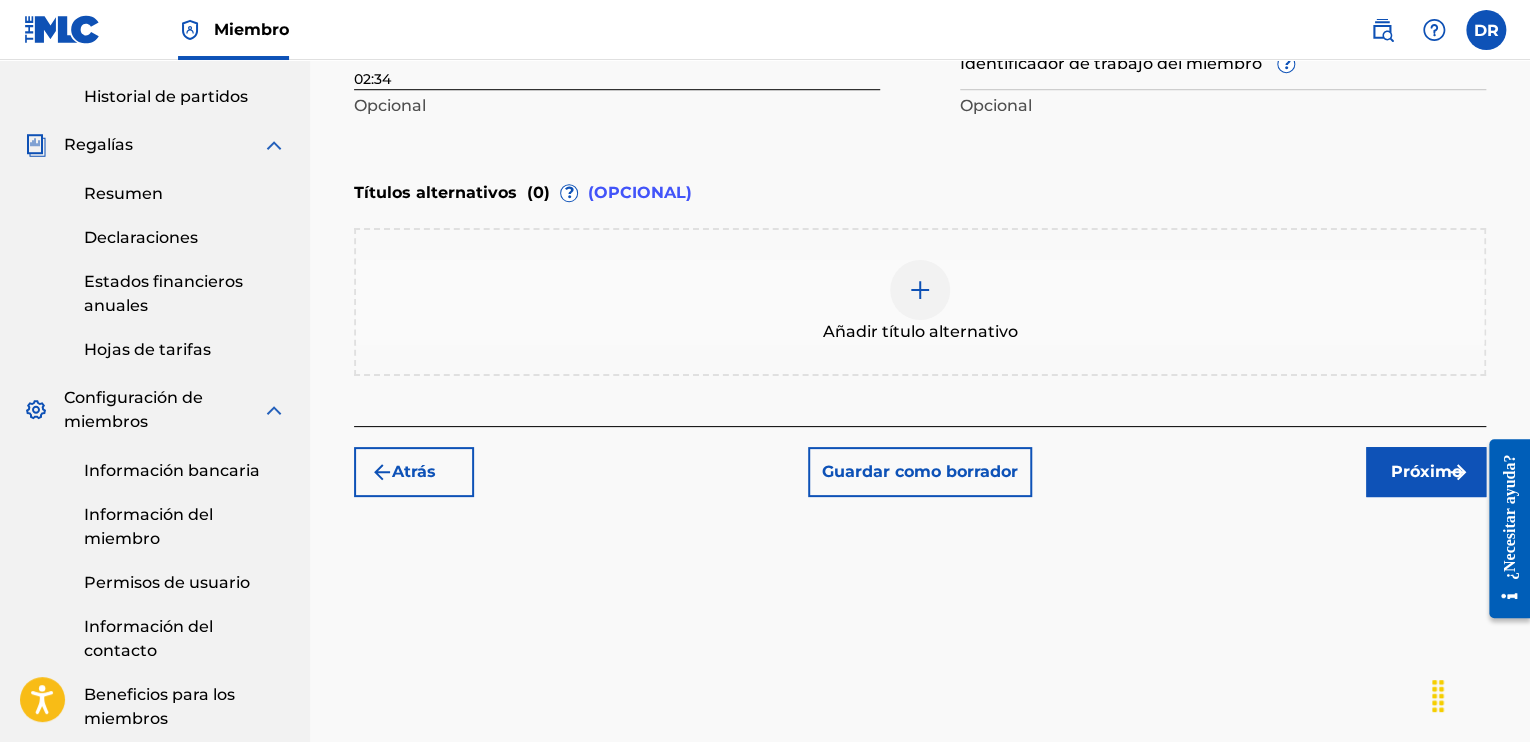 scroll, scrollTop: 680, scrollLeft: 0, axis: vertical 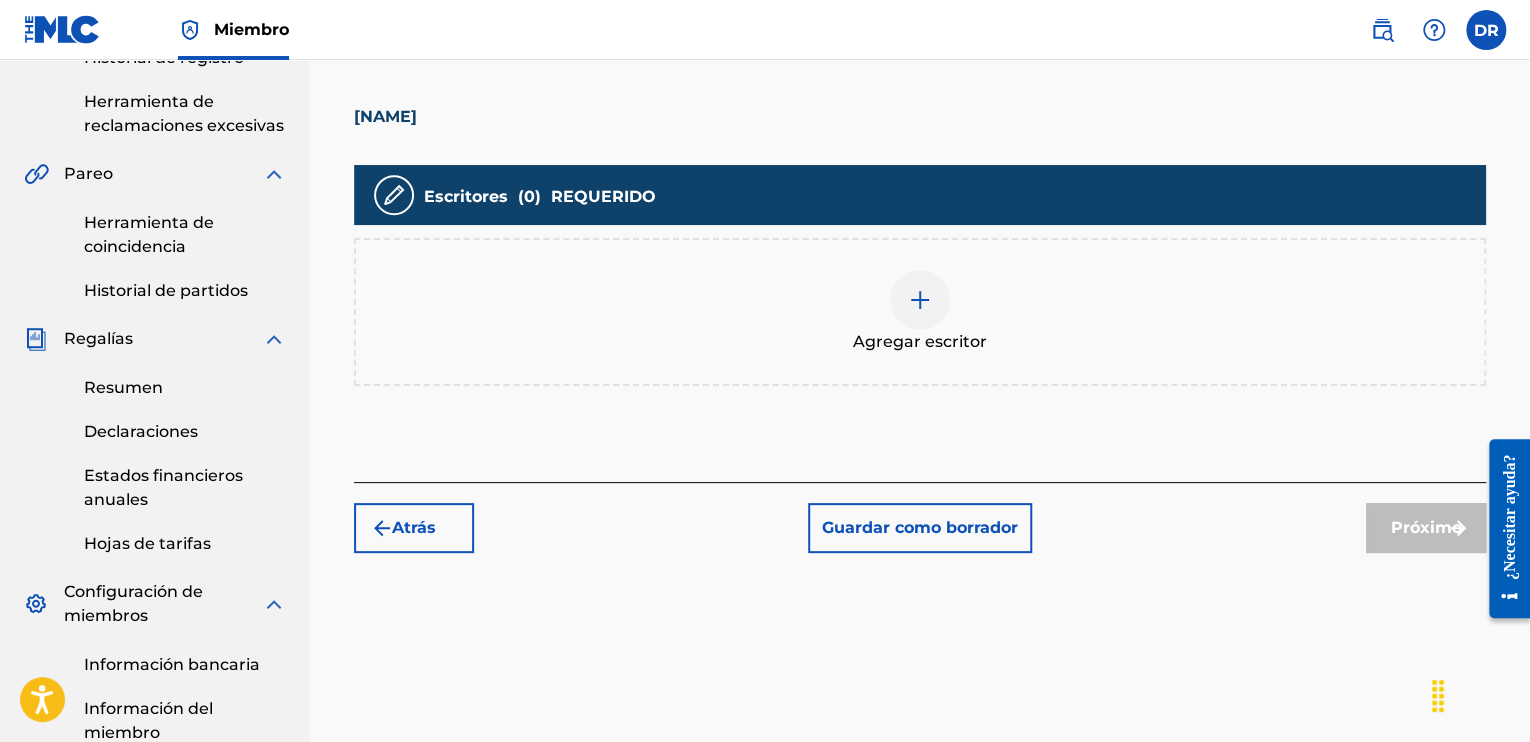 click at bounding box center [920, 300] 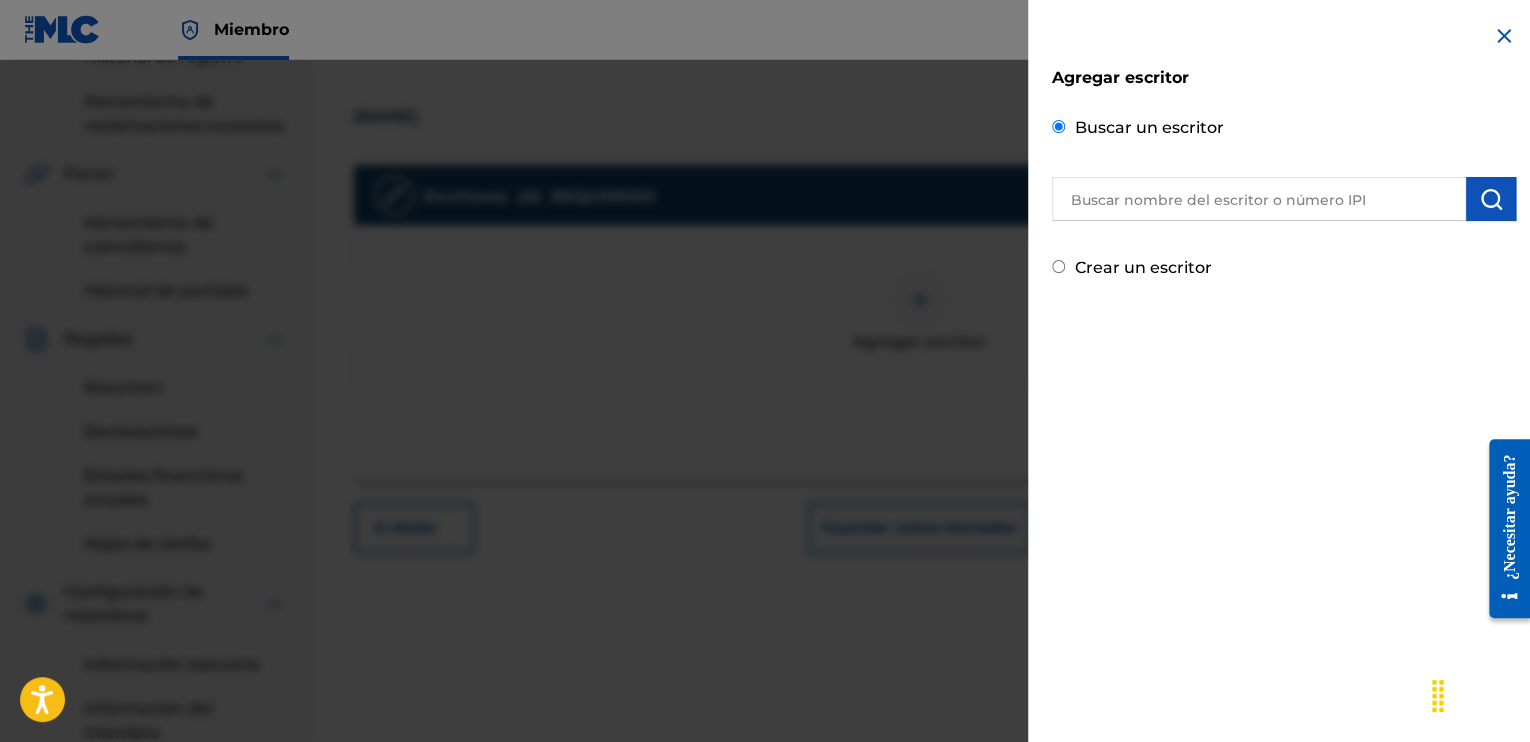click at bounding box center [1259, 199] 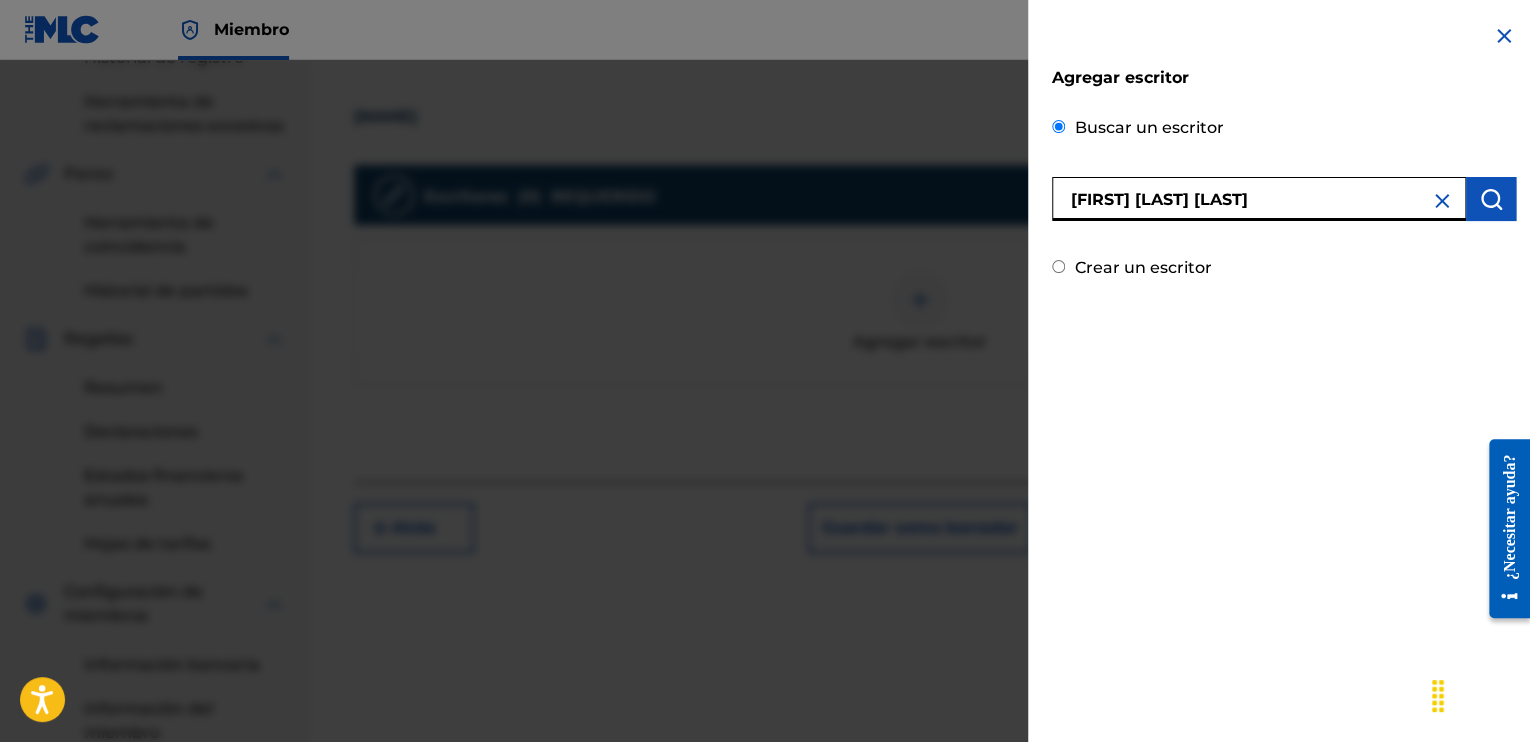 type on "[FIRST] [LAST] [LAST]" 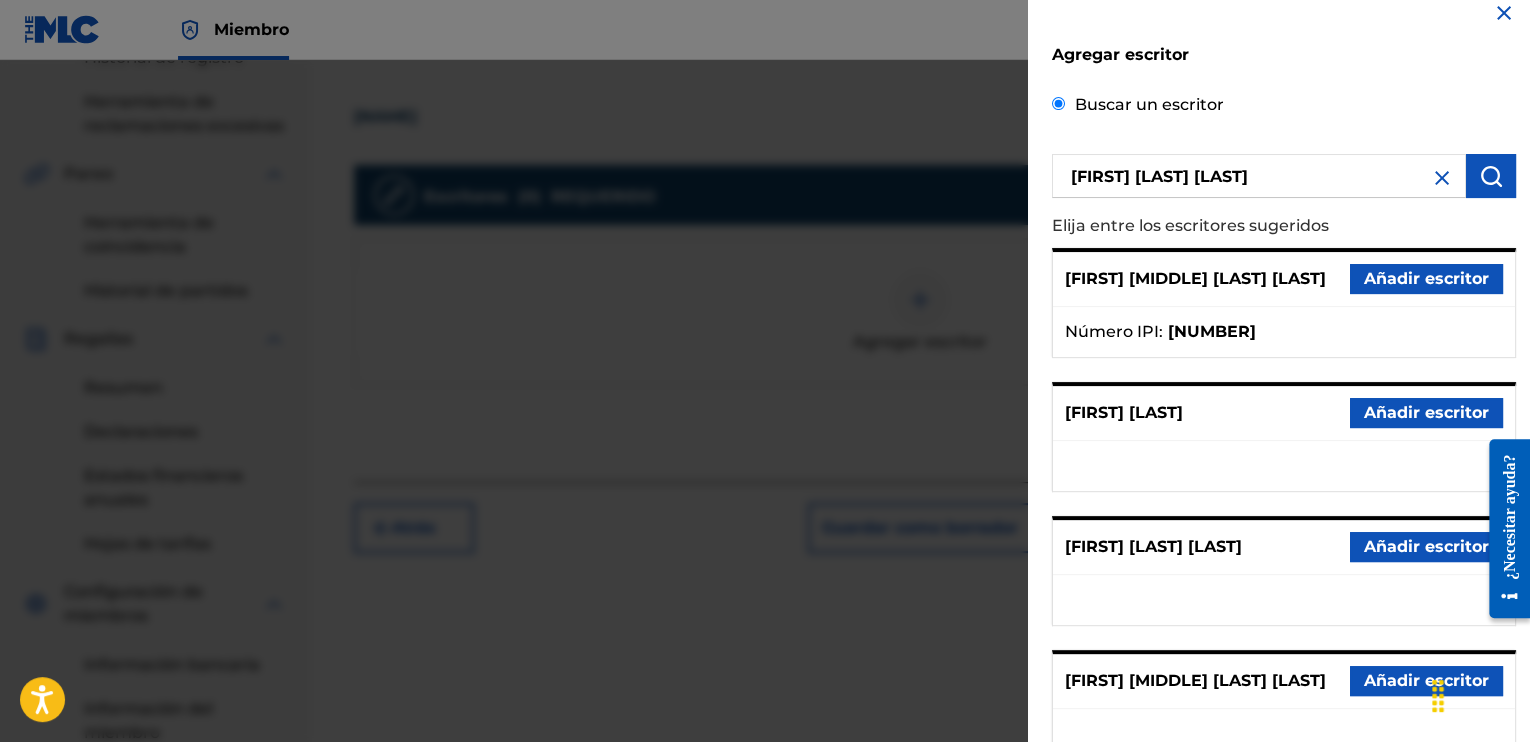 scroll, scrollTop: 3, scrollLeft: 0, axis: vertical 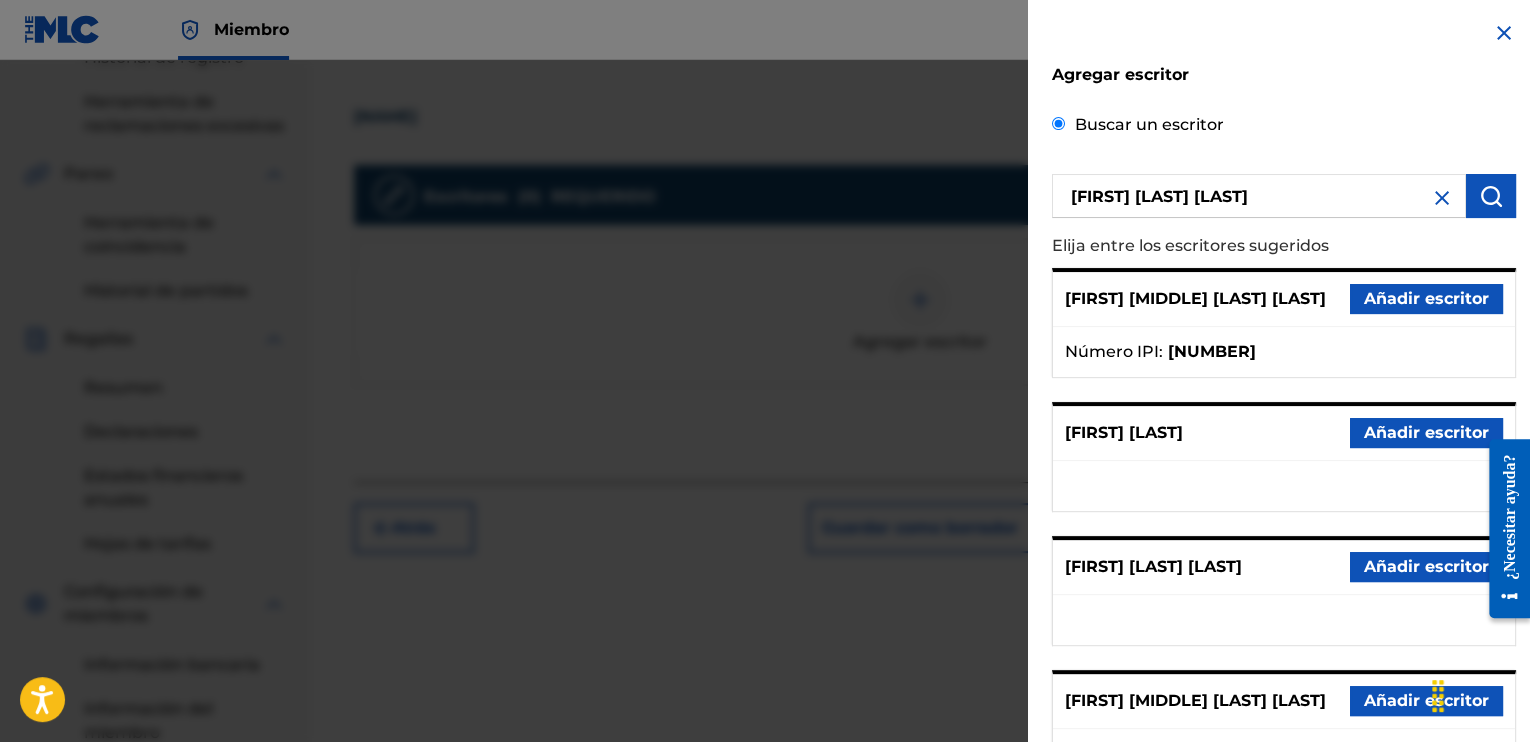 click on "Añadir escritor" at bounding box center [1426, 298] 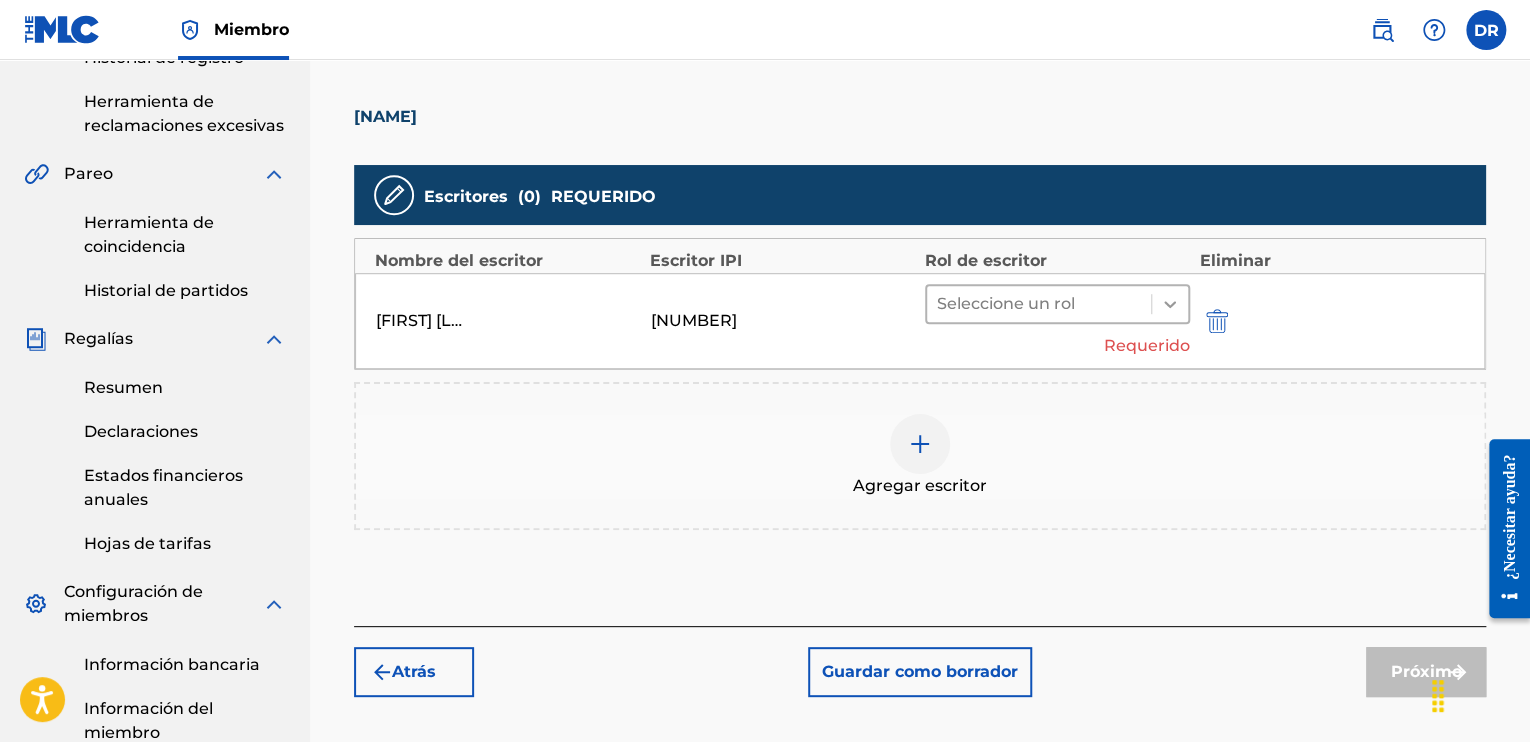 click 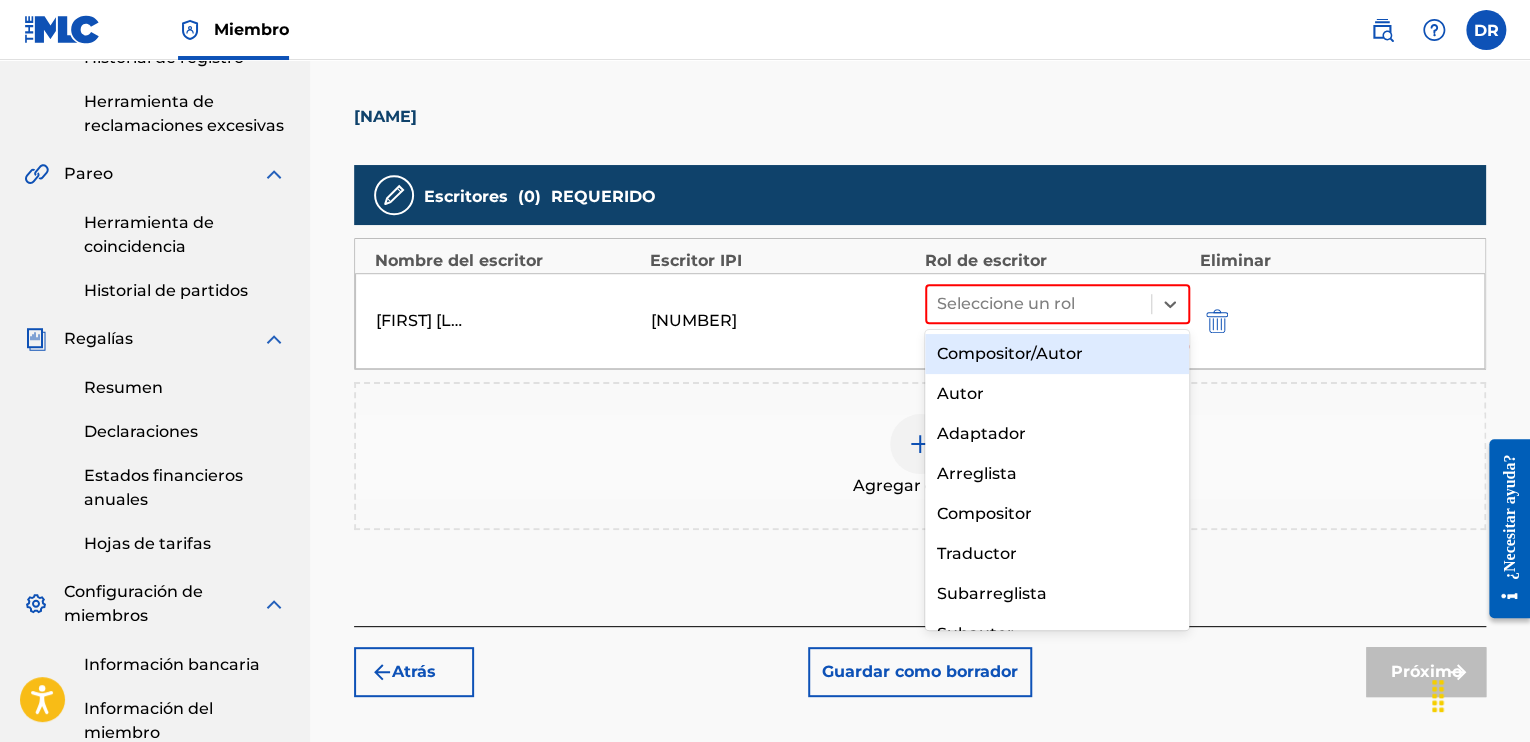click on "Compositor/Autor" at bounding box center (1010, 353) 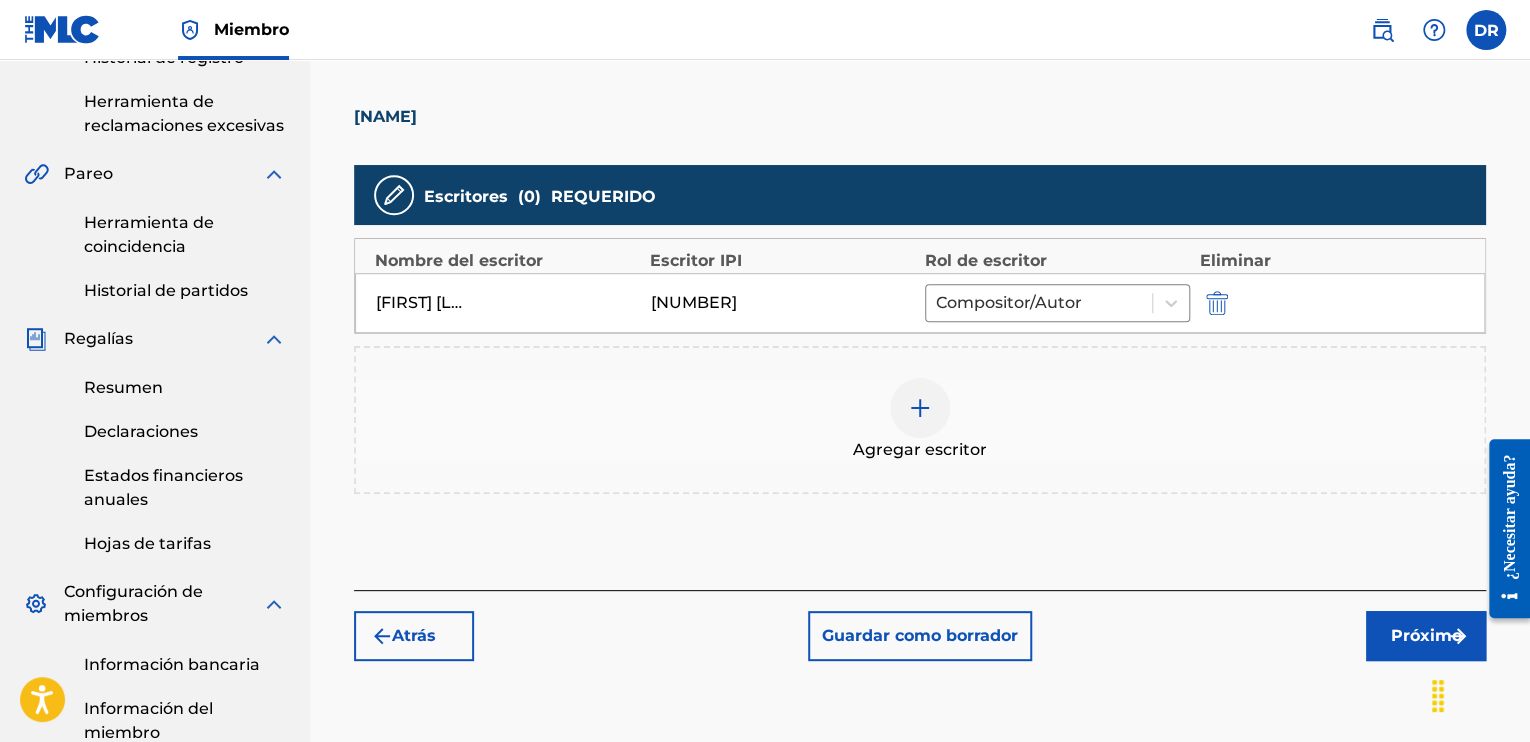 click on "Agregar escritor" at bounding box center (920, 420) 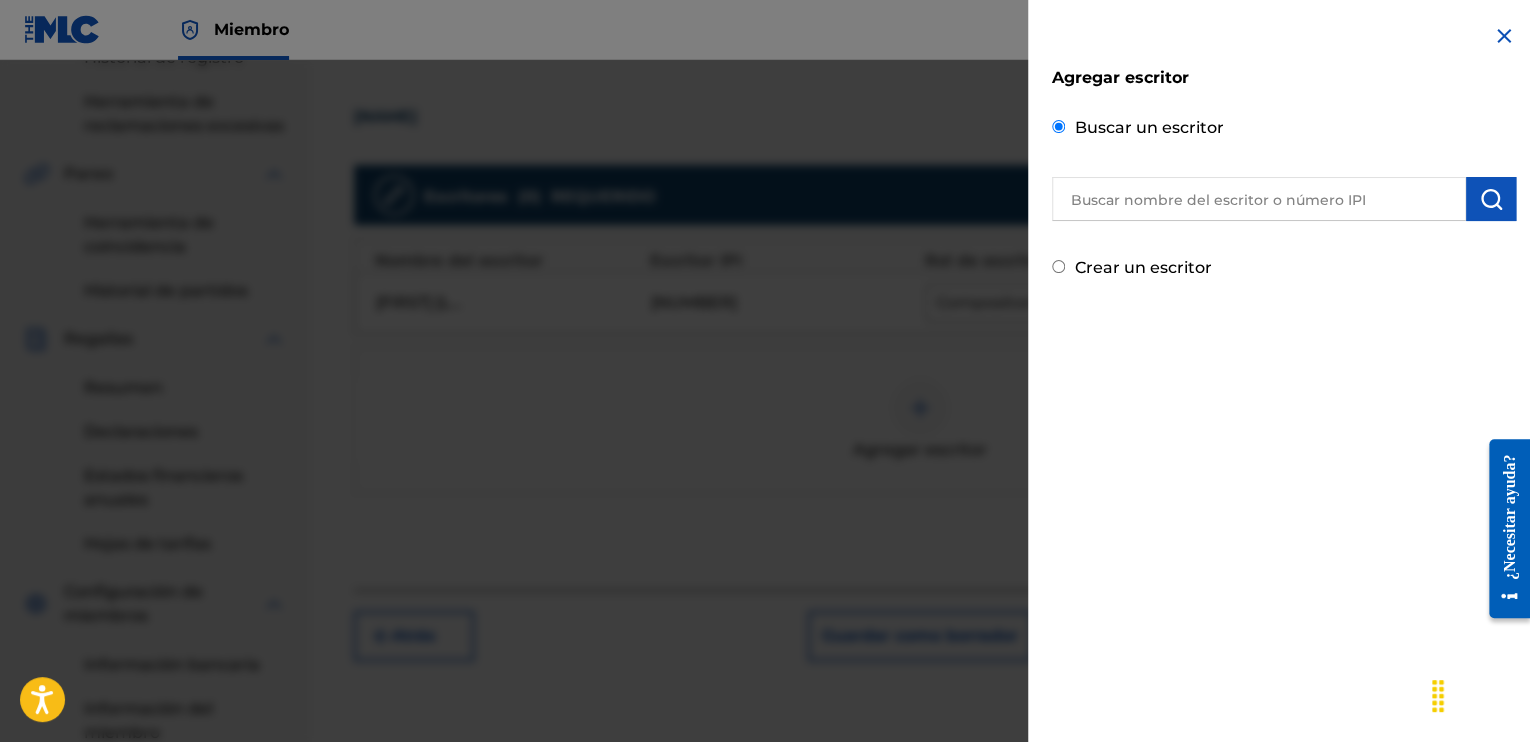 click at bounding box center (1504, 36) 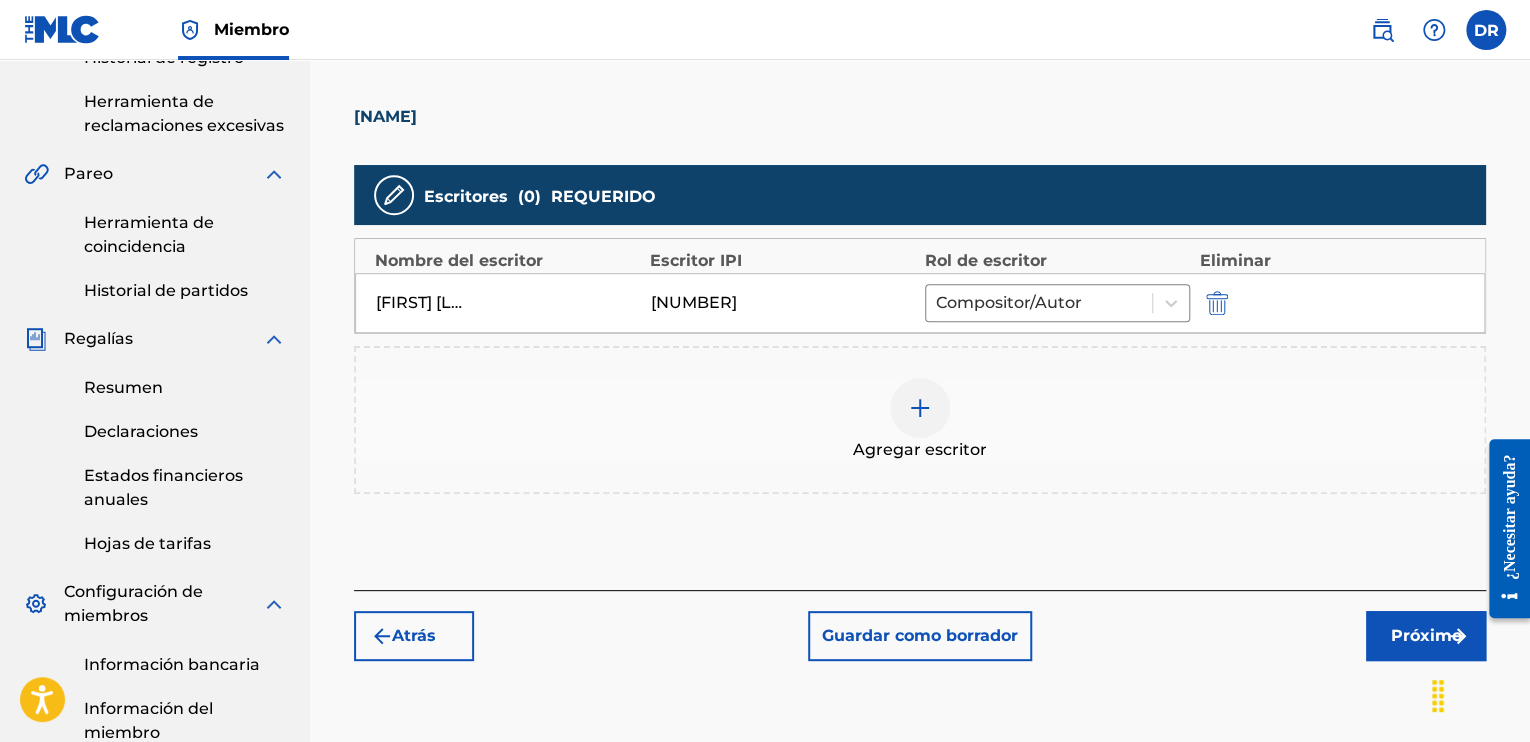 click on "Próximo" at bounding box center (1426, 635) 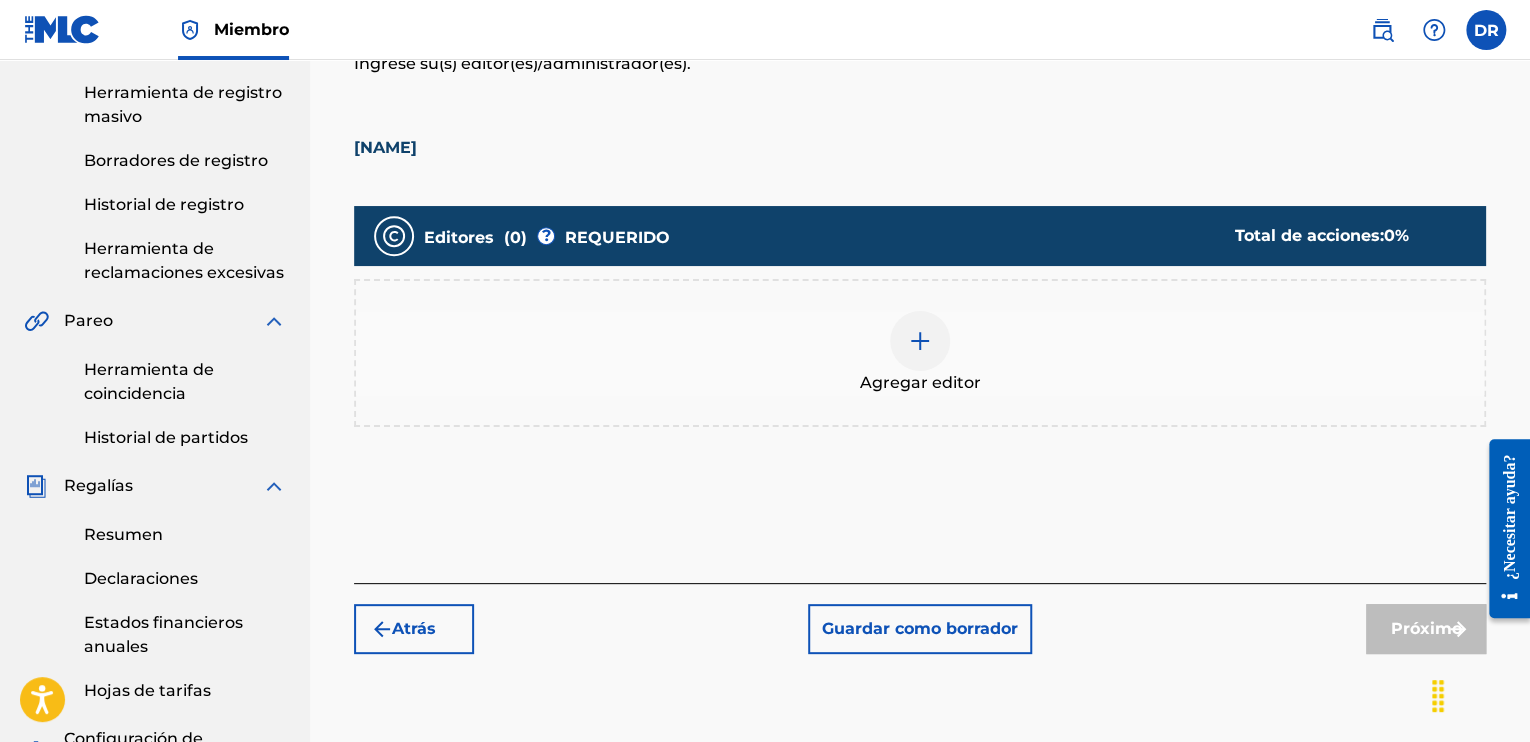scroll, scrollTop: 360, scrollLeft: 0, axis: vertical 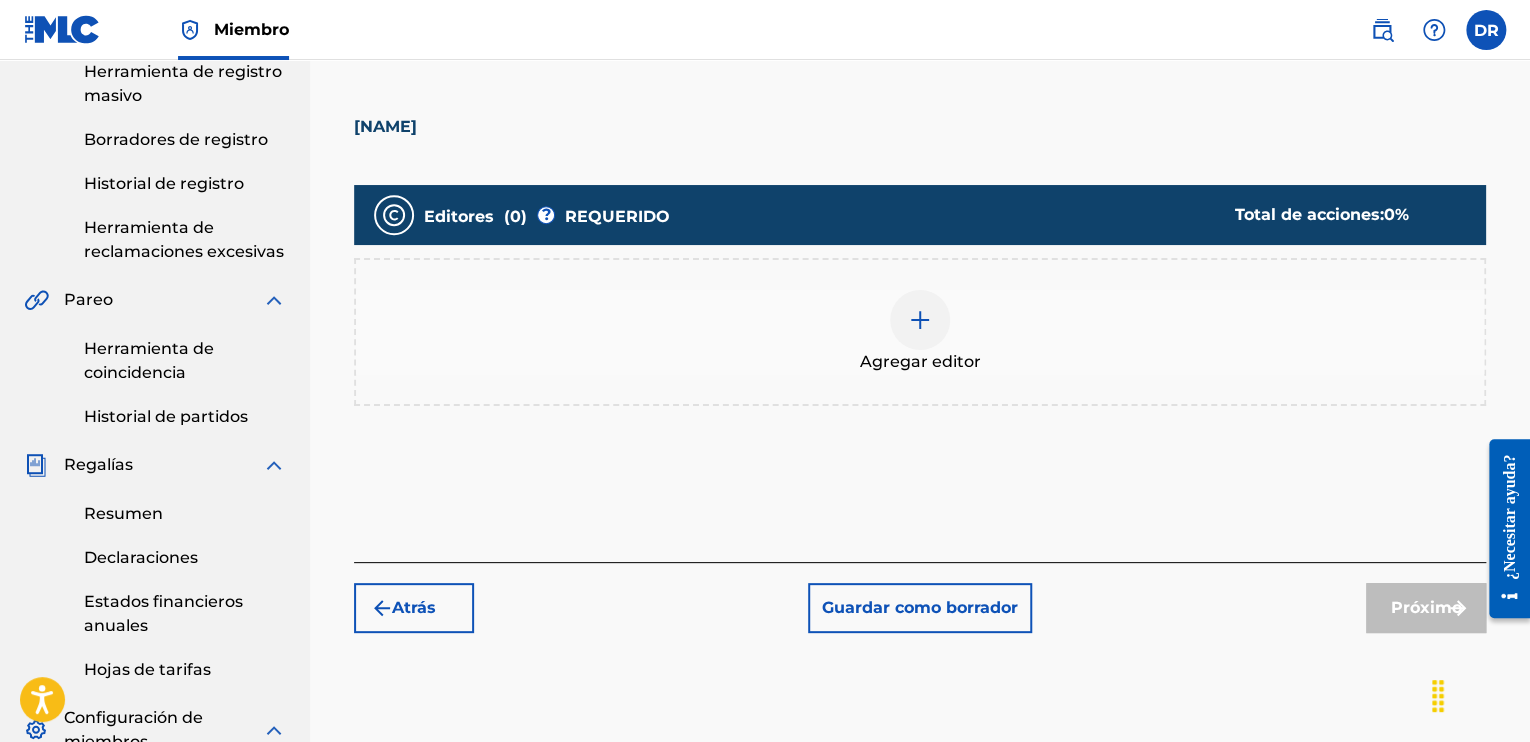 click at bounding box center (920, 320) 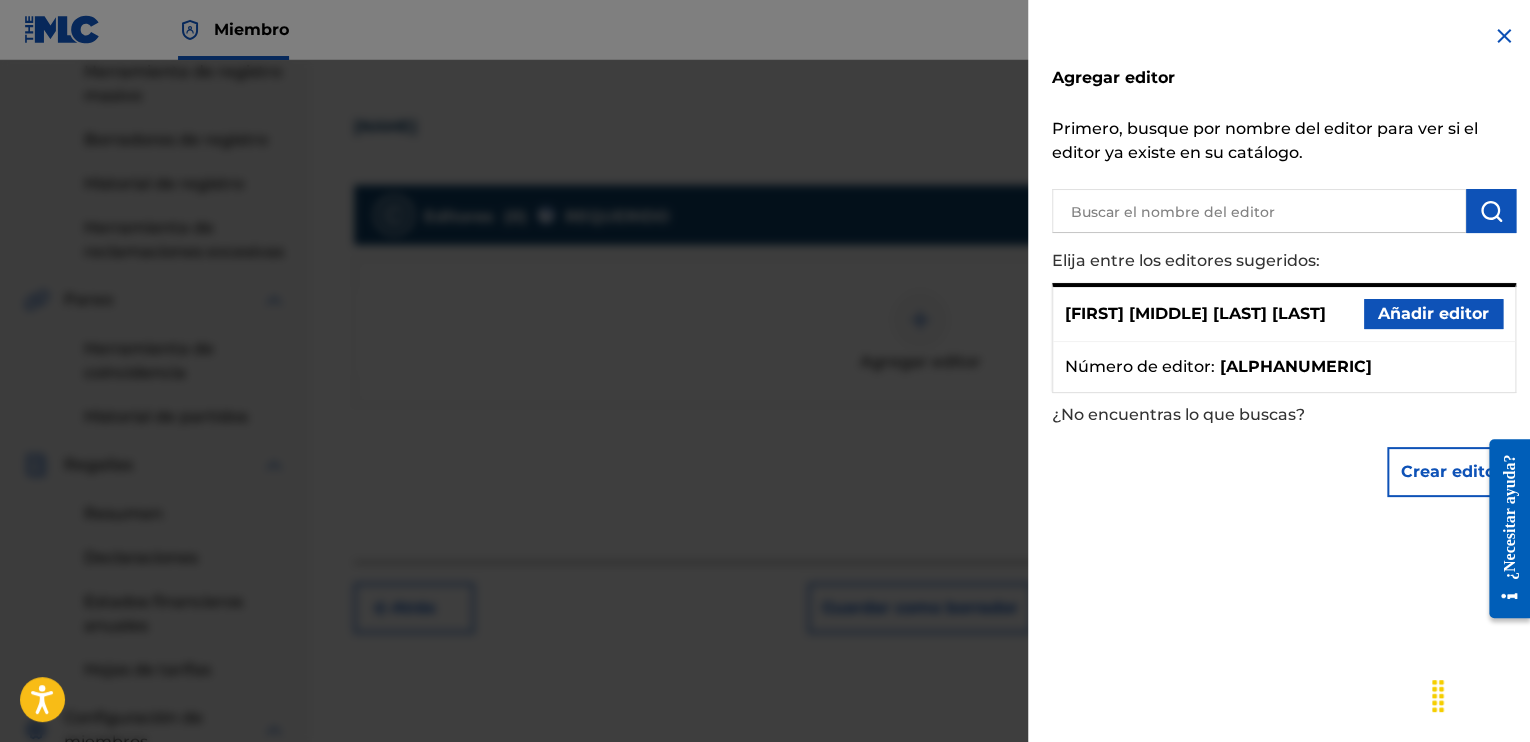 click on "Añadir editor" at bounding box center [1433, 313] 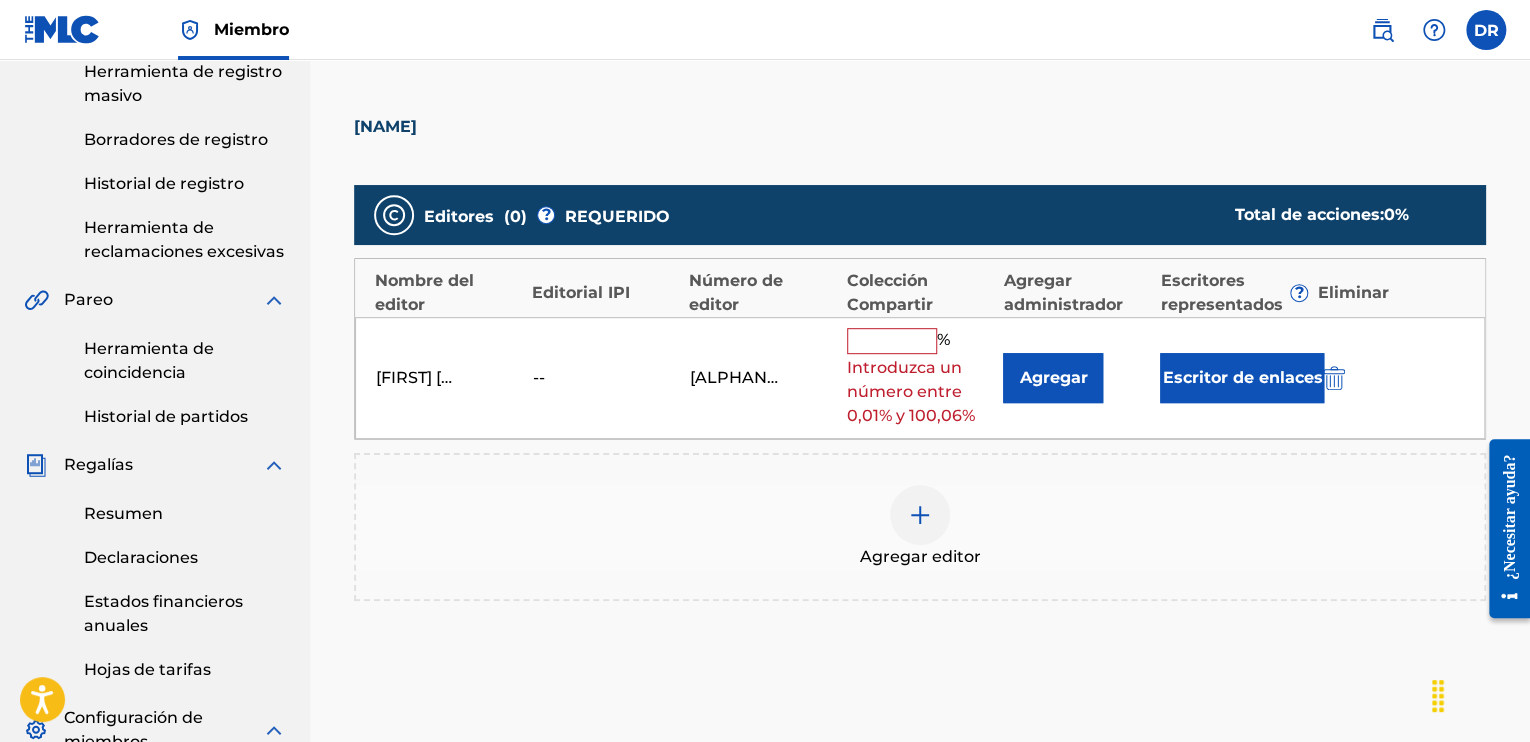 click at bounding box center [892, 341] 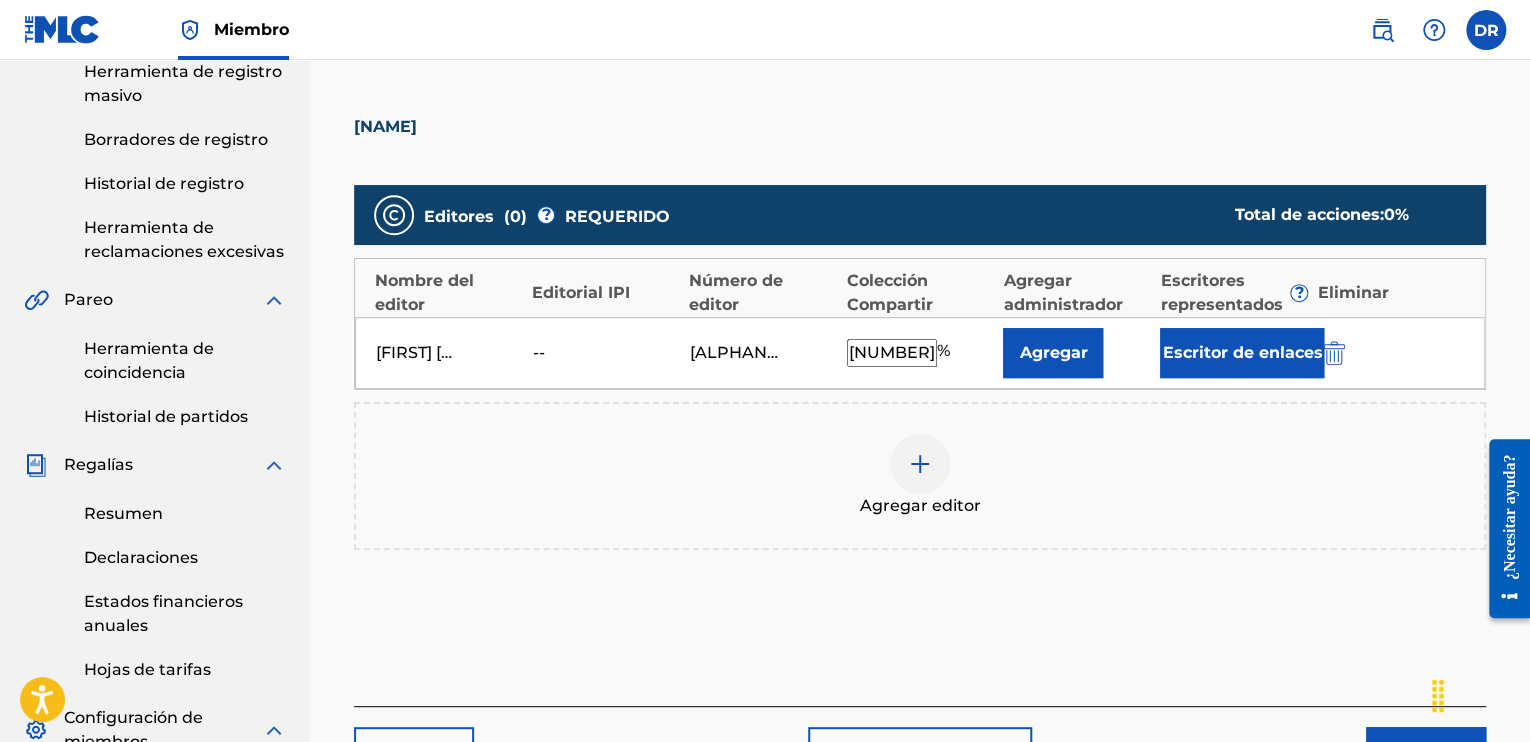 type on "[NUMBER]" 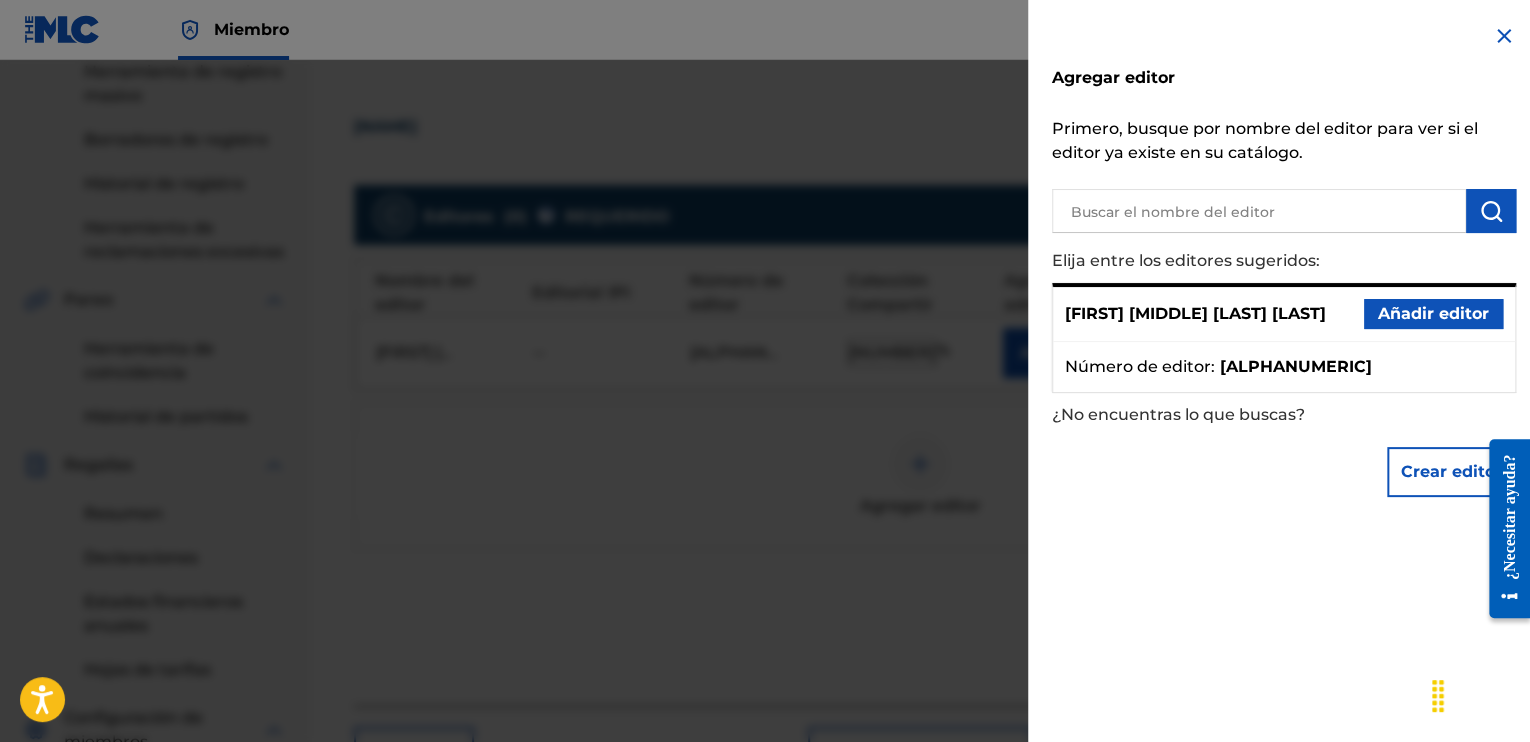 click at bounding box center (1504, 36) 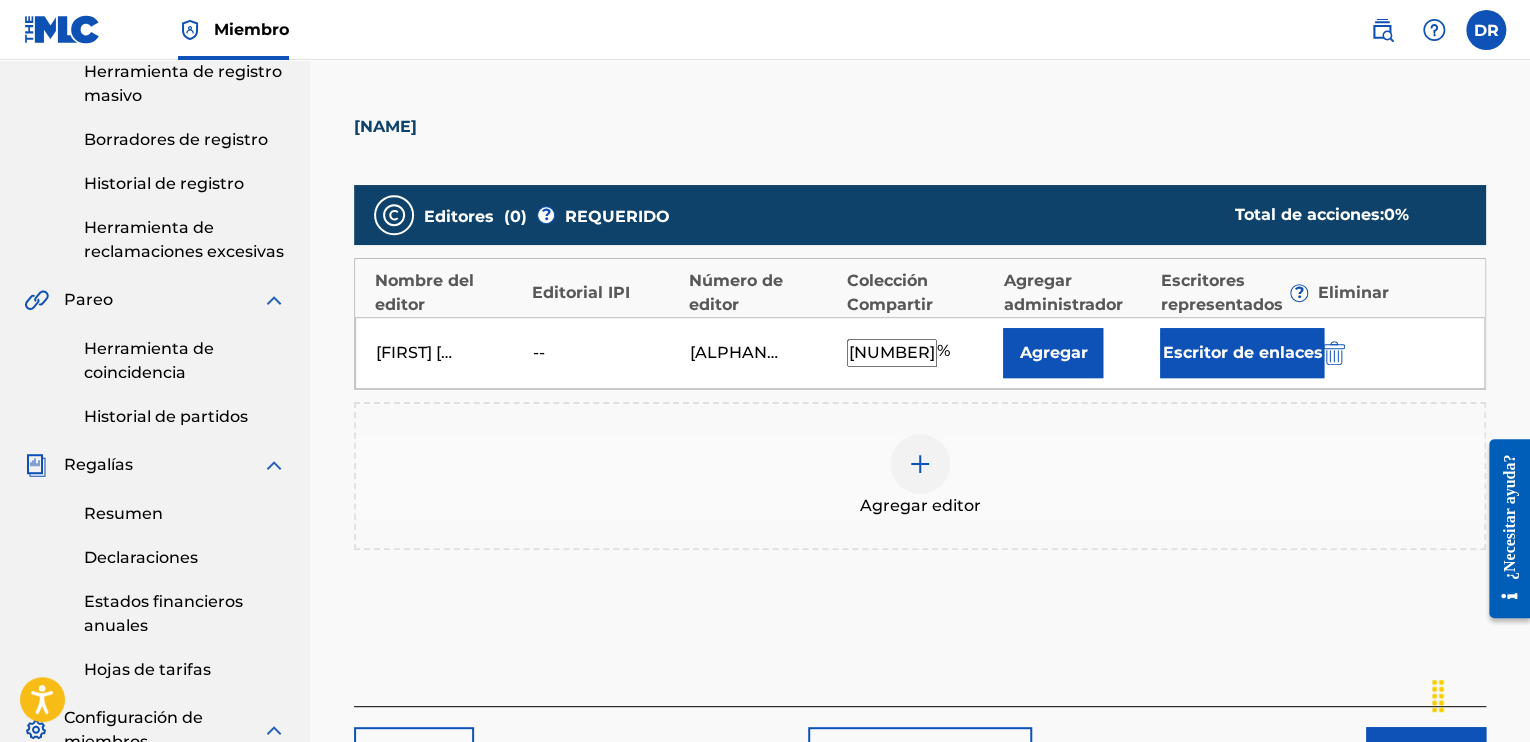 click on "Escritor de enlaces" at bounding box center [1242, 353] 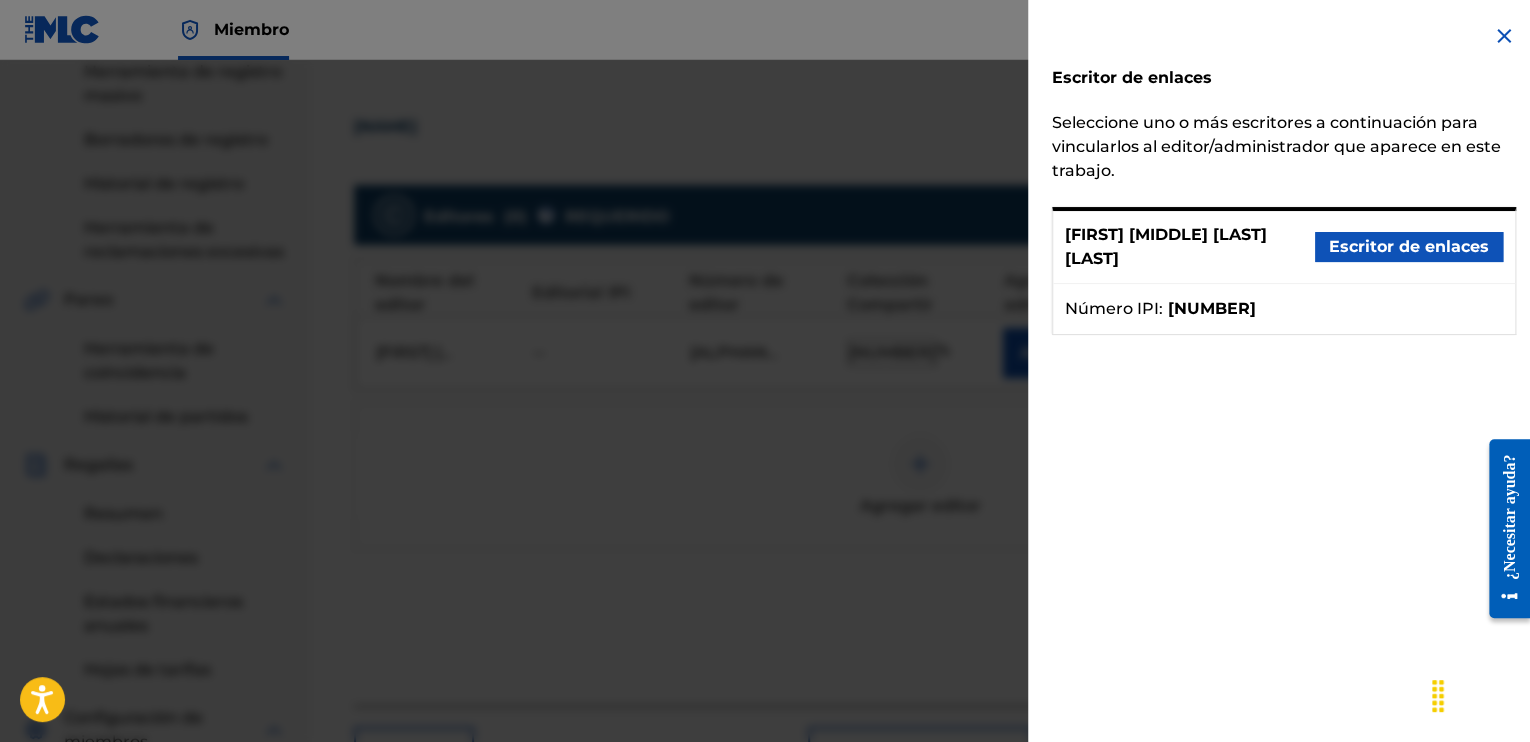 click at bounding box center [1504, 36] 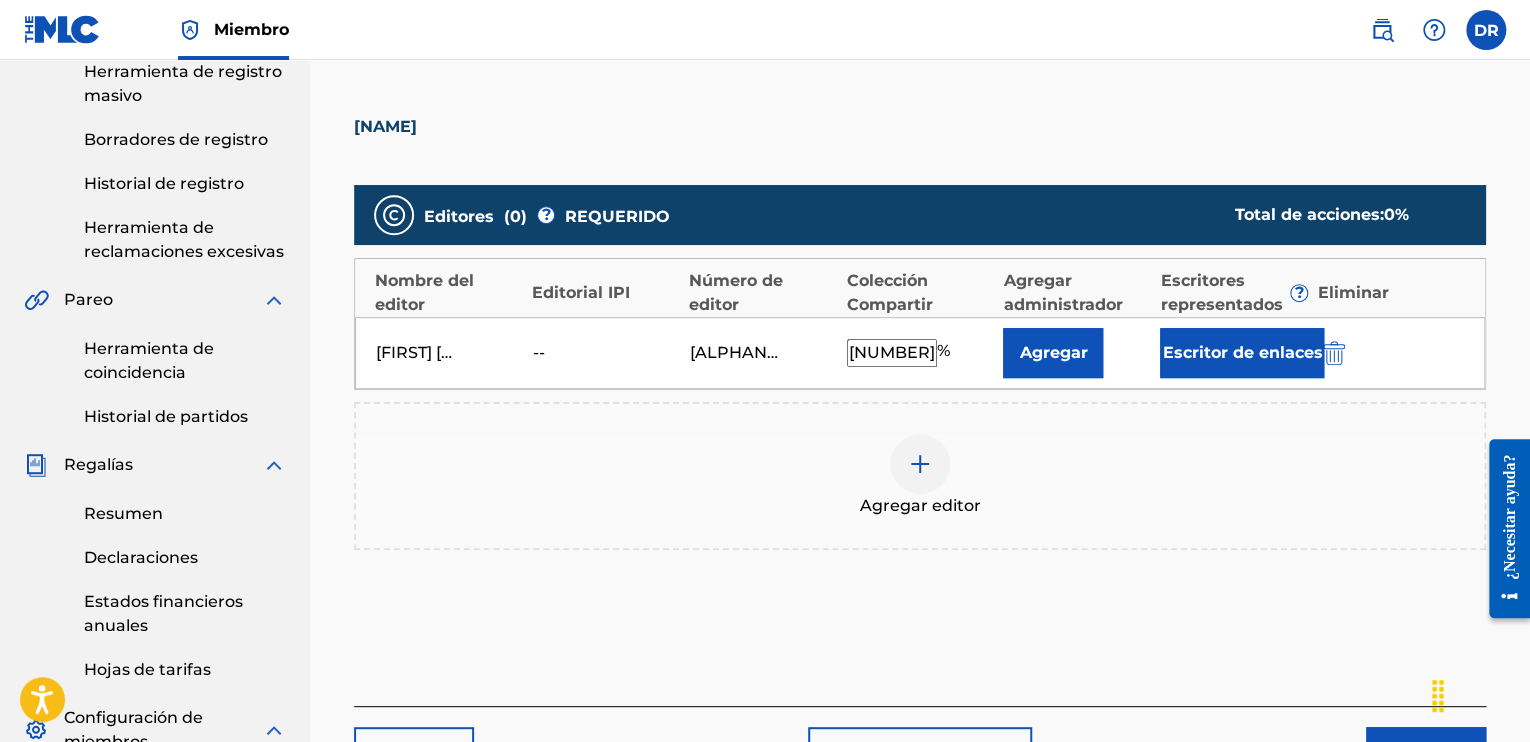 click on "Agregar" at bounding box center [1053, 352] 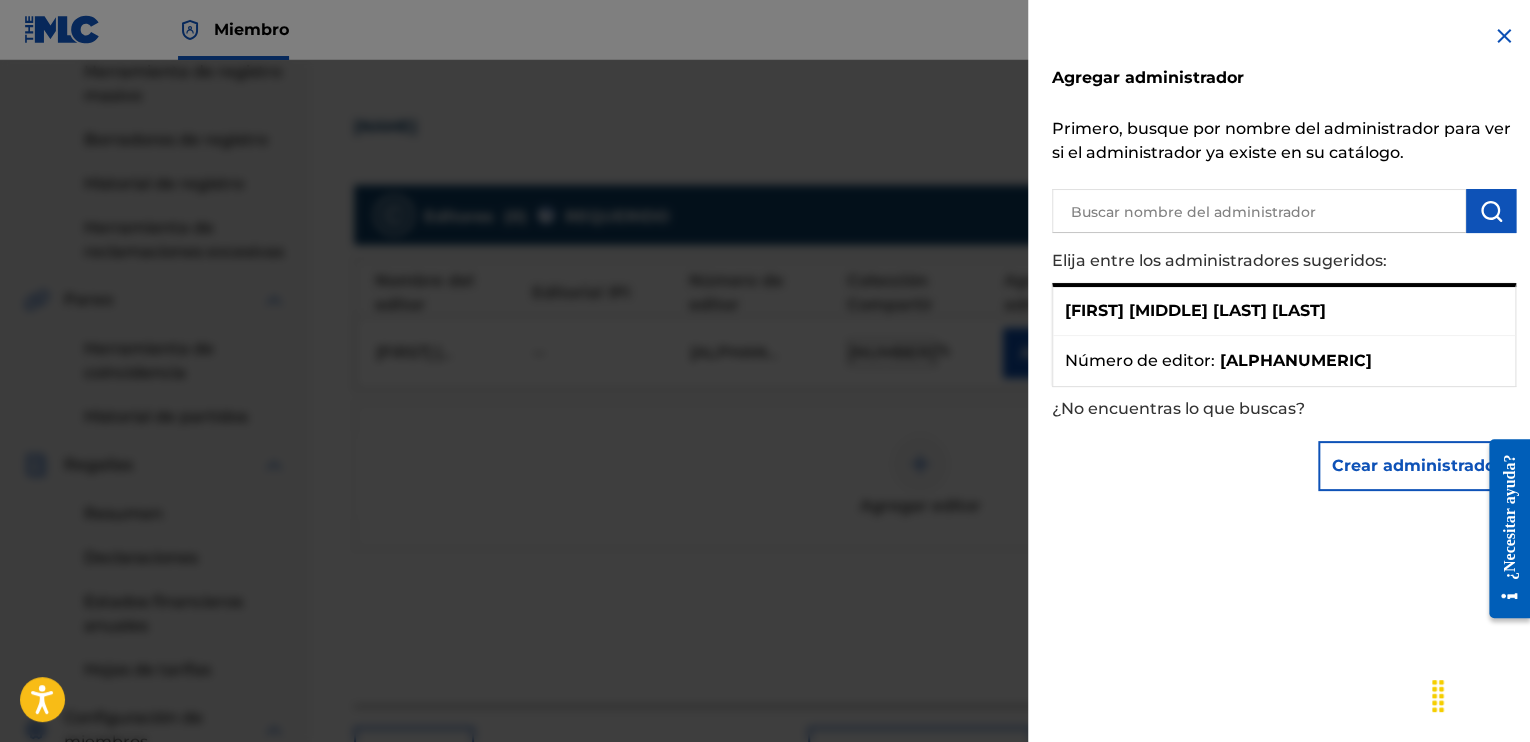 click at bounding box center [1504, 36] 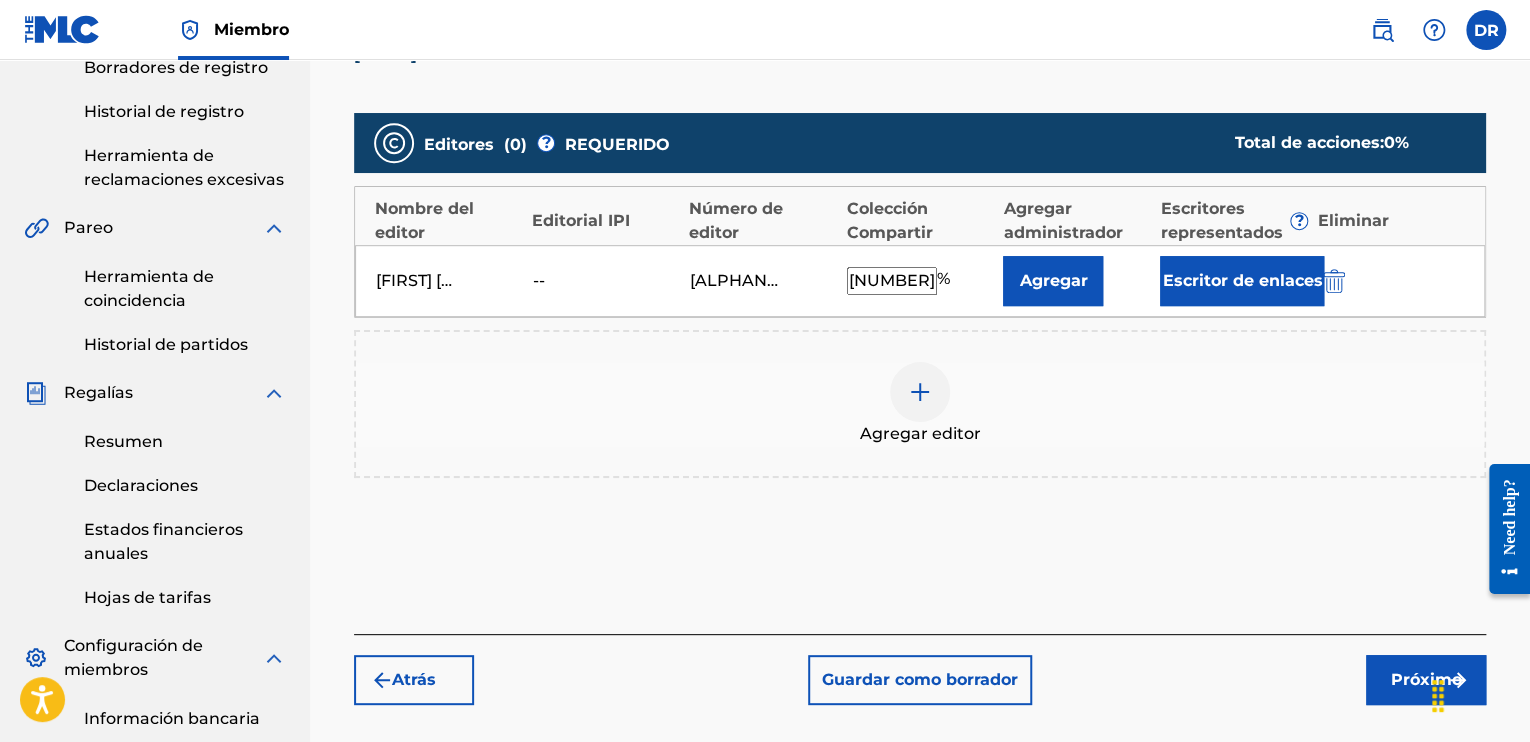 scroll, scrollTop: 378, scrollLeft: 0, axis: vertical 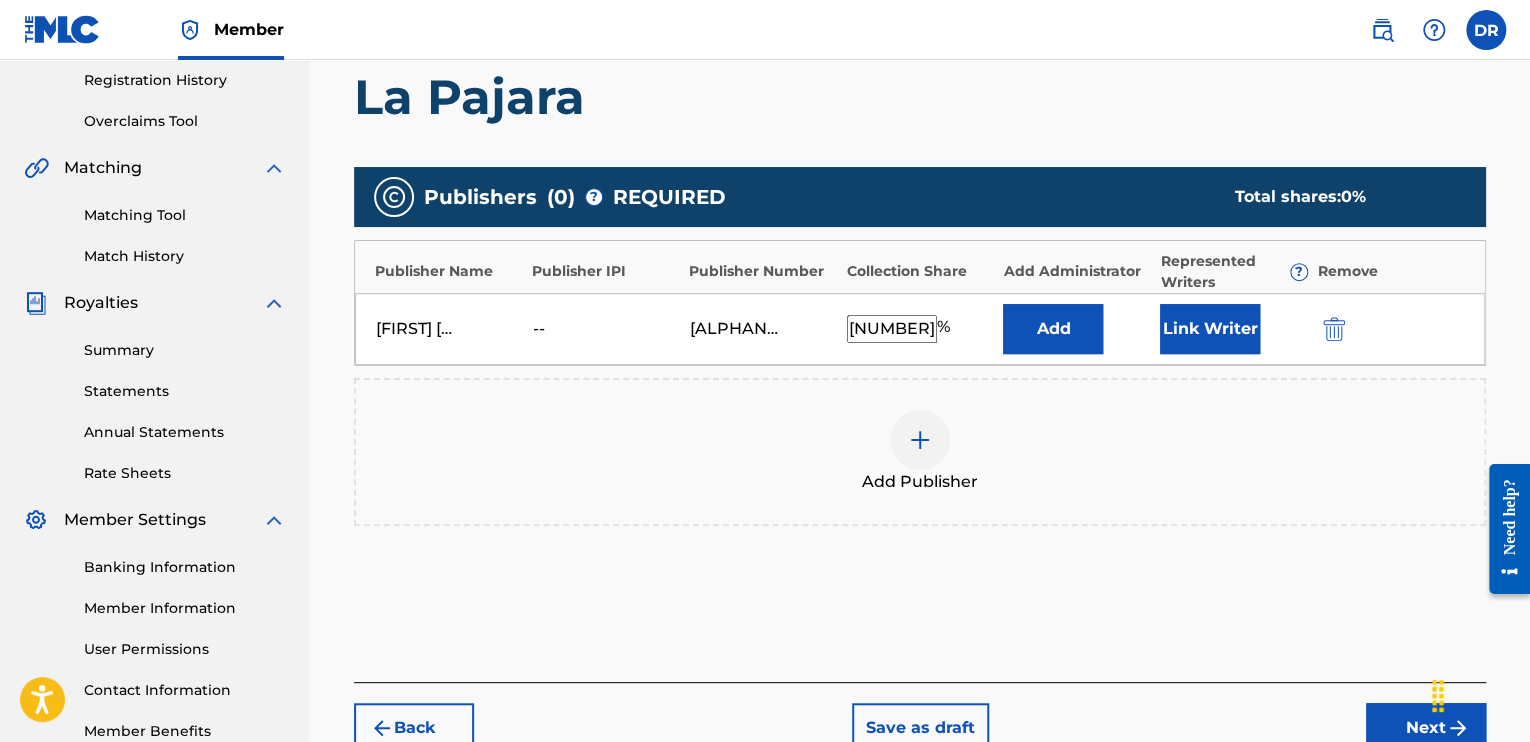 click on "Add Publisher" at bounding box center [920, 452] 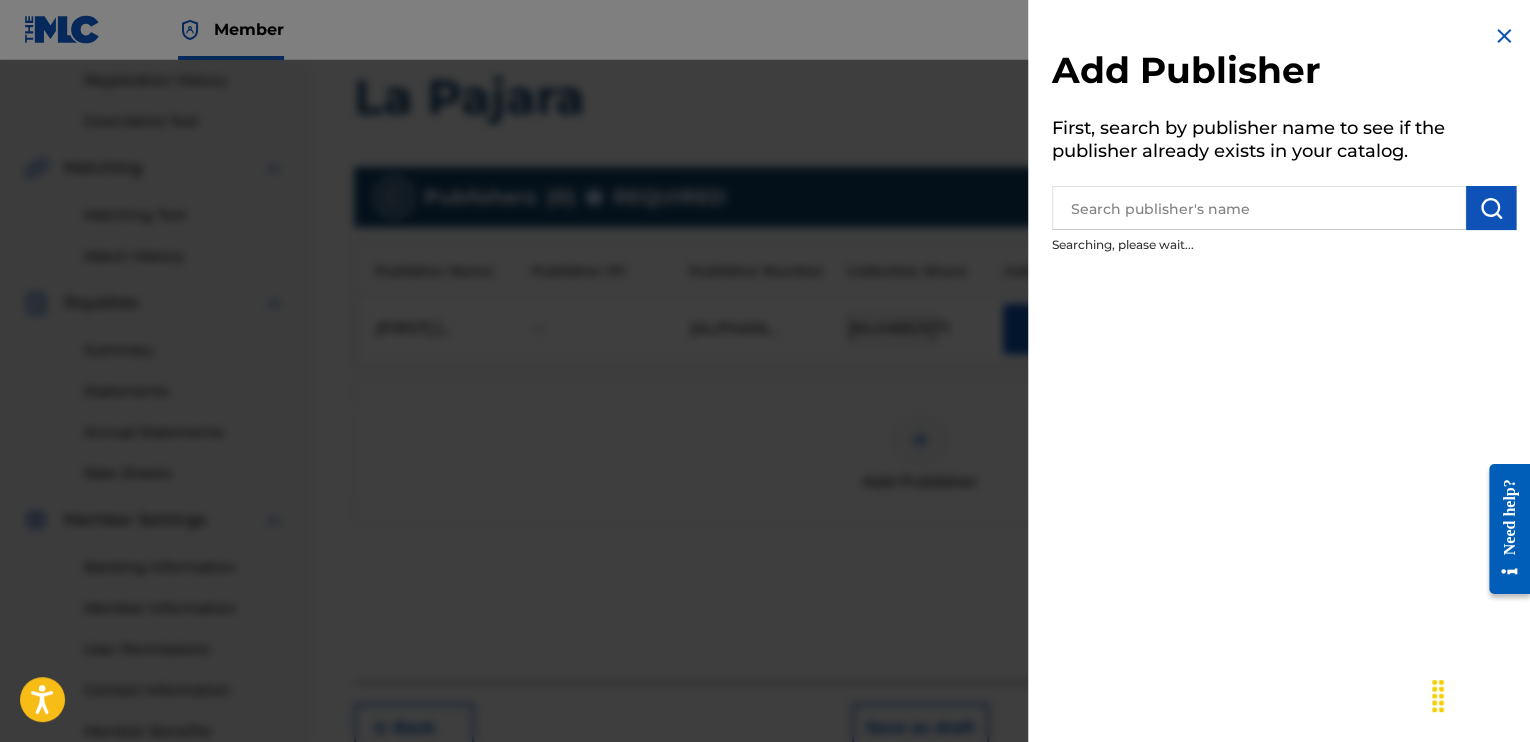 click at bounding box center (765, 431) 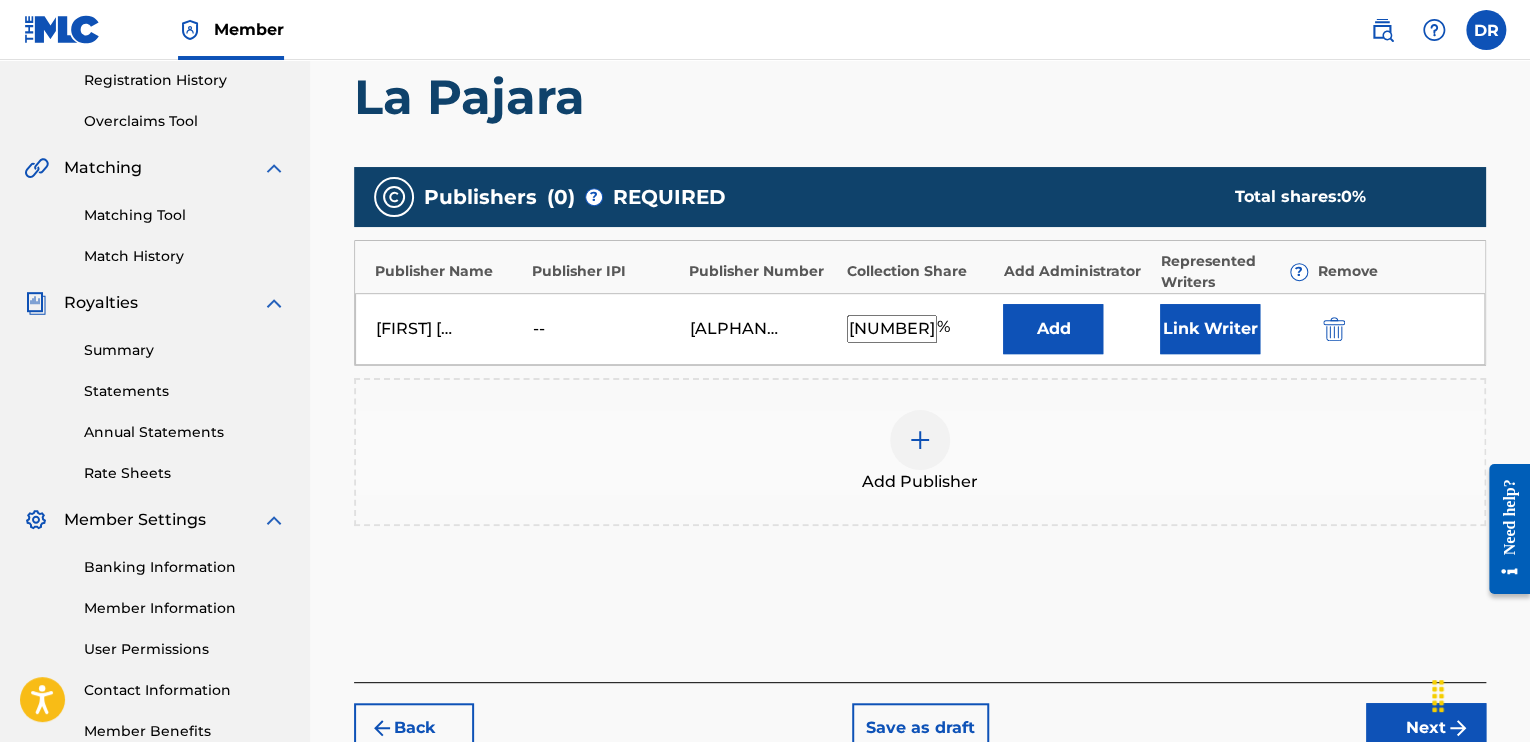 click on "Link Writer" at bounding box center [1210, 329] 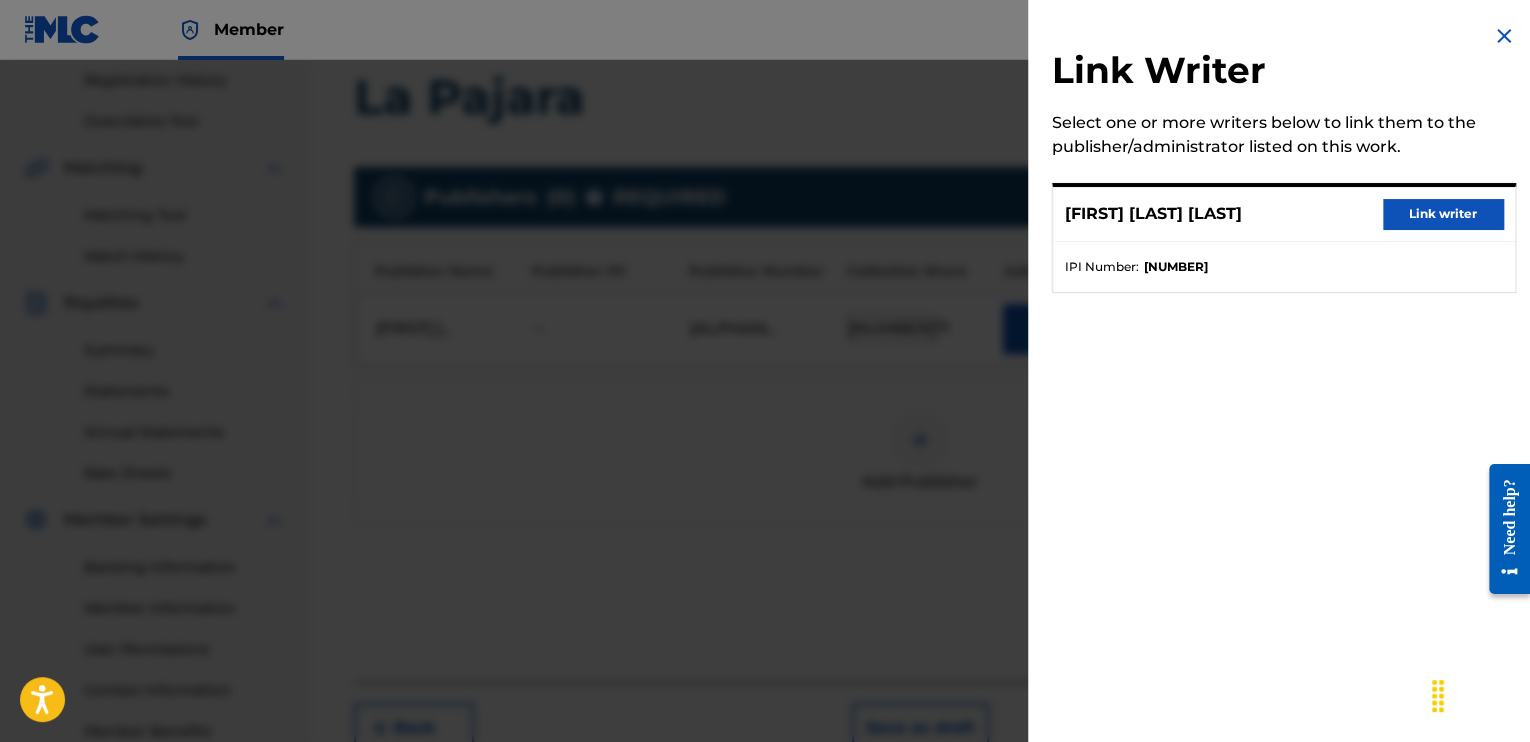 click on "Link writer" at bounding box center [1443, 214] 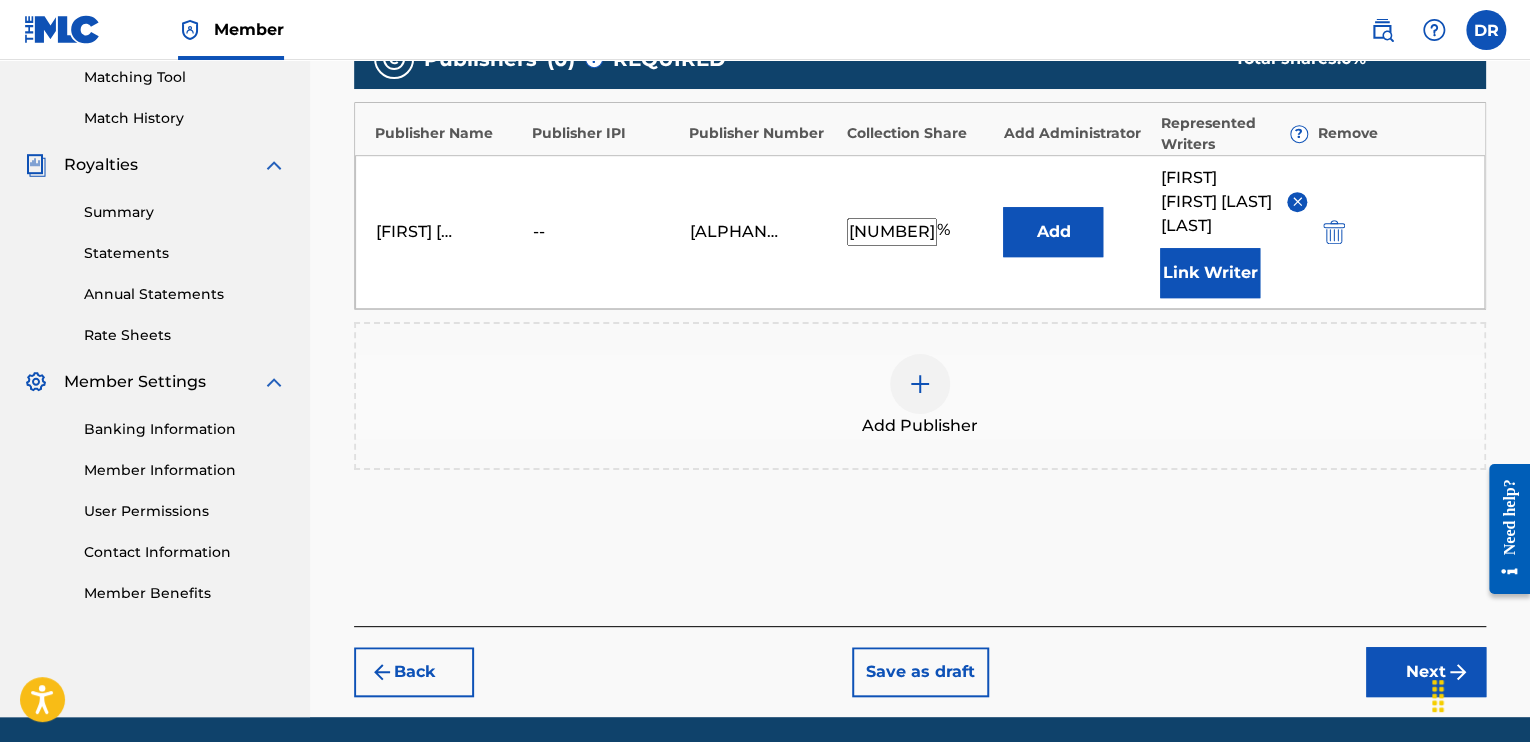 scroll, scrollTop: 516, scrollLeft: 0, axis: vertical 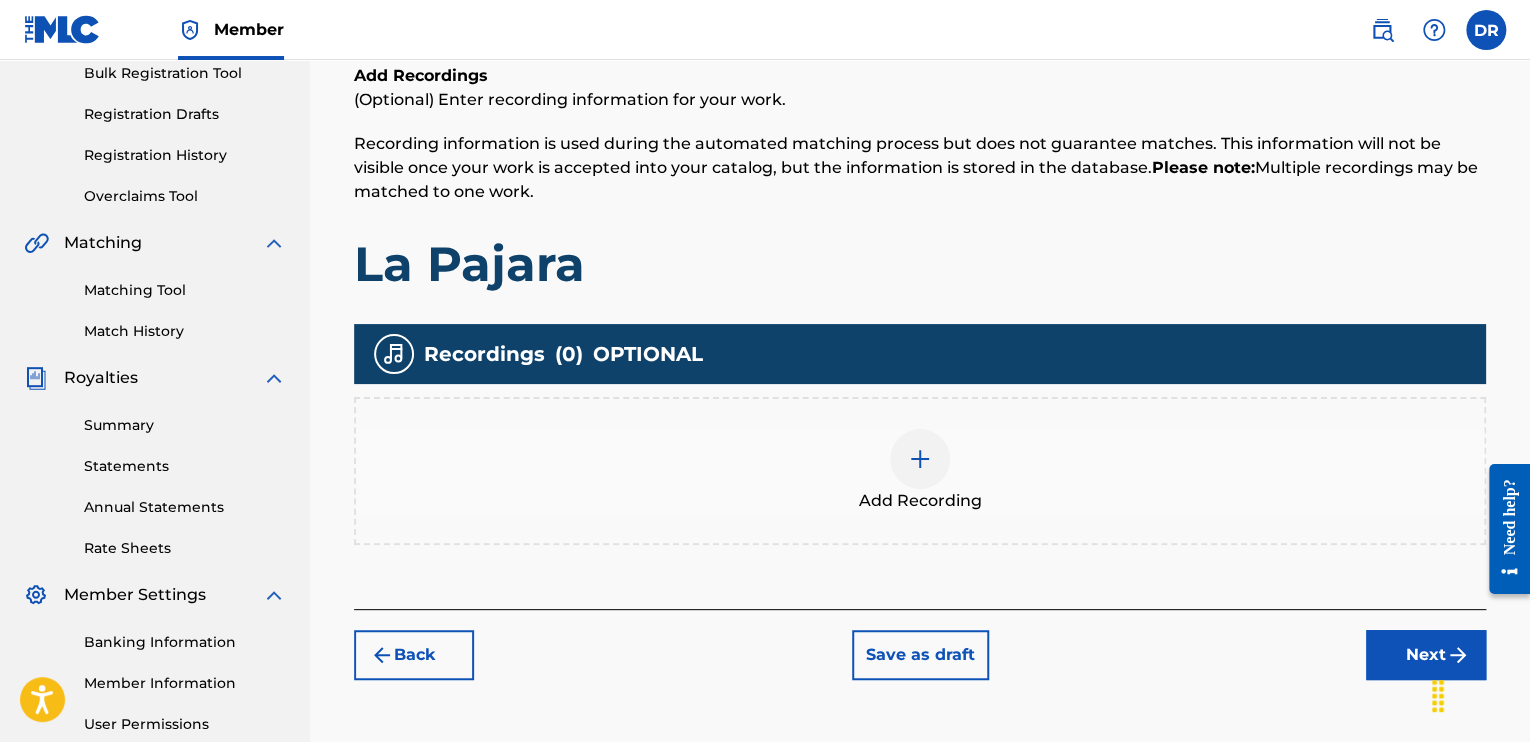 click at bounding box center [920, 459] 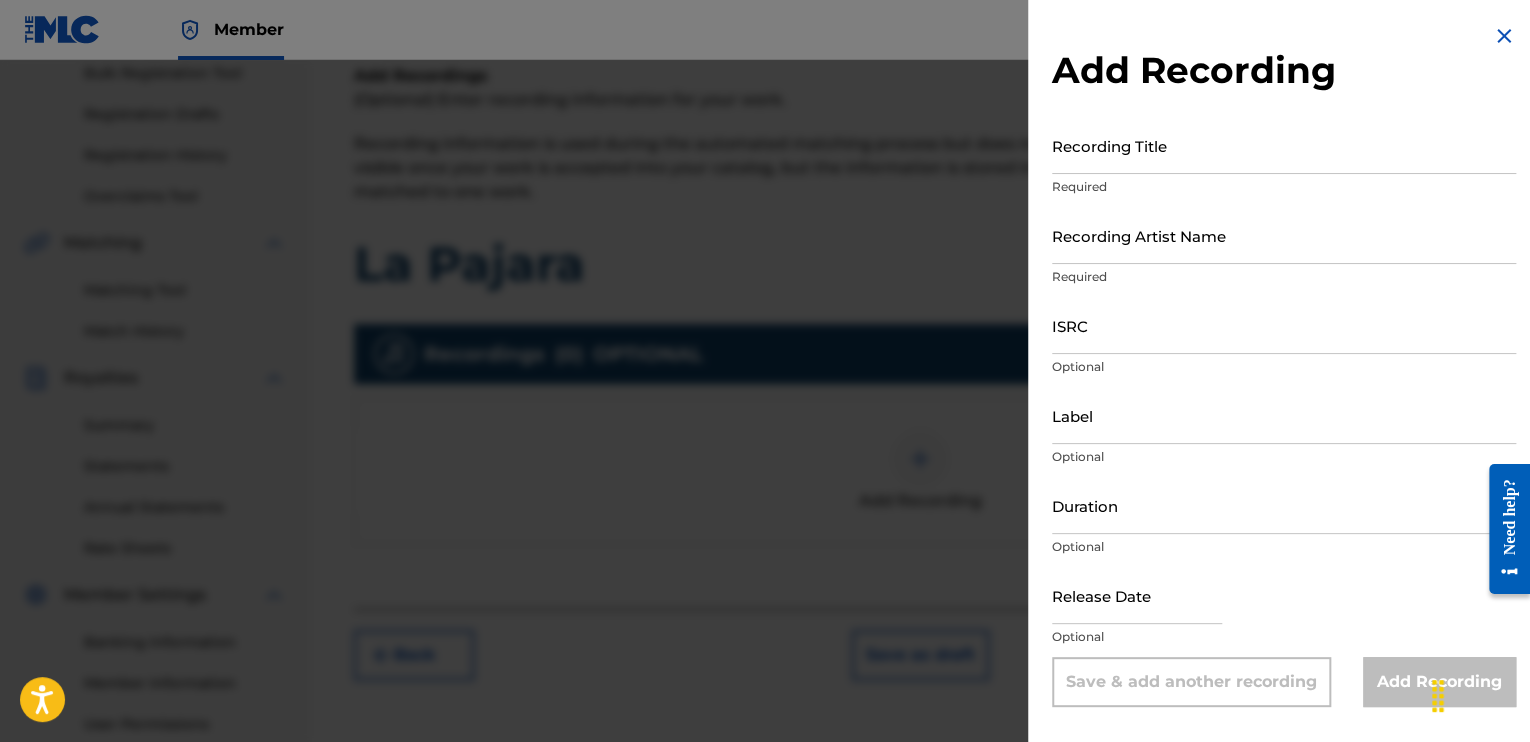 click on "Recording Title" at bounding box center (1284, 145) 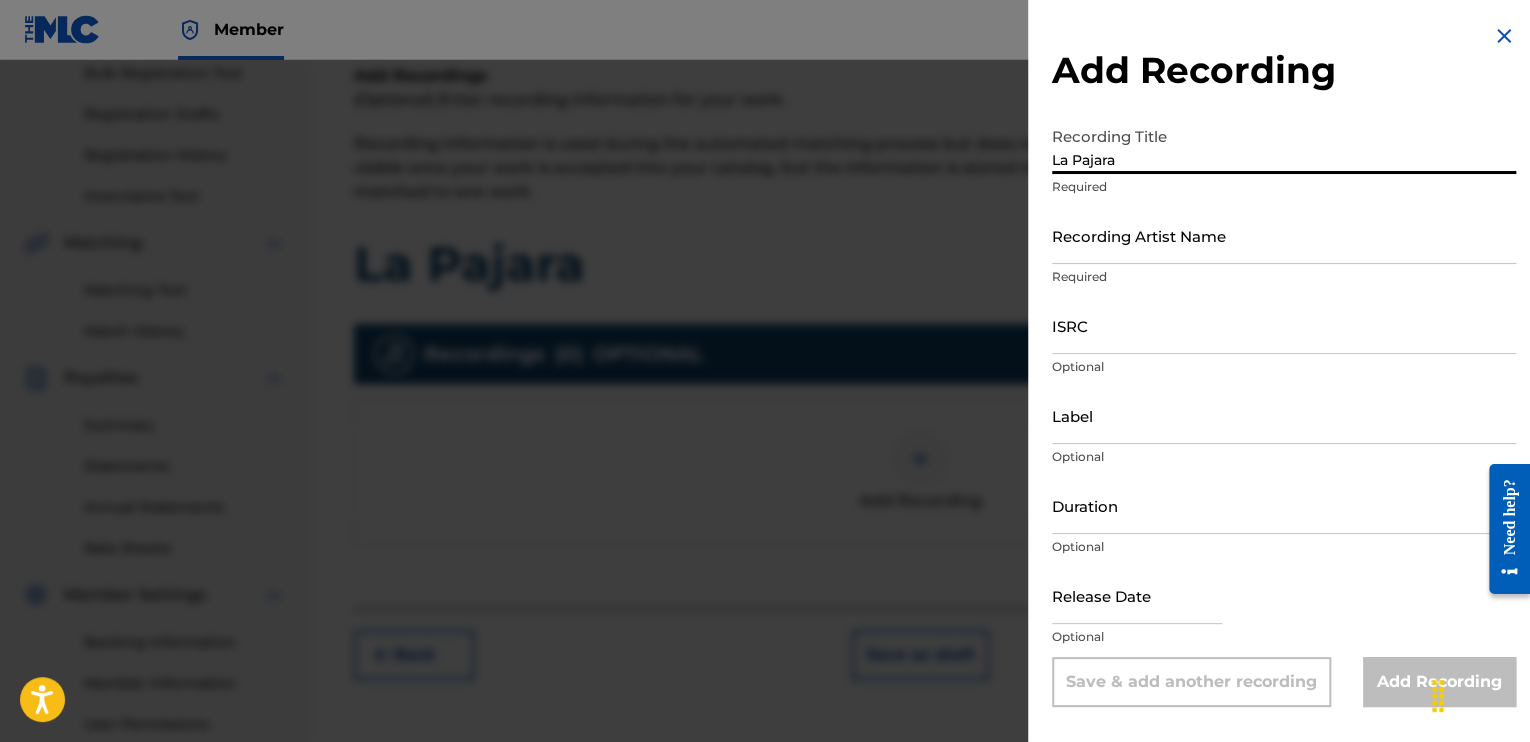 type on "La Pajara" 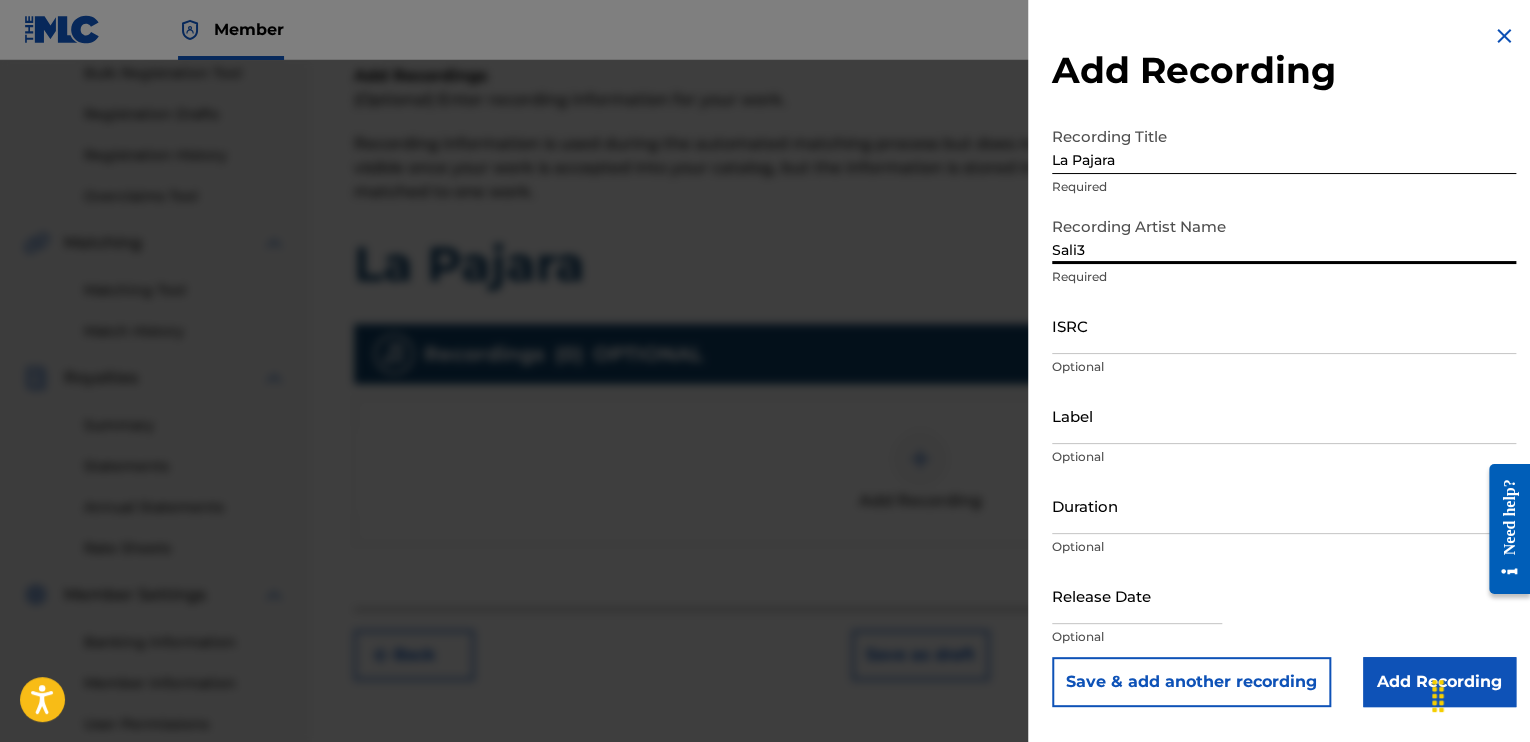 type on "Sali3" 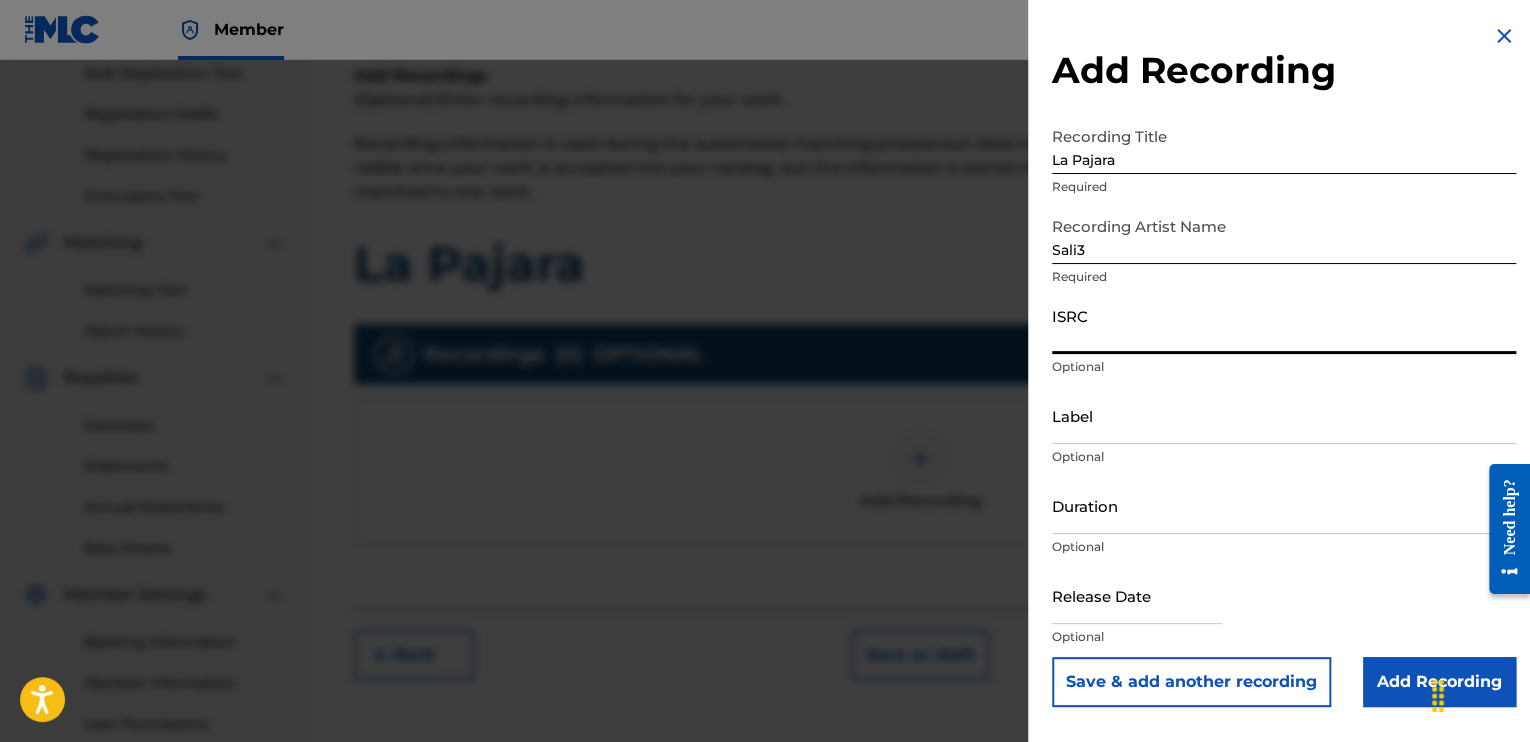 paste on "[ALPHANUMERIC]" 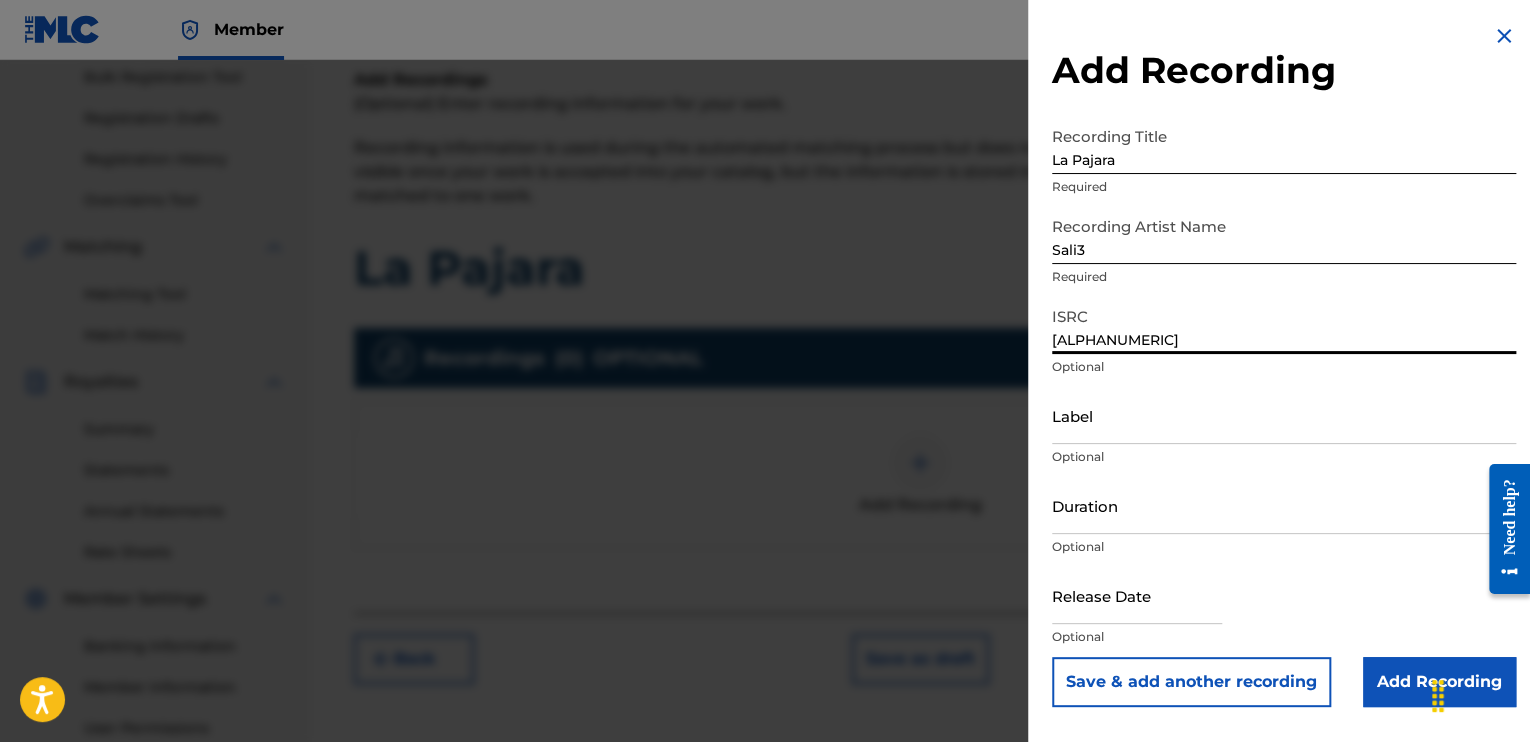 scroll, scrollTop: 266, scrollLeft: 0, axis: vertical 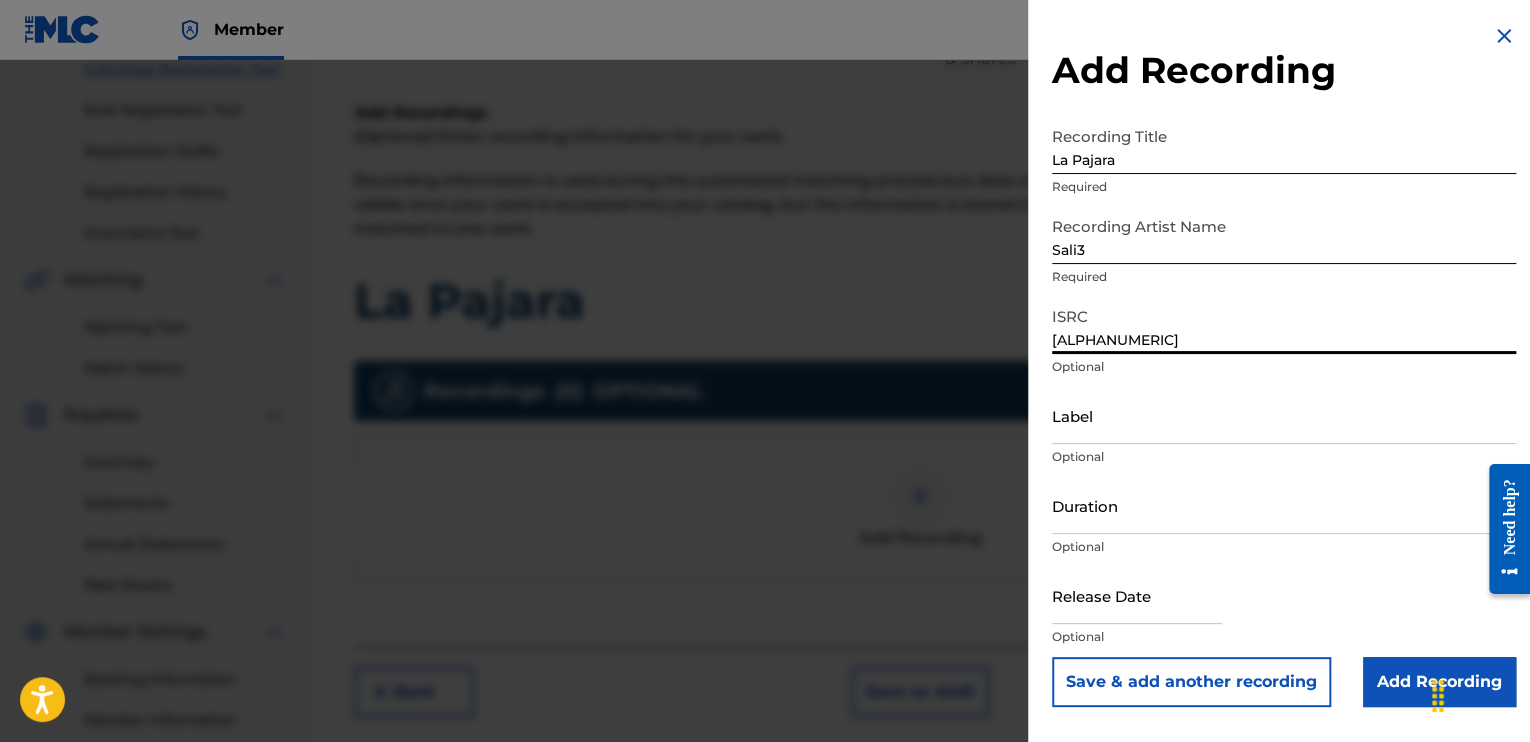 type on "[ALPHANUMERIC]" 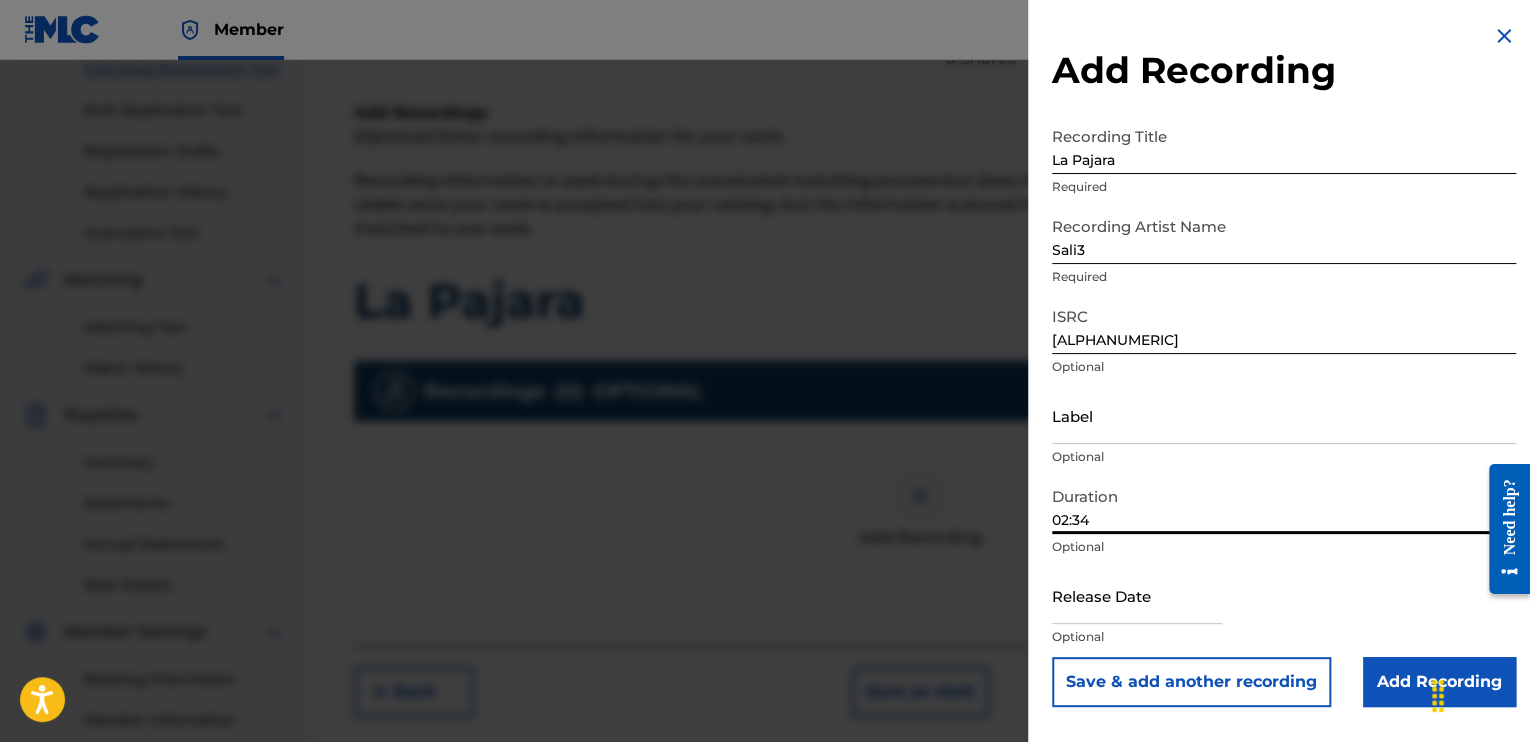type on "02:34" 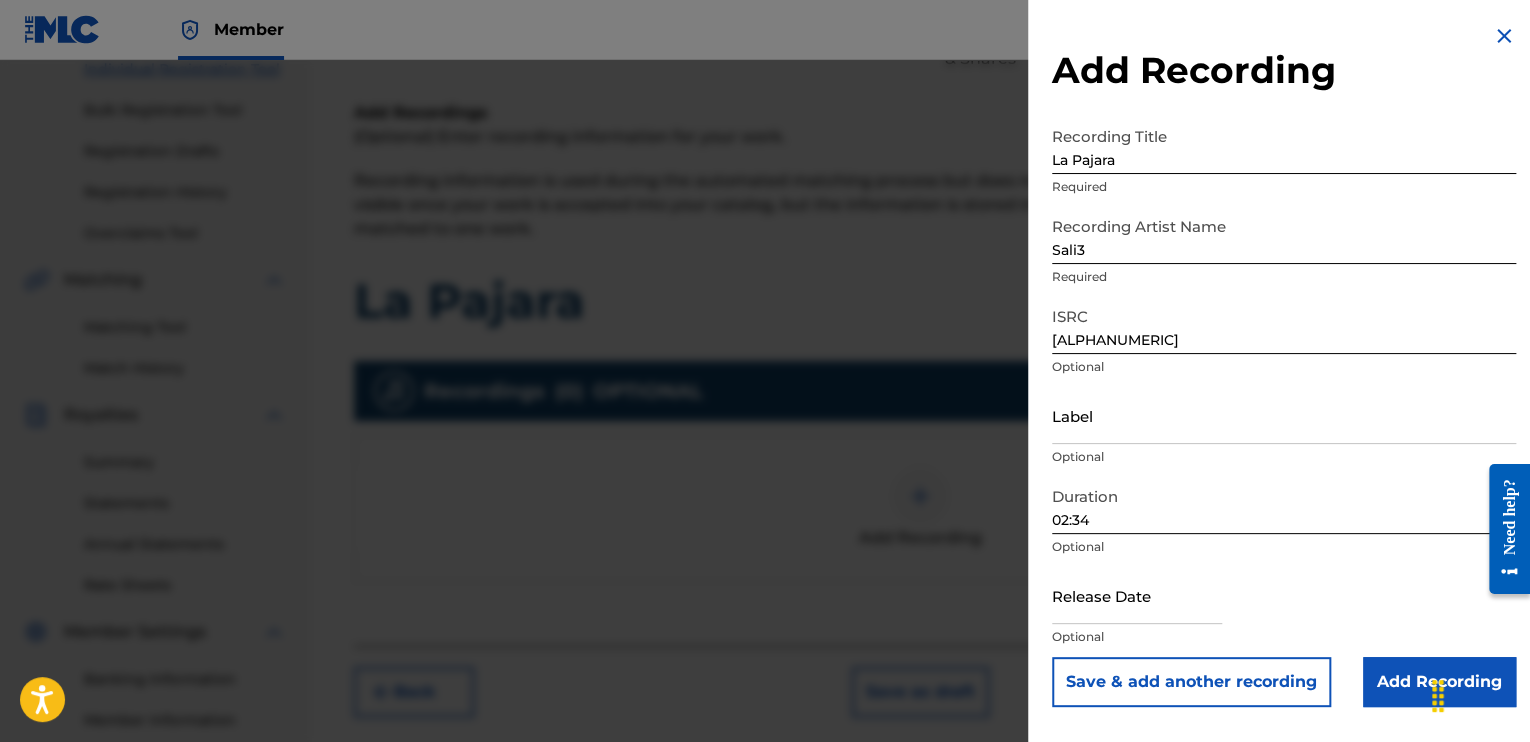 click on "Release Date Optional" at bounding box center [1284, 612] 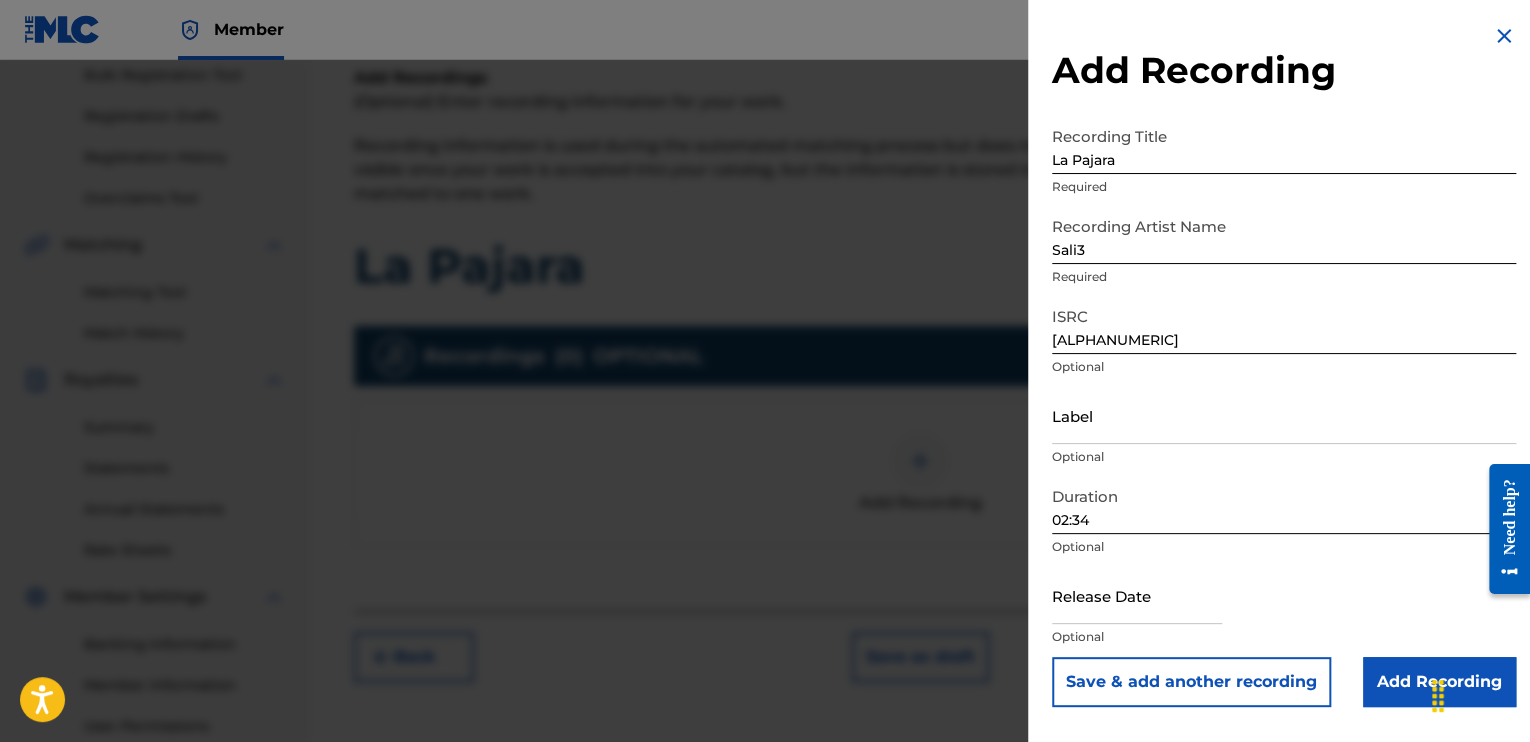 scroll, scrollTop: 300, scrollLeft: 0, axis: vertical 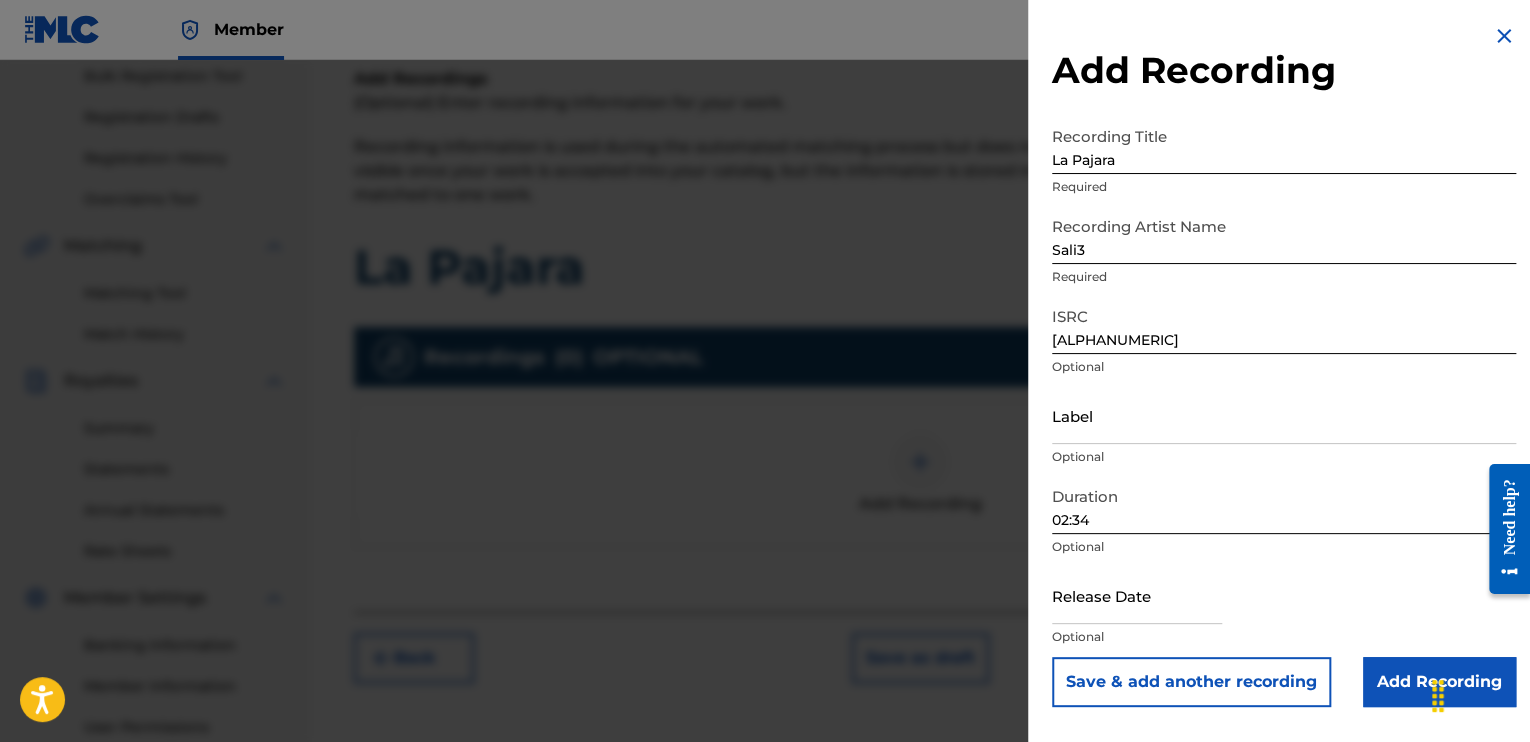 drag, startPoint x: 1367, startPoint y: 677, endPoint x: 1227, endPoint y: 602, distance: 158.8238 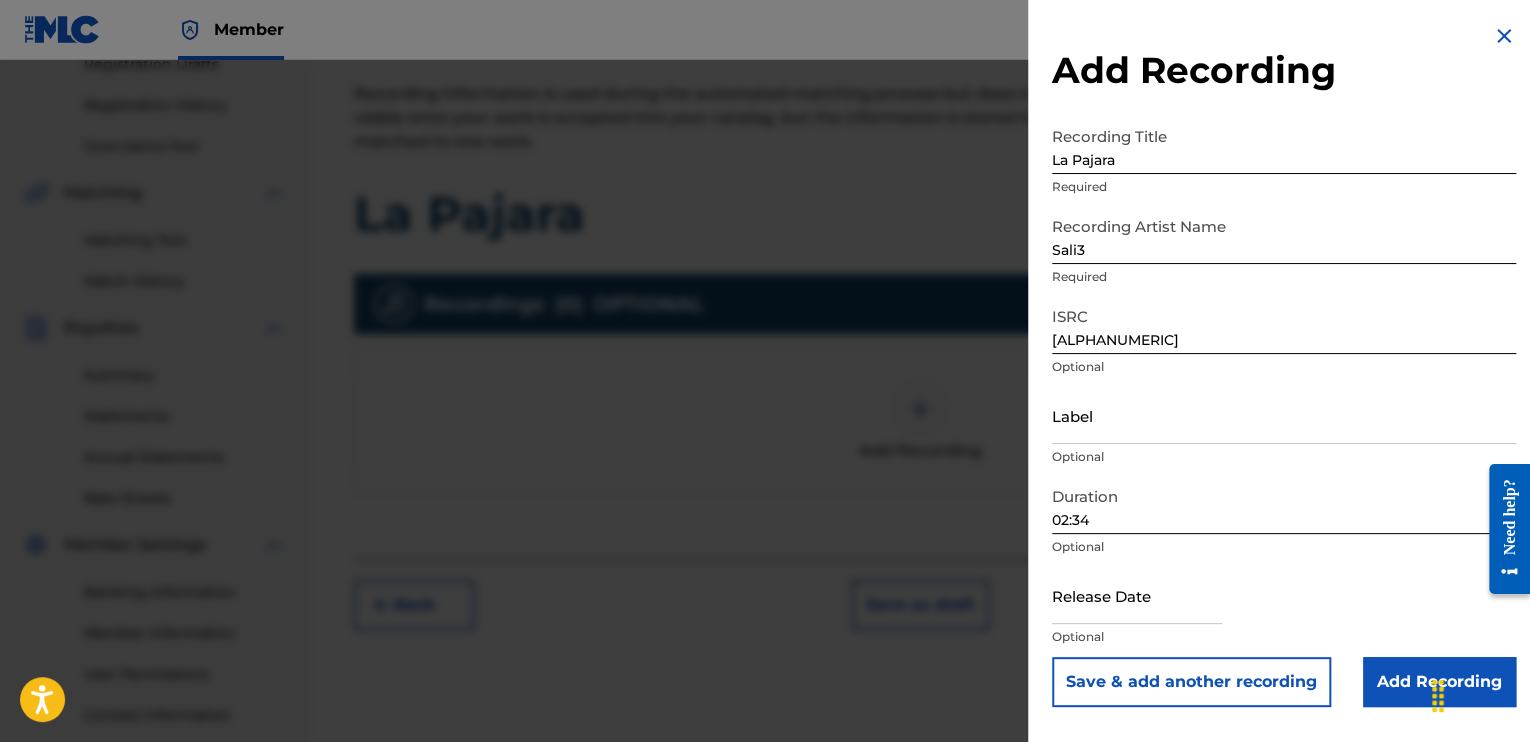 scroll, scrollTop: 349, scrollLeft: 0, axis: vertical 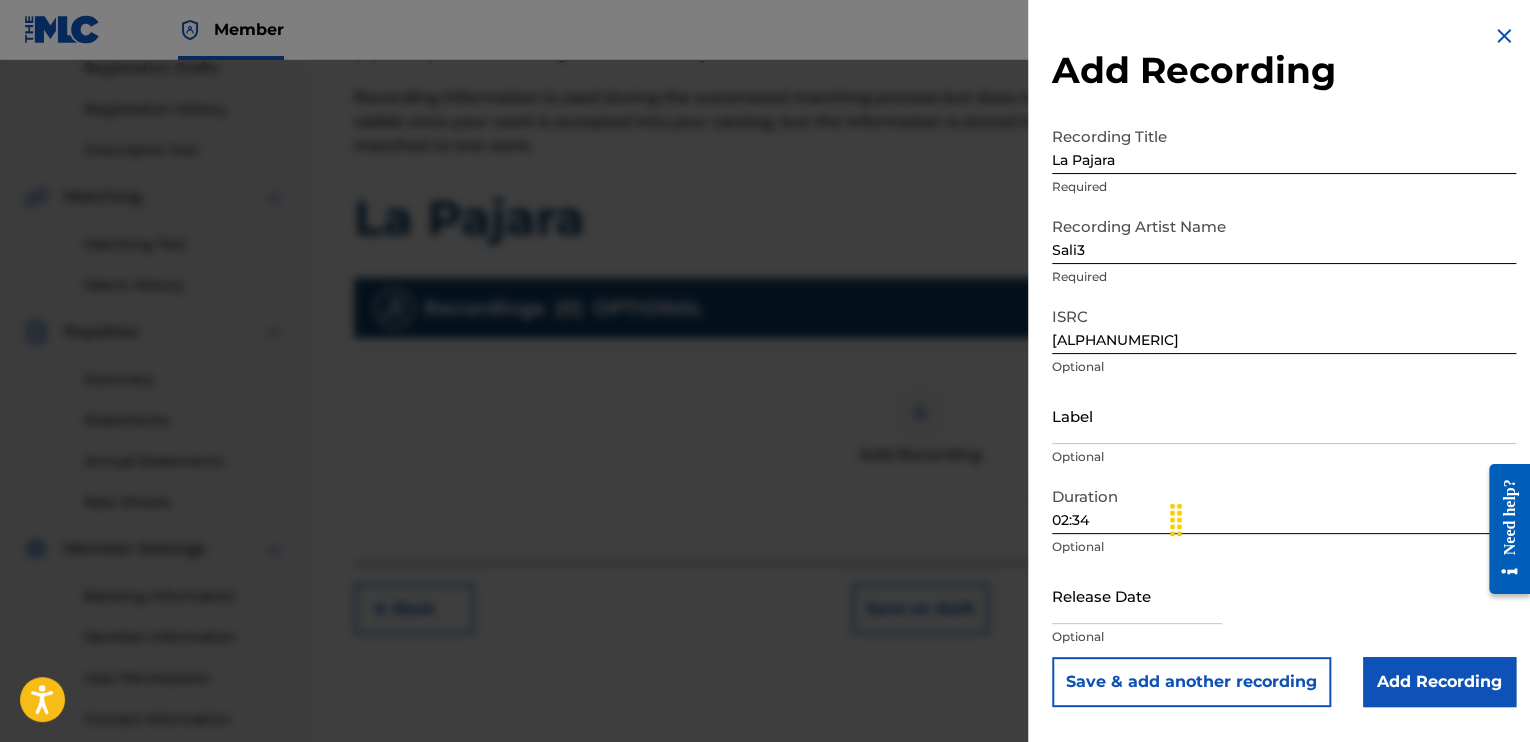 drag, startPoint x: 1438, startPoint y: 705, endPoint x: 1182, endPoint y: 529, distance: 310.66382 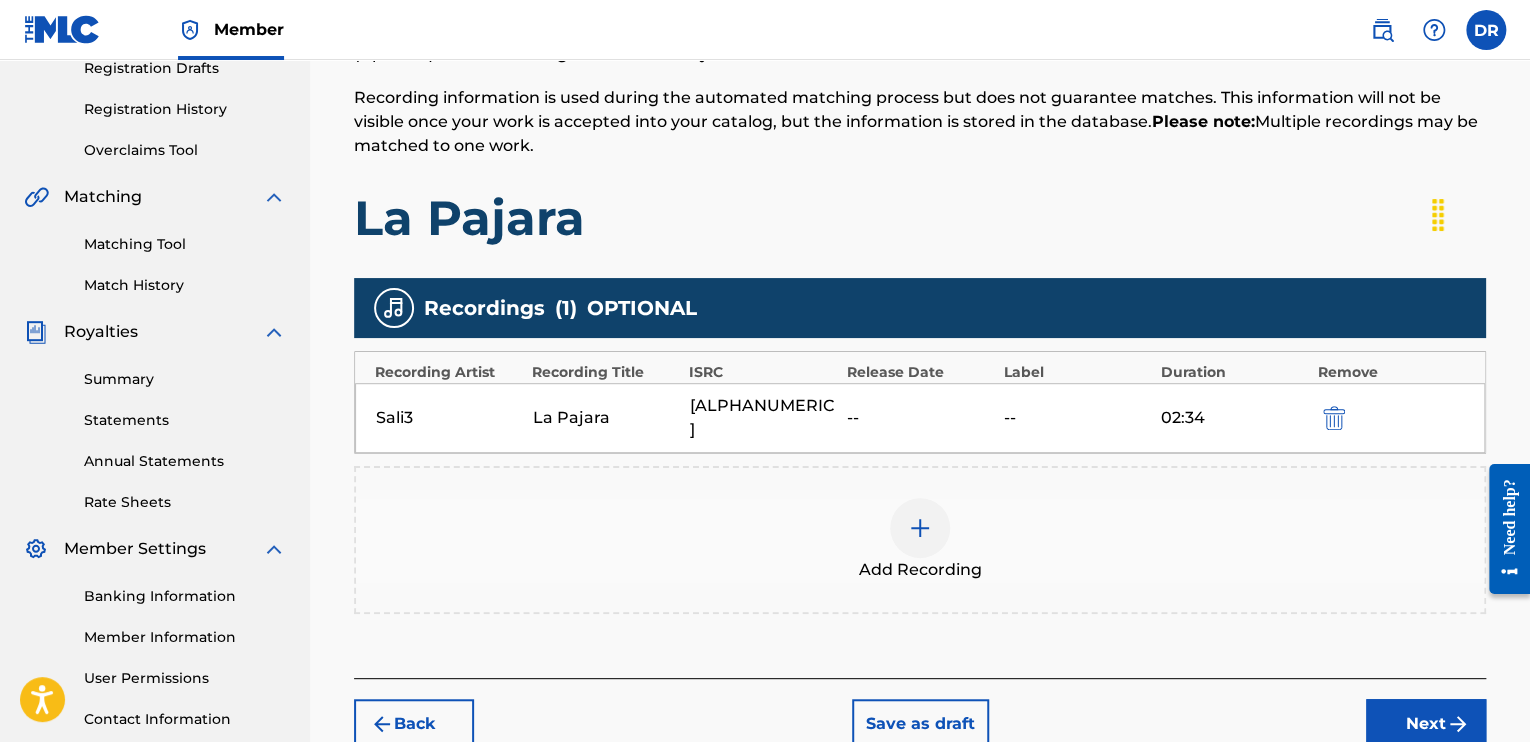 drag, startPoint x: 1171, startPoint y: 531, endPoint x: 1480, endPoint y: 225, distance: 434.87585 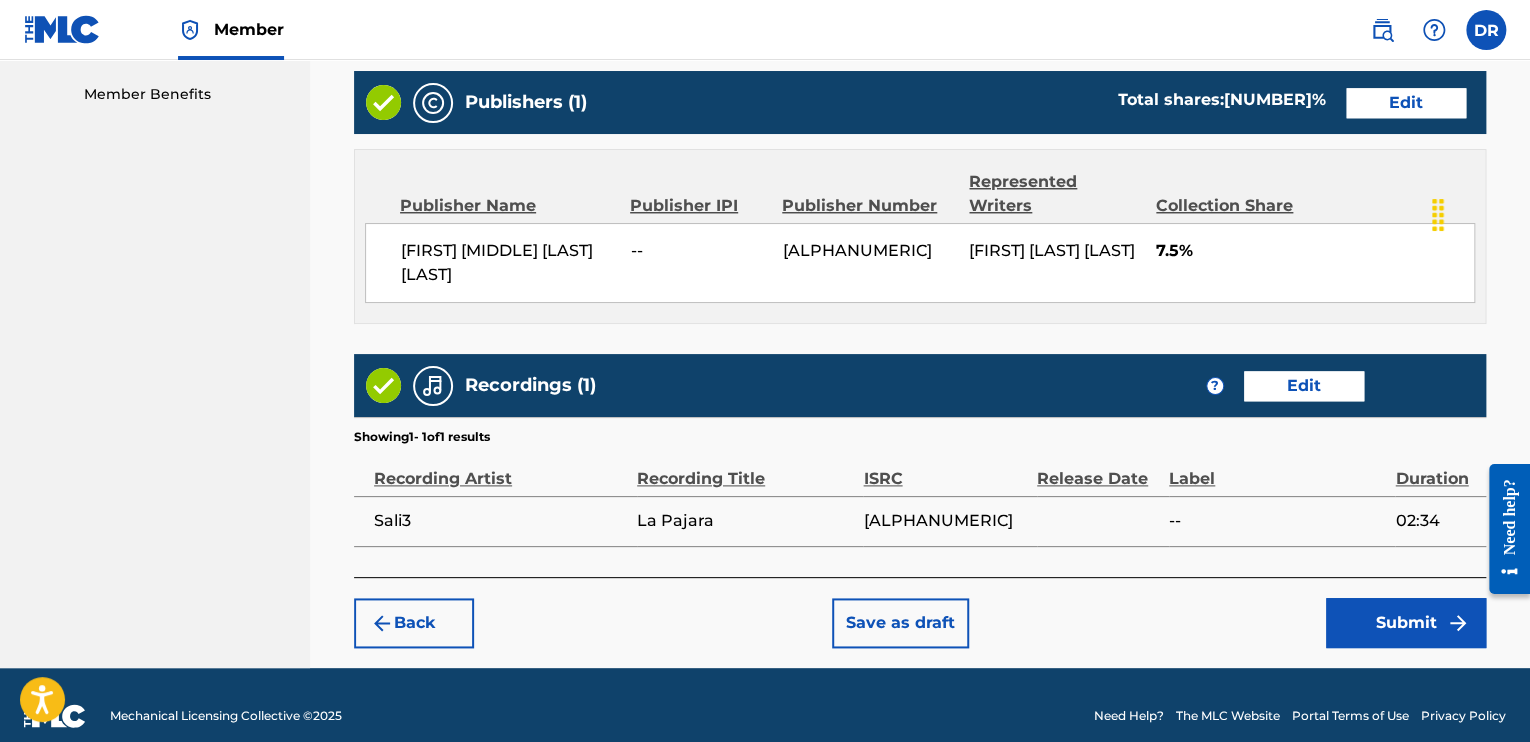 scroll, scrollTop: 1034, scrollLeft: 0, axis: vertical 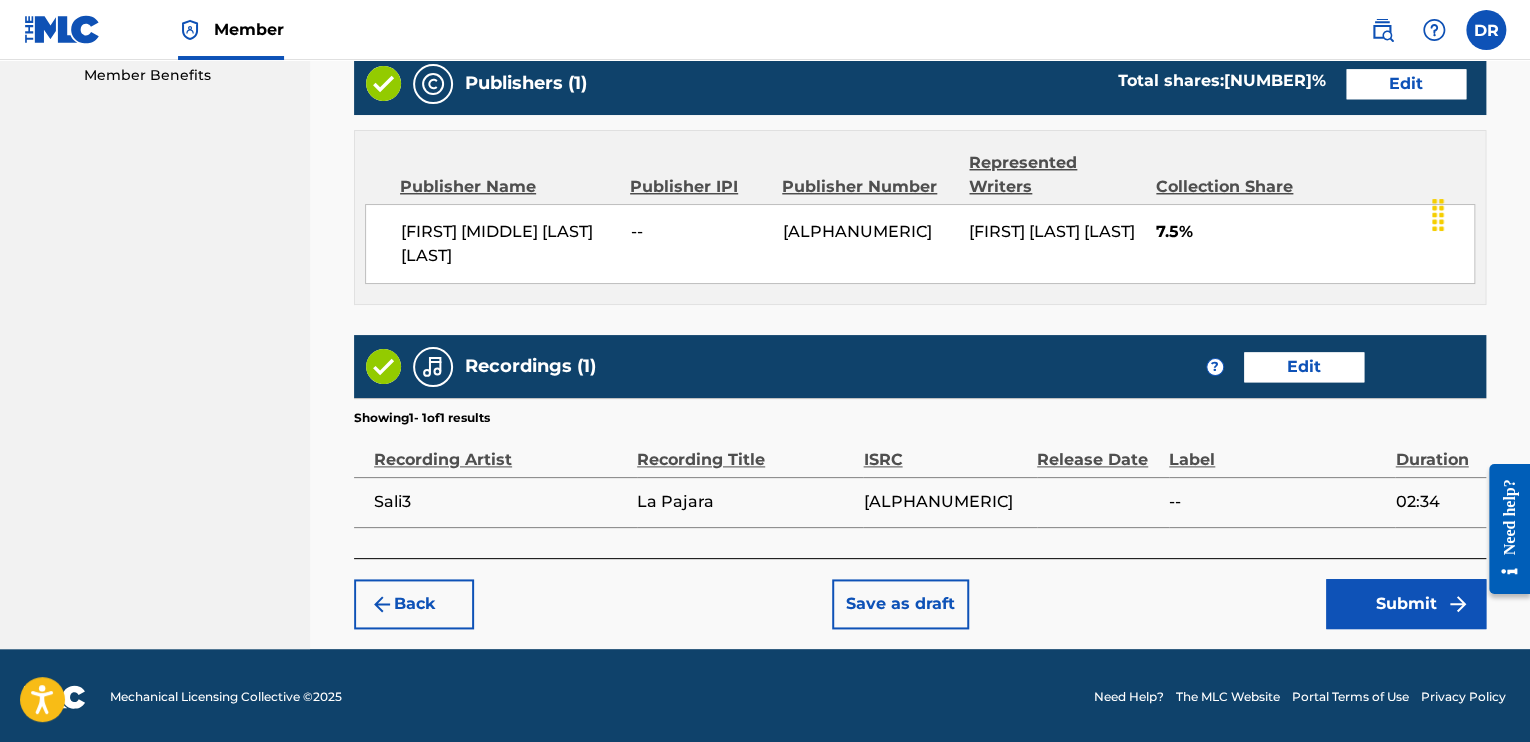 click on "Edit" at bounding box center [1304, 367] 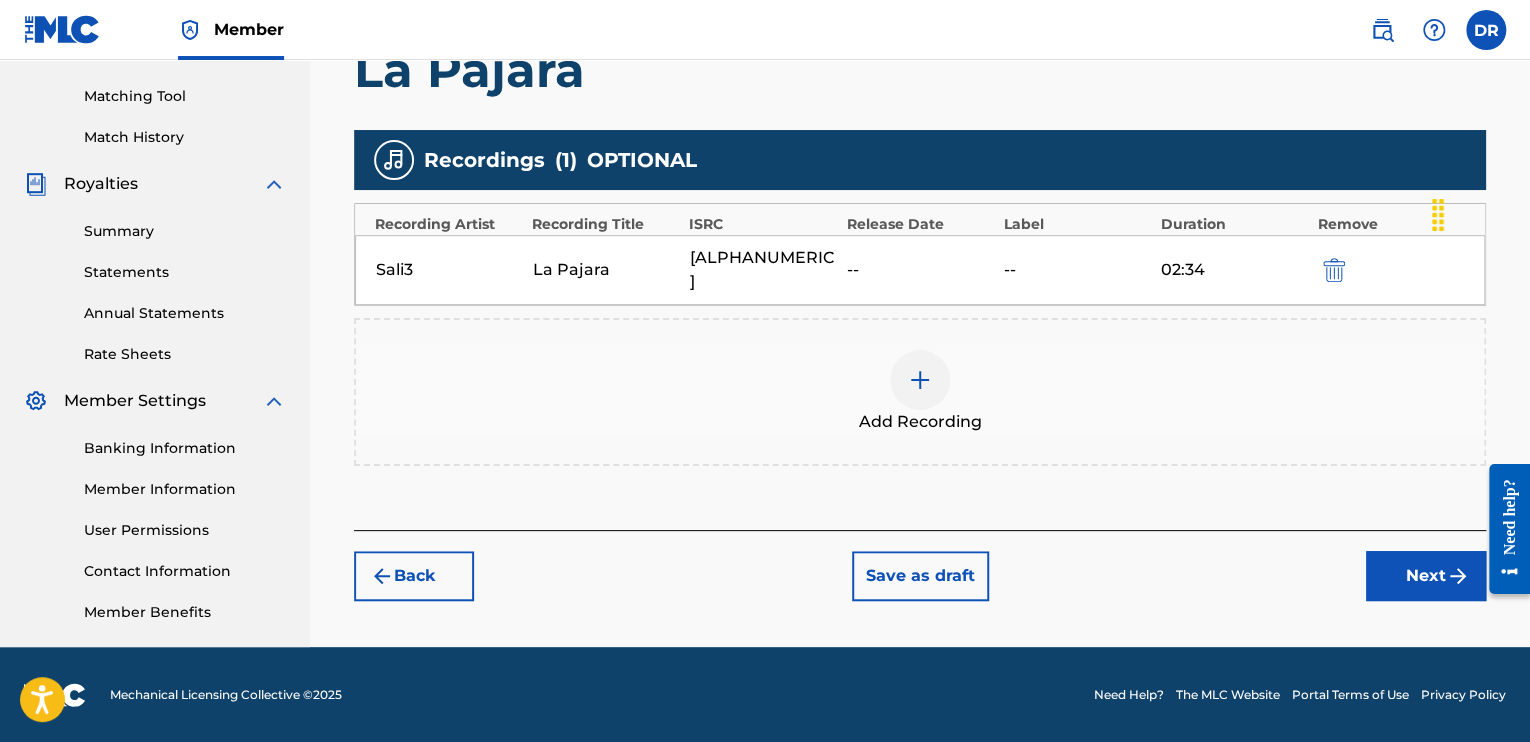 click on "[NAME] La Pajara [ALPHANUMERIC] -- -- [TIME]" at bounding box center [920, 270] 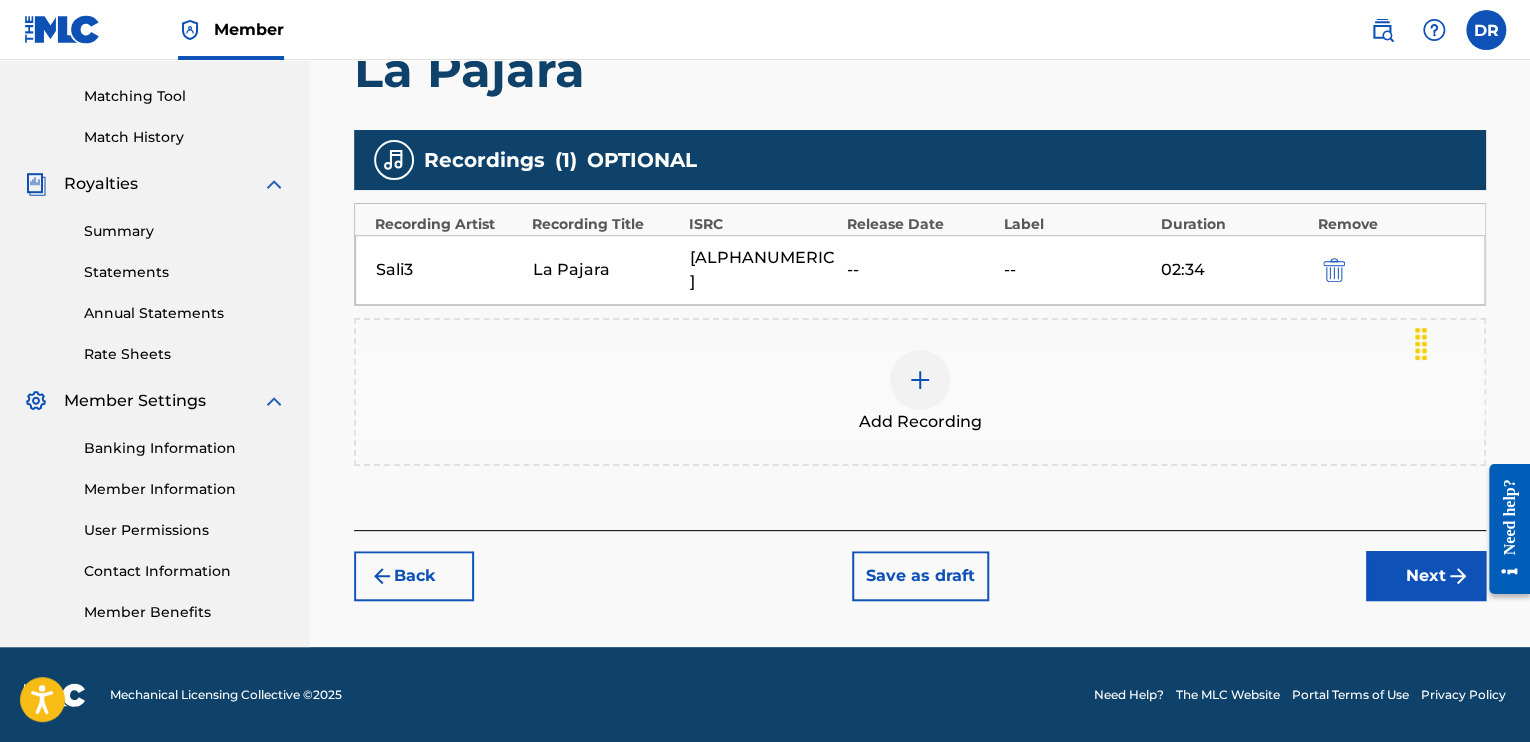drag, startPoint x: 1439, startPoint y: 216, endPoint x: 1428, endPoint y: 354, distance: 138.43771 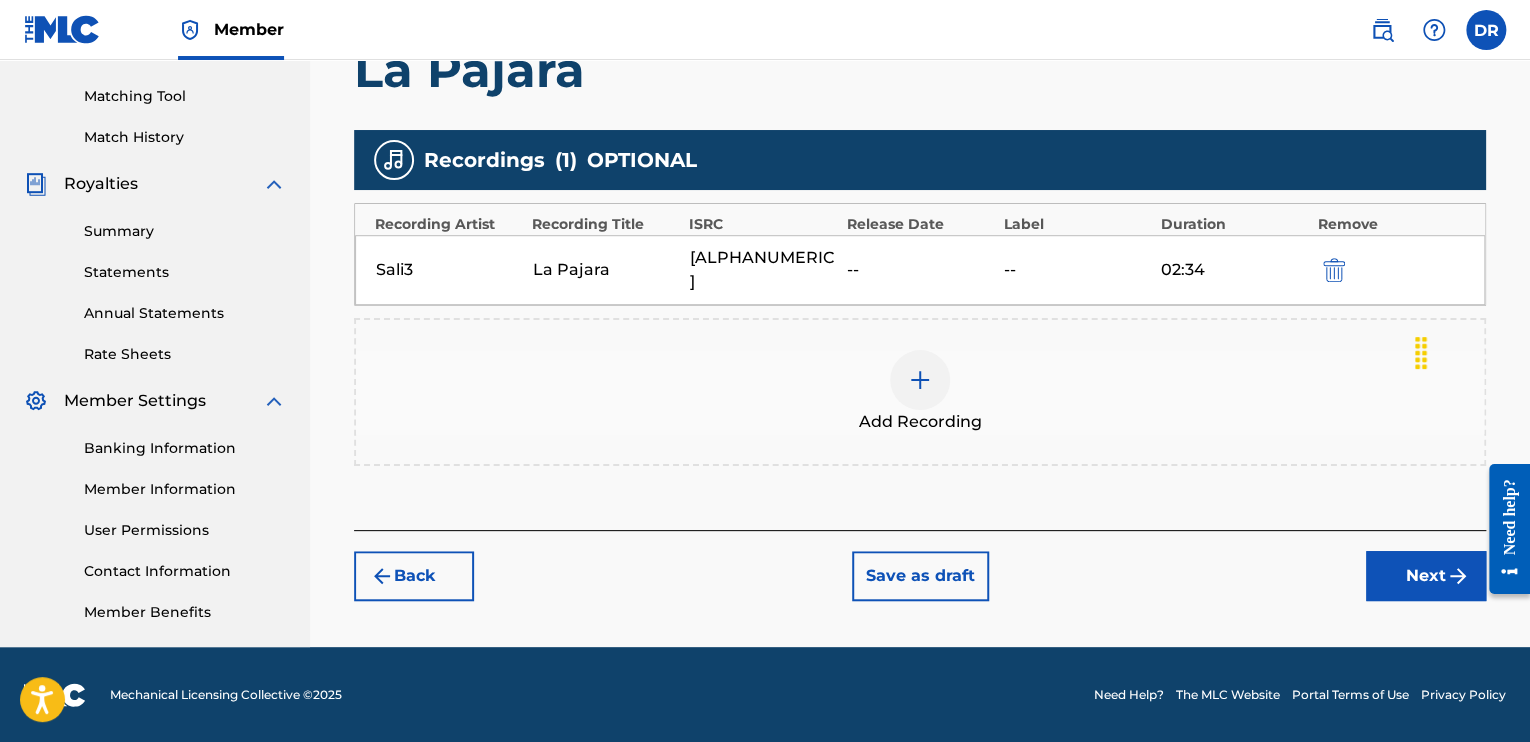 click on "--" at bounding box center (920, 270) 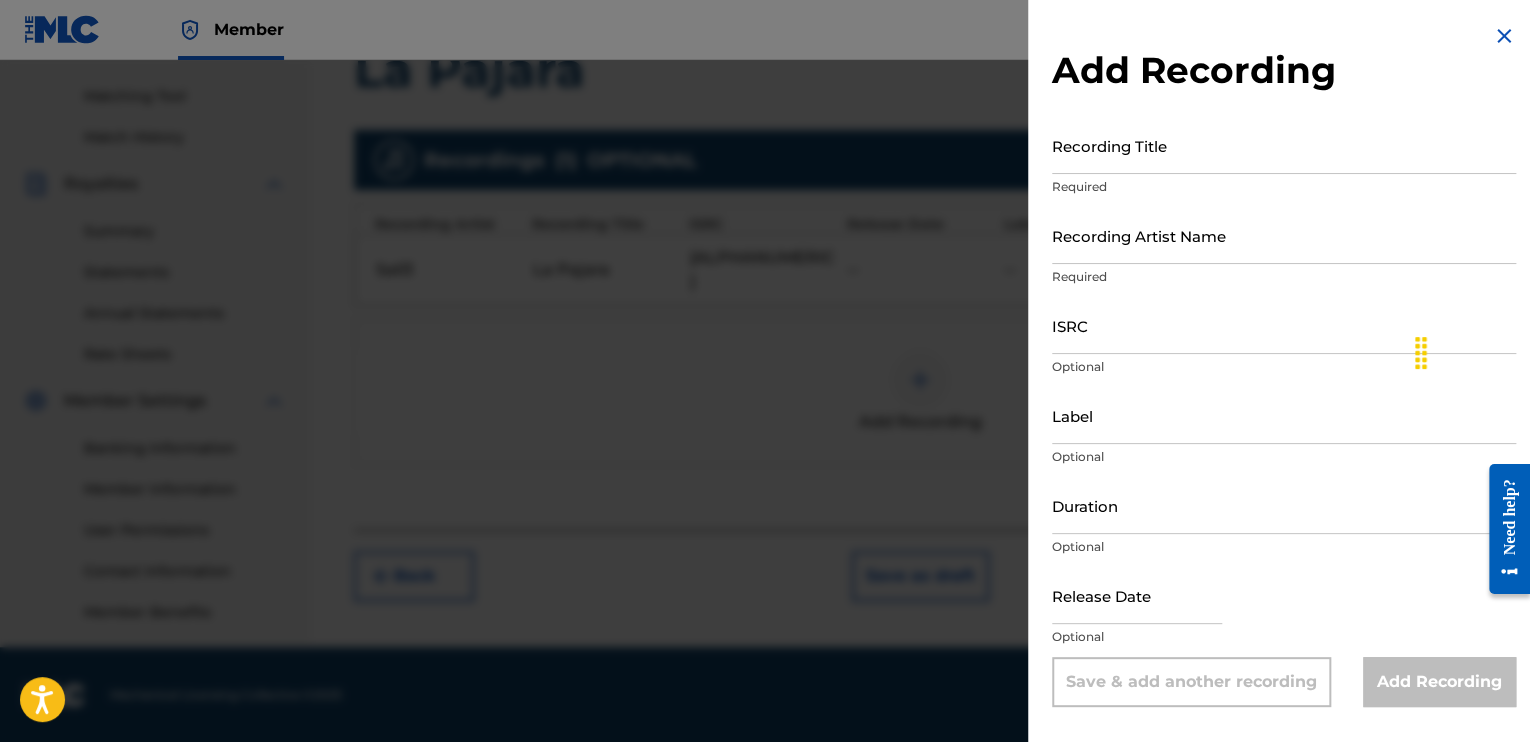 click at bounding box center (1504, 36) 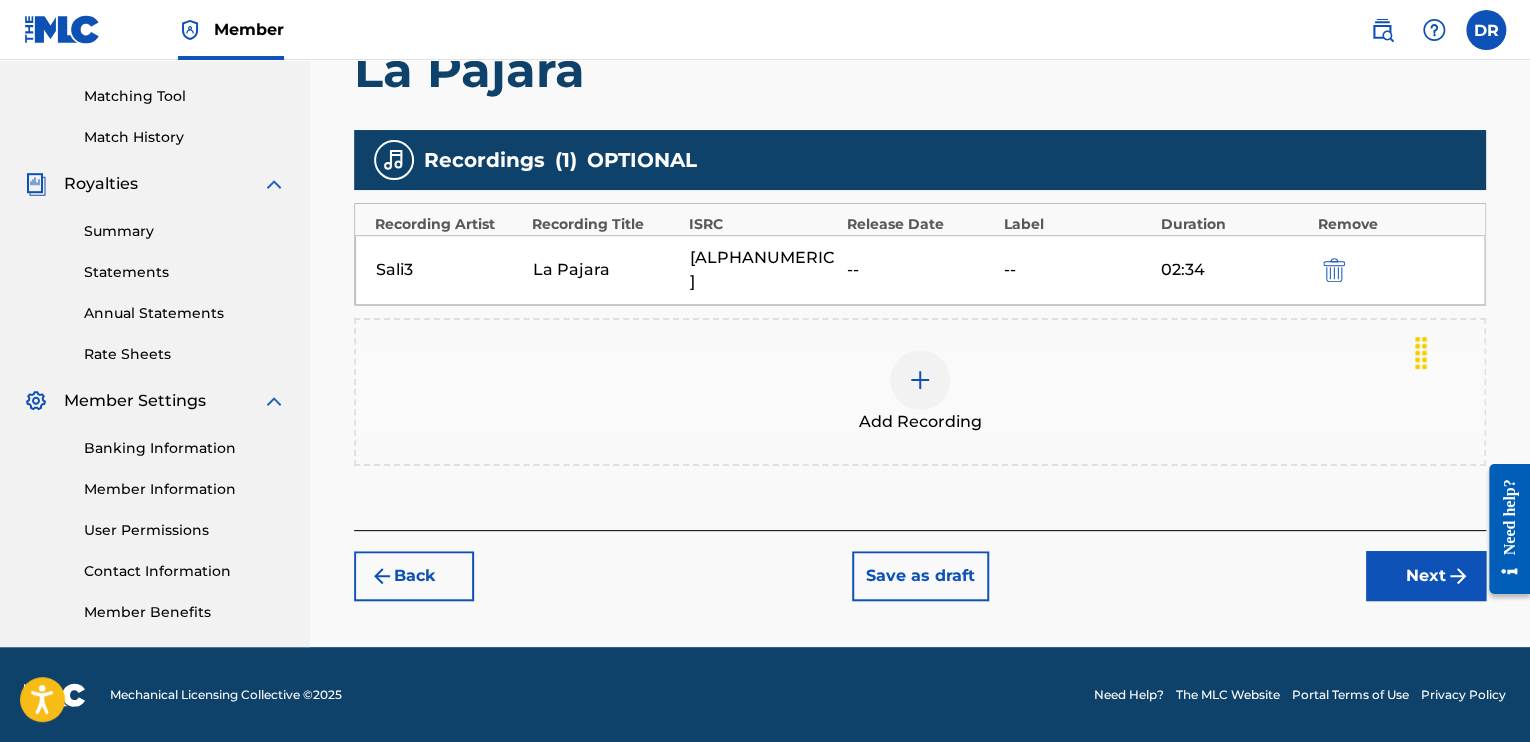 click on "--" at bounding box center [920, 270] 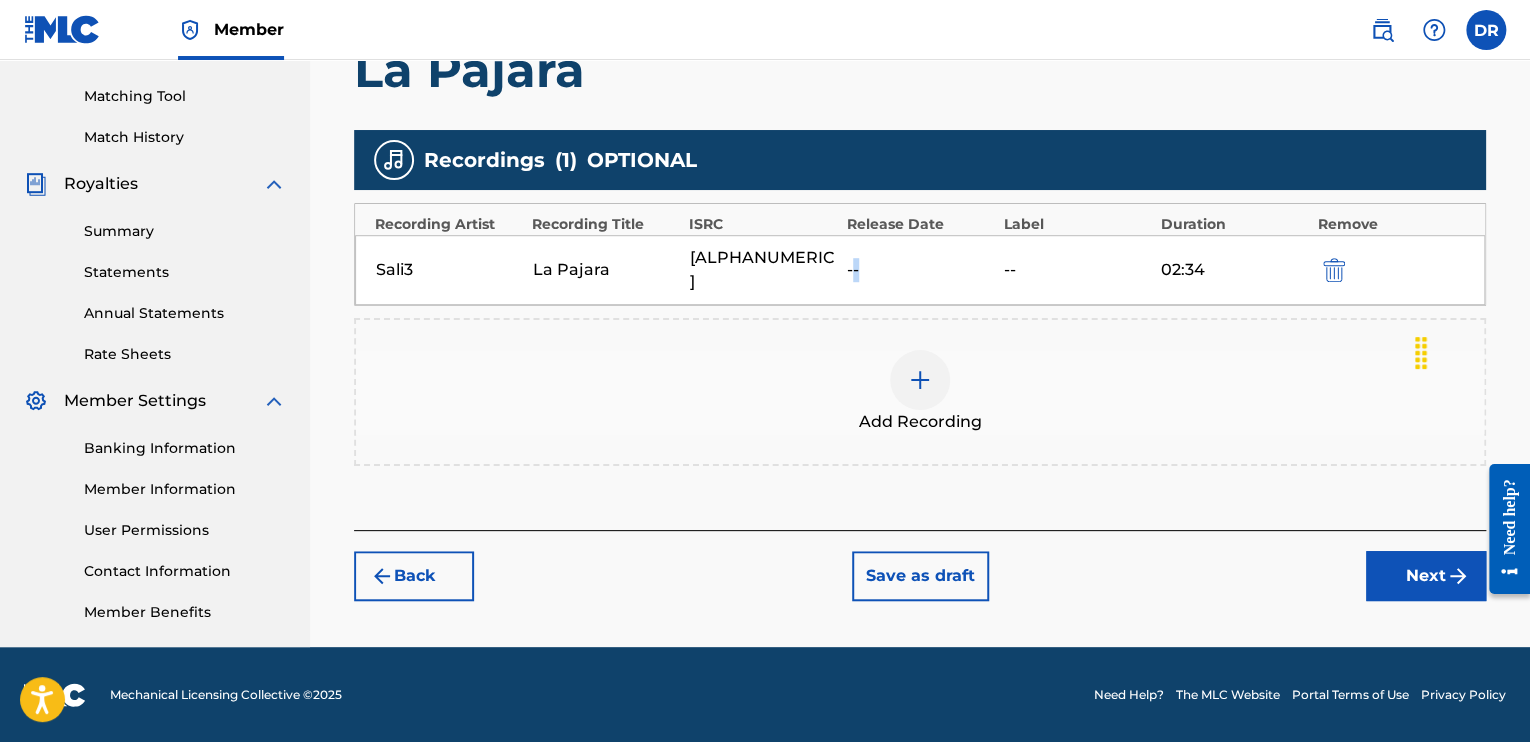click on "--" at bounding box center (920, 270) 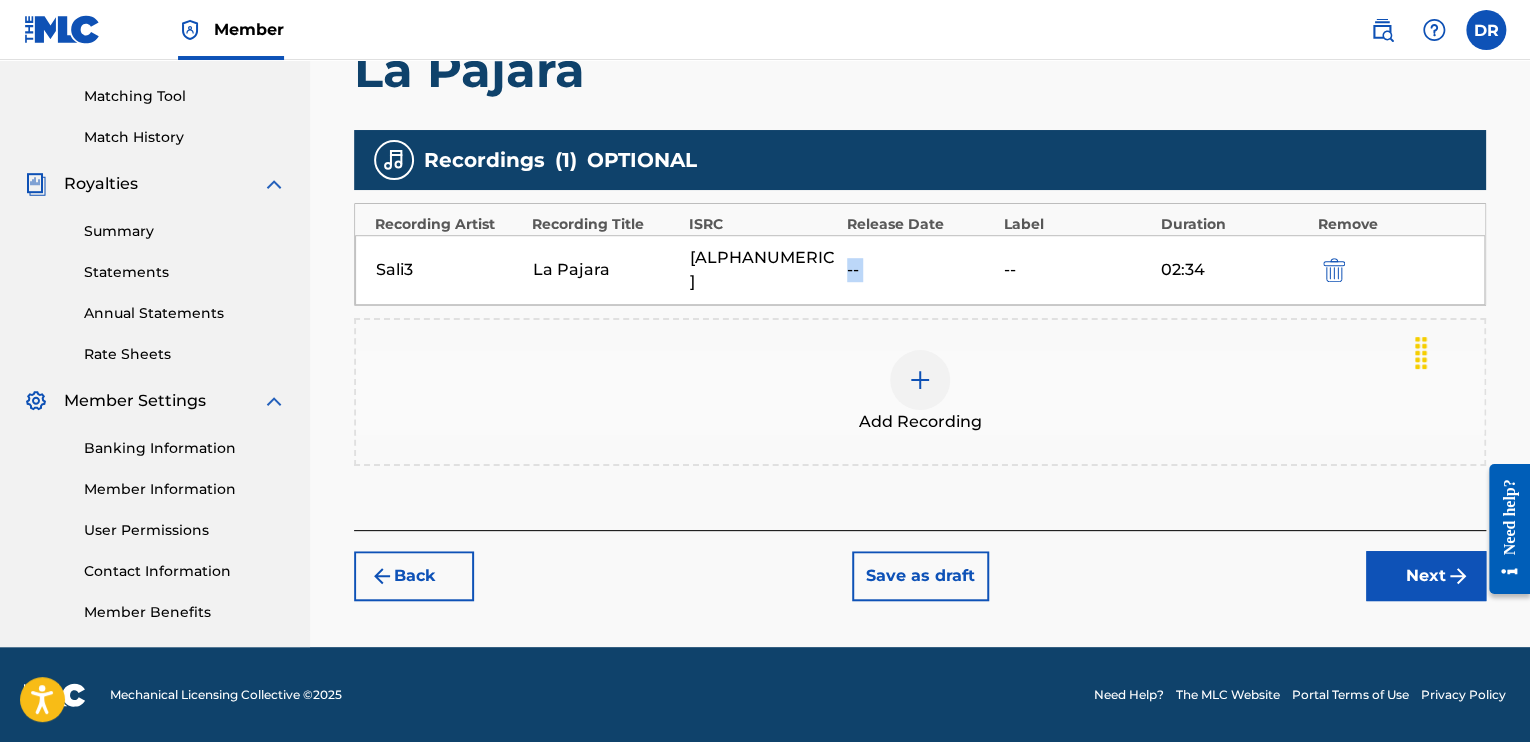 click on "--" at bounding box center (920, 270) 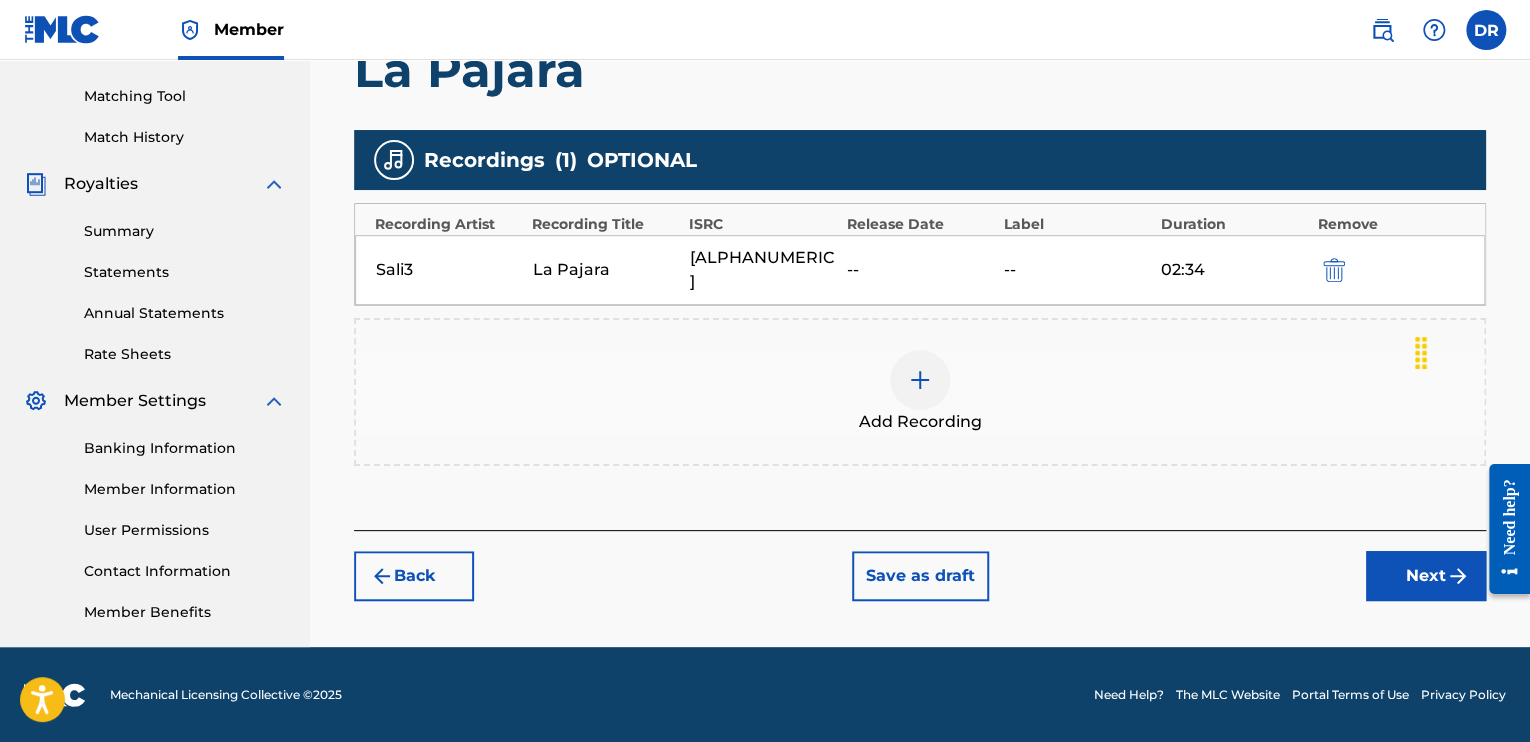 click on "Back Save as draft Next" at bounding box center [920, 565] 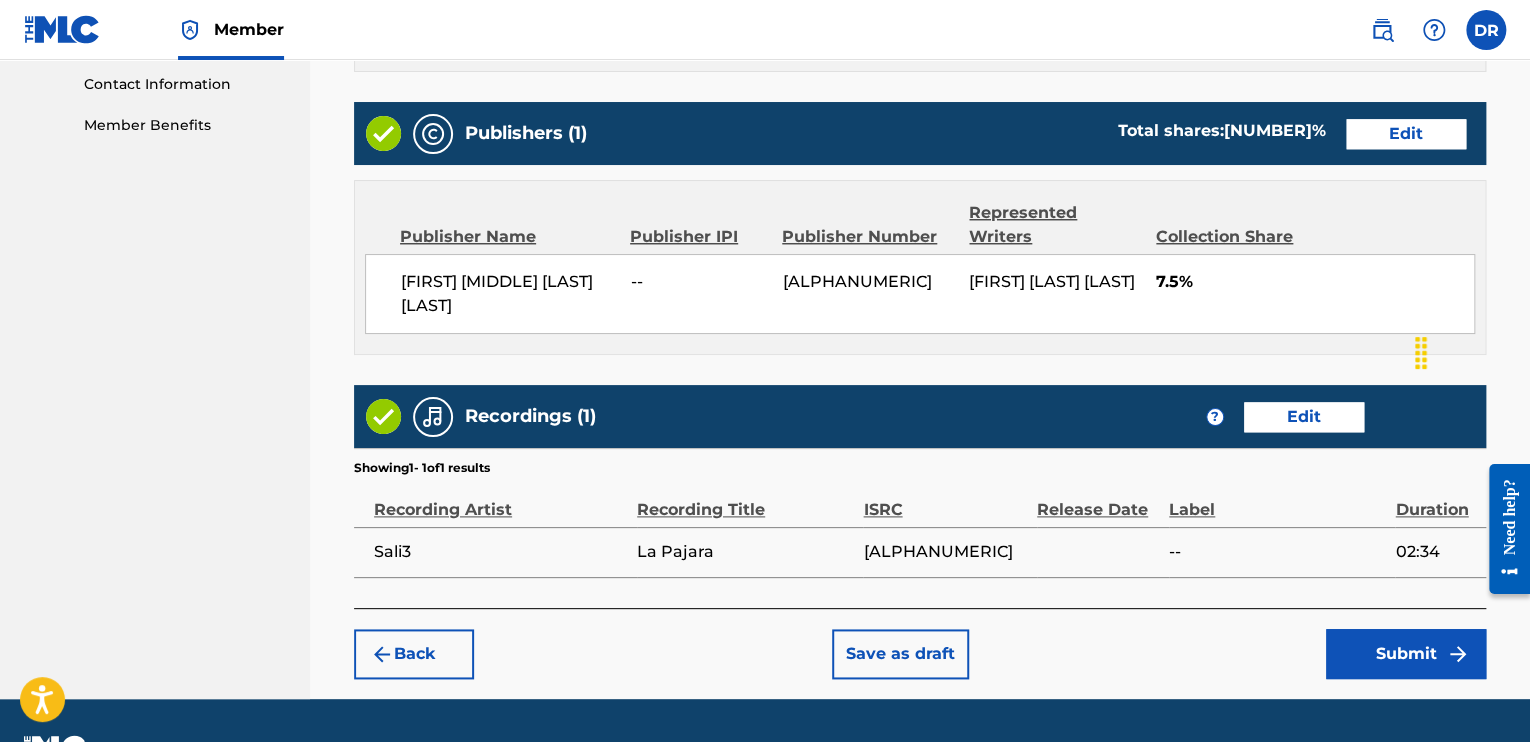 scroll, scrollTop: 1034, scrollLeft: 0, axis: vertical 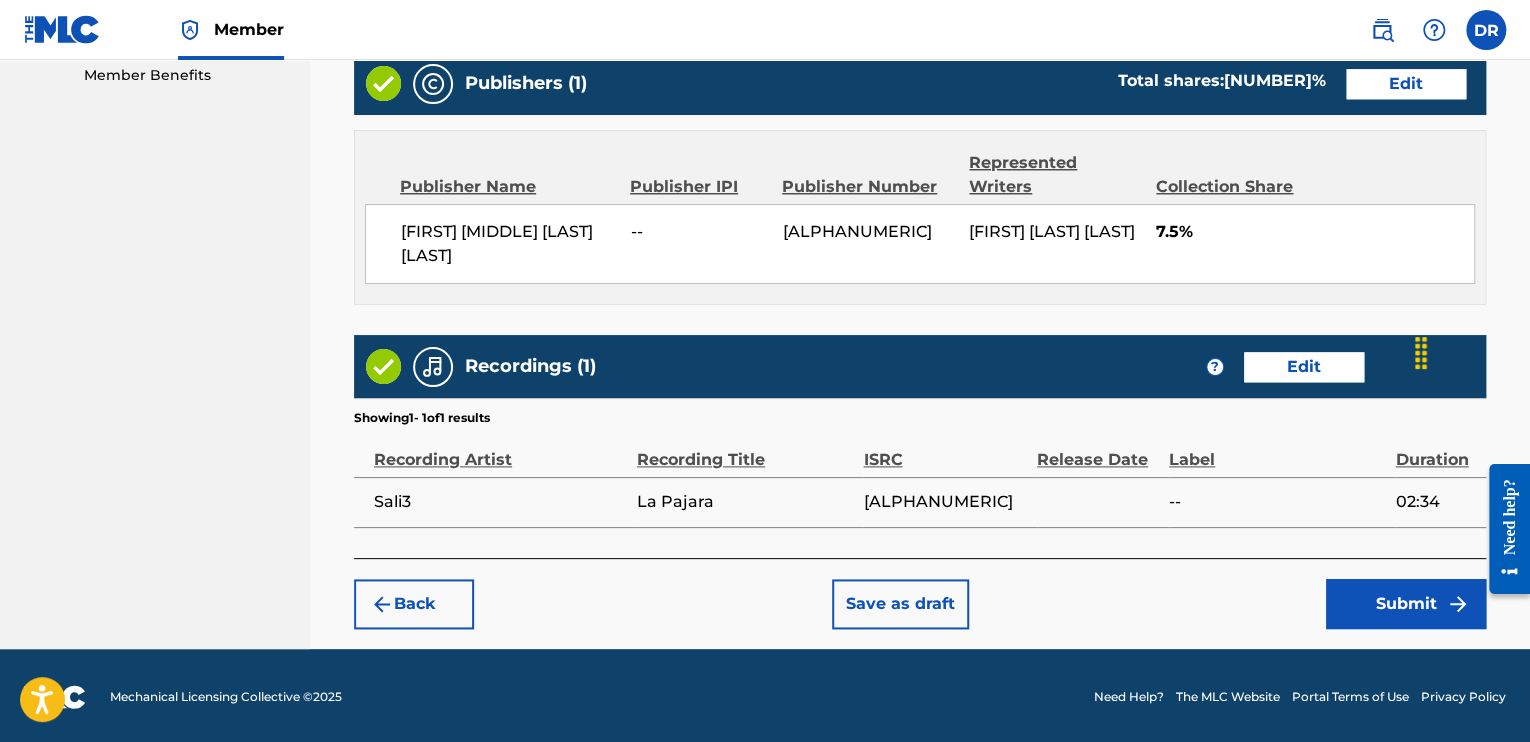 click on "Submit" at bounding box center [1406, 604] 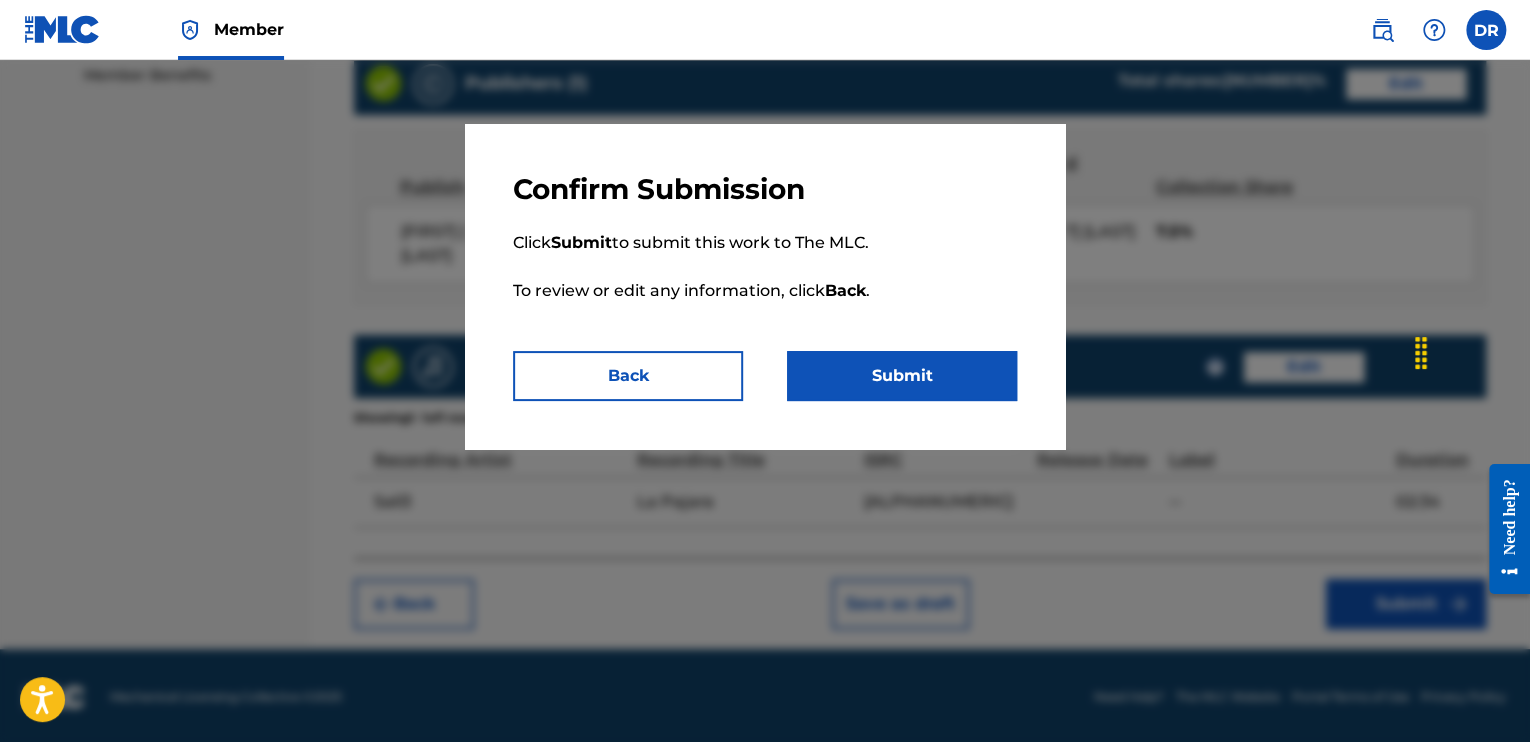 click on "Submit" at bounding box center [902, 376] 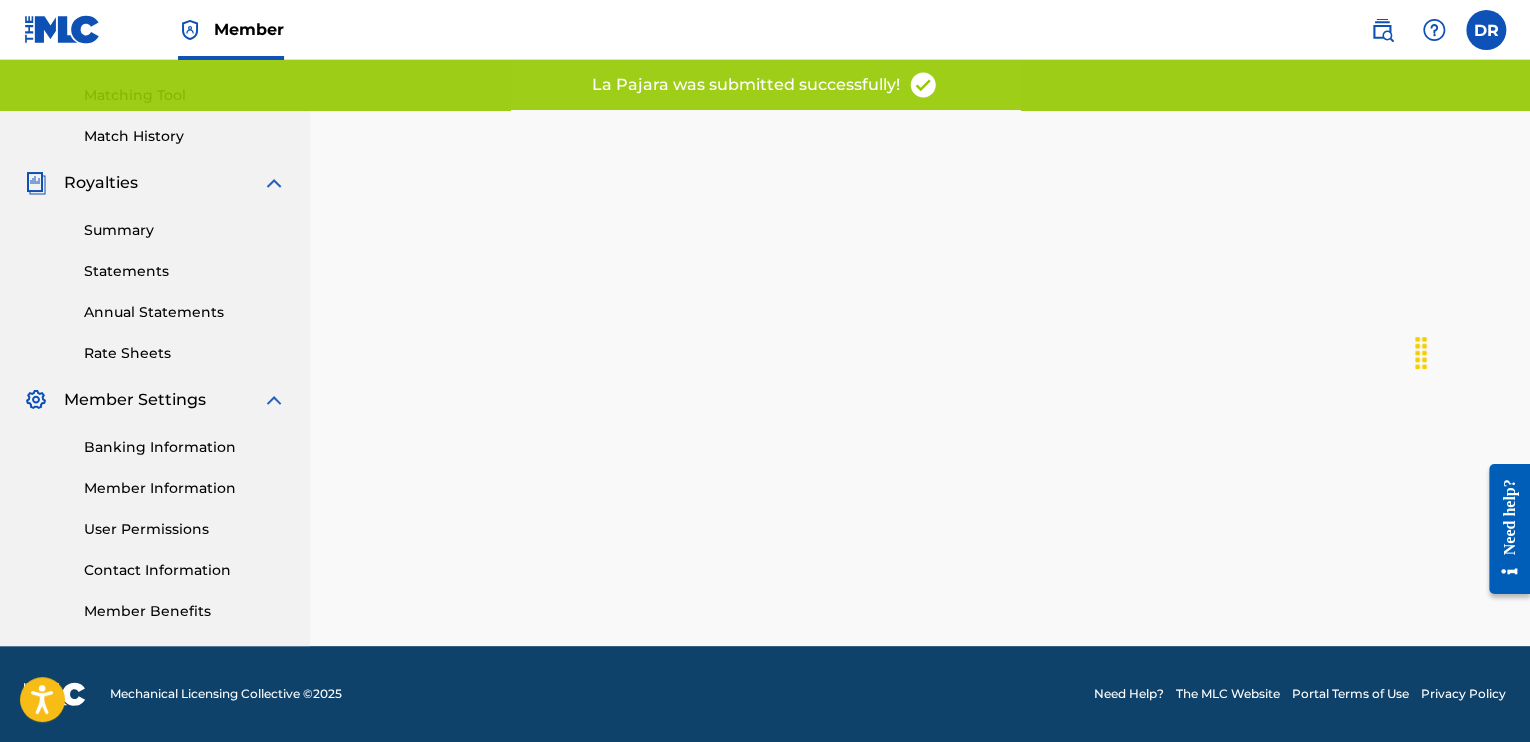 scroll, scrollTop: 0, scrollLeft: 0, axis: both 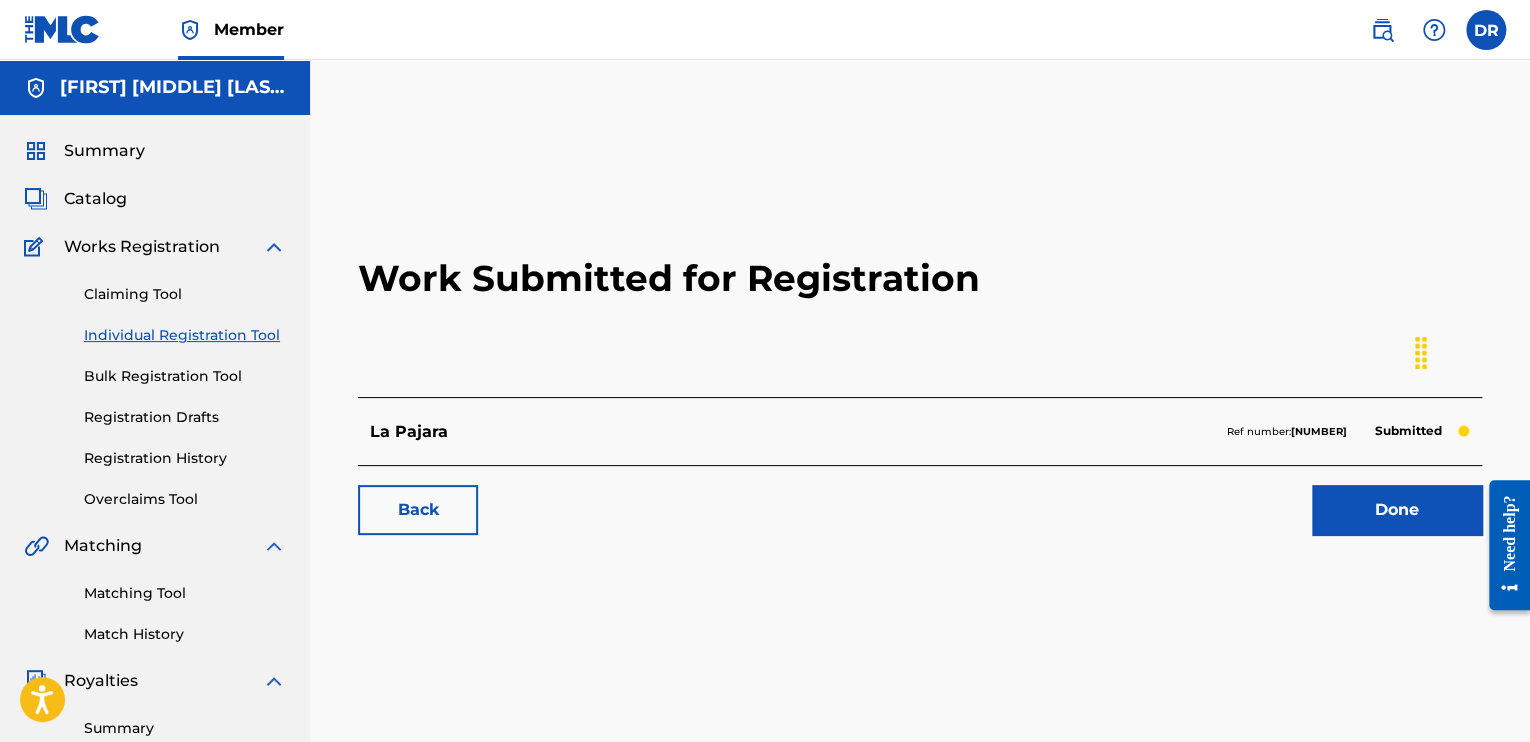 click on "Done" at bounding box center [1397, 510] 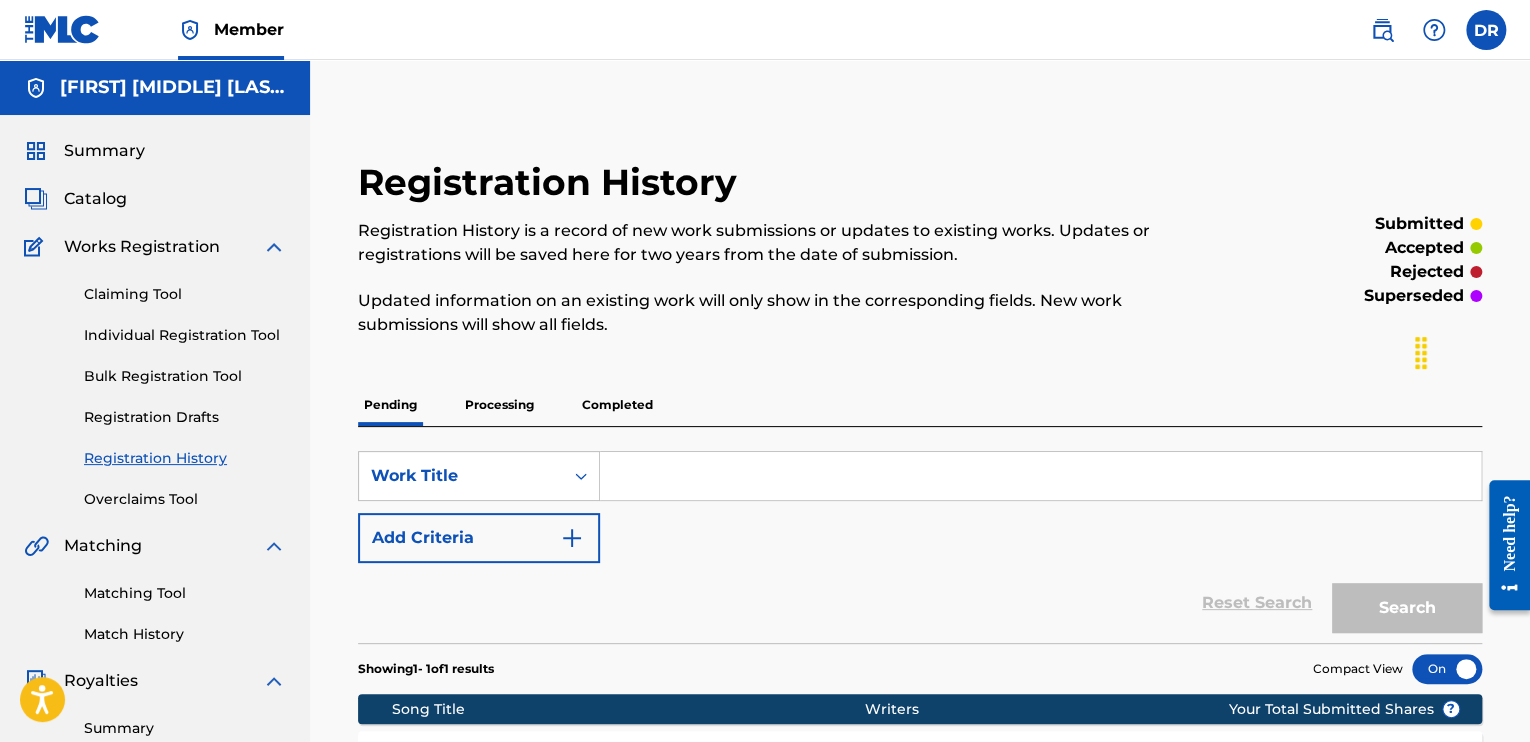 click on "Processing" at bounding box center [499, 405] 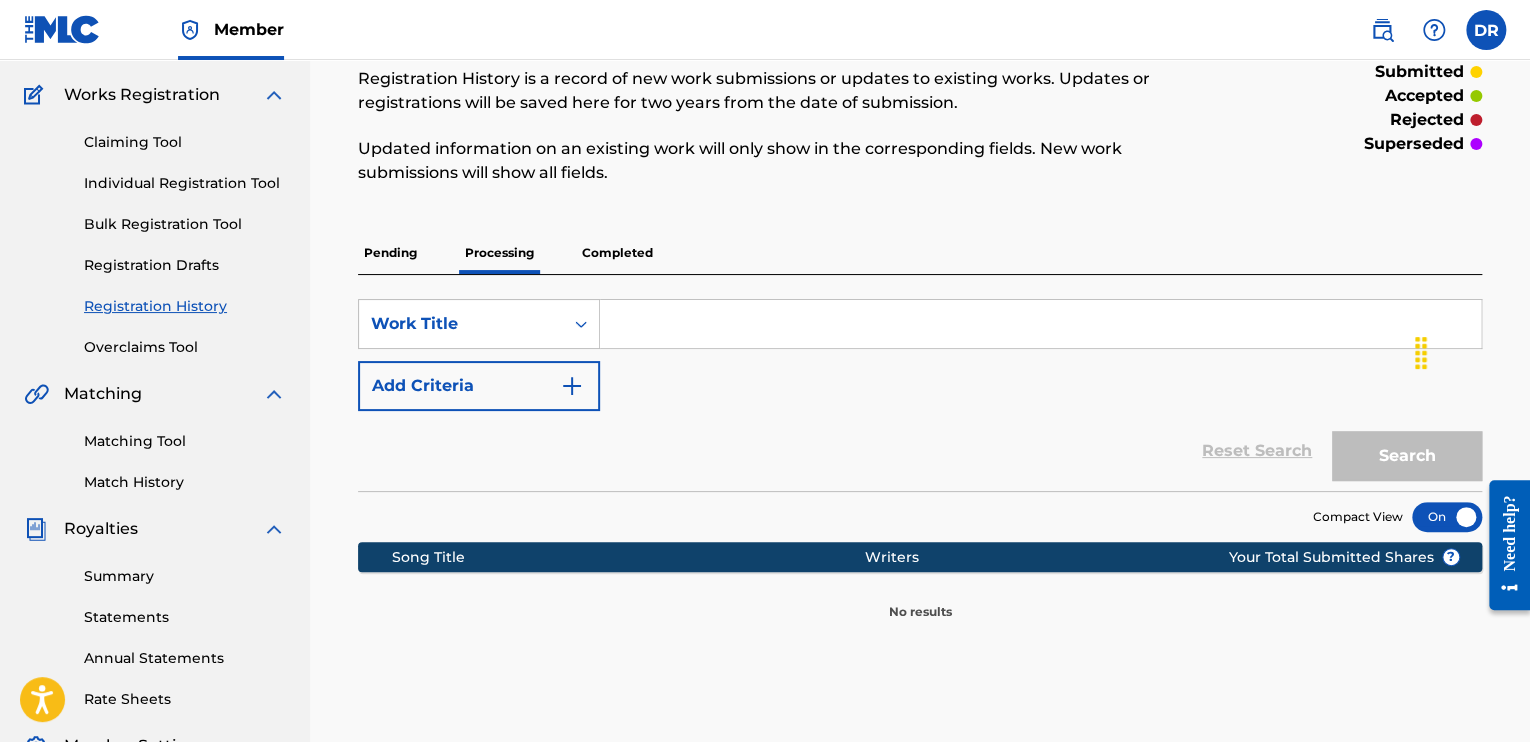 scroll, scrollTop: 148, scrollLeft: 0, axis: vertical 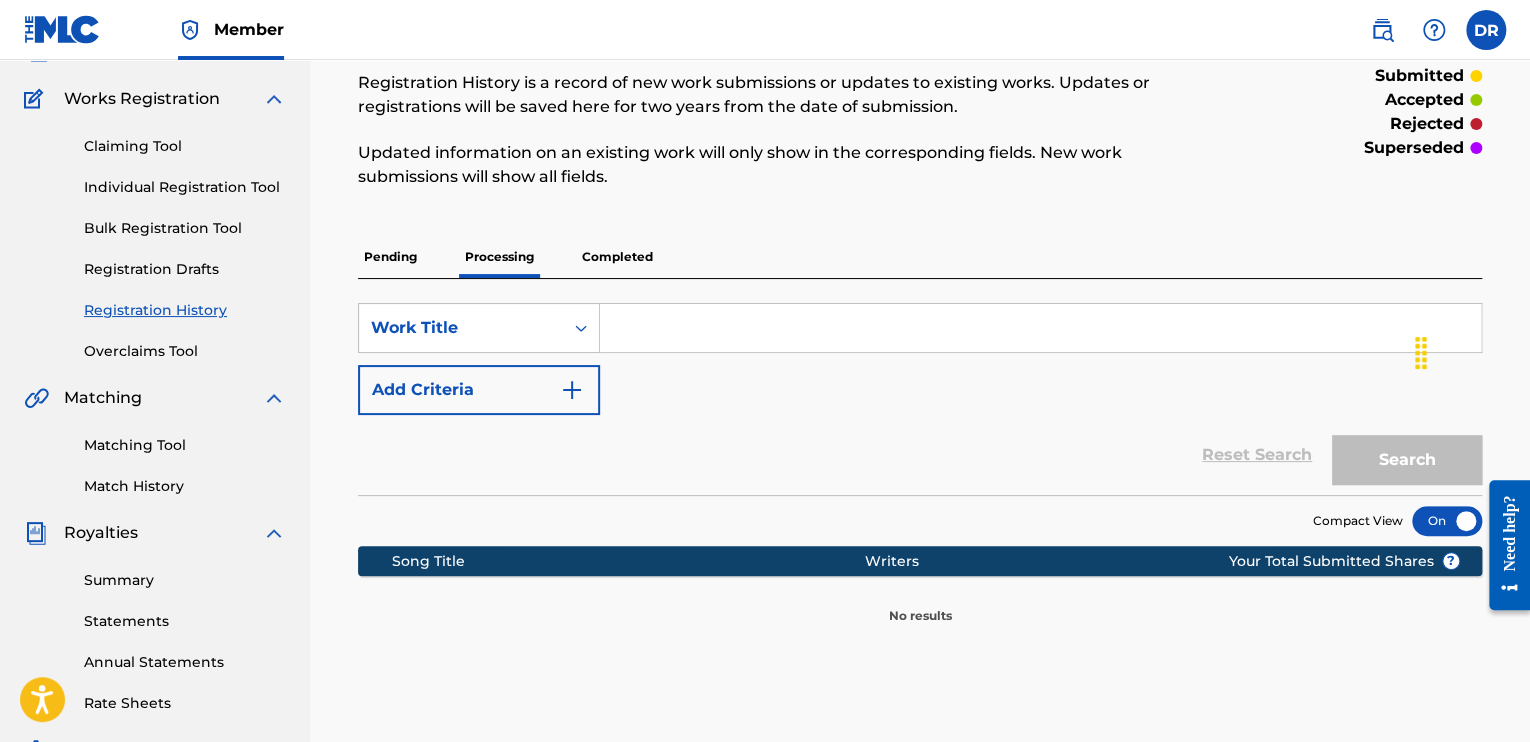 click on "Completed" at bounding box center (617, 257) 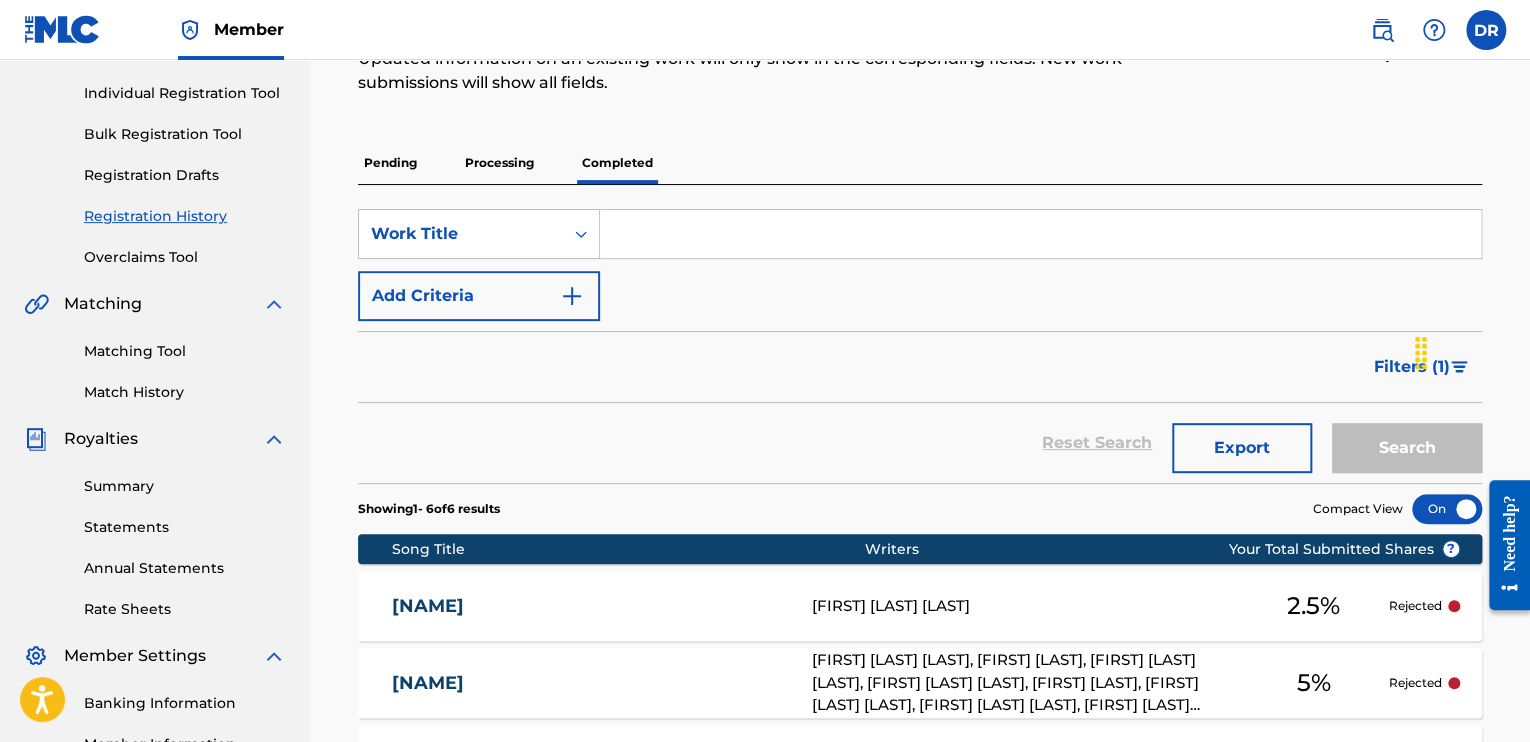 scroll, scrollTop: 72, scrollLeft: 0, axis: vertical 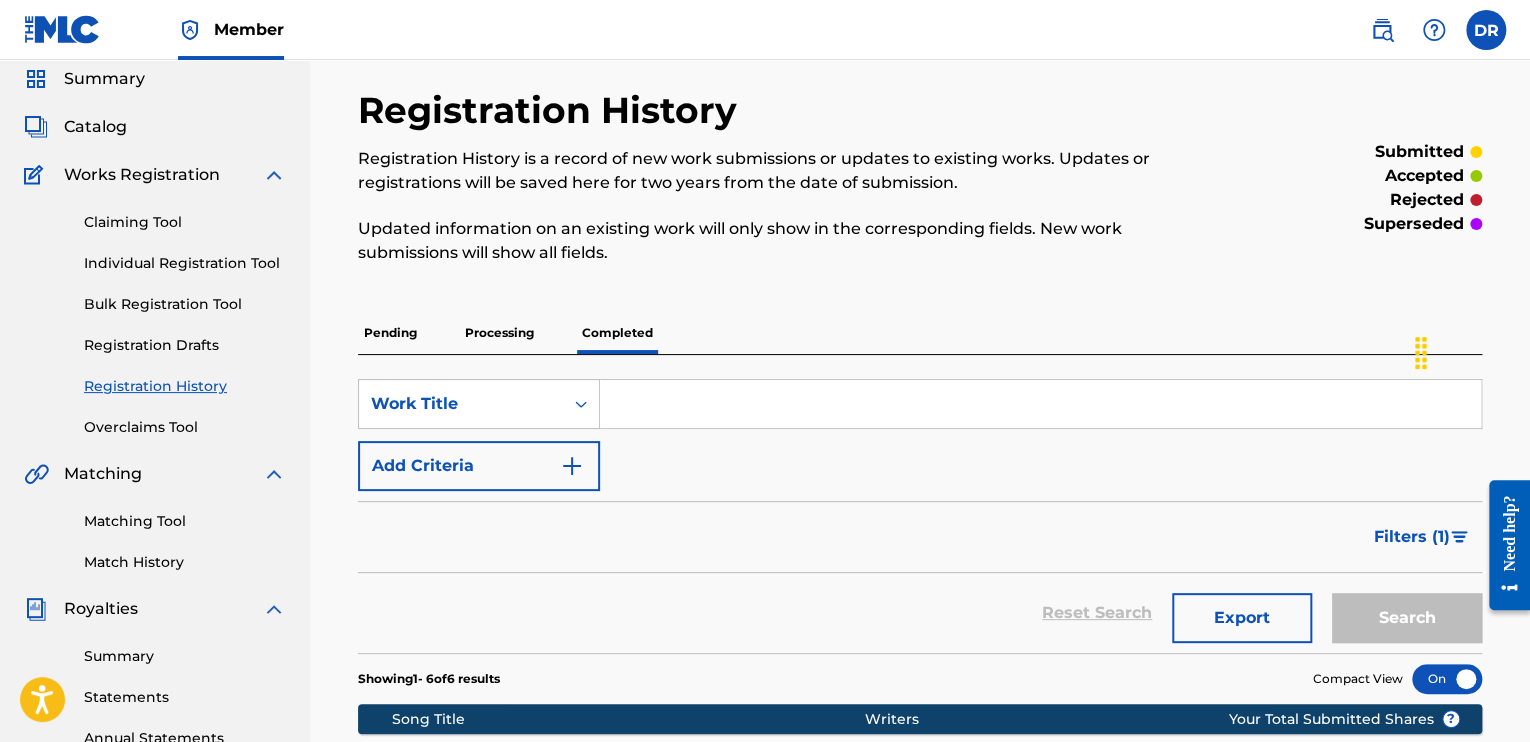 click on "Pending" at bounding box center [390, 333] 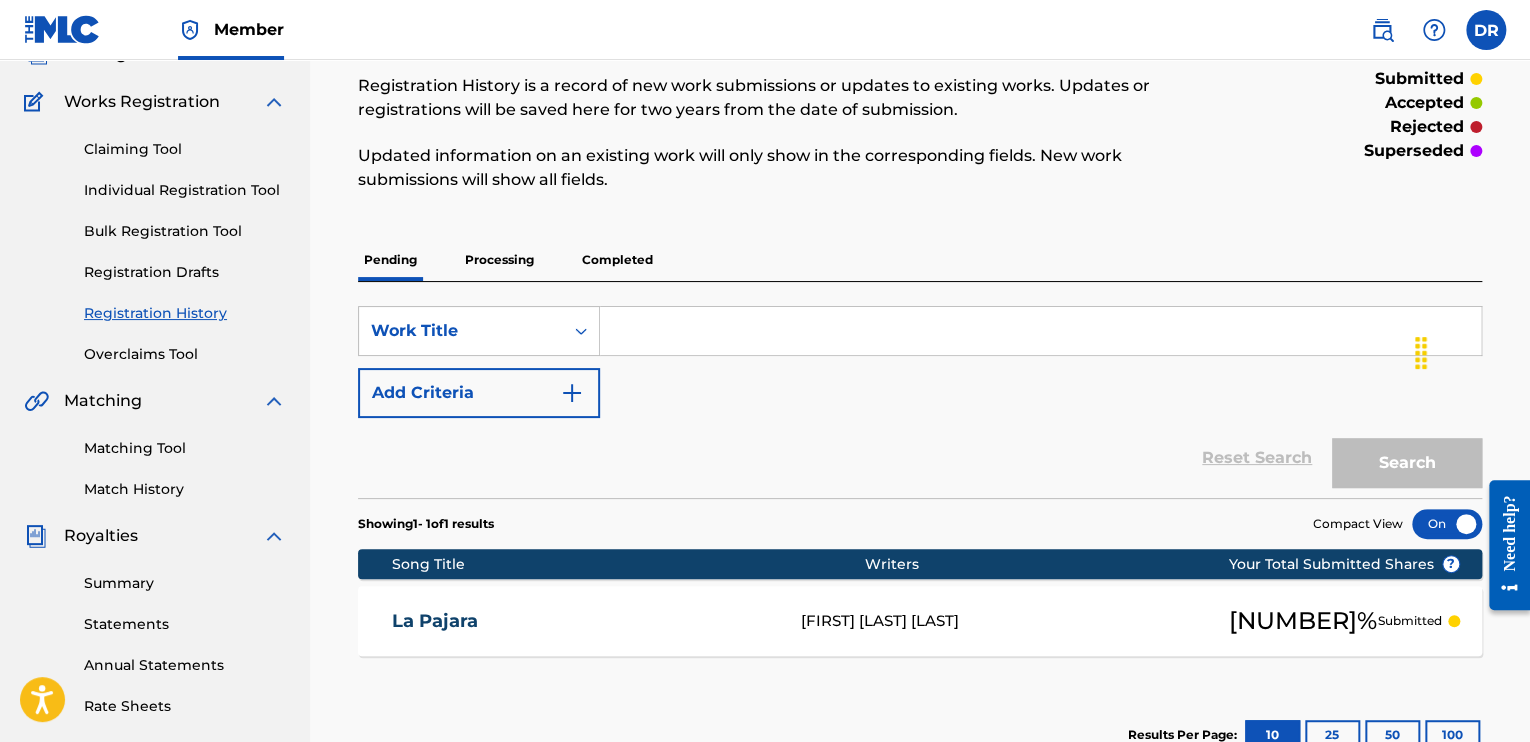 scroll, scrollTop: 137, scrollLeft: 0, axis: vertical 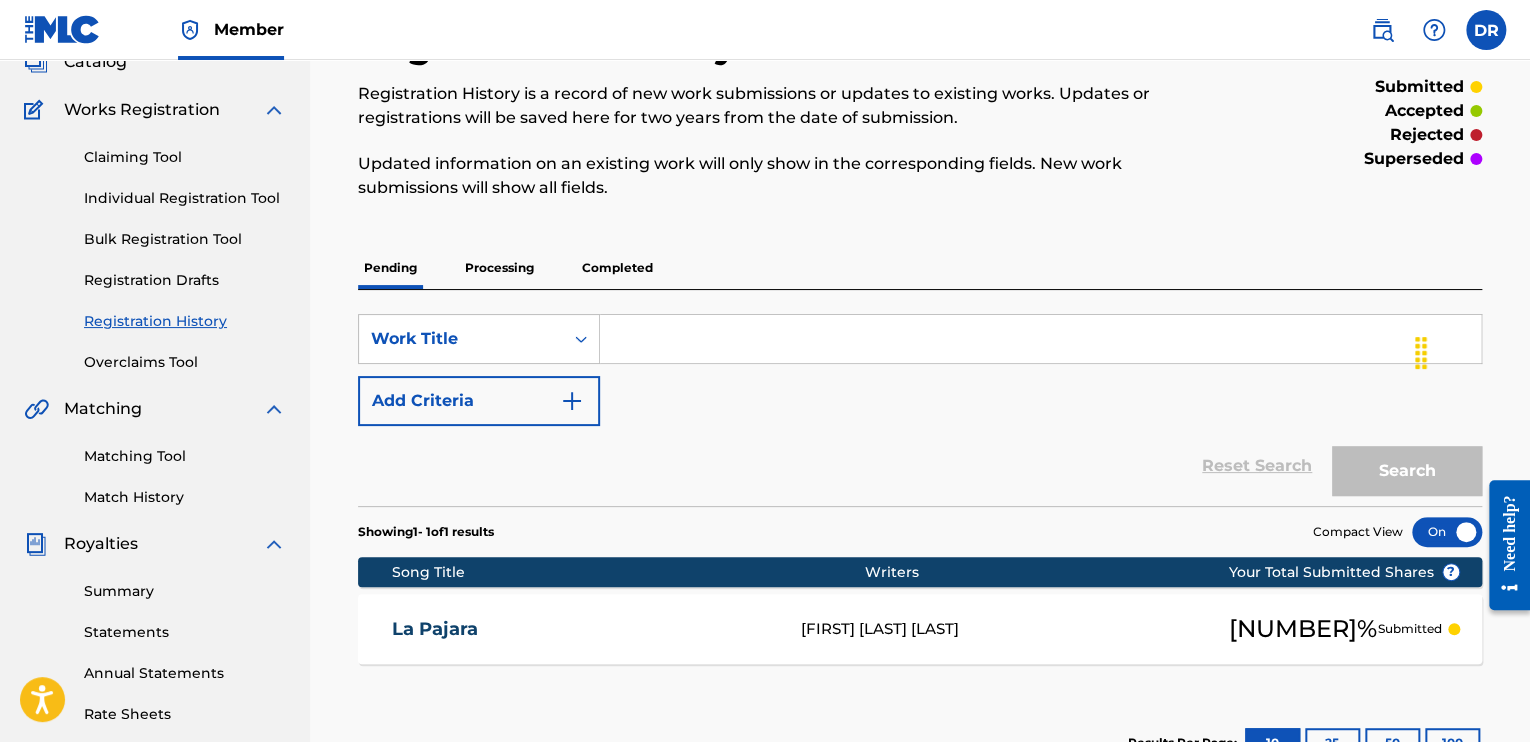 click on "Completed" at bounding box center [617, 268] 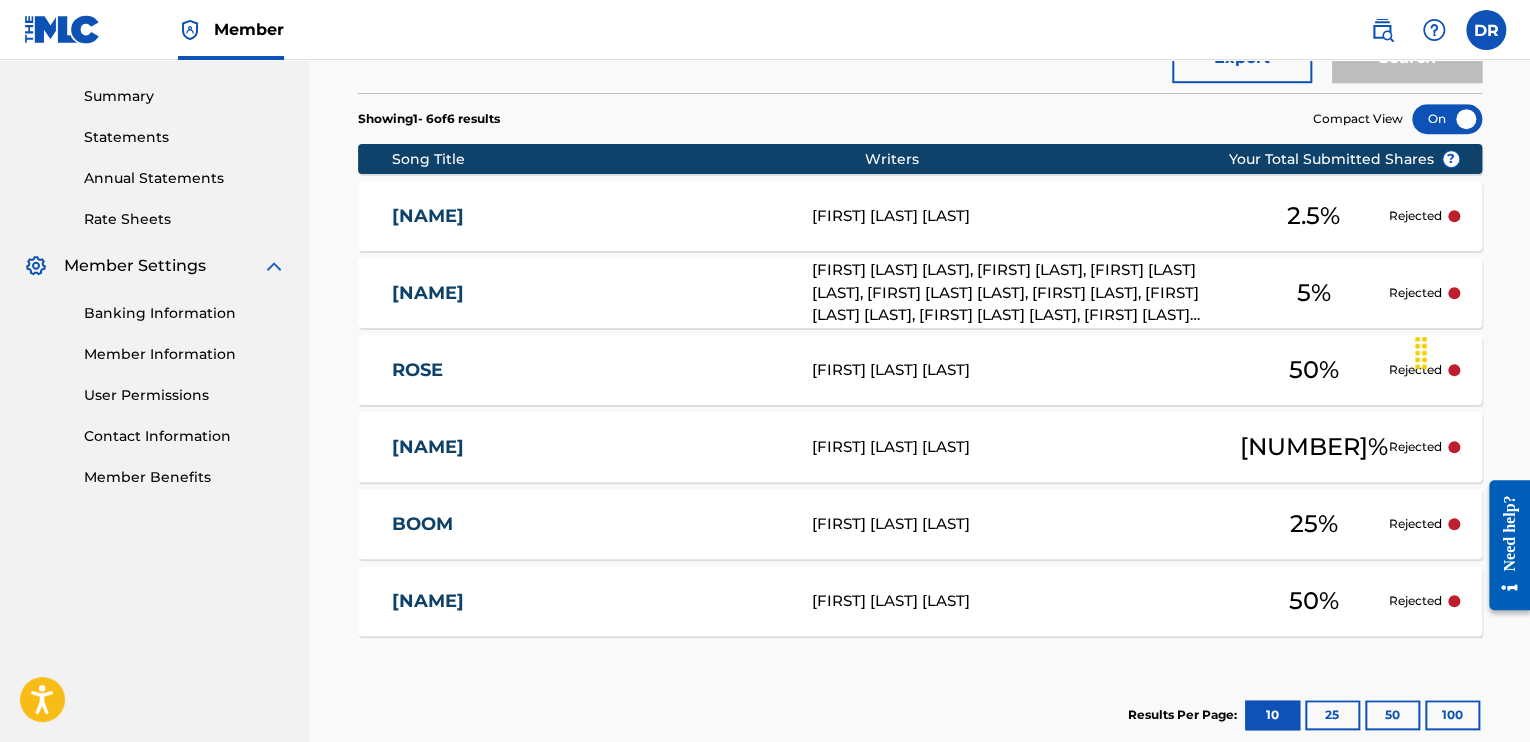 scroll, scrollTop: 747, scrollLeft: 0, axis: vertical 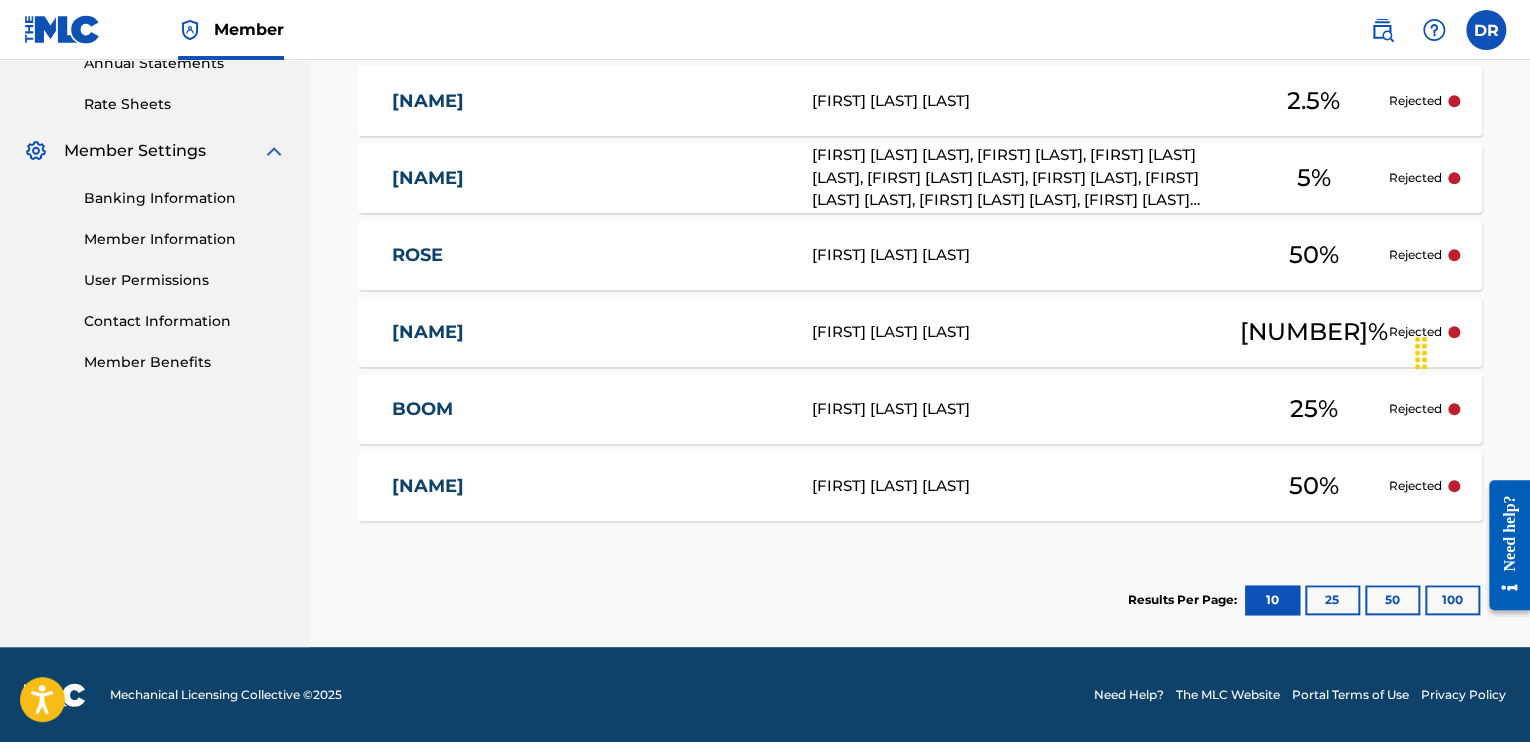 click on "[FIRST] [LAST] [LAST]" at bounding box center [1024, 332] 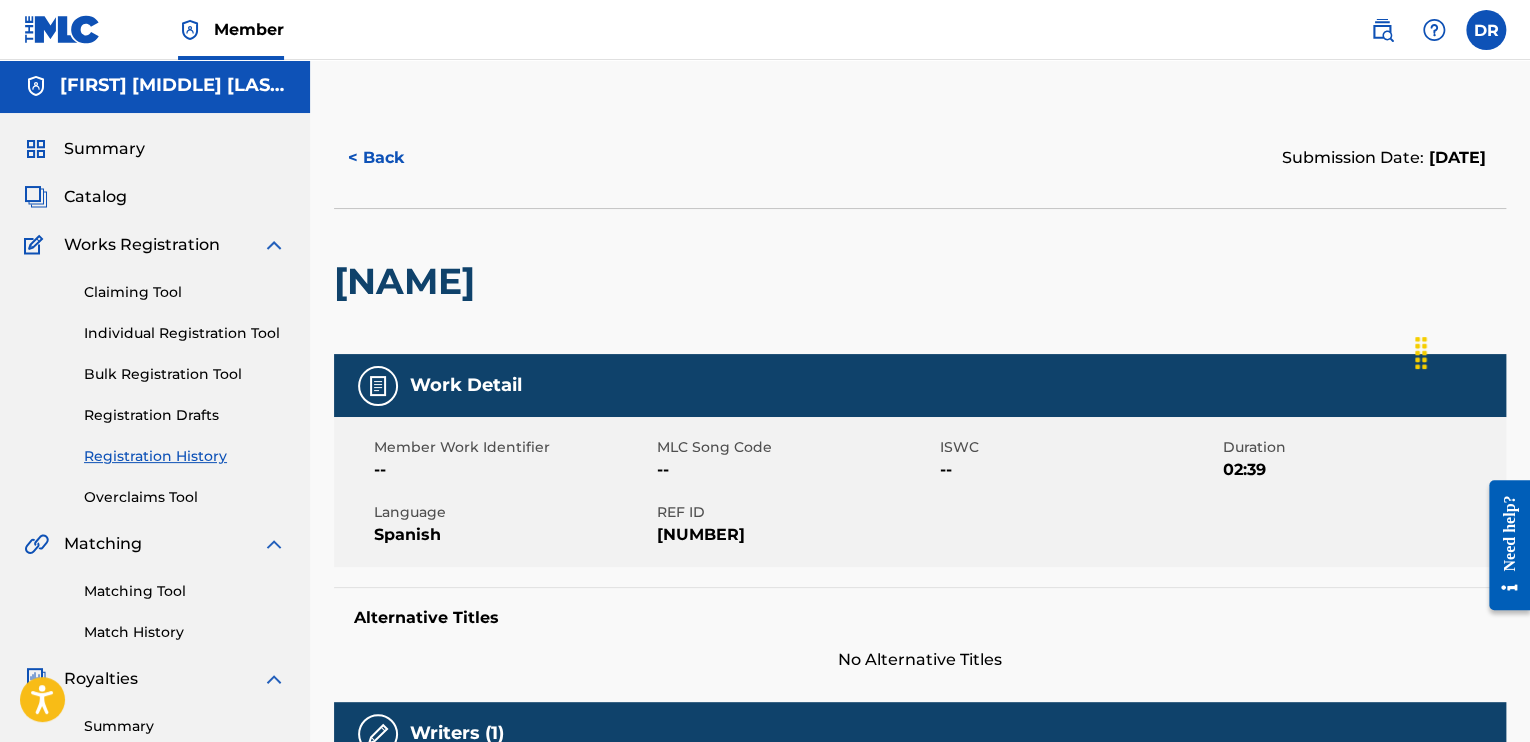 scroll, scrollTop: 0, scrollLeft: 0, axis: both 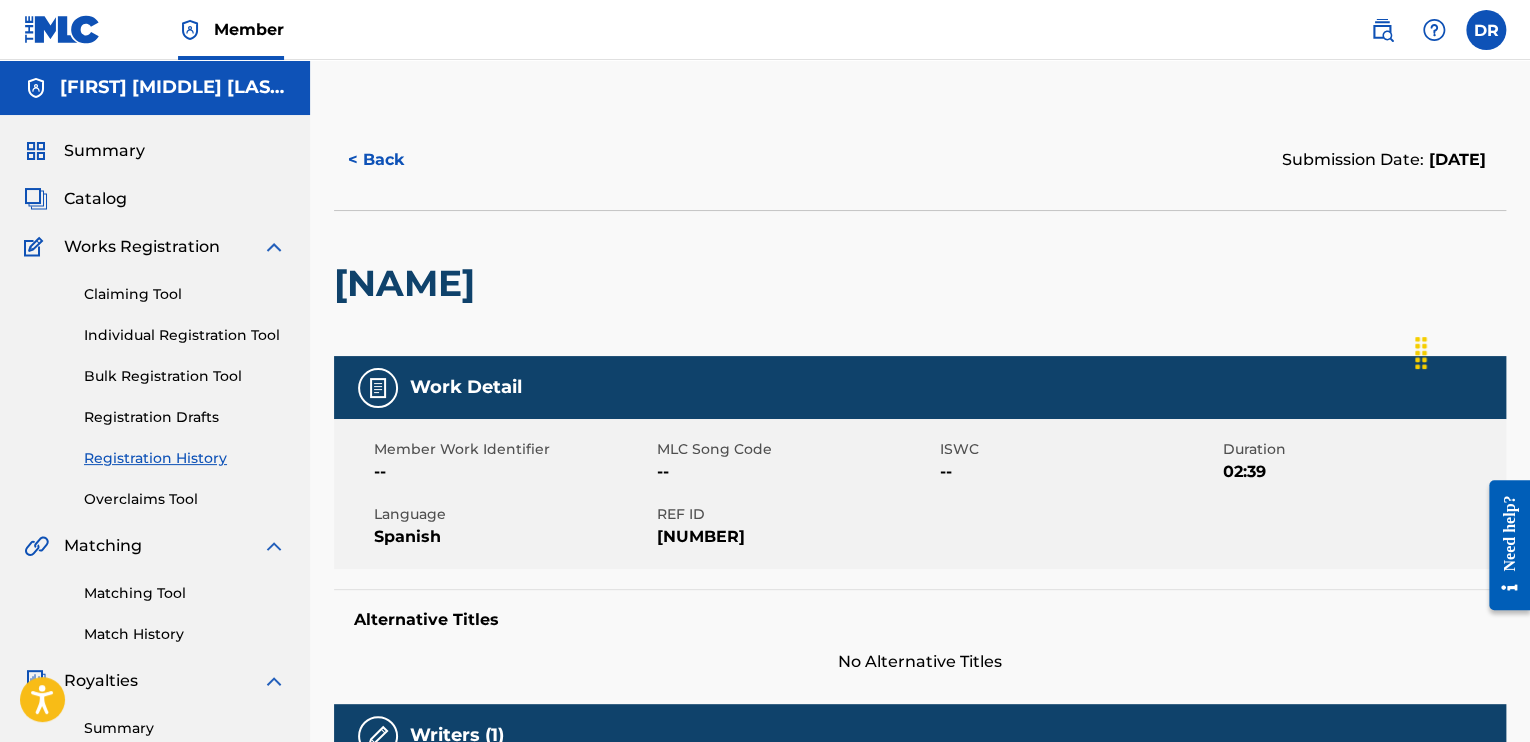 click on "< Back" at bounding box center [394, 160] 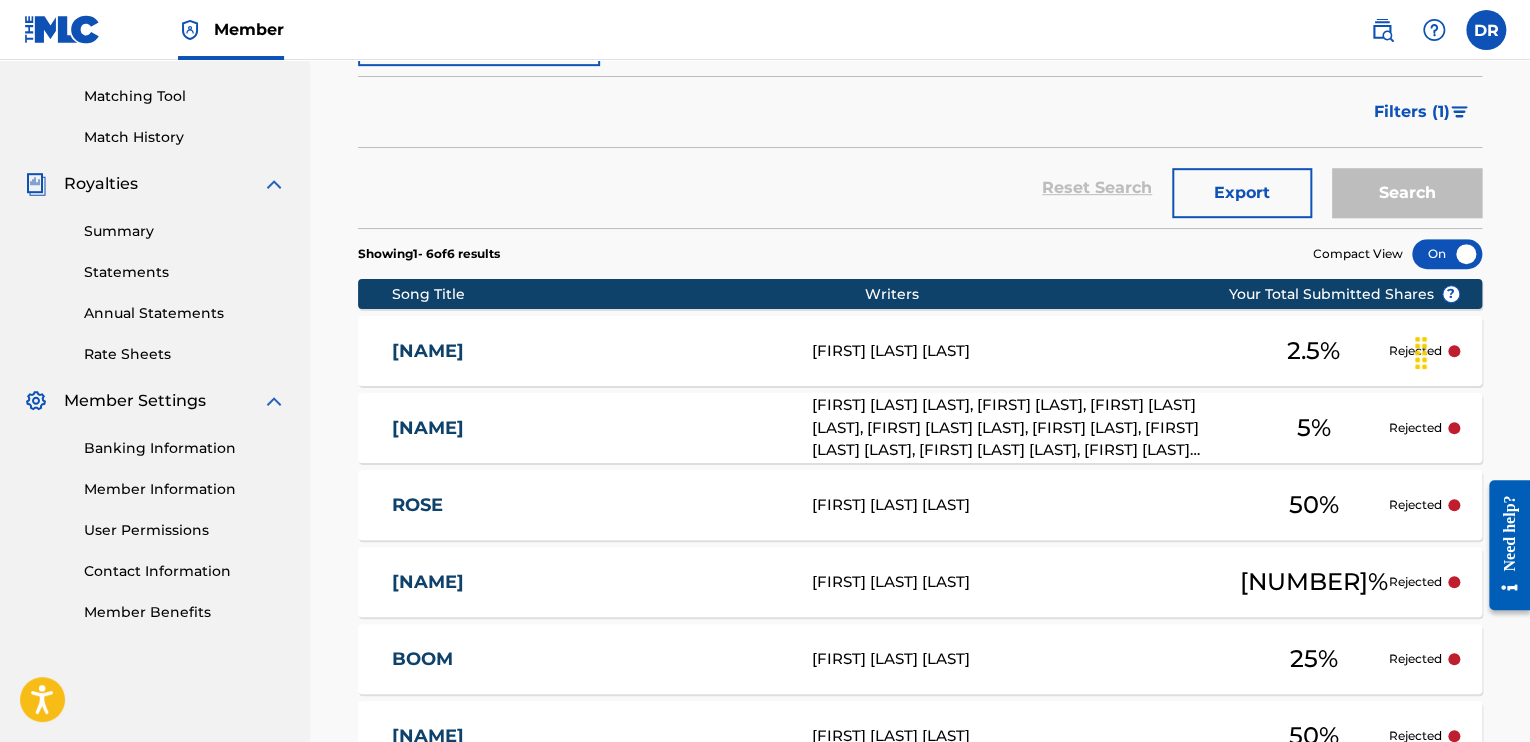 drag, startPoint x: 1355, startPoint y: 579, endPoint x: 816, endPoint y: 587, distance: 539.0594 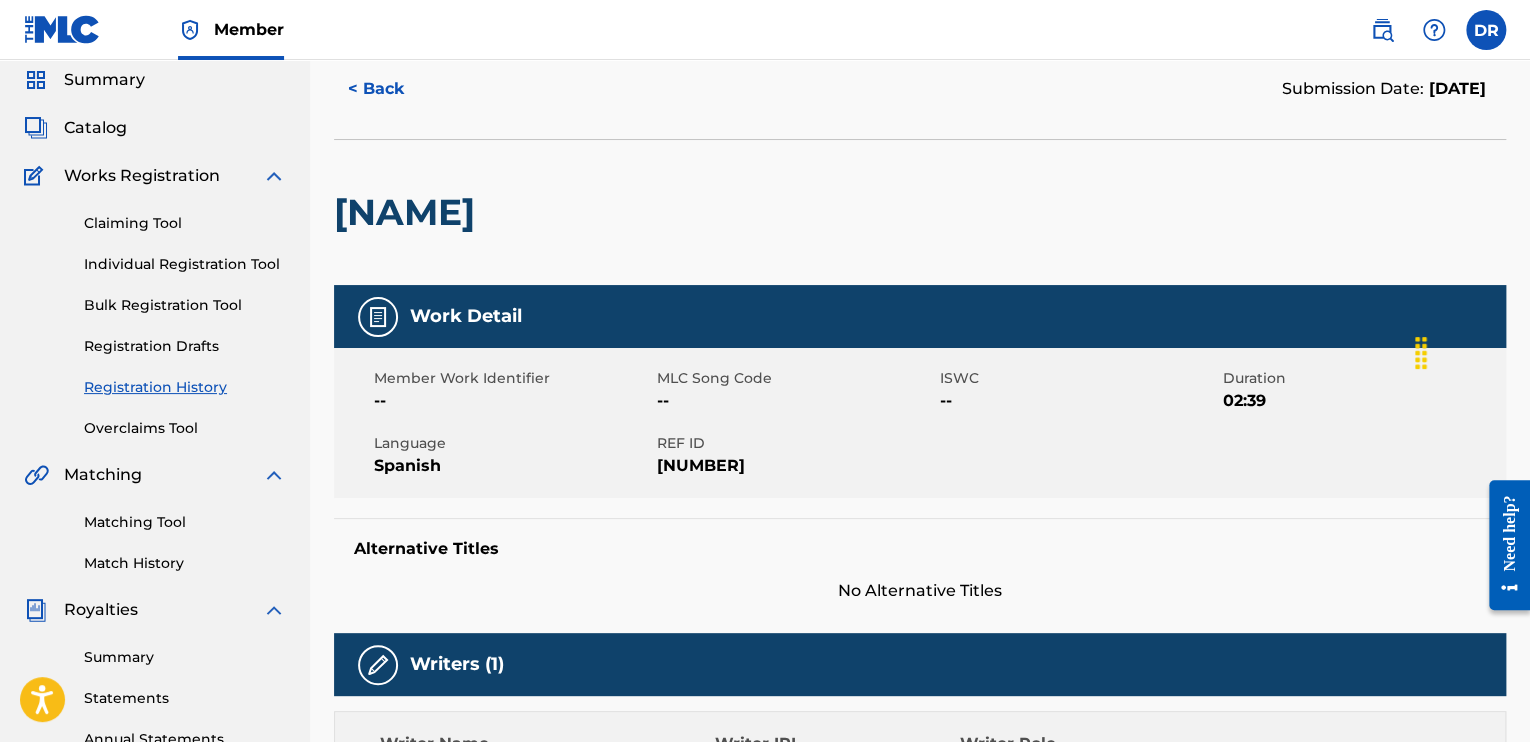 scroll, scrollTop: 0, scrollLeft: 0, axis: both 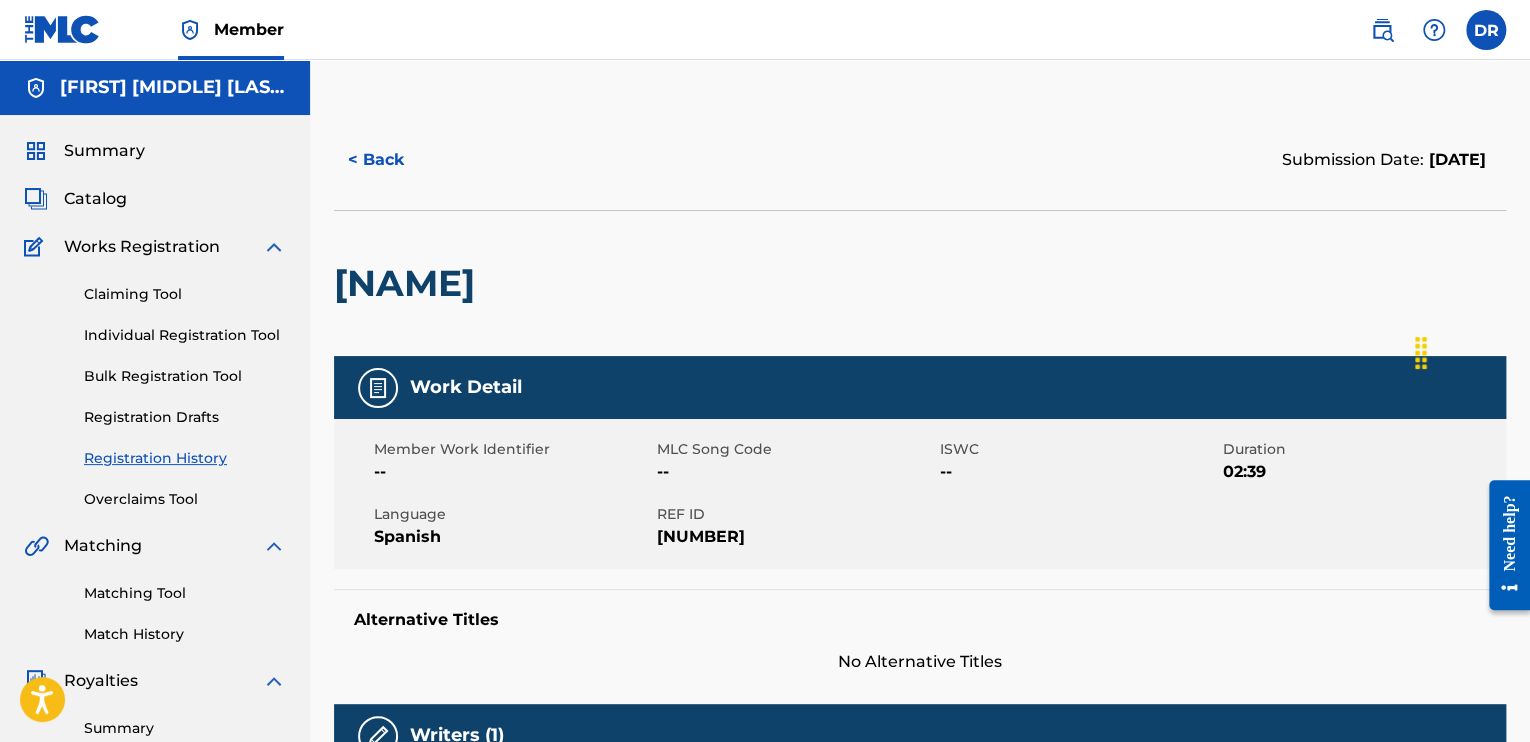 click on "< Back" at bounding box center [394, 160] 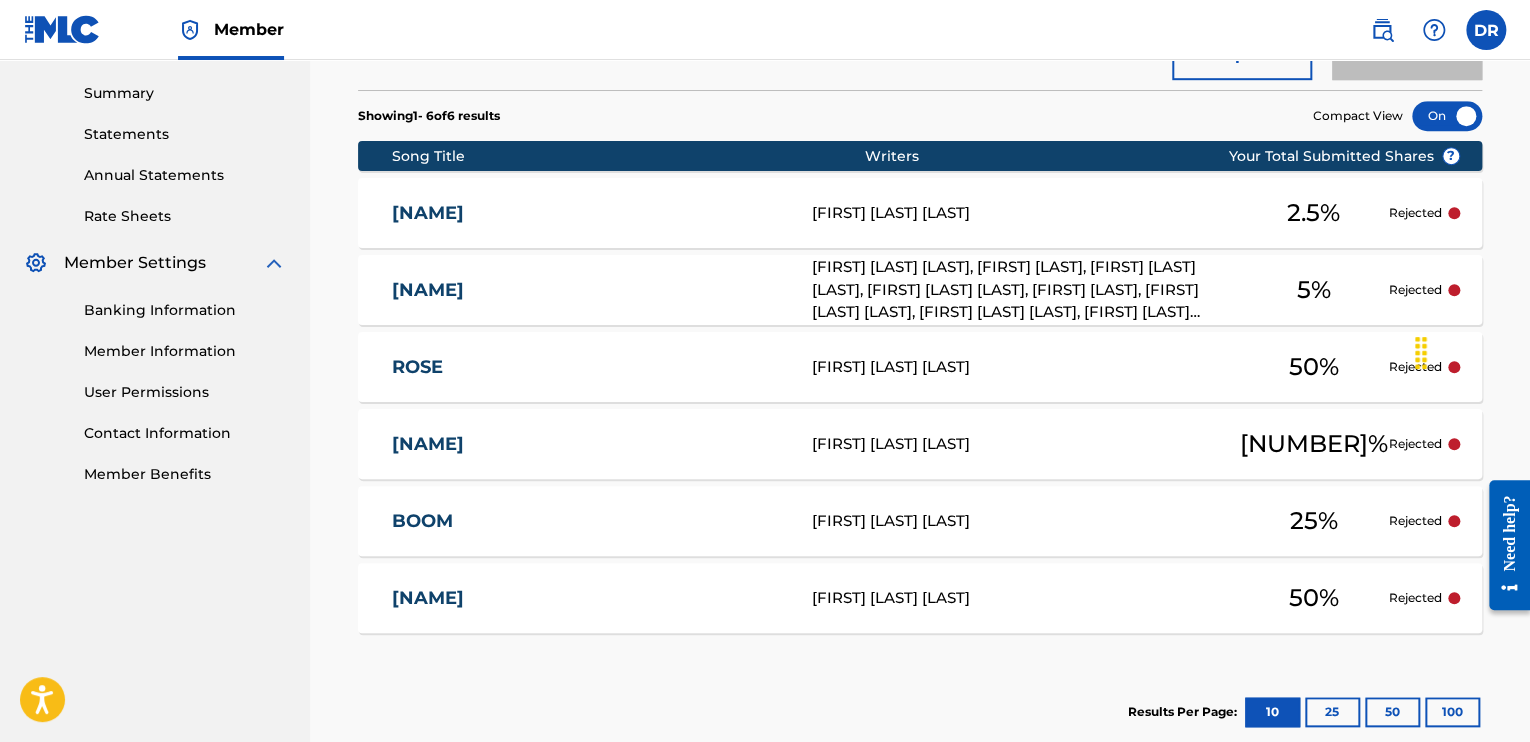 scroll, scrollTop: 632, scrollLeft: 0, axis: vertical 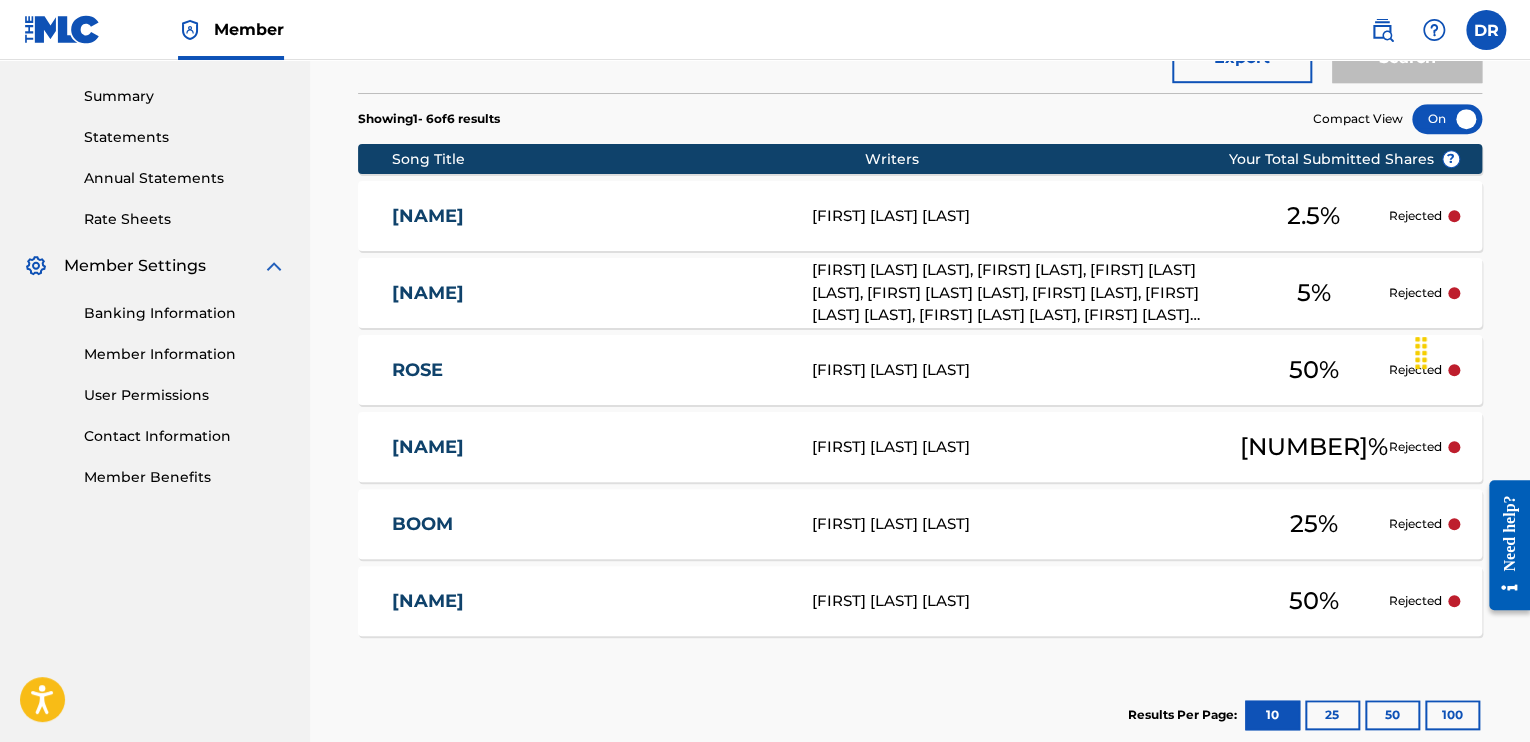 click on "[FIRST] [LAST] [LAST]" at bounding box center [1024, 216] 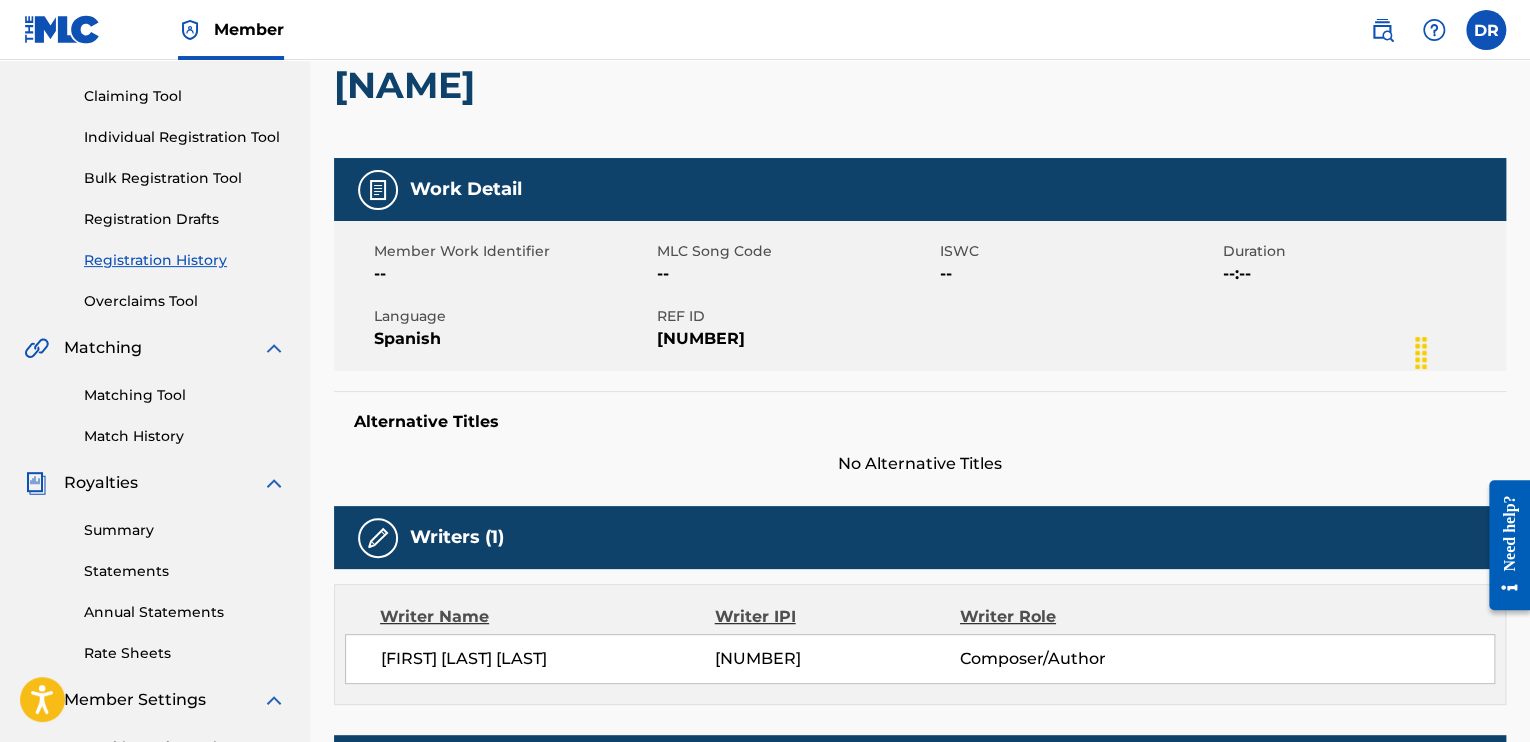 scroll, scrollTop: 195, scrollLeft: 0, axis: vertical 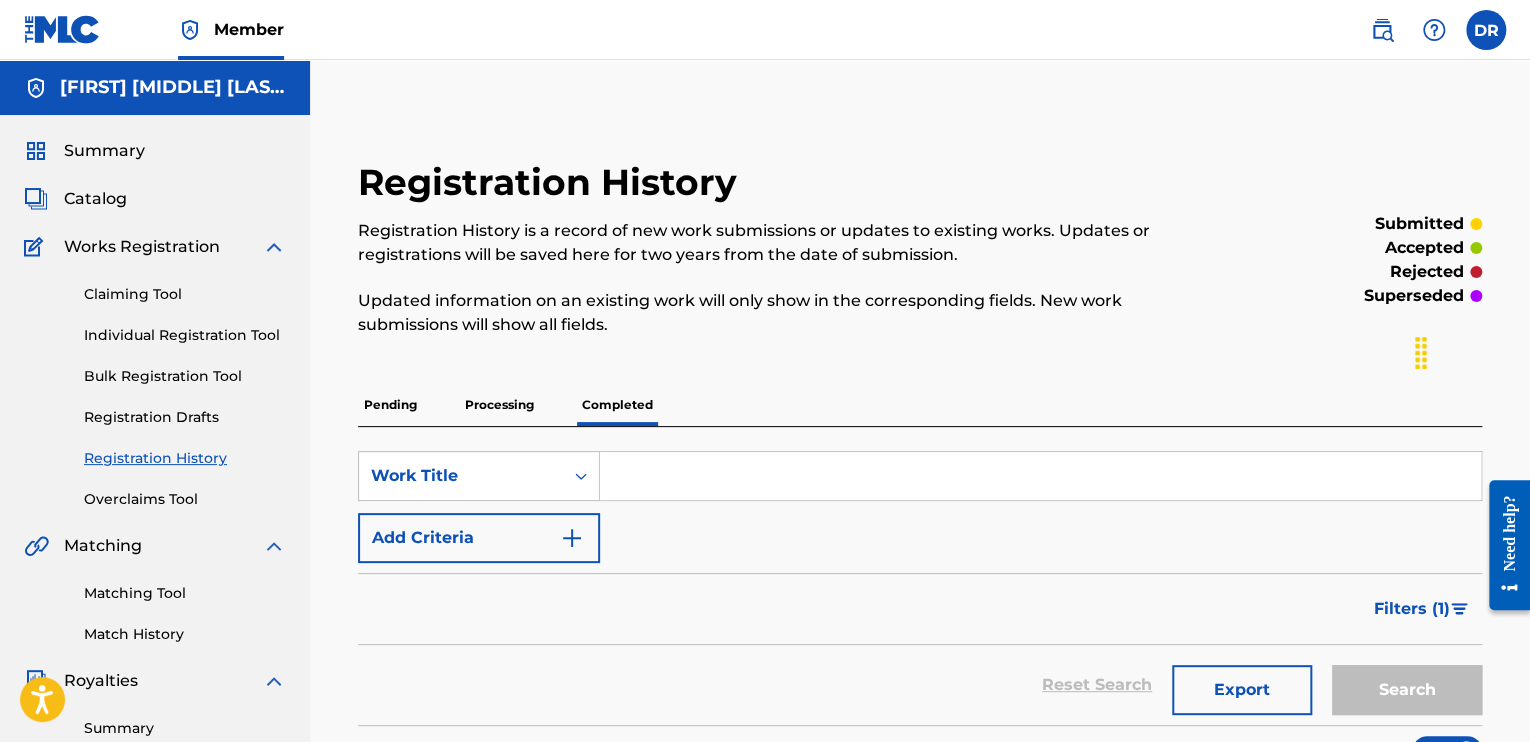 click on "Individual Registration Tool" at bounding box center (185, 335) 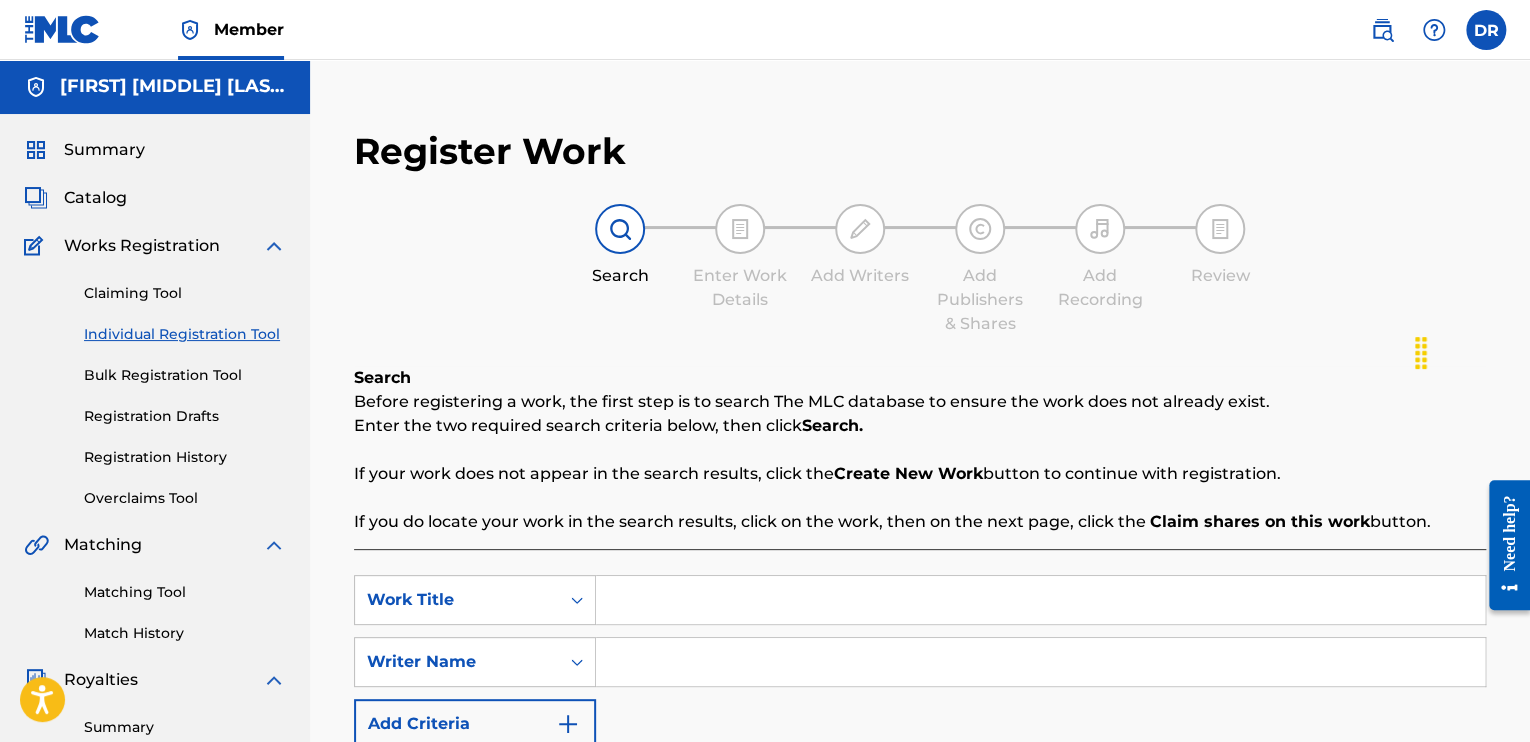 scroll, scrollTop: 0, scrollLeft: 0, axis: both 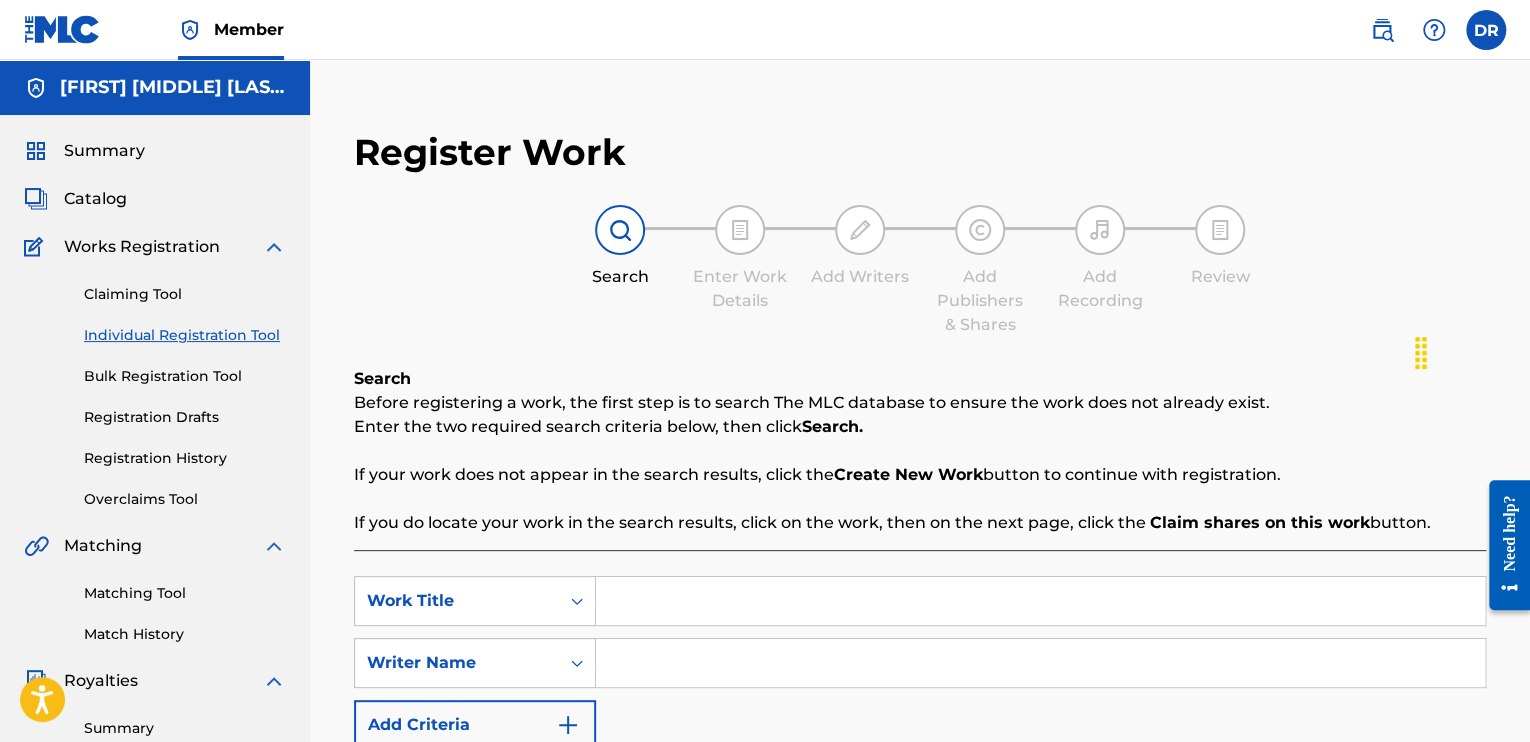 click on "Catalog" at bounding box center [95, 199] 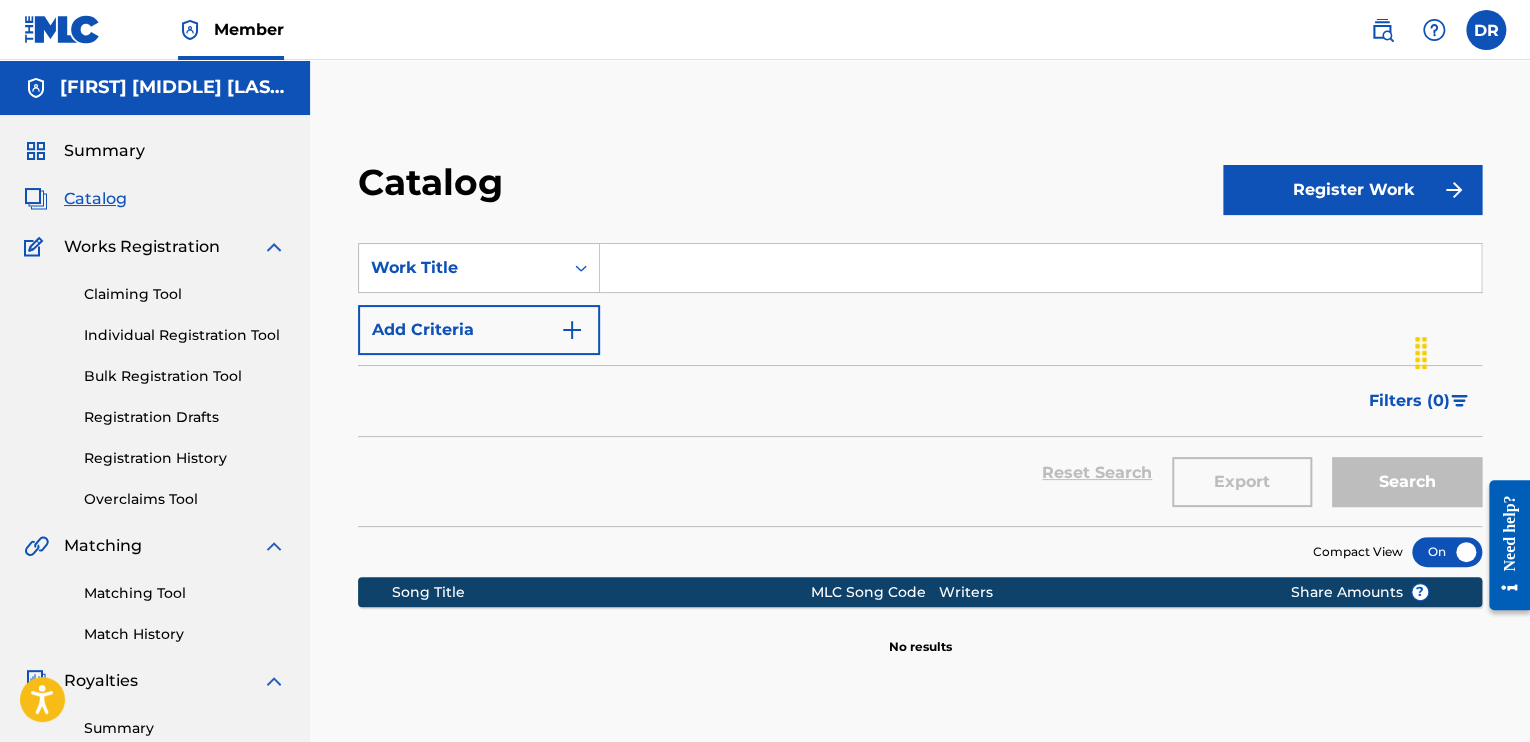 click on "Registration History" at bounding box center [185, 458] 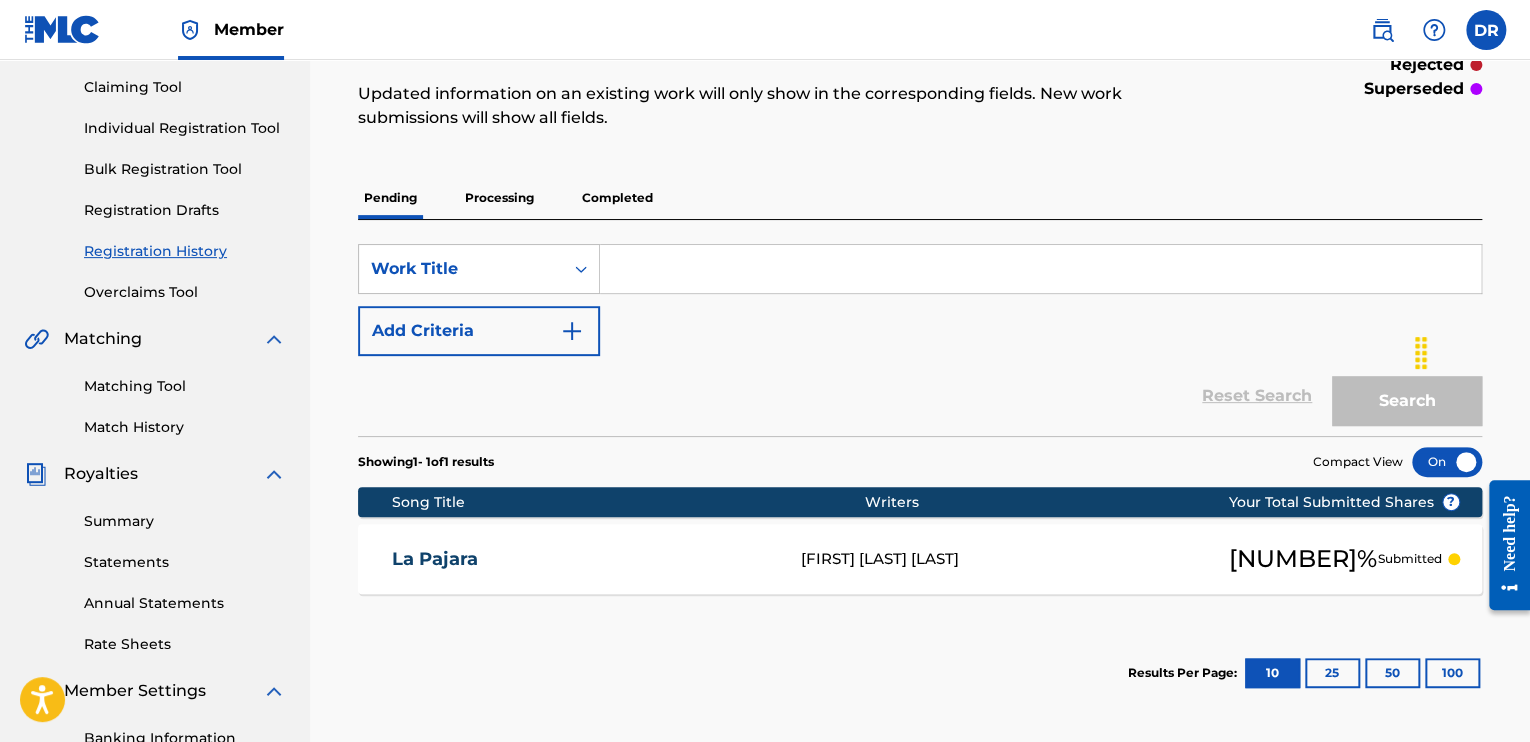scroll, scrollTop: 292, scrollLeft: 0, axis: vertical 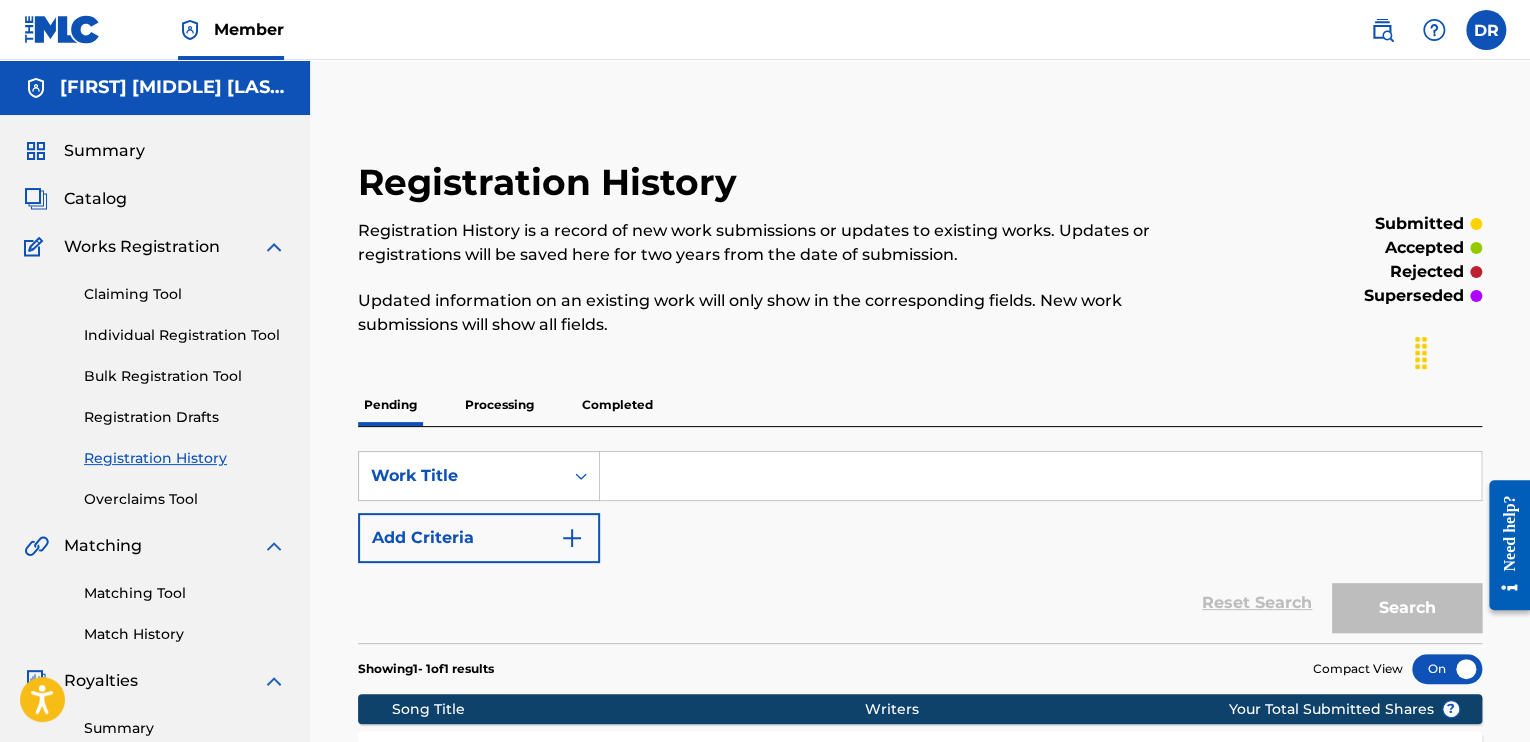 click on "Individual Registration Tool" at bounding box center [185, 335] 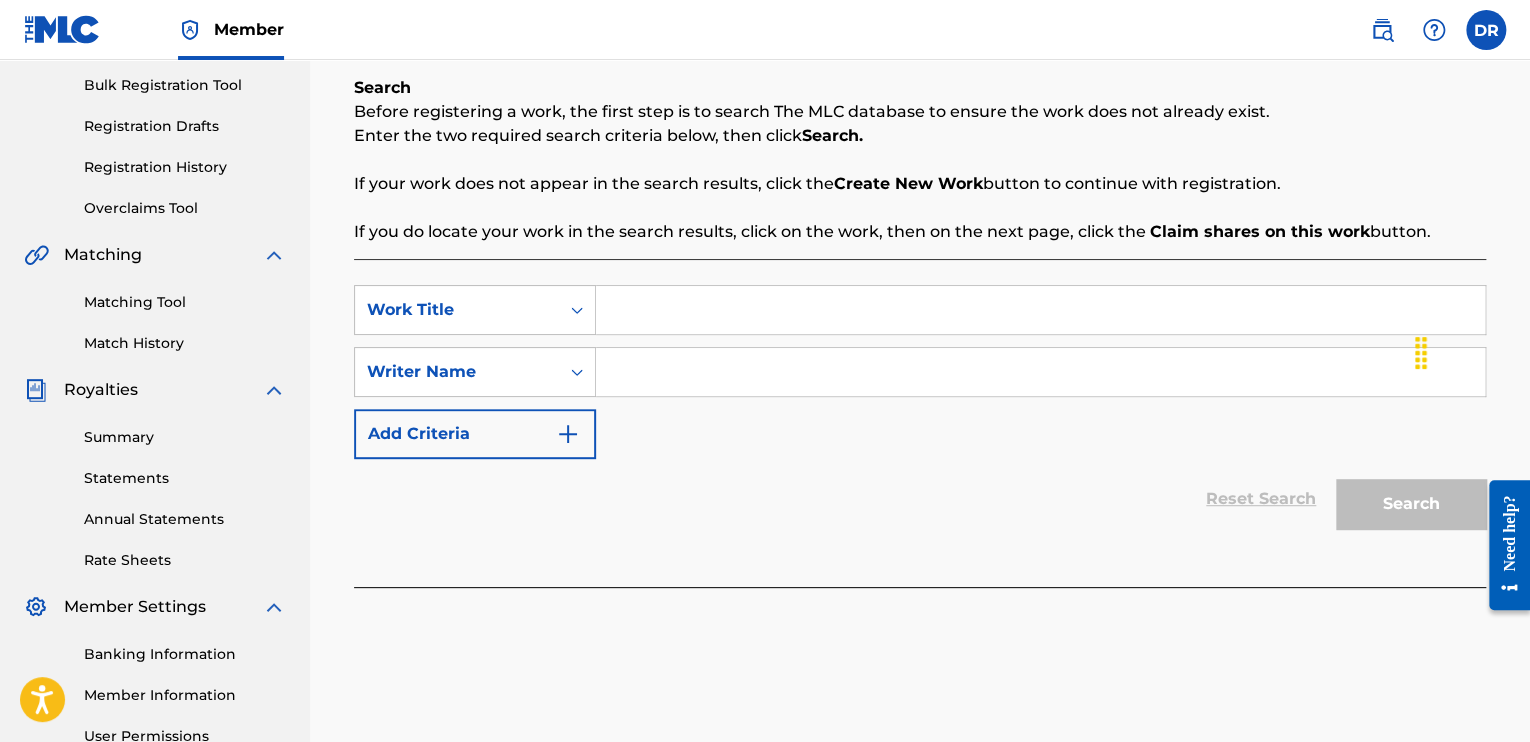 scroll, scrollTop: 292, scrollLeft: 0, axis: vertical 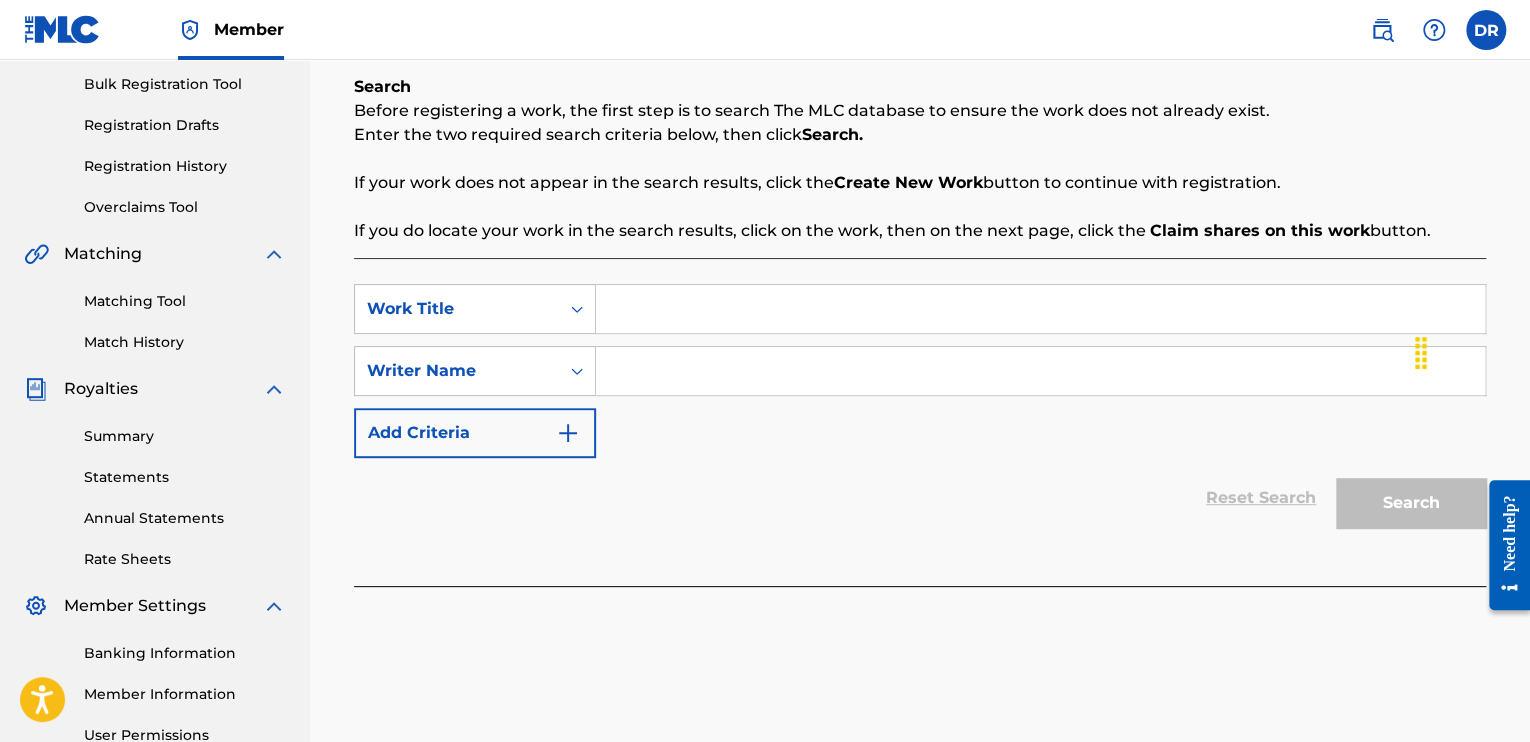 click at bounding box center (1040, 309) 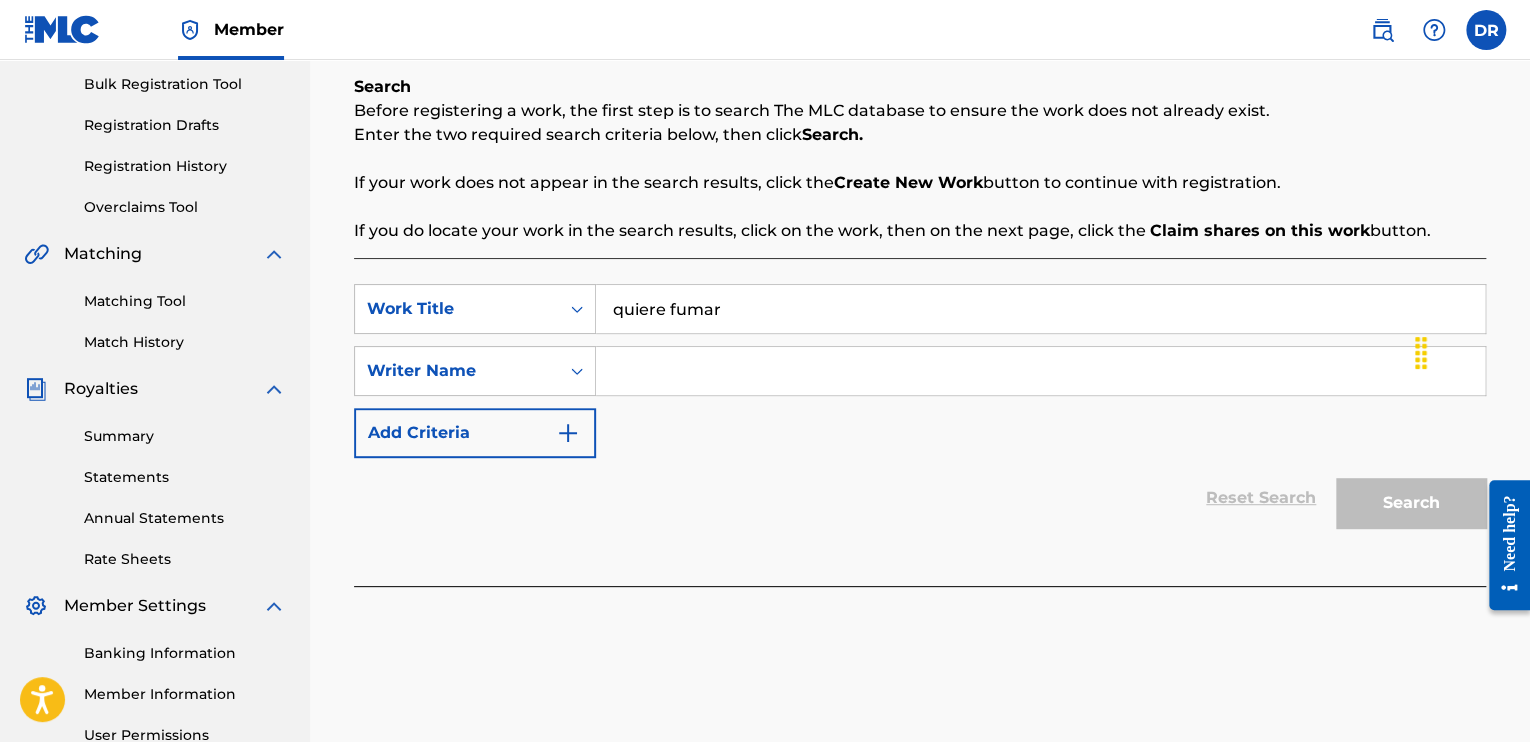 type on "quiere fumar" 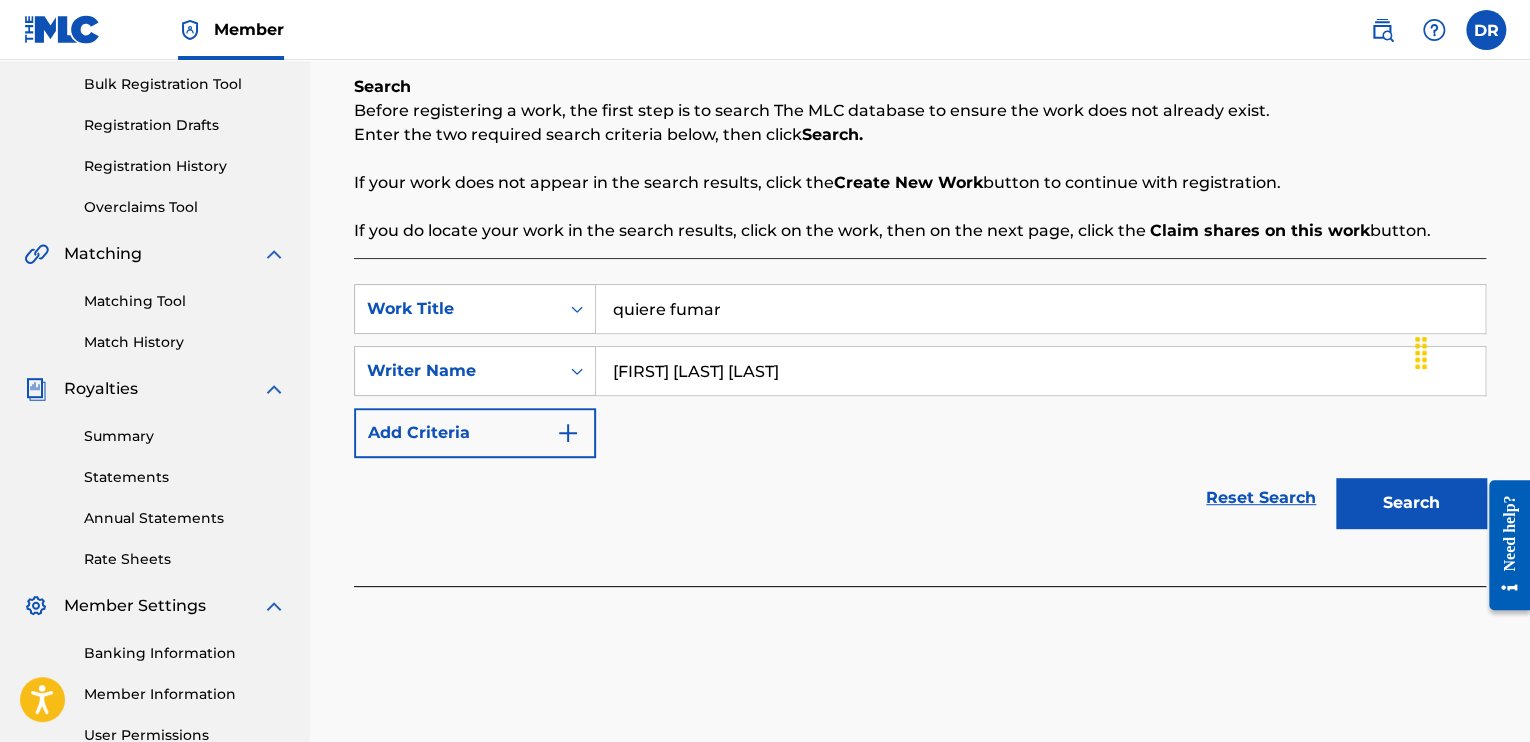 click on "Search" at bounding box center (1411, 503) 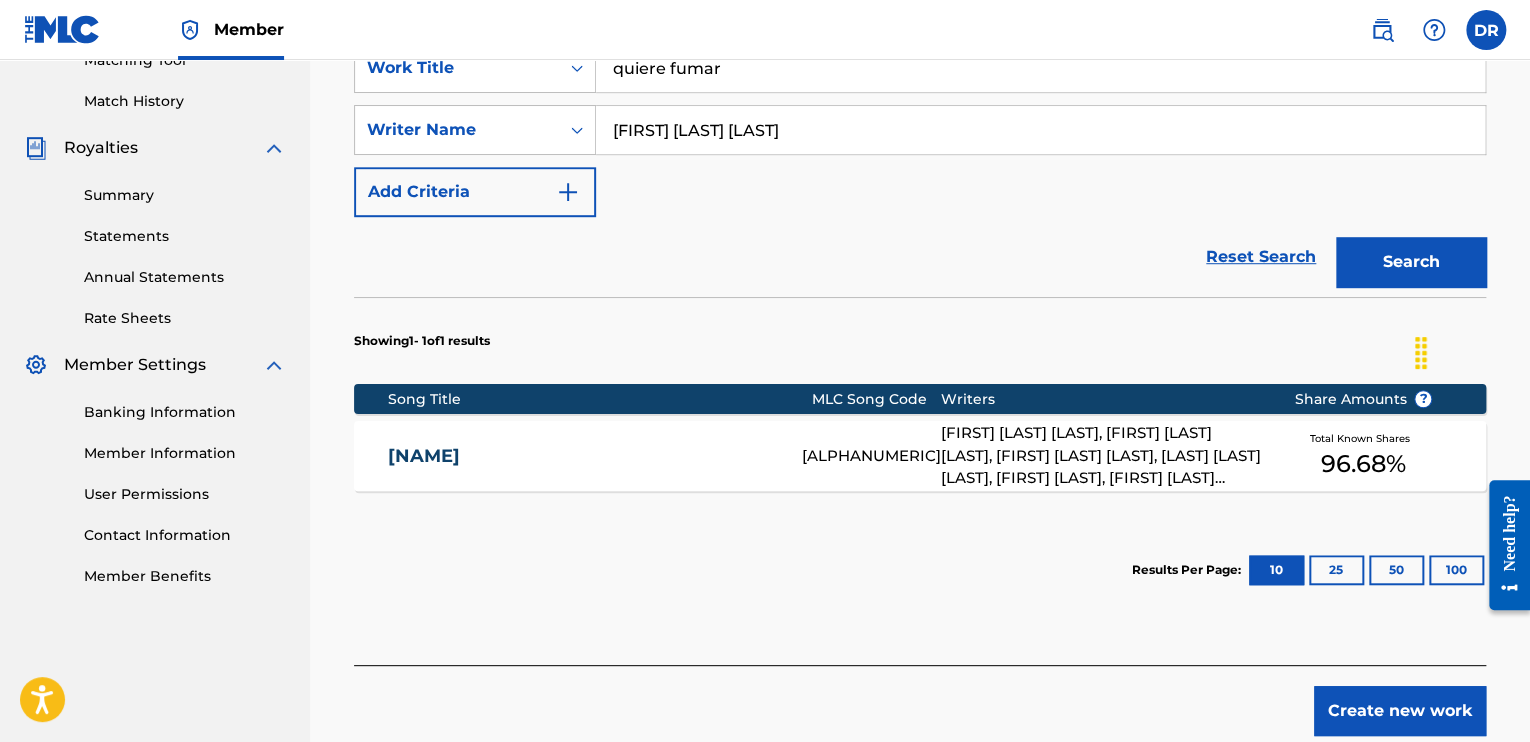 scroll, scrollTop: 541, scrollLeft: 0, axis: vertical 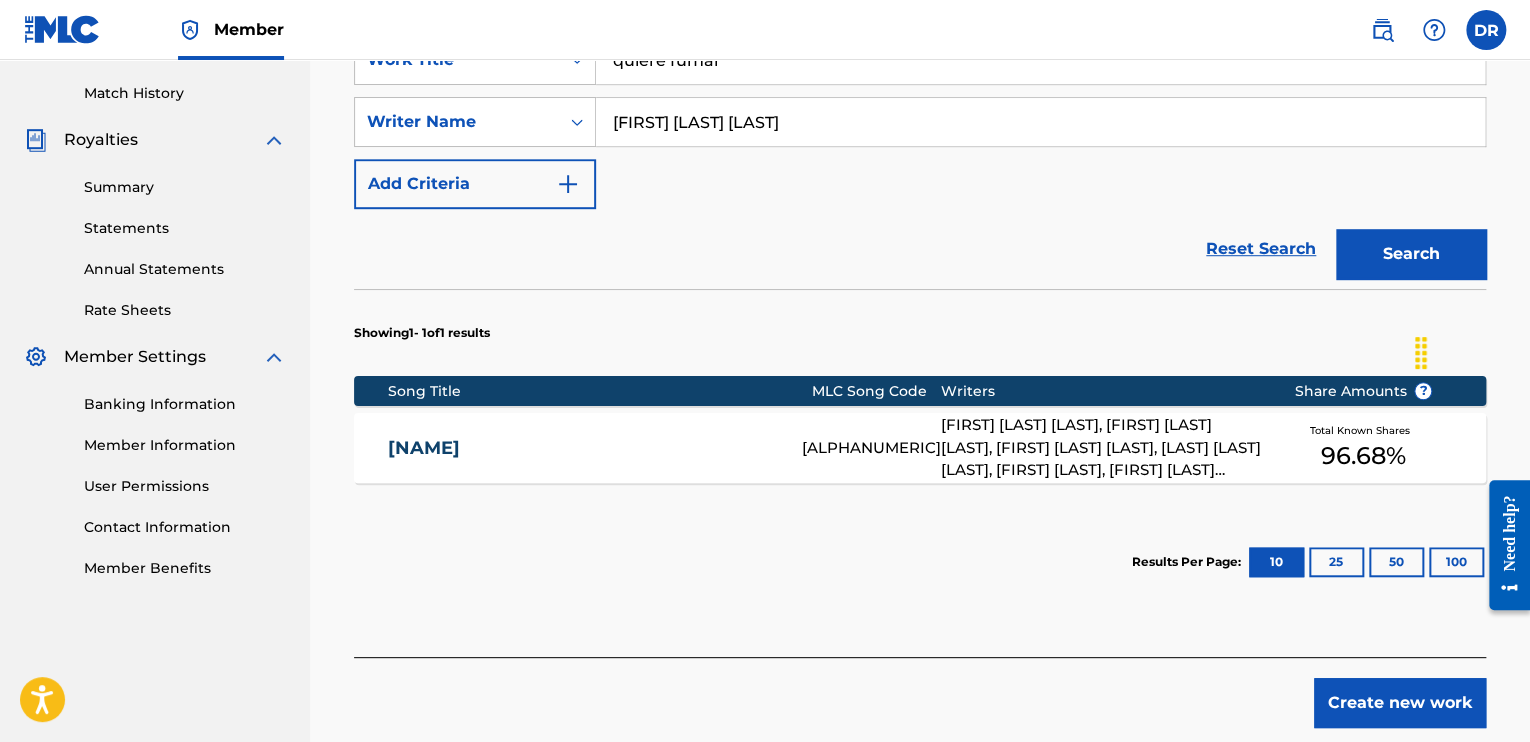 click on "[FIRST] [LAST] [LAST], [FIRST] [LAST] [LAST], [FIRST] [LAST] [LAST], [LAST] [LAST] [LAST], [FIRST] [LAST], [FIRST] [LAST] [LAST], [FIRST] [LAST] [LAST]" at bounding box center [1102, 448] 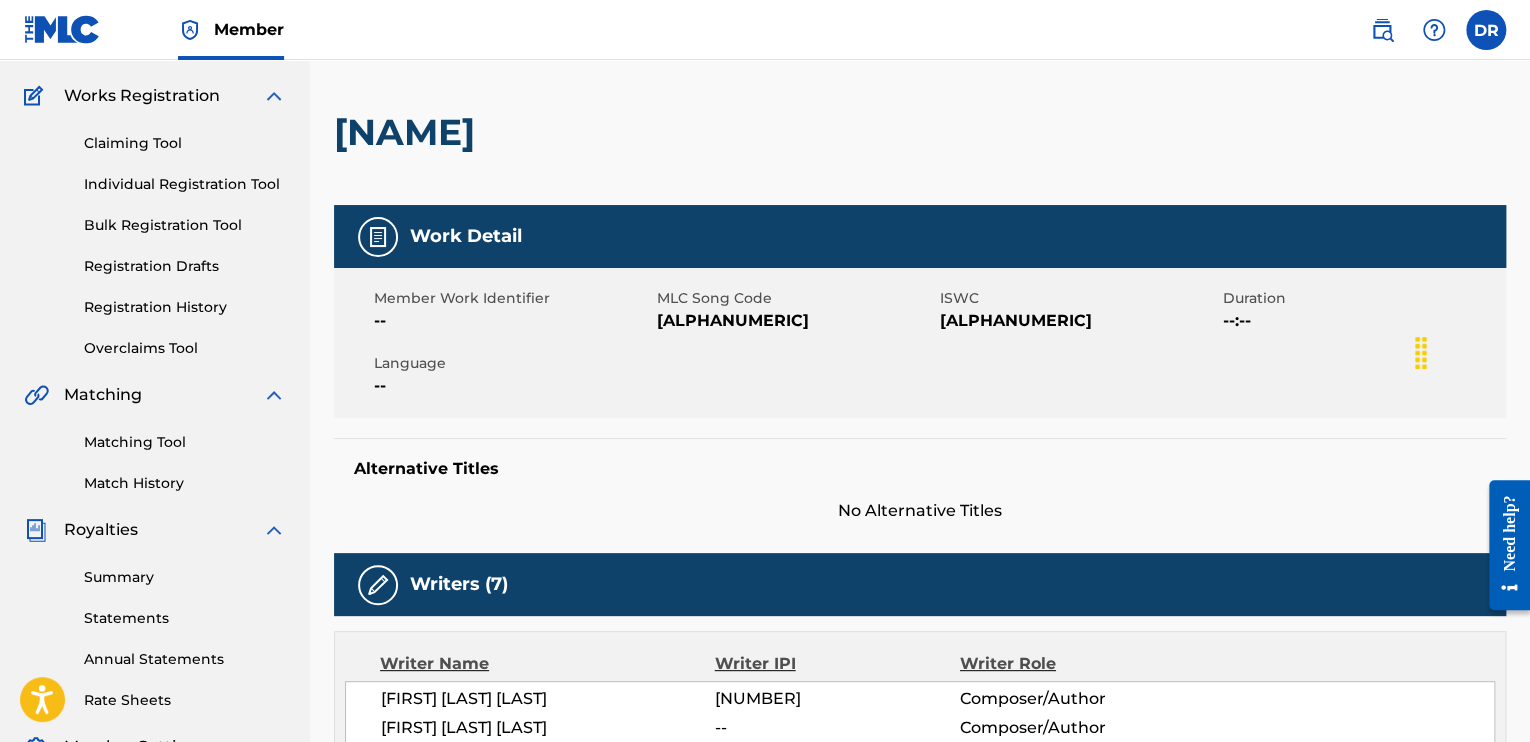 scroll, scrollTop: 0, scrollLeft: 0, axis: both 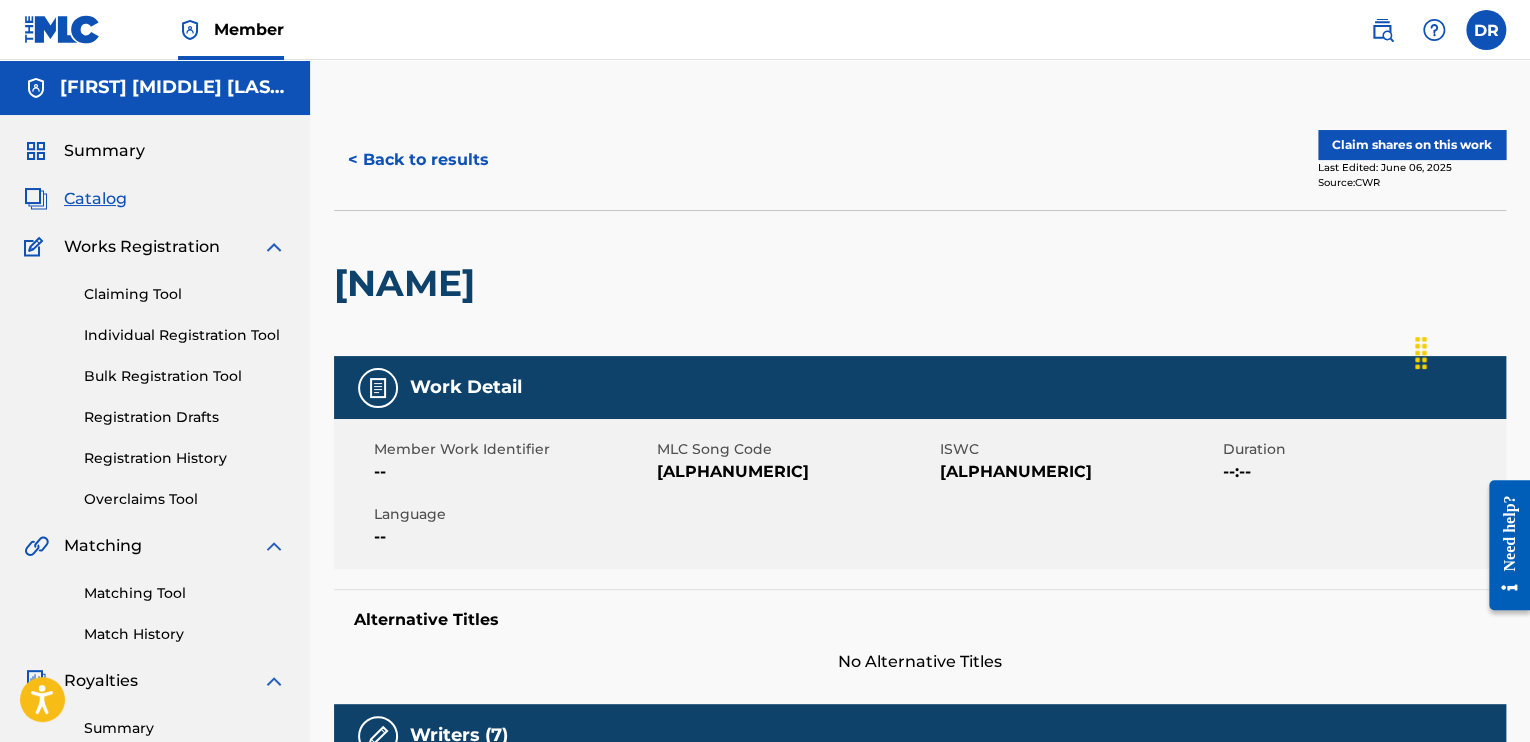 click on "< Back to results" at bounding box center (418, 160) 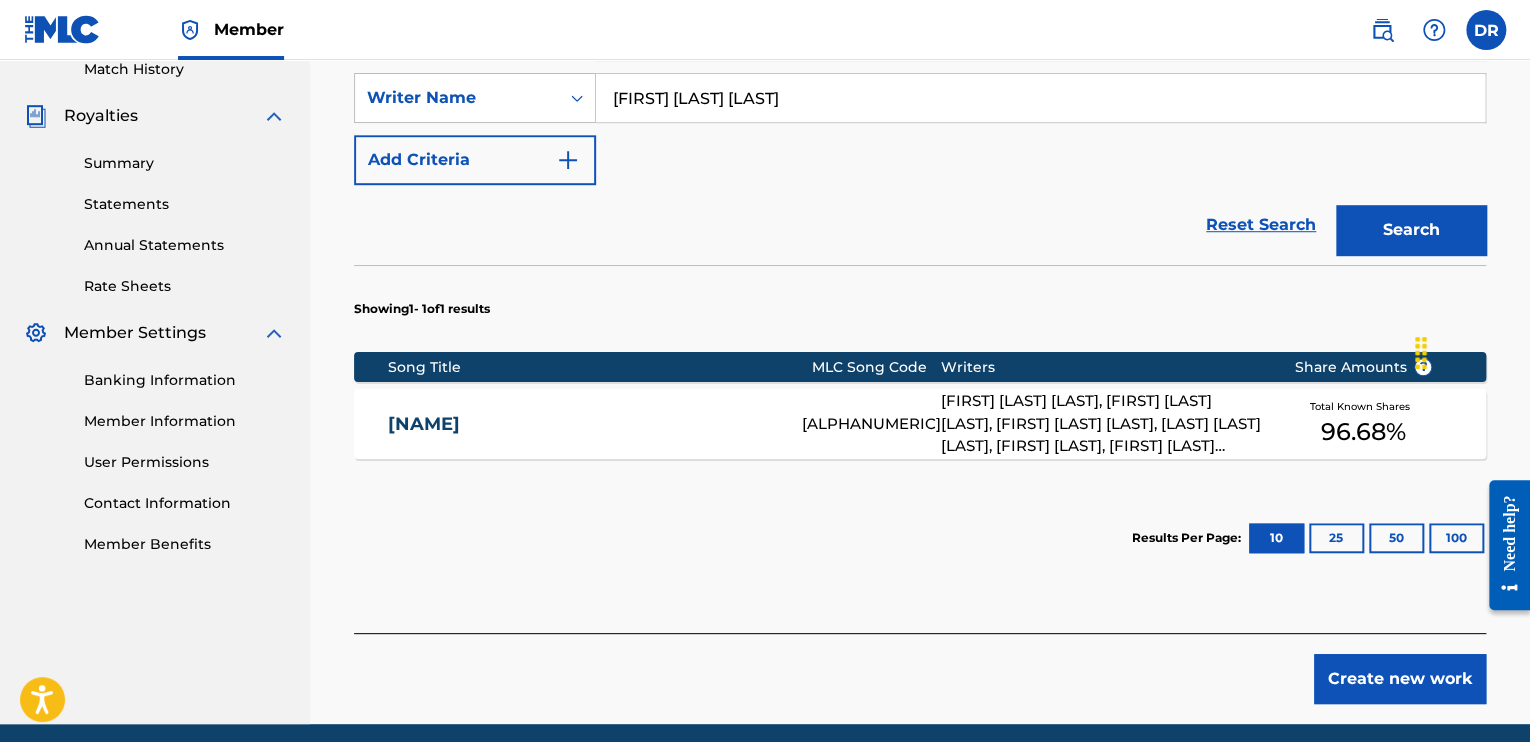 scroll, scrollTop: 579, scrollLeft: 0, axis: vertical 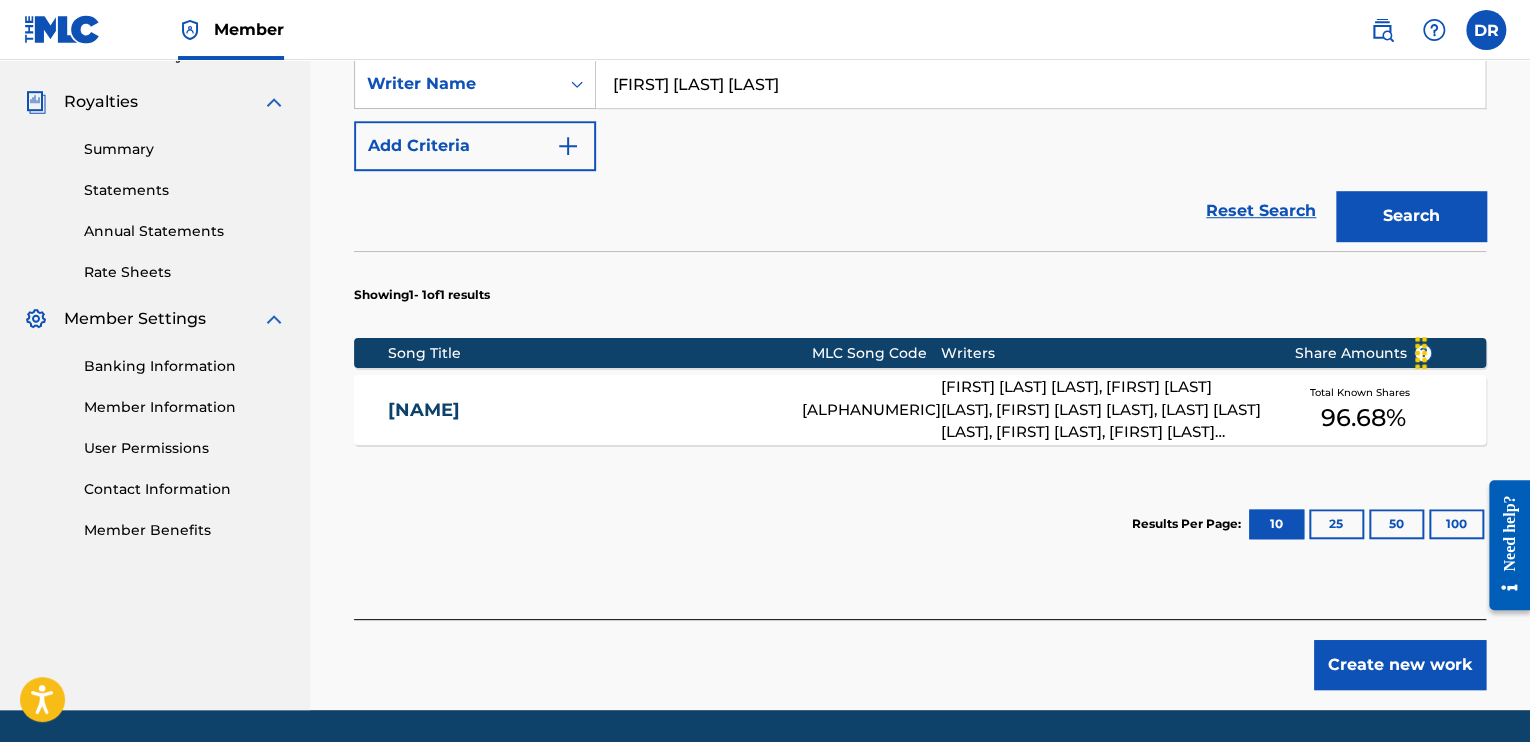 click on "[NAME]" at bounding box center (581, 410) 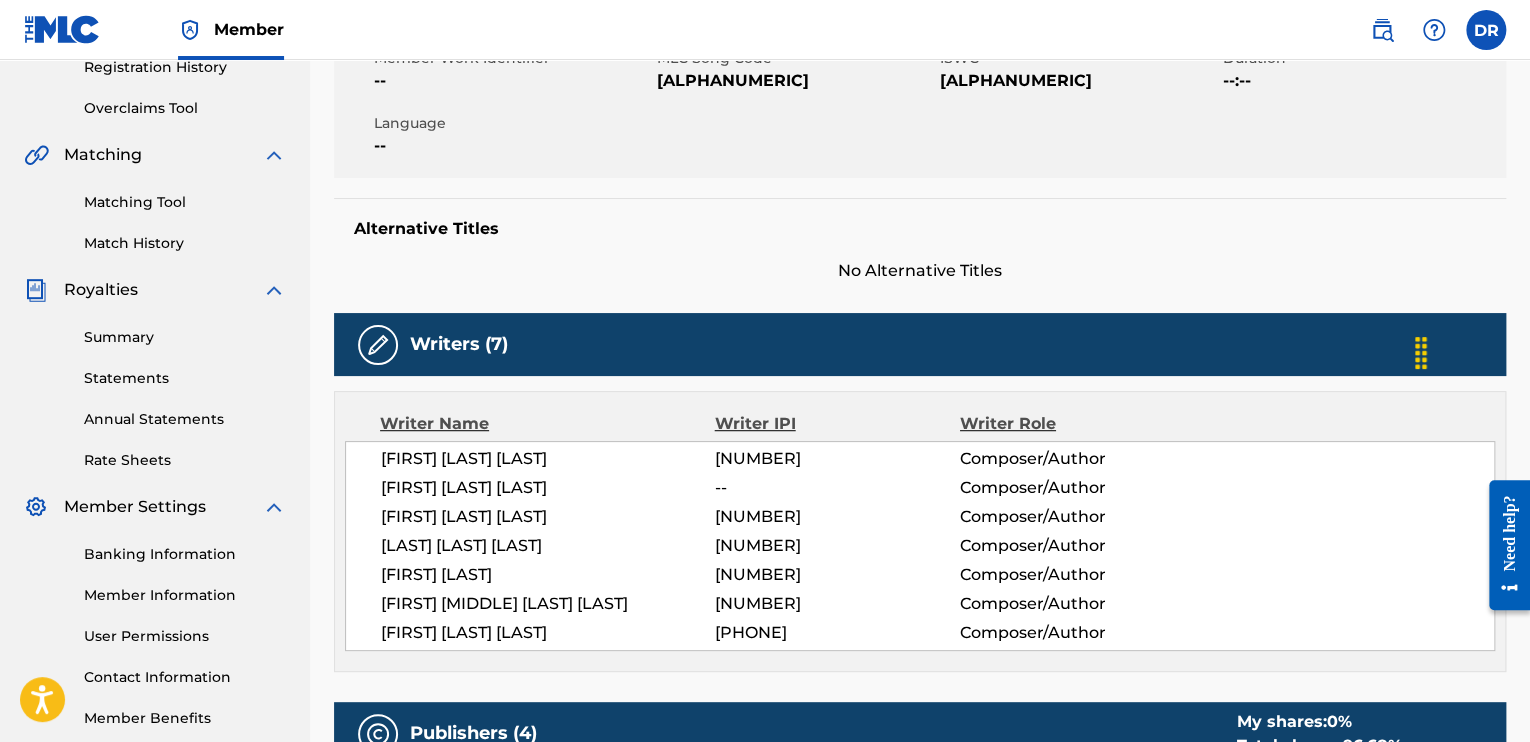 scroll, scrollTop: 404, scrollLeft: 0, axis: vertical 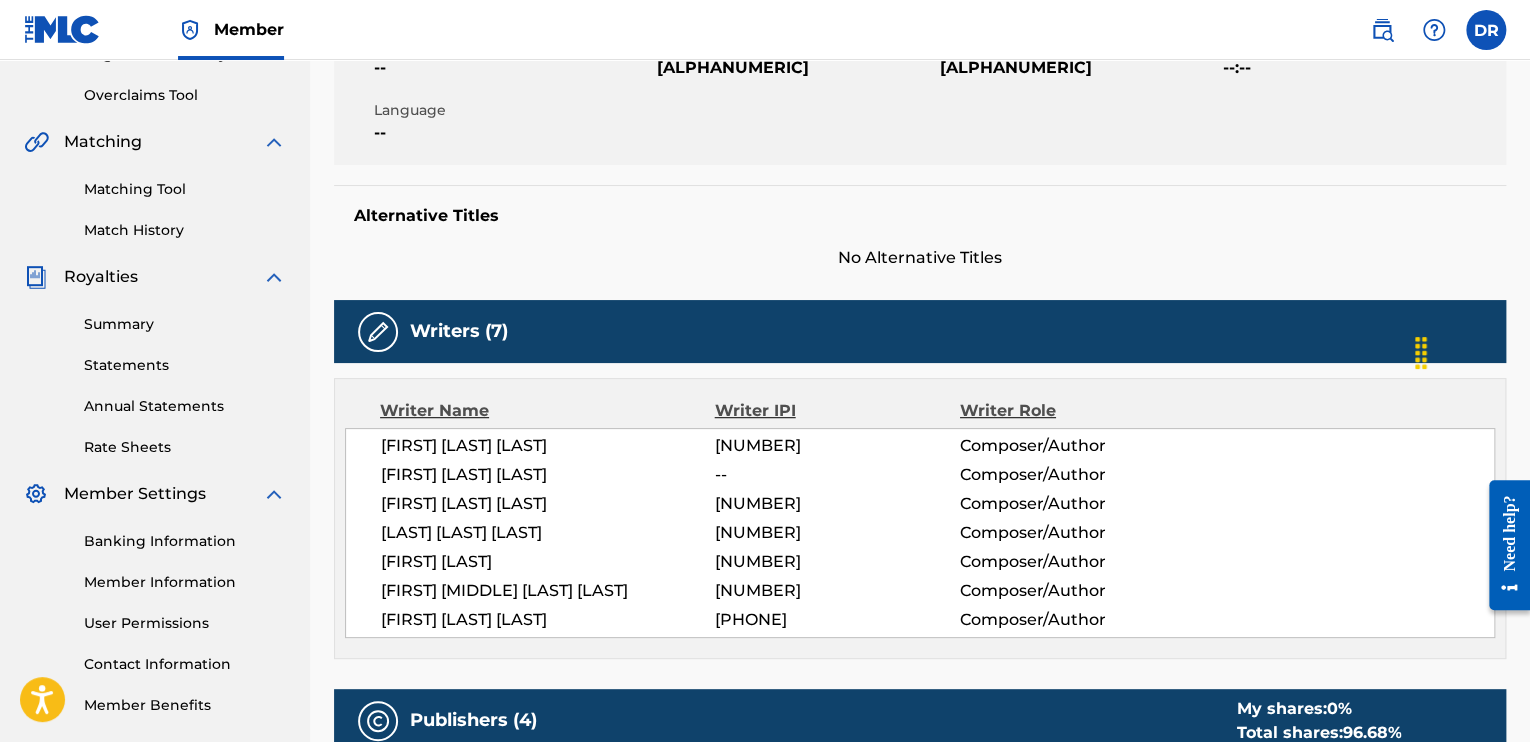 click on "[FIRST] [LAST] [LAST]" at bounding box center (548, 446) 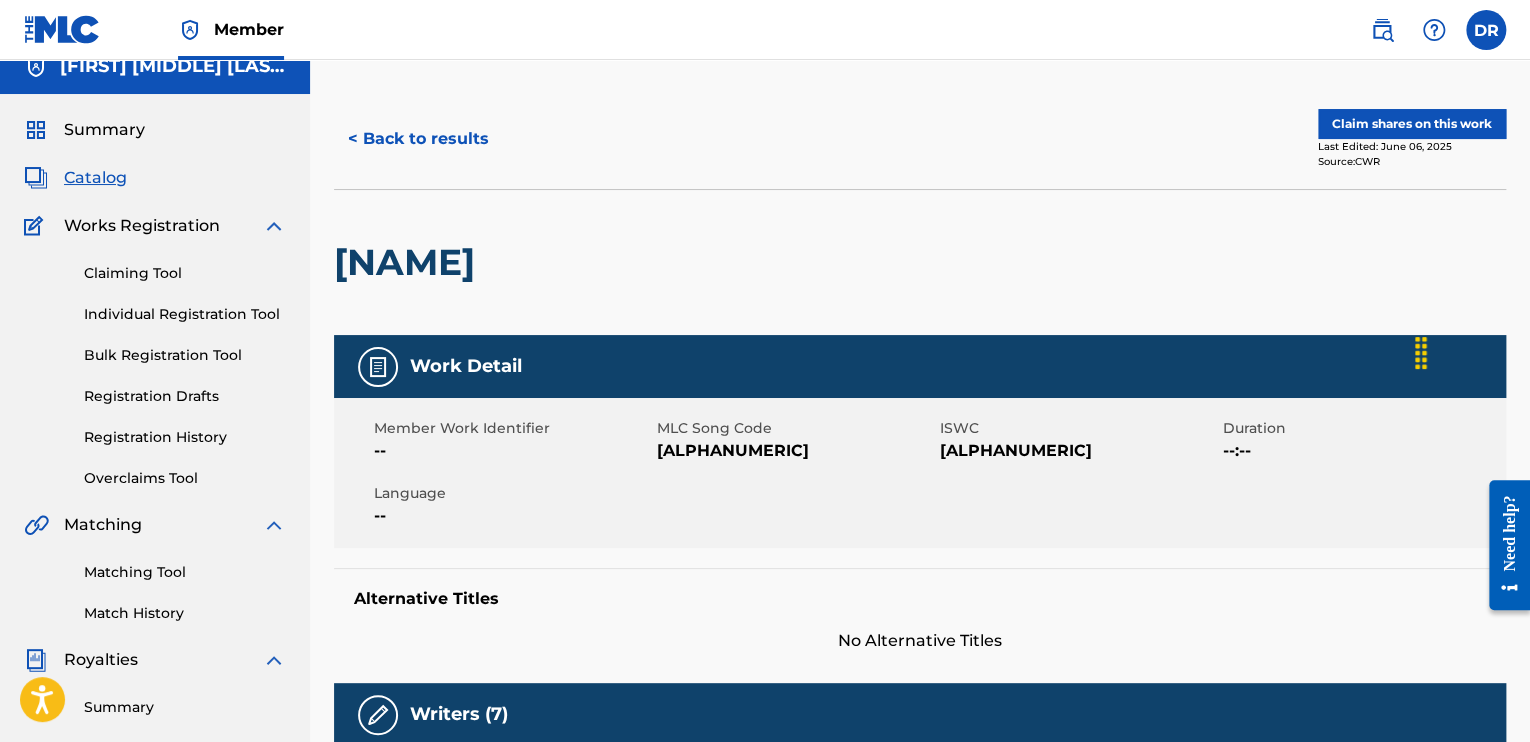 scroll, scrollTop: 0, scrollLeft: 0, axis: both 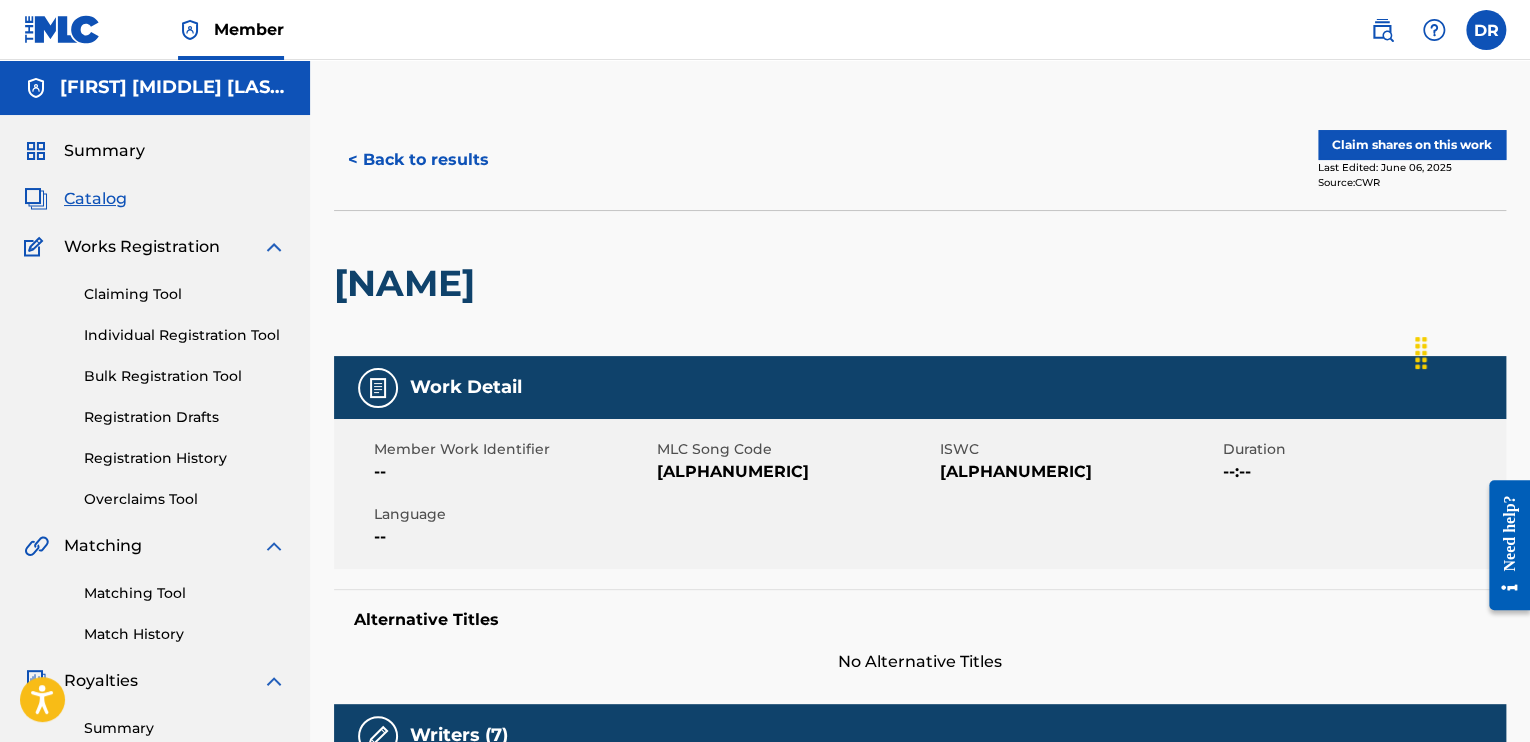 click on "< Back to results" at bounding box center [418, 160] 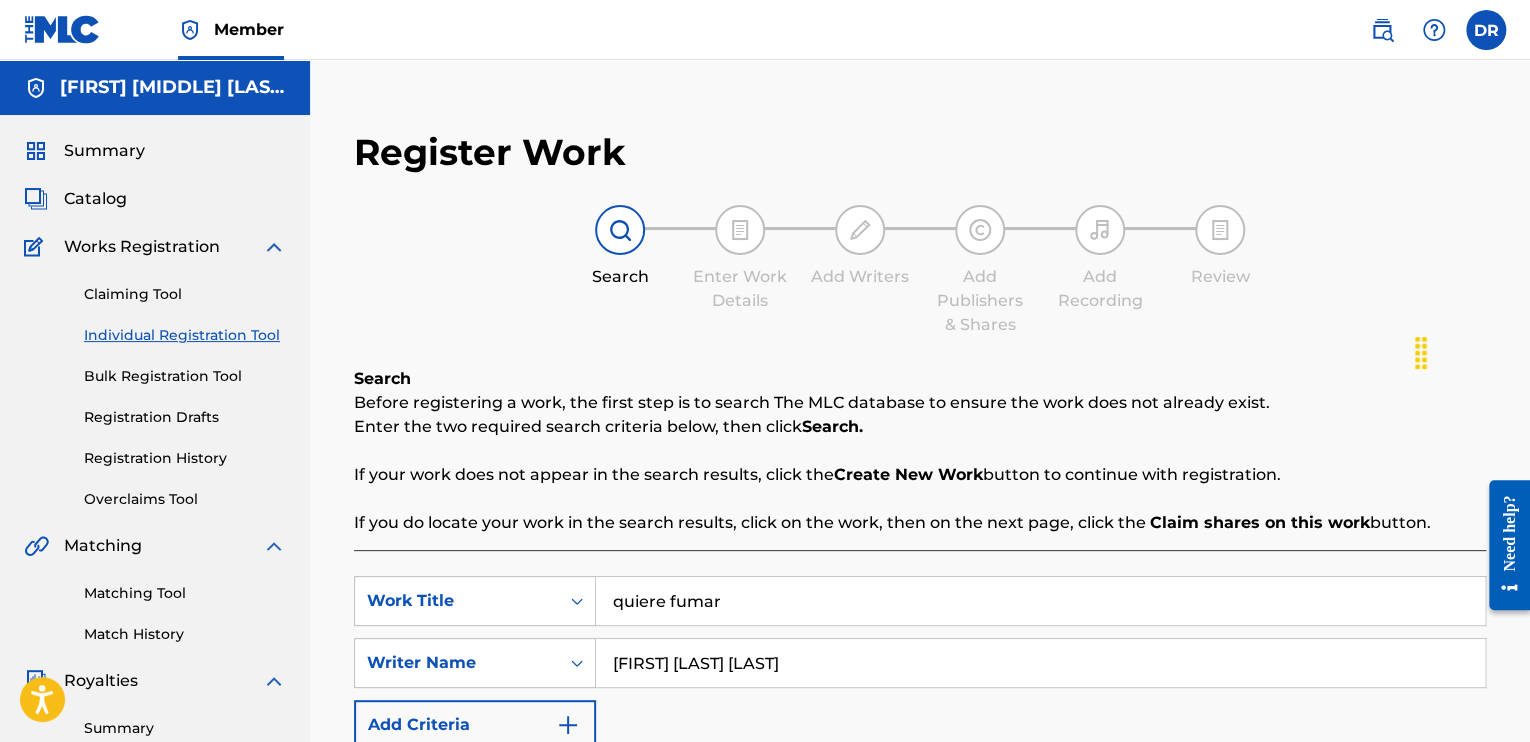scroll, scrollTop: 497, scrollLeft: 0, axis: vertical 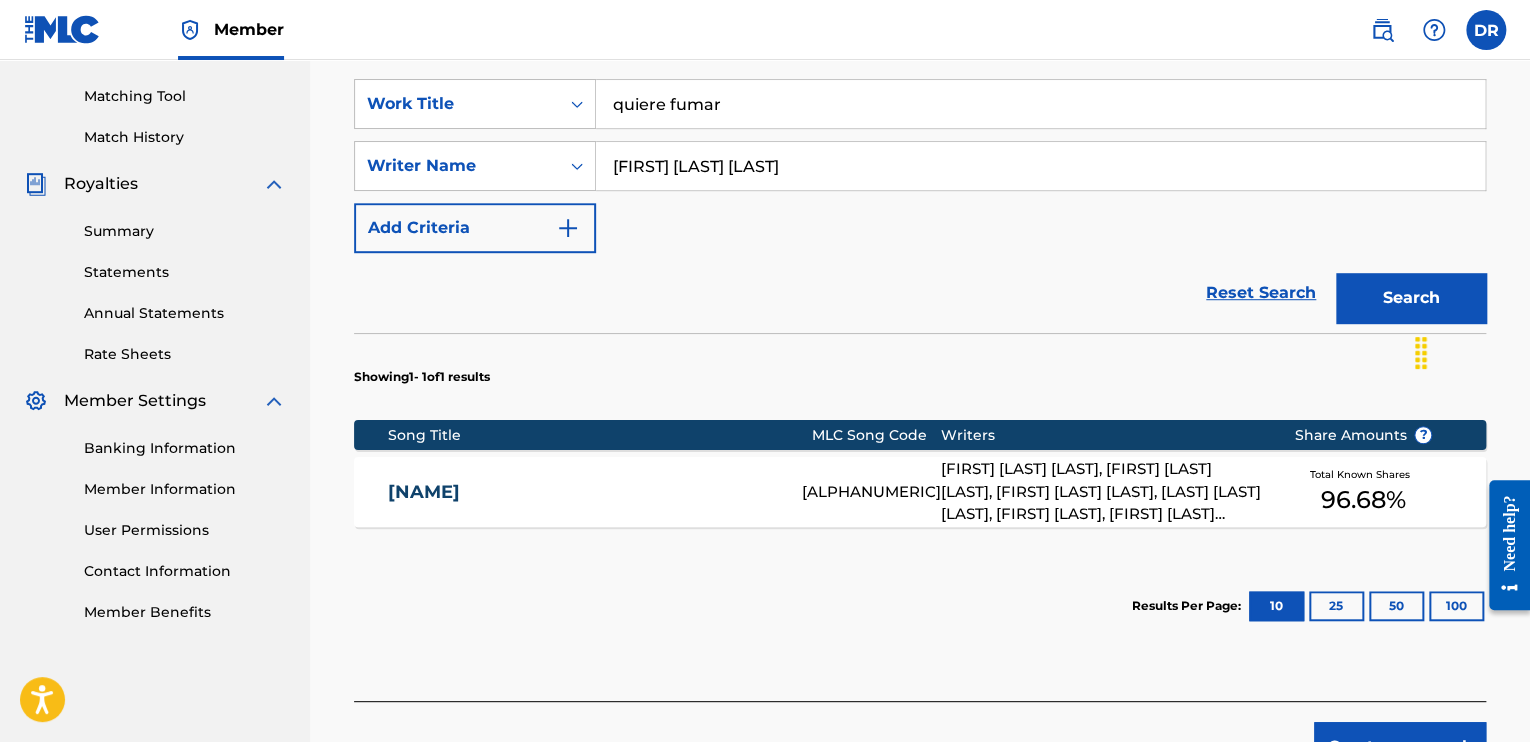 click on "Create new work" at bounding box center [1400, 747] 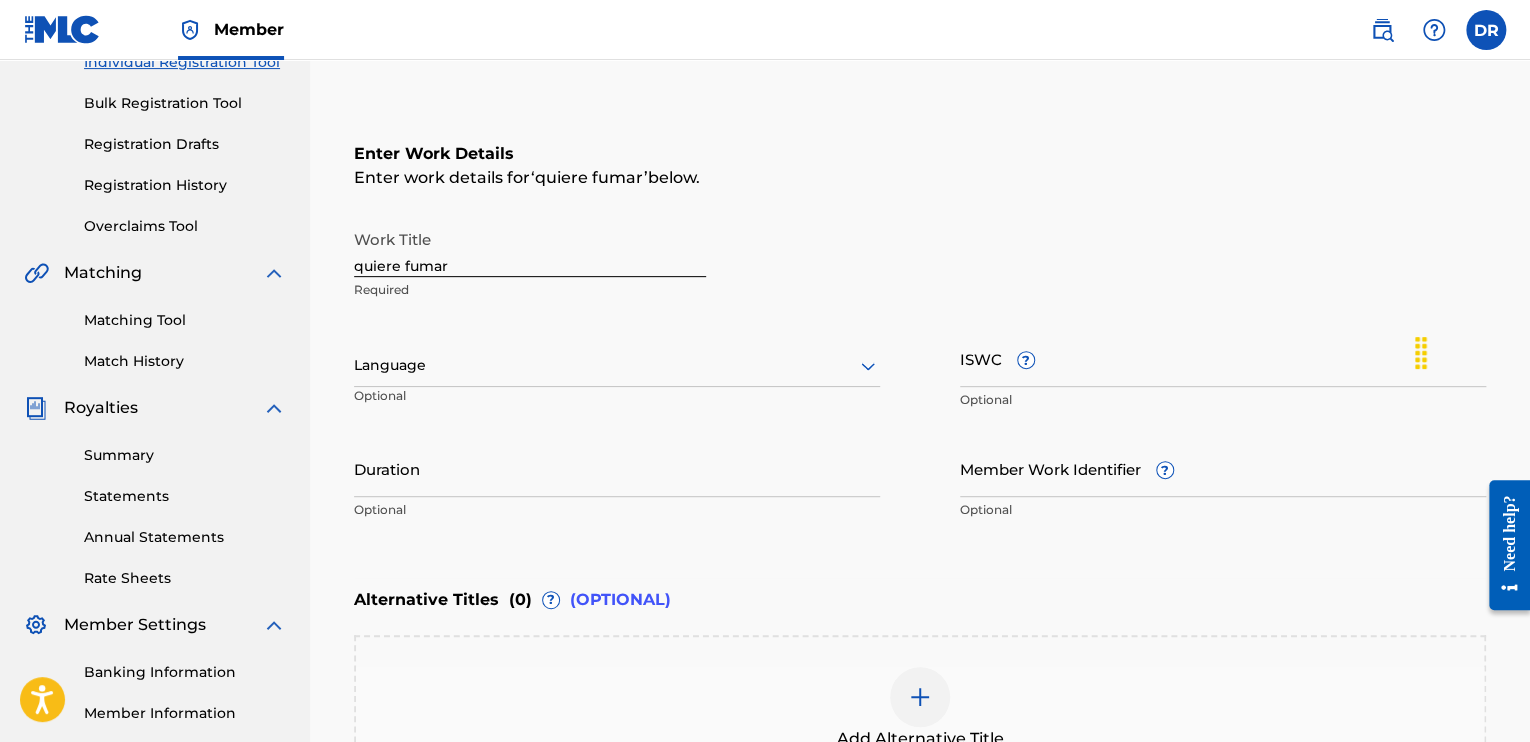 scroll, scrollTop: 265, scrollLeft: 0, axis: vertical 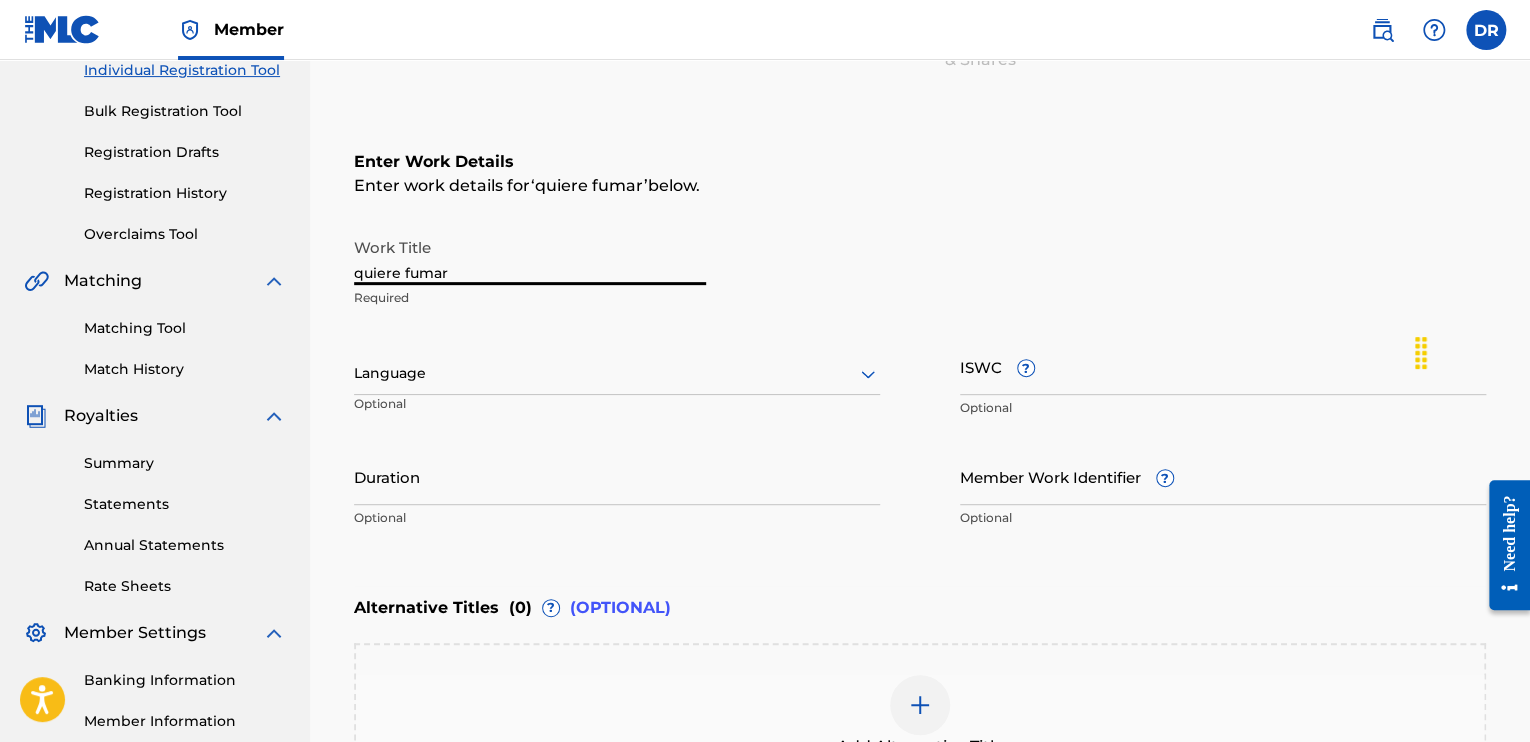 click on "quiere fumar" at bounding box center (530, 256) 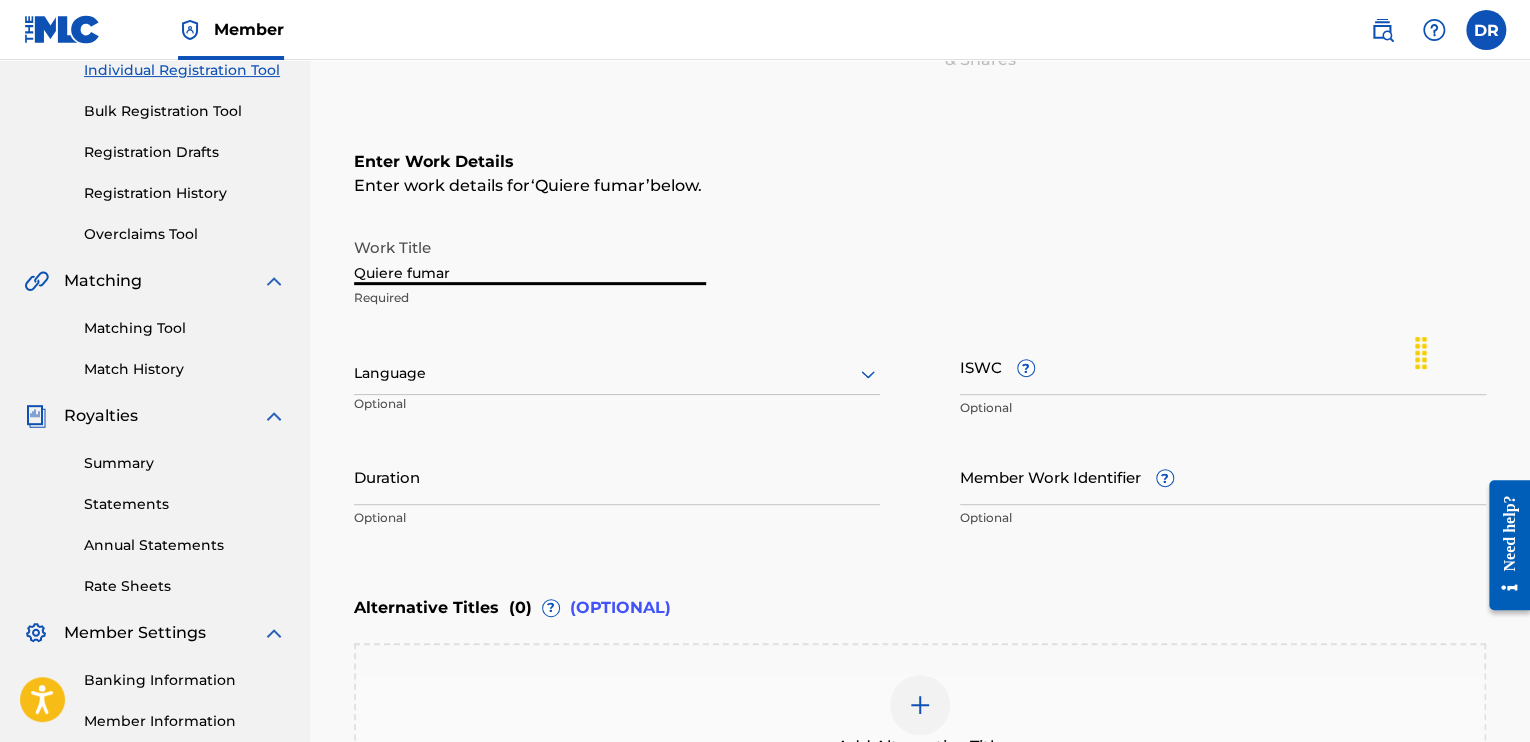click on "Quiere fumar" at bounding box center [530, 256] 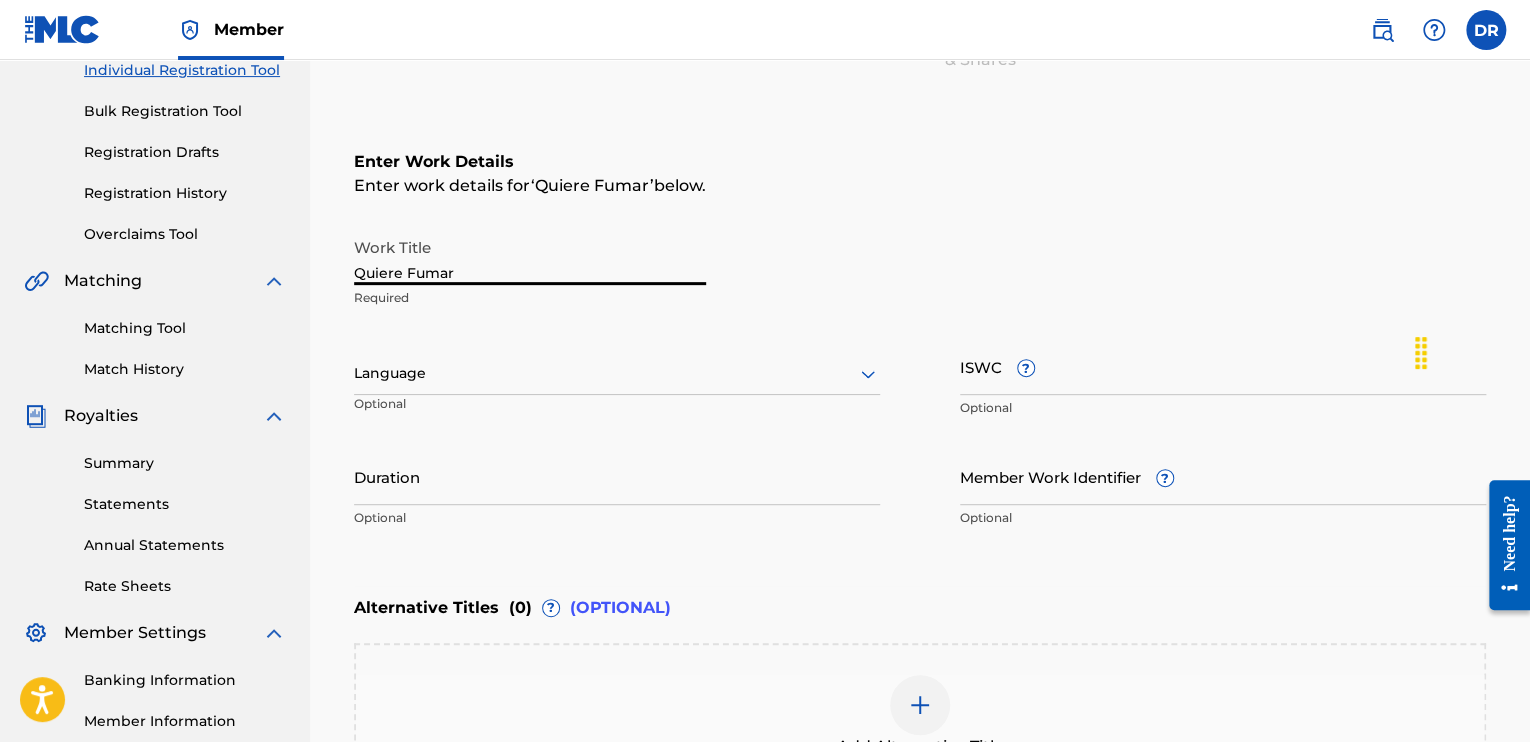 type on "Quiere Fumar" 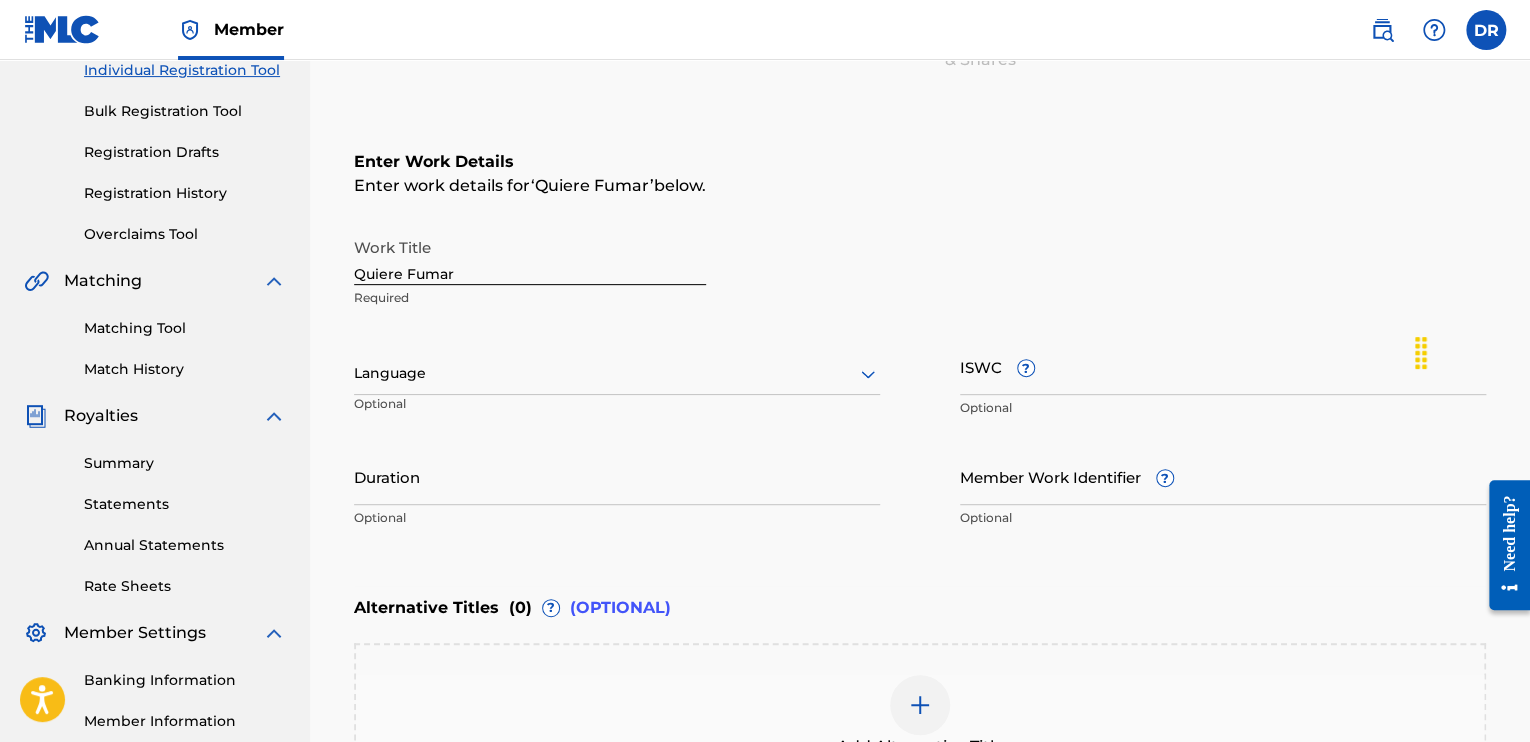 click on "Work Title Quiere Fumar Required Language Optional ISWC ? Optional Duration Optional Member Work Identifier ? Optional" at bounding box center [920, 383] 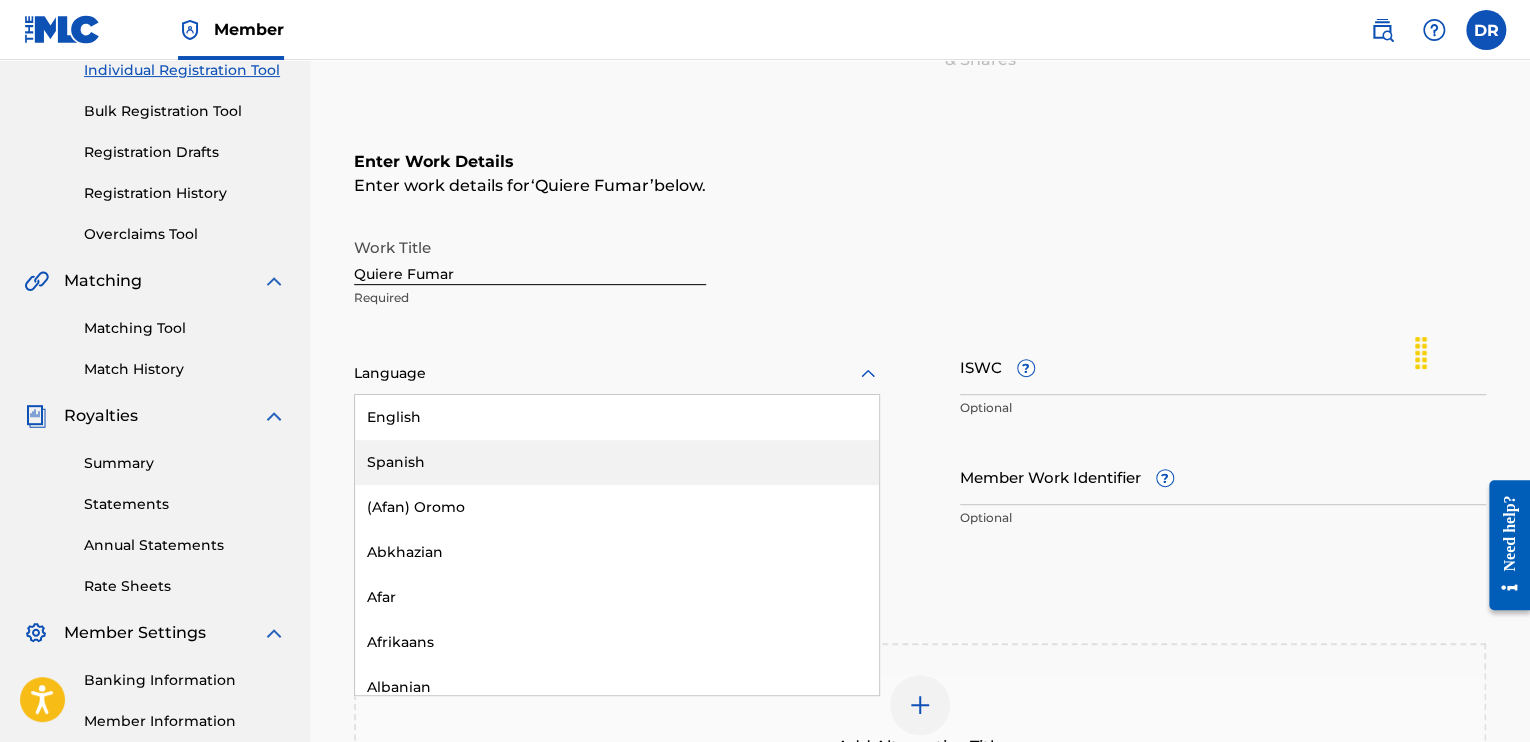 click on "Spanish" at bounding box center (617, 462) 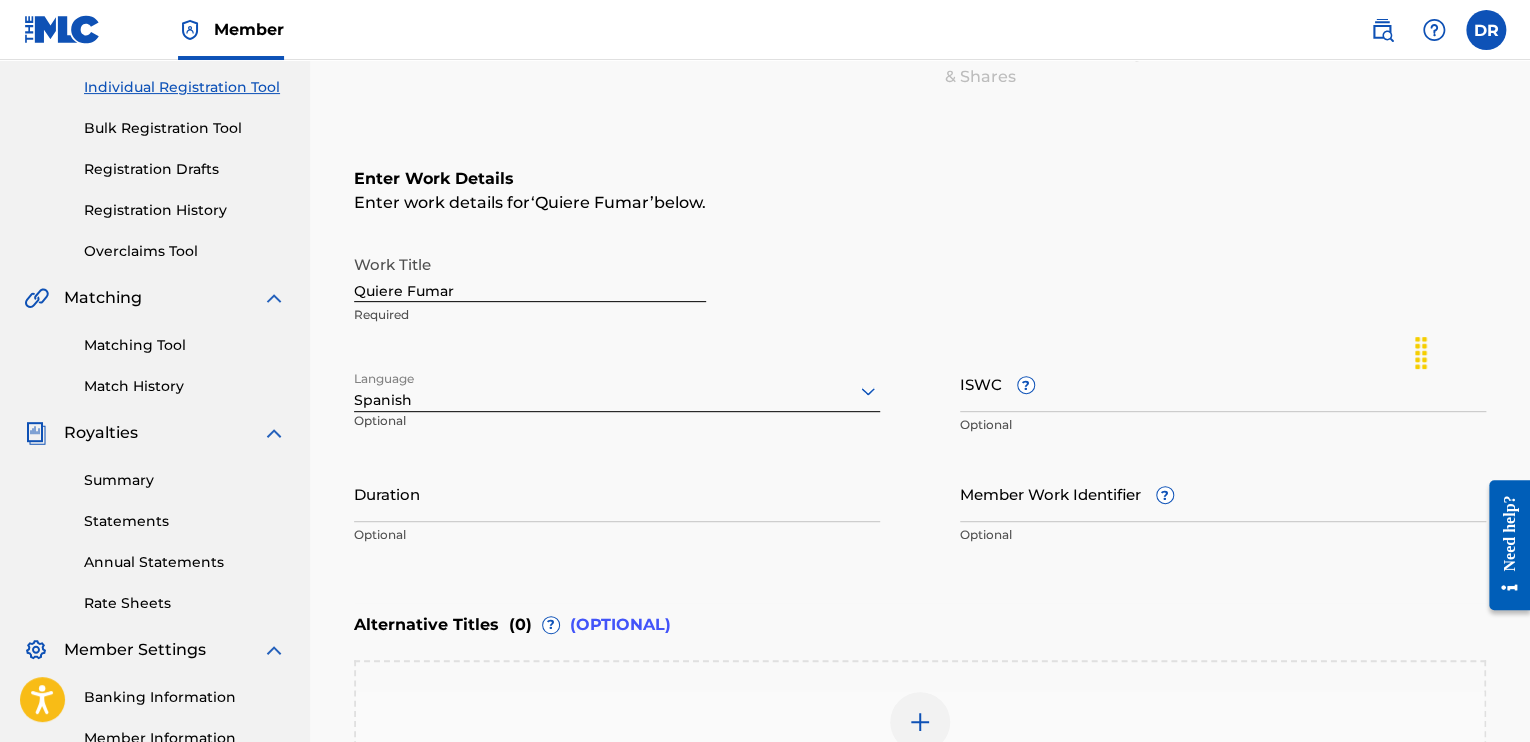 scroll, scrollTop: 244, scrollLeft: 0, axis: vertical 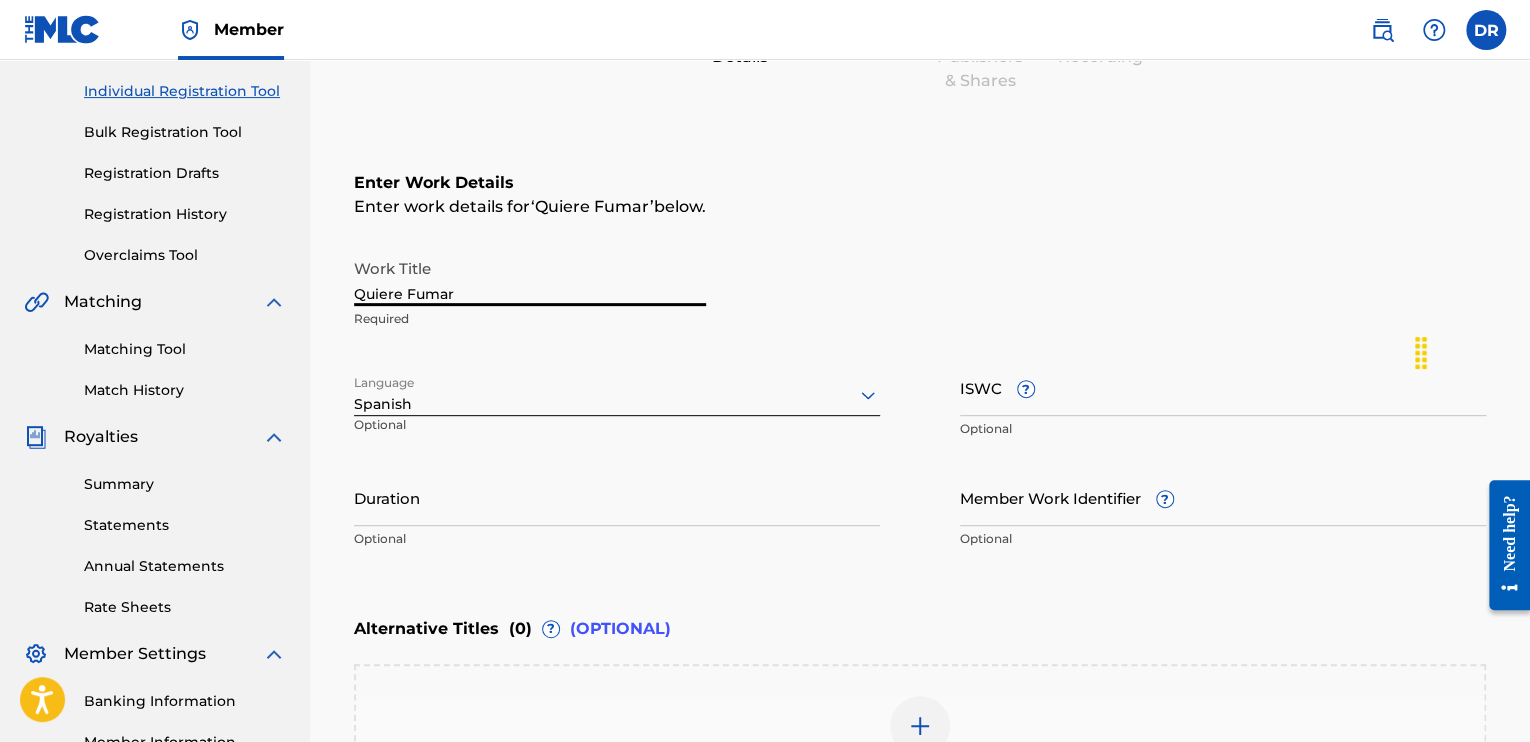 drag, startPoint x: 456, startPoint y: 295, endPoint x: 352, endPoint y: 297, distance: 104.019226 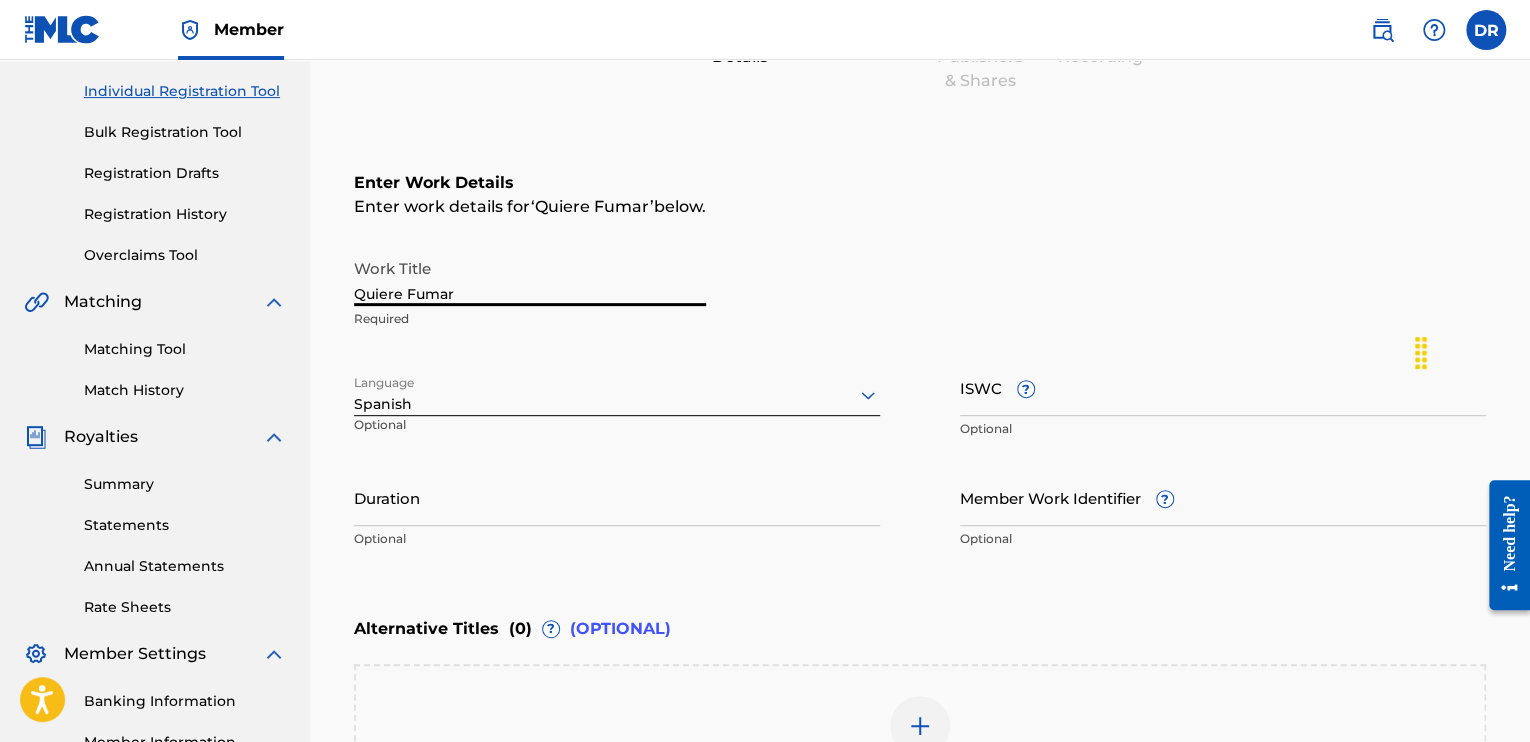 click on "Register Work Search Enter Work Details Add Writers Add Publishers & Shares Add Recording Review Enter Work Details Enter work details for ‘ Quiere Fumar ’ below. Work Title Quiere Fumar Required Language Spanish Optional ISWC ? Optional Duration Optional Member Work Identifier ? Optional Alternative Titles ( 0 ) ? (OPTIONAL) Add Alternative Title Back Save as draft Next" at bounding box center (920, 409) 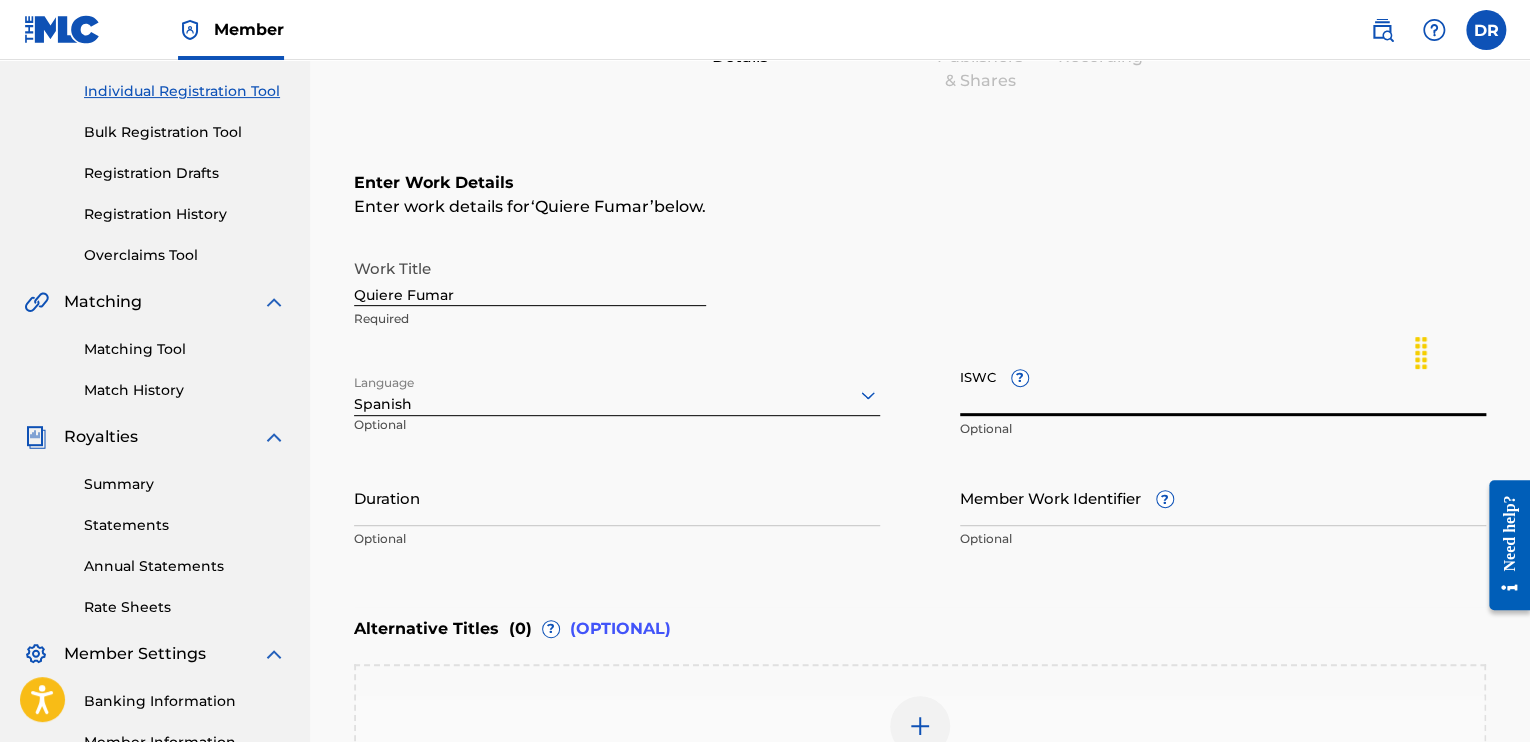 paste on "[ALPHANUMERIC]" 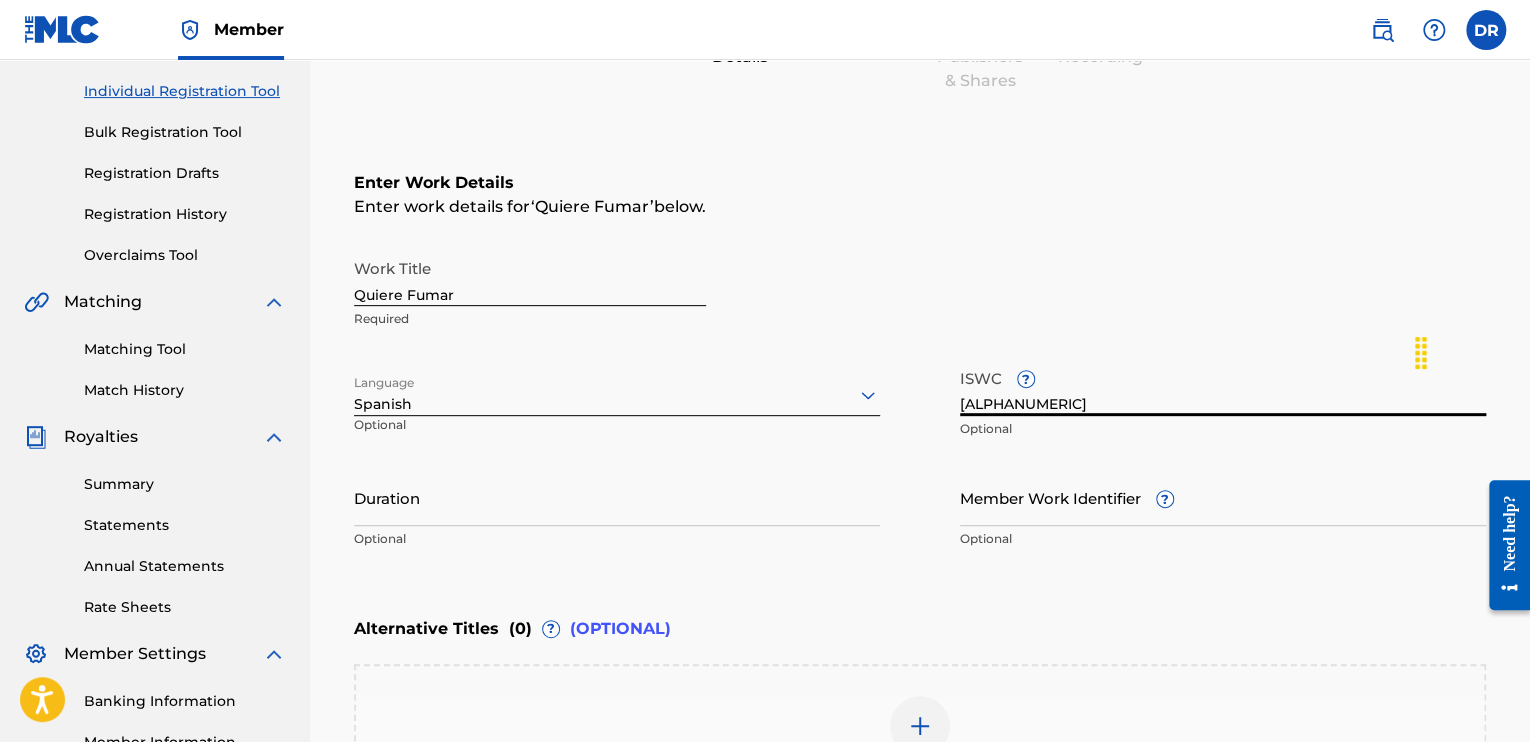 type on "[ALPHANUMERIC]" 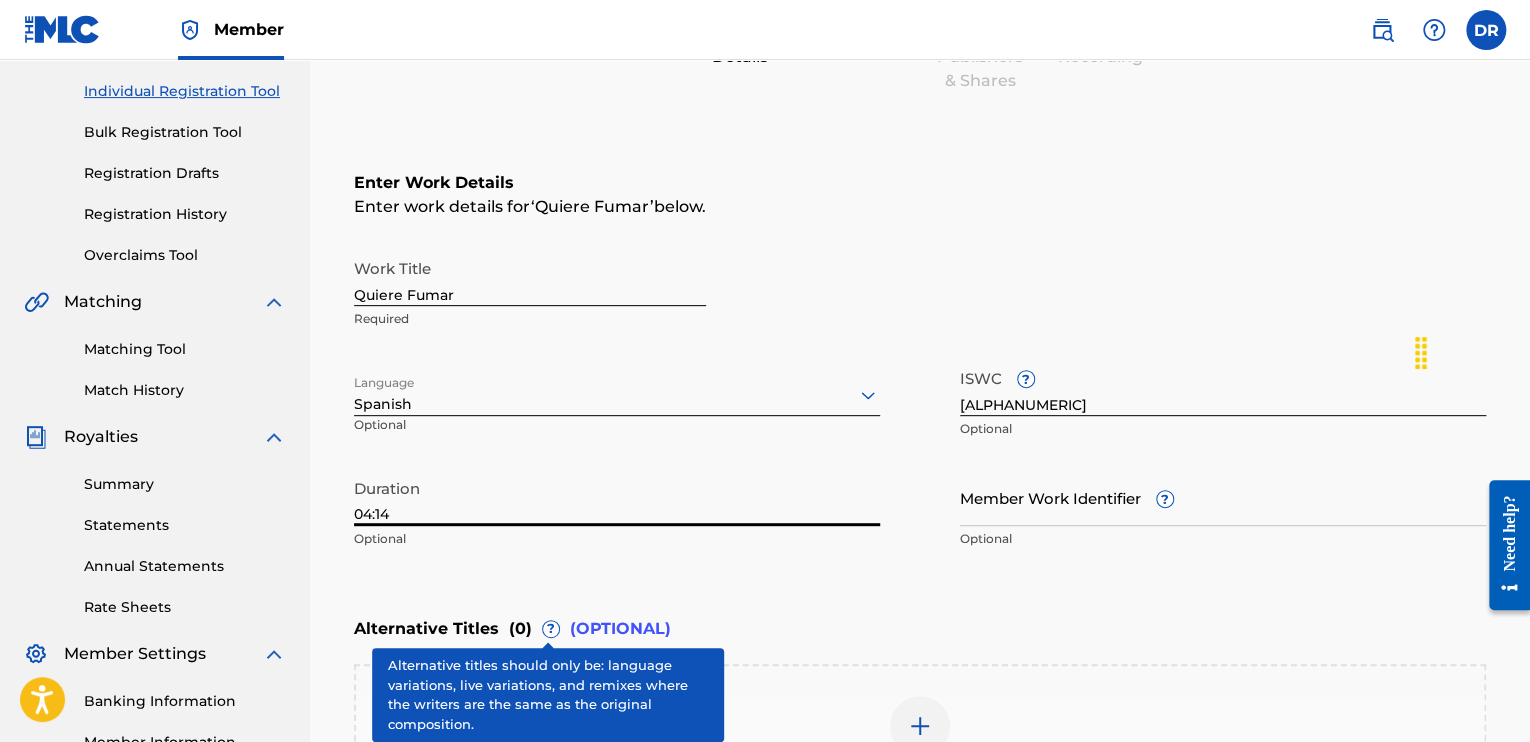 type on "04:14" 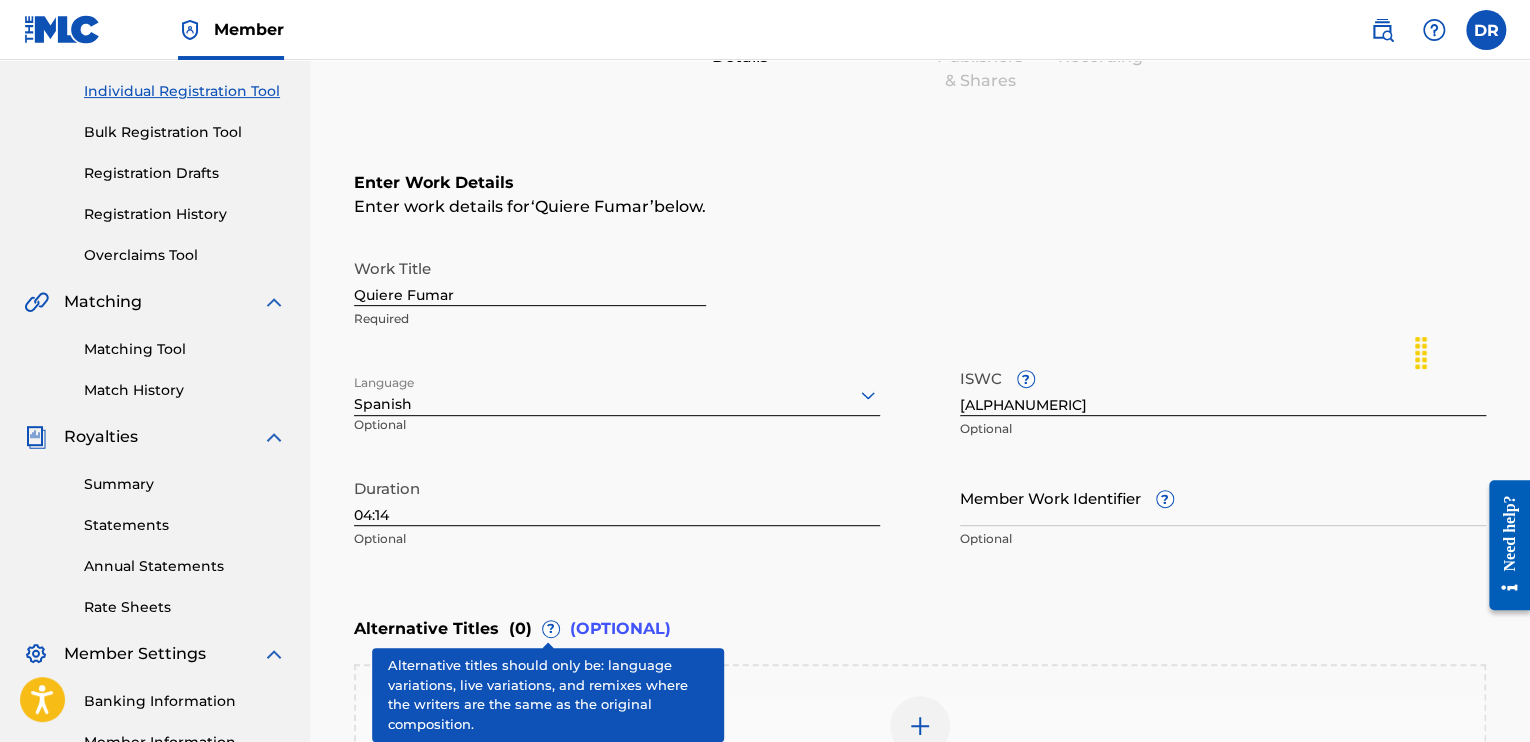 click on "Enter Work Details Enter work details for ‘ Quiere Fumar ’ below. Work Title Quiere Fumar Required Language Spanish Optional ISWC ? [ALPHANUMERIC] Optional Duration [TIME] Optional Member Work Identifier ? Optional" at bounding box center (920, 365) 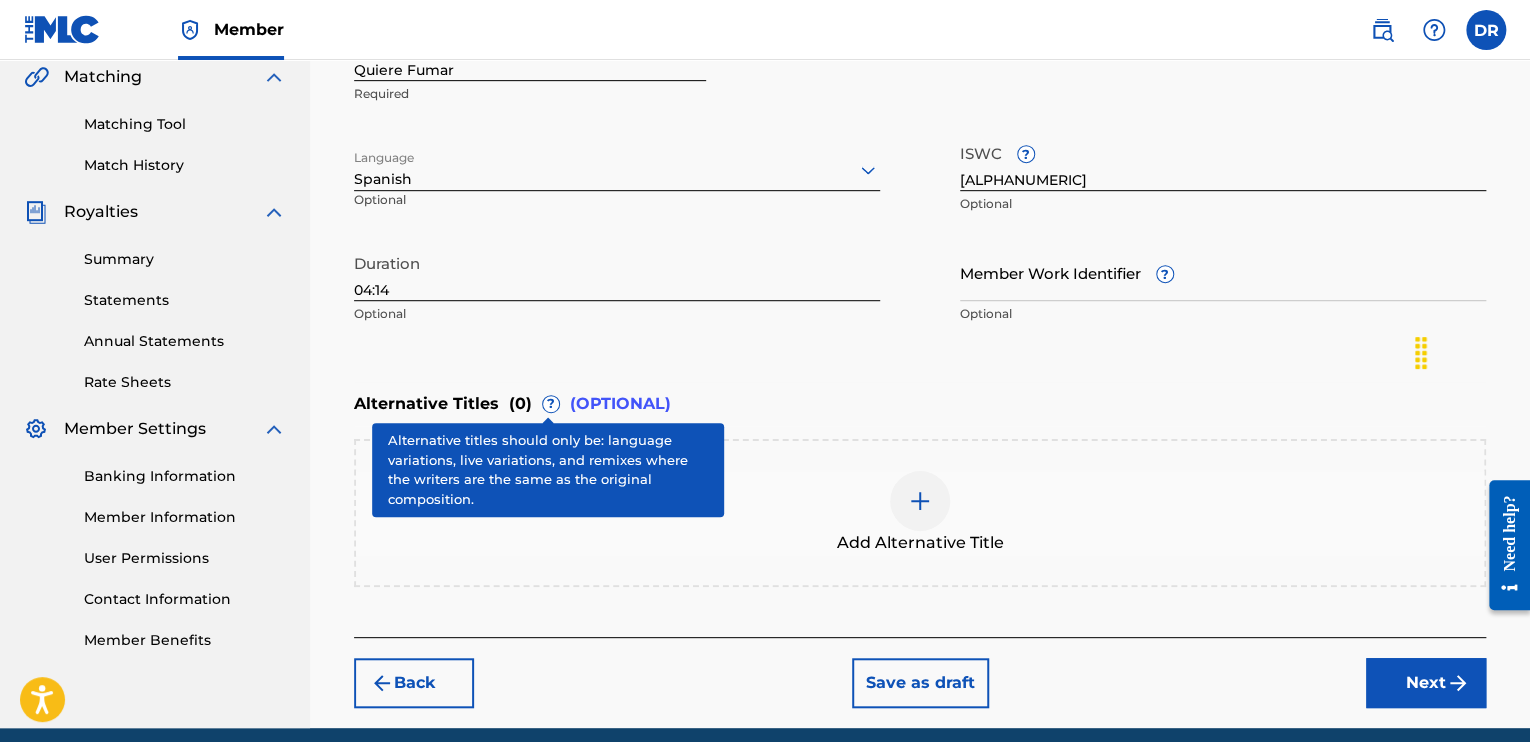 scroll, scrollTop: 470, scrollLeft: 0, axis: vertical 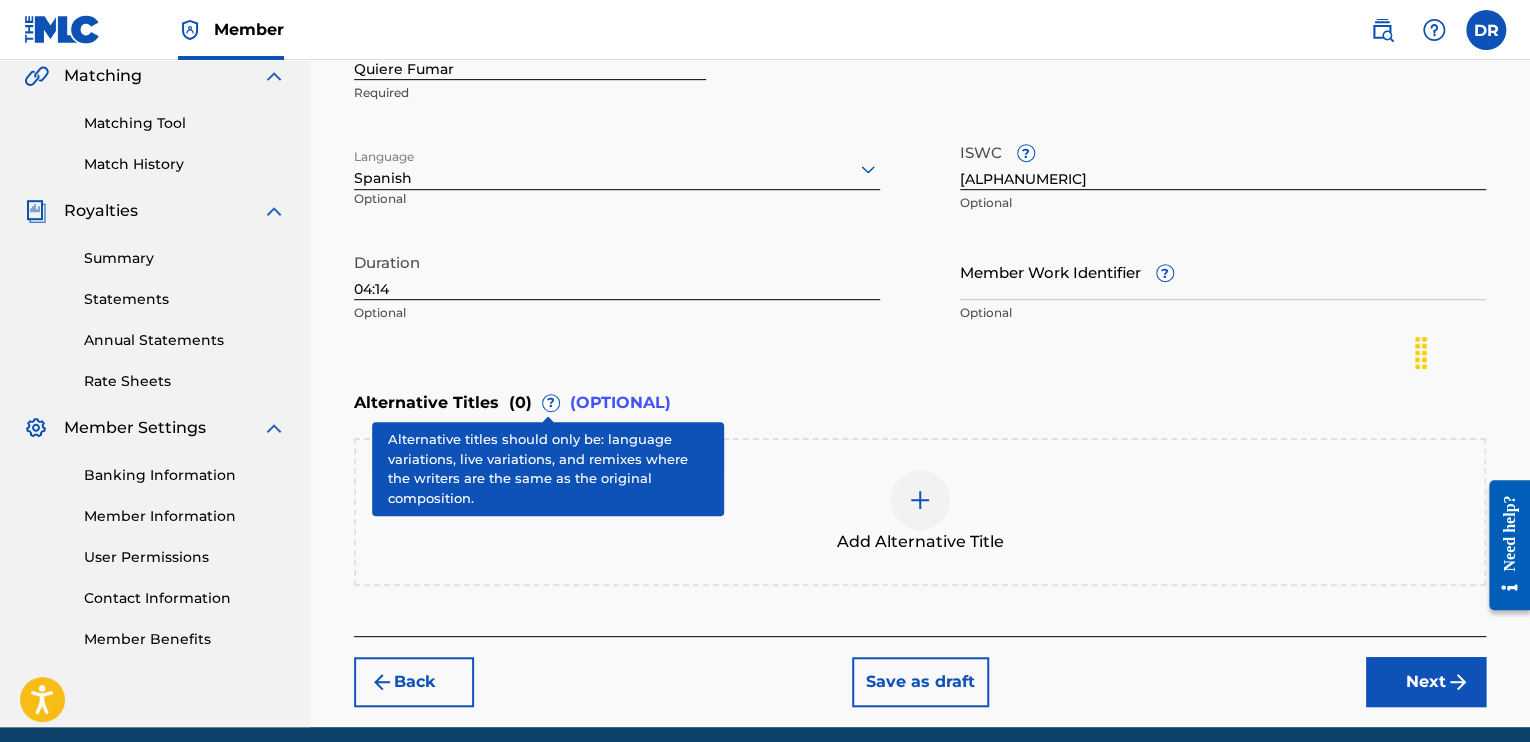 click on "Enter Work Details Enter work details for ‘ Quiere Fumar ’ below. Work Title Quiere Fumar Required Language Spanish Optional ISWC ? [ALPHANUMERIC] Optional Duration [TIME] Optional Member Work Identifier ? Optional" at bounding box center (920, 139) 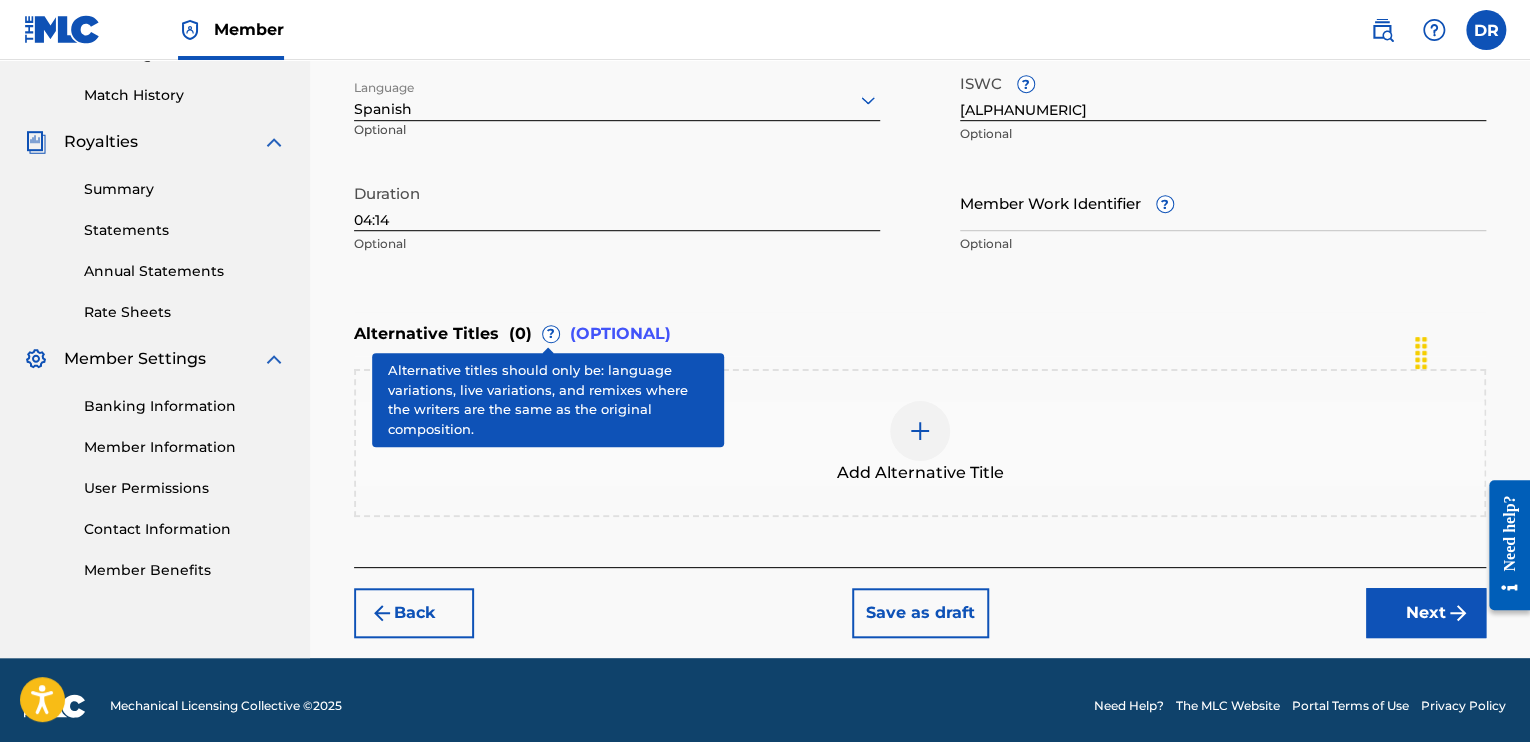 scroll, scrollTop: 548, scrollLeft: 0, axis: vertical 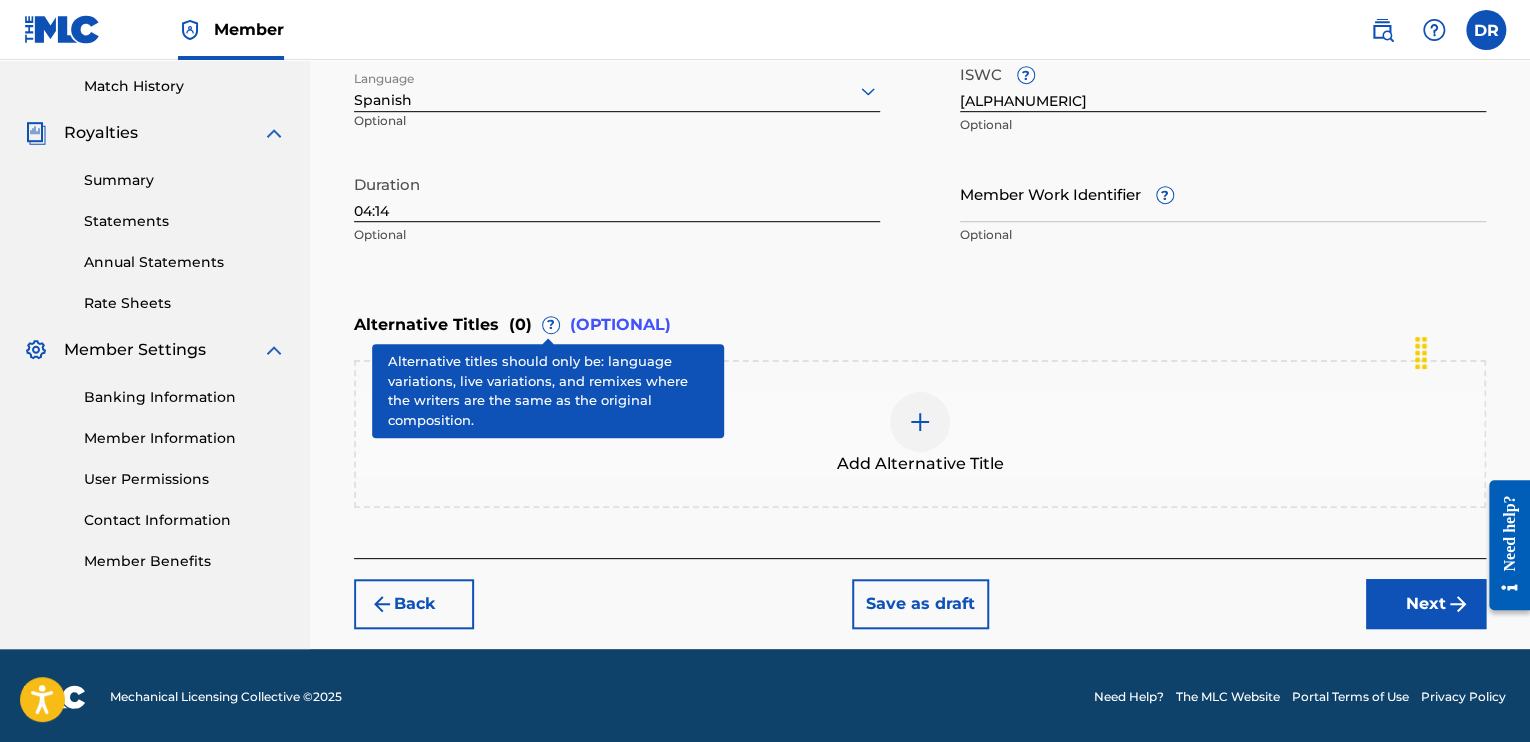 click on "Add Alternative Title" at bounding box center (920, 434) 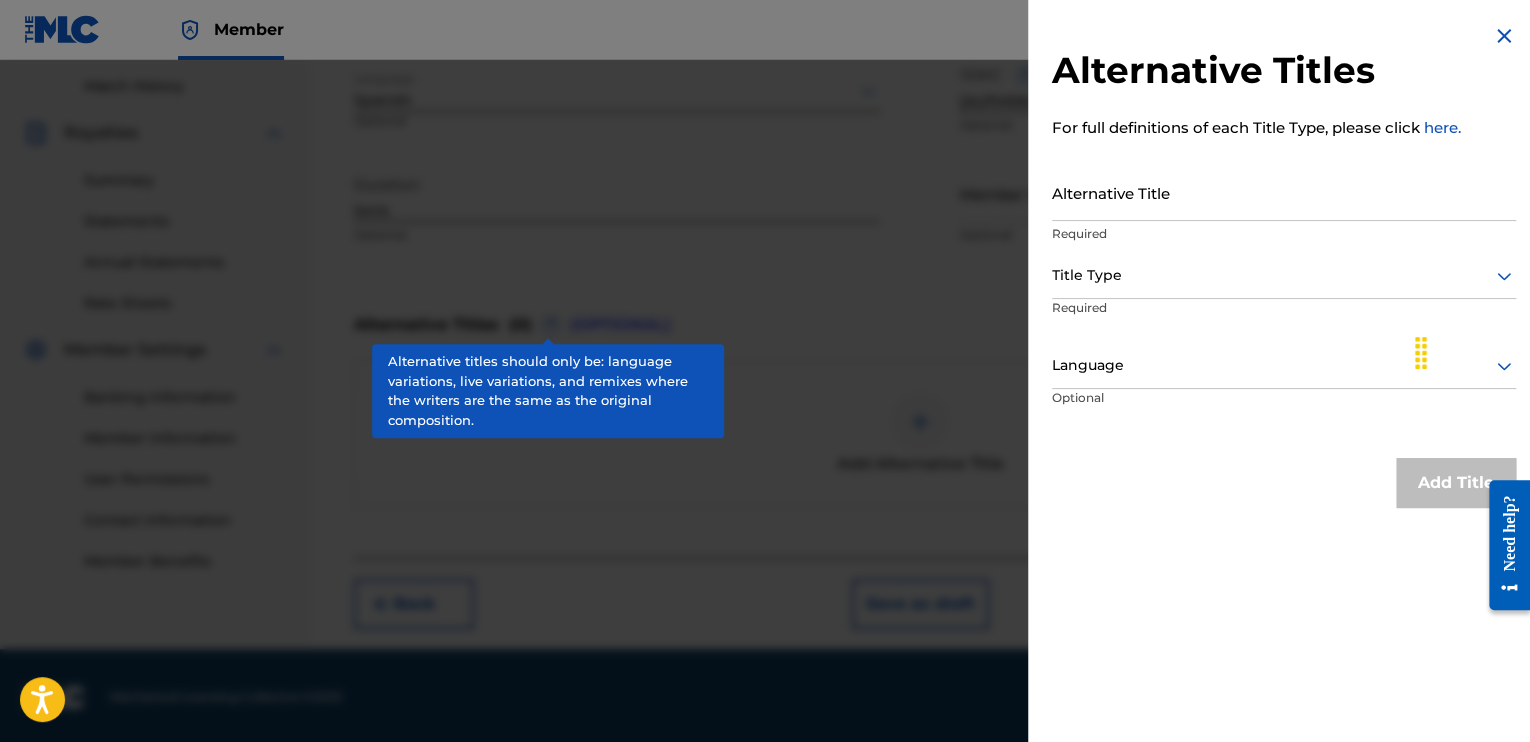 click 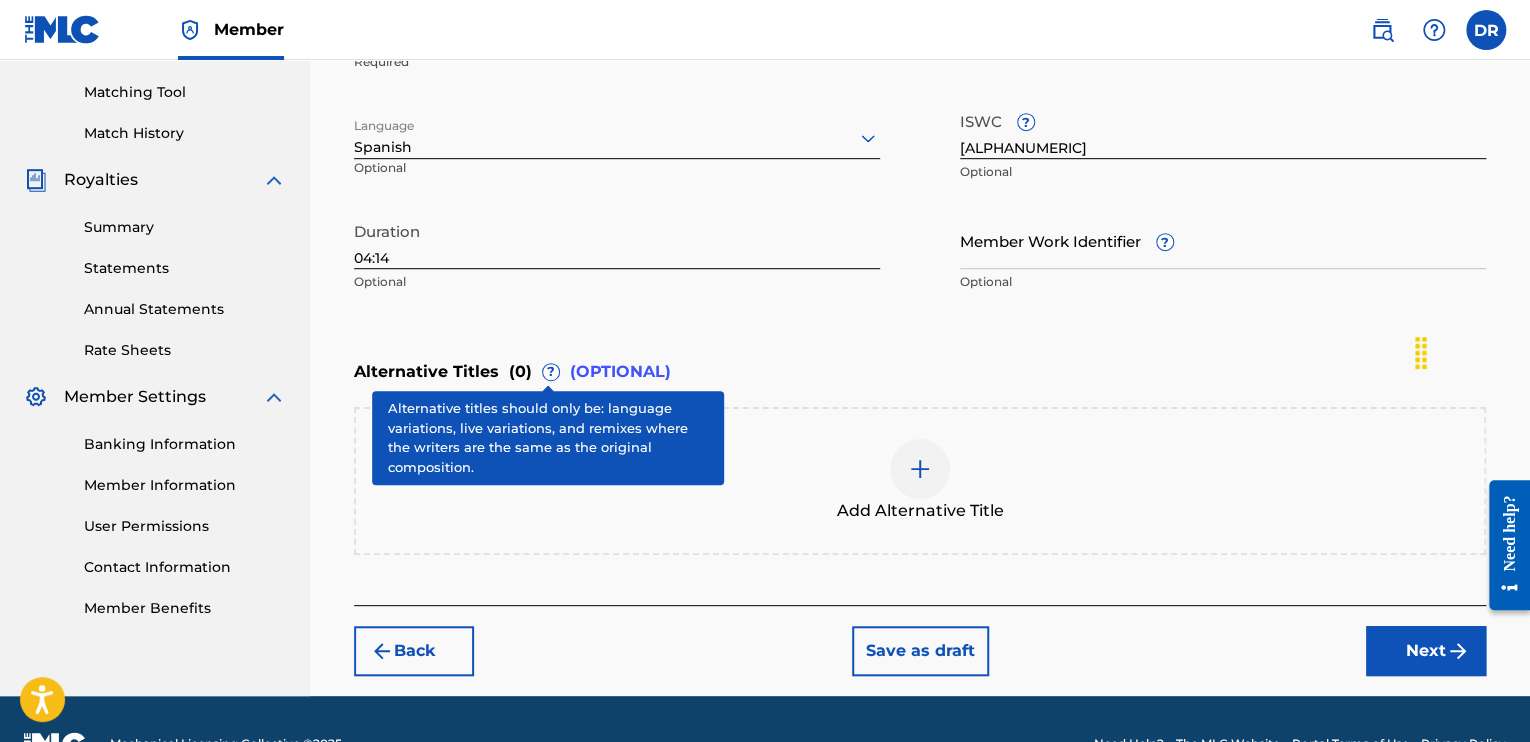scroll, scrollTop: 523, scrollLeft: 0, axis: vertical 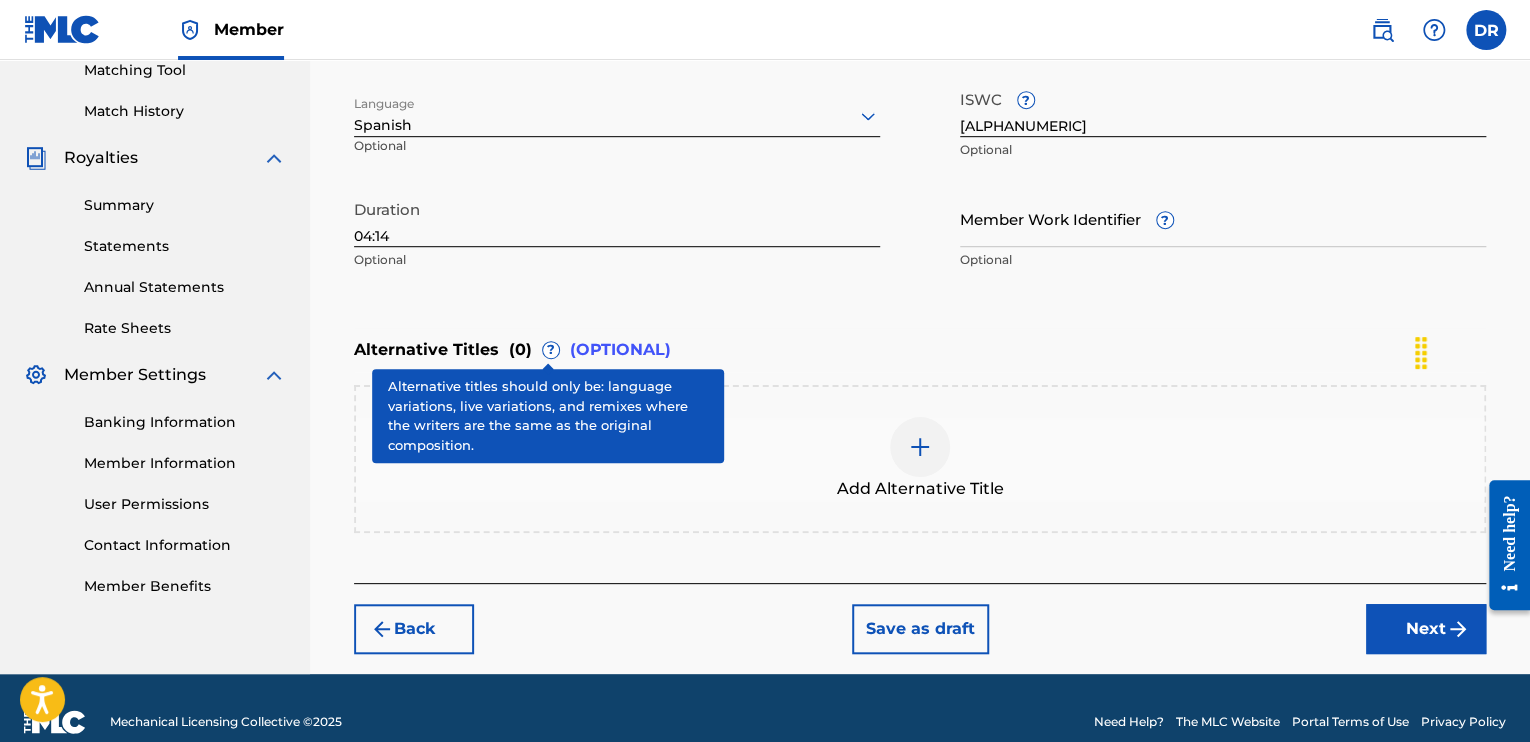 click on "Next" at bounding box center (1426, 629) 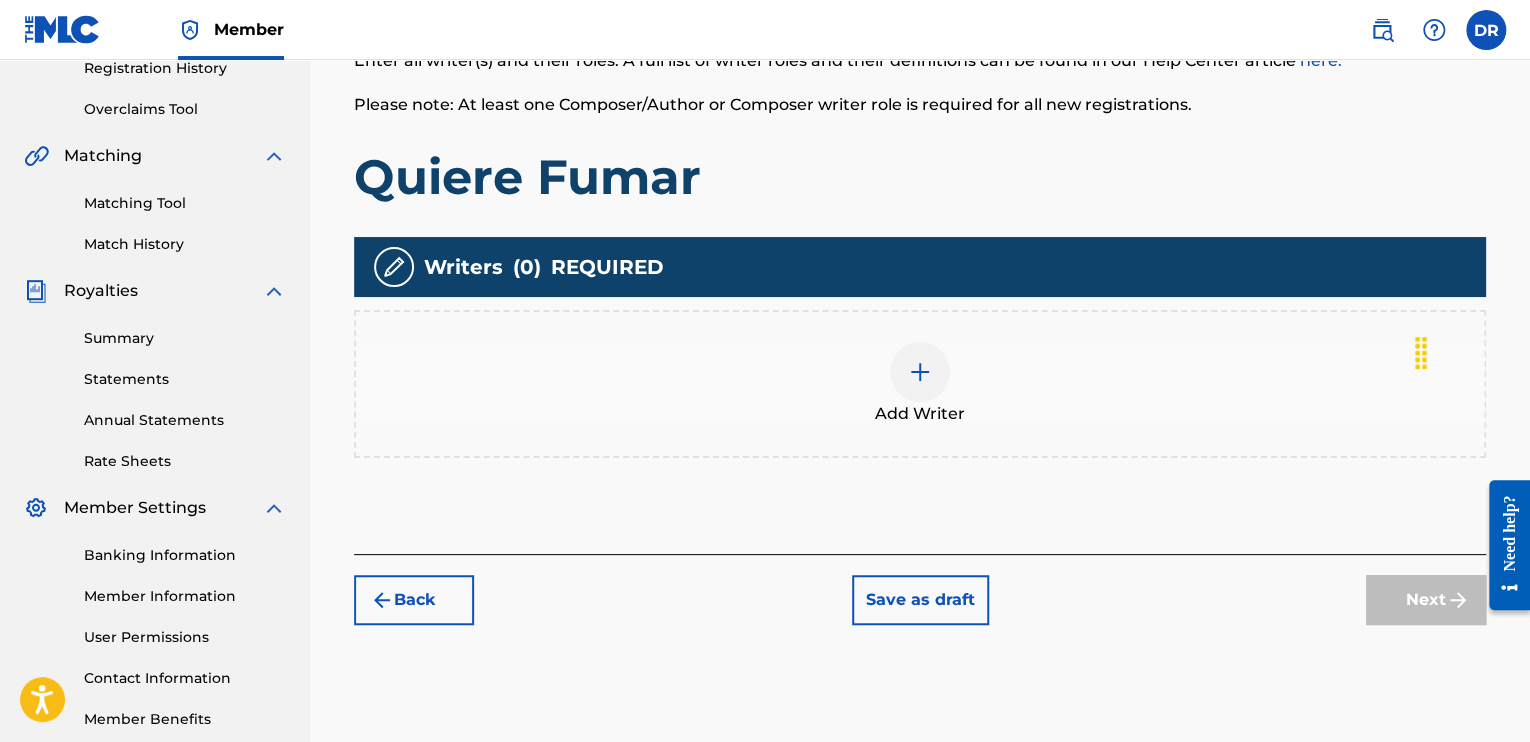 scroll, scrollTop: 368, scrollLeft: 0, axis: vertical 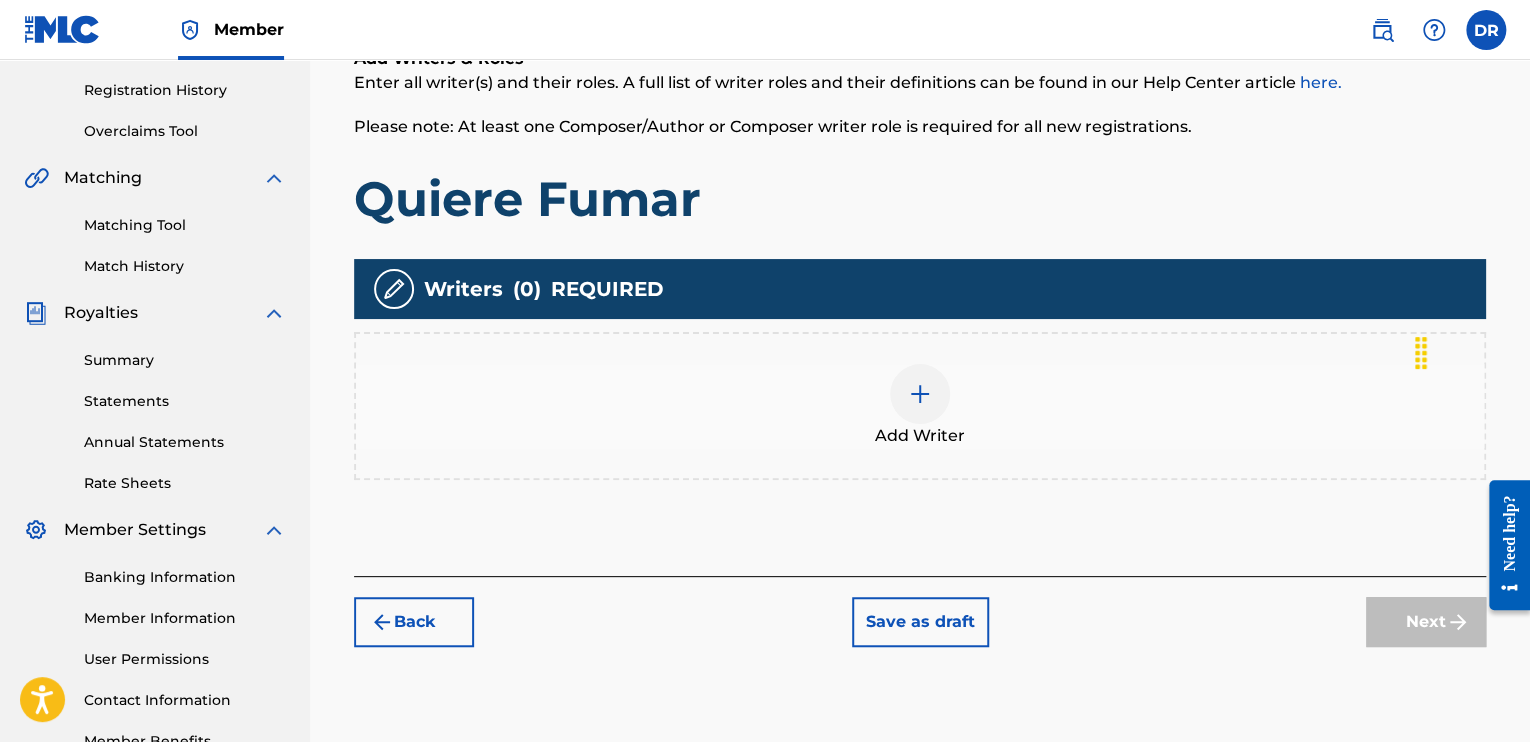 click at bounding box center (920, 394) 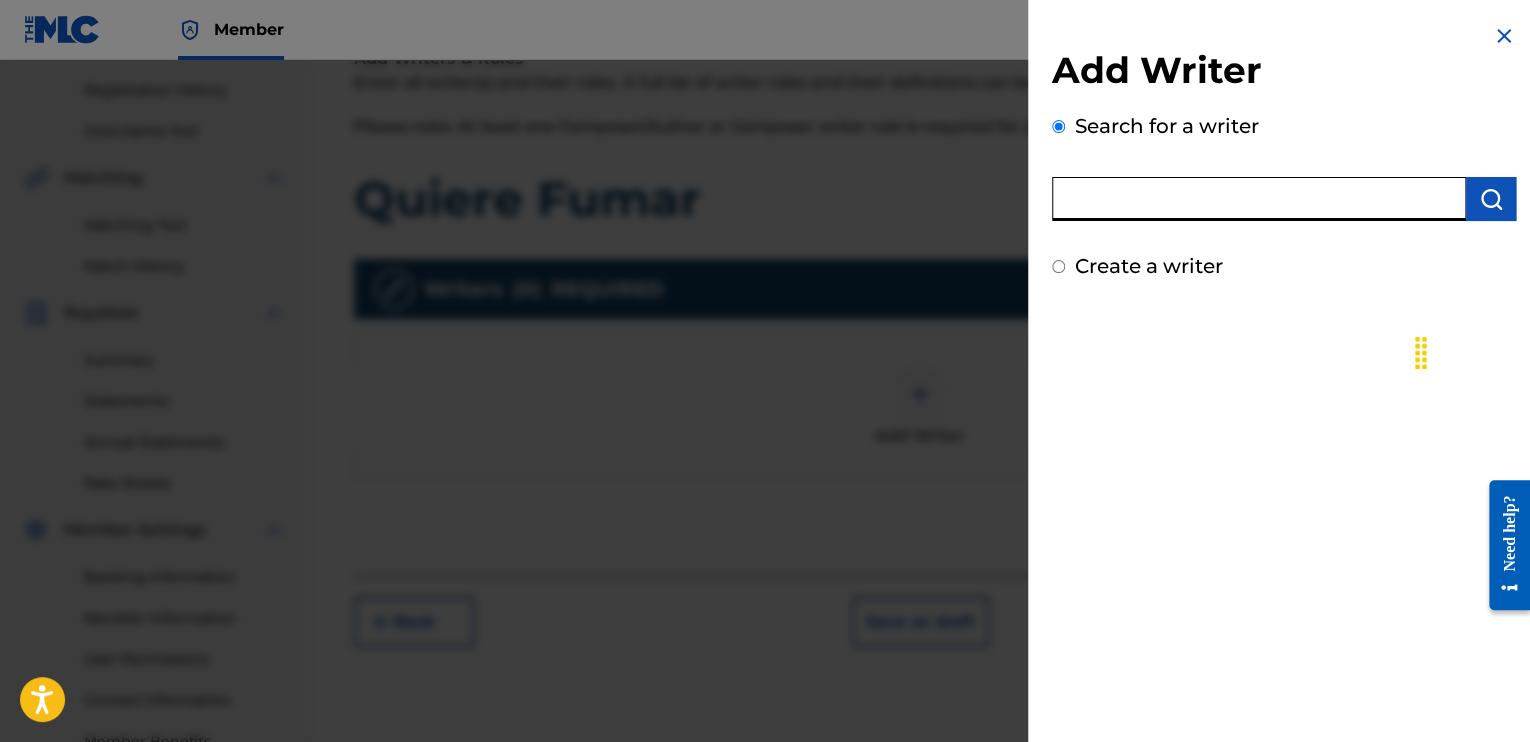 click at bounding box center [1259, 199] 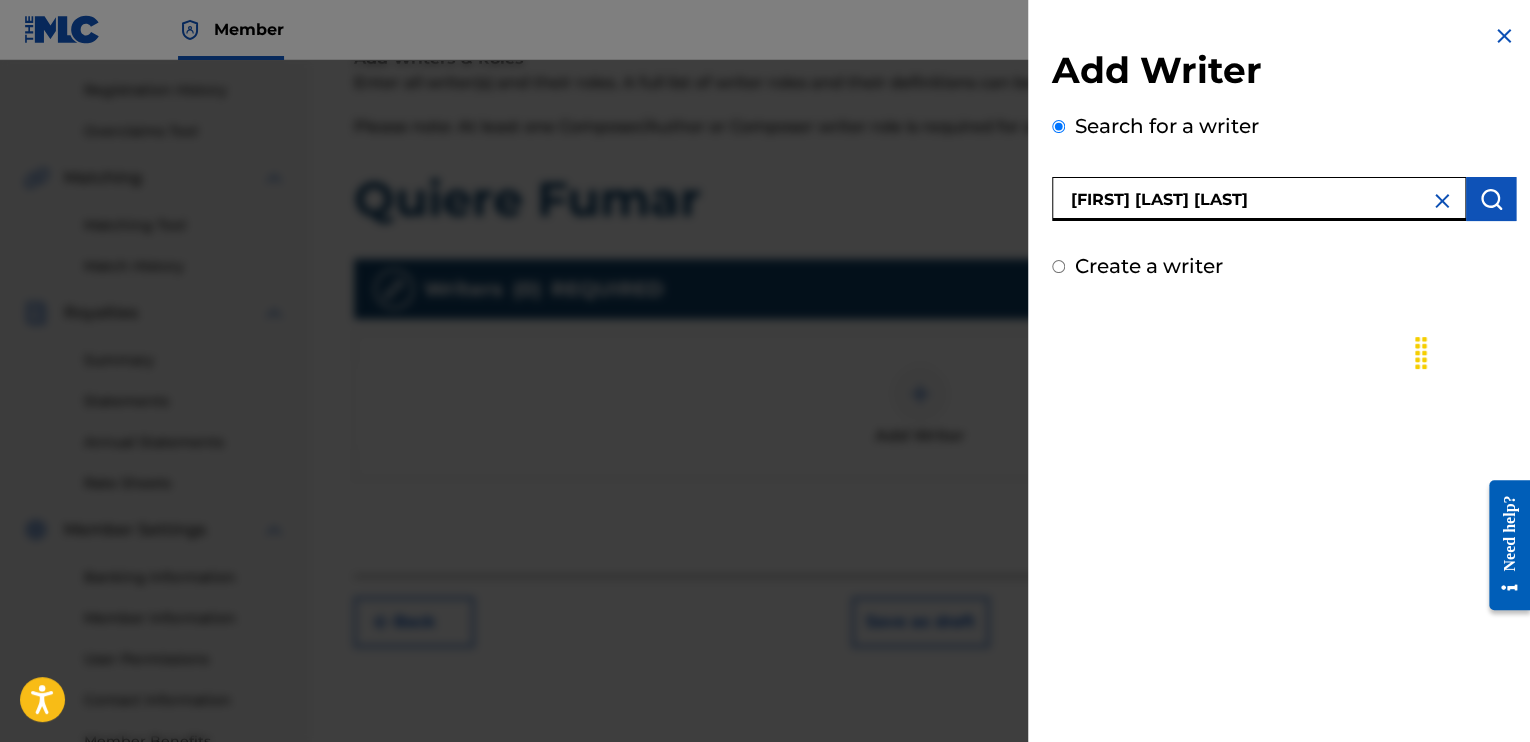 type on "[FIRST] [LAST] [LAST]" 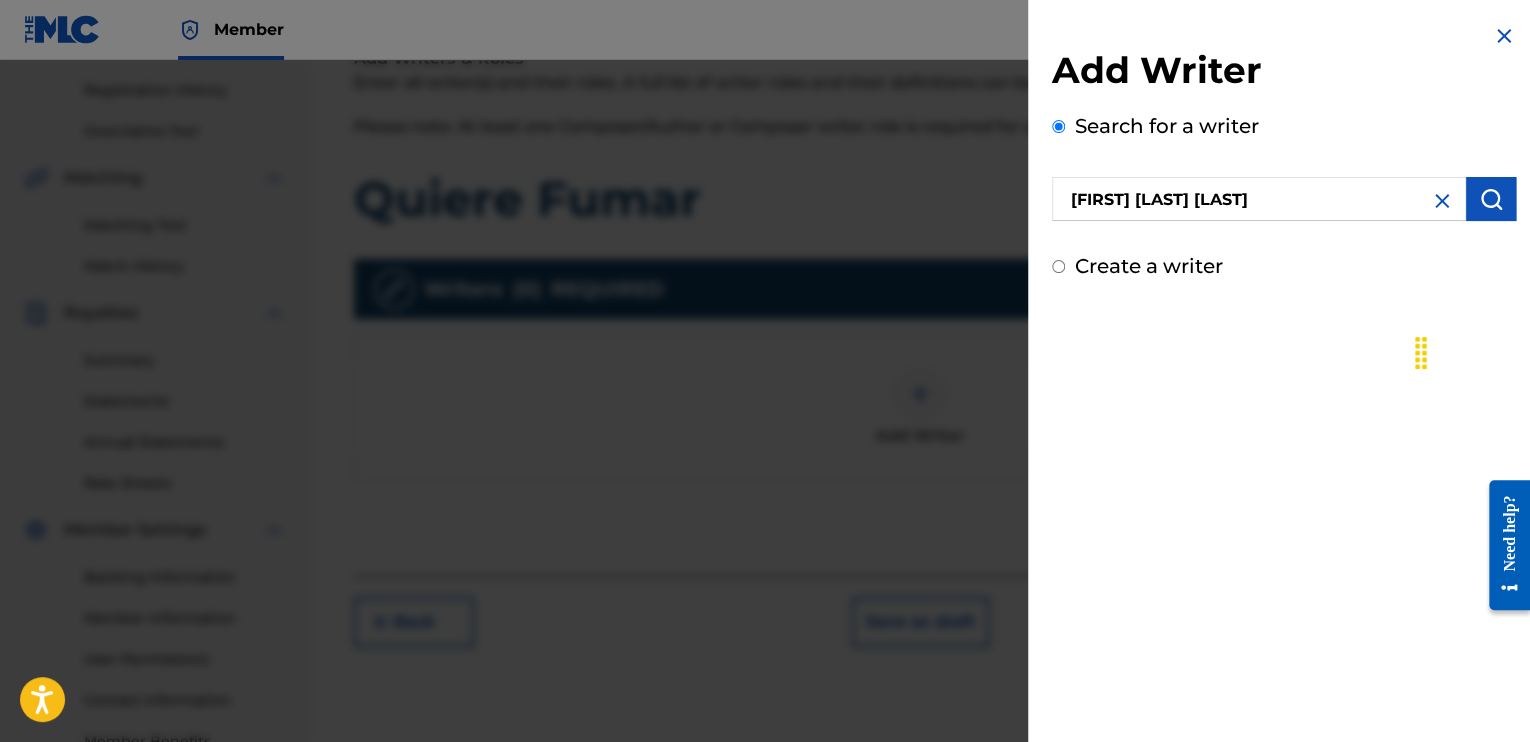 click at bounding box center [1491, 199] 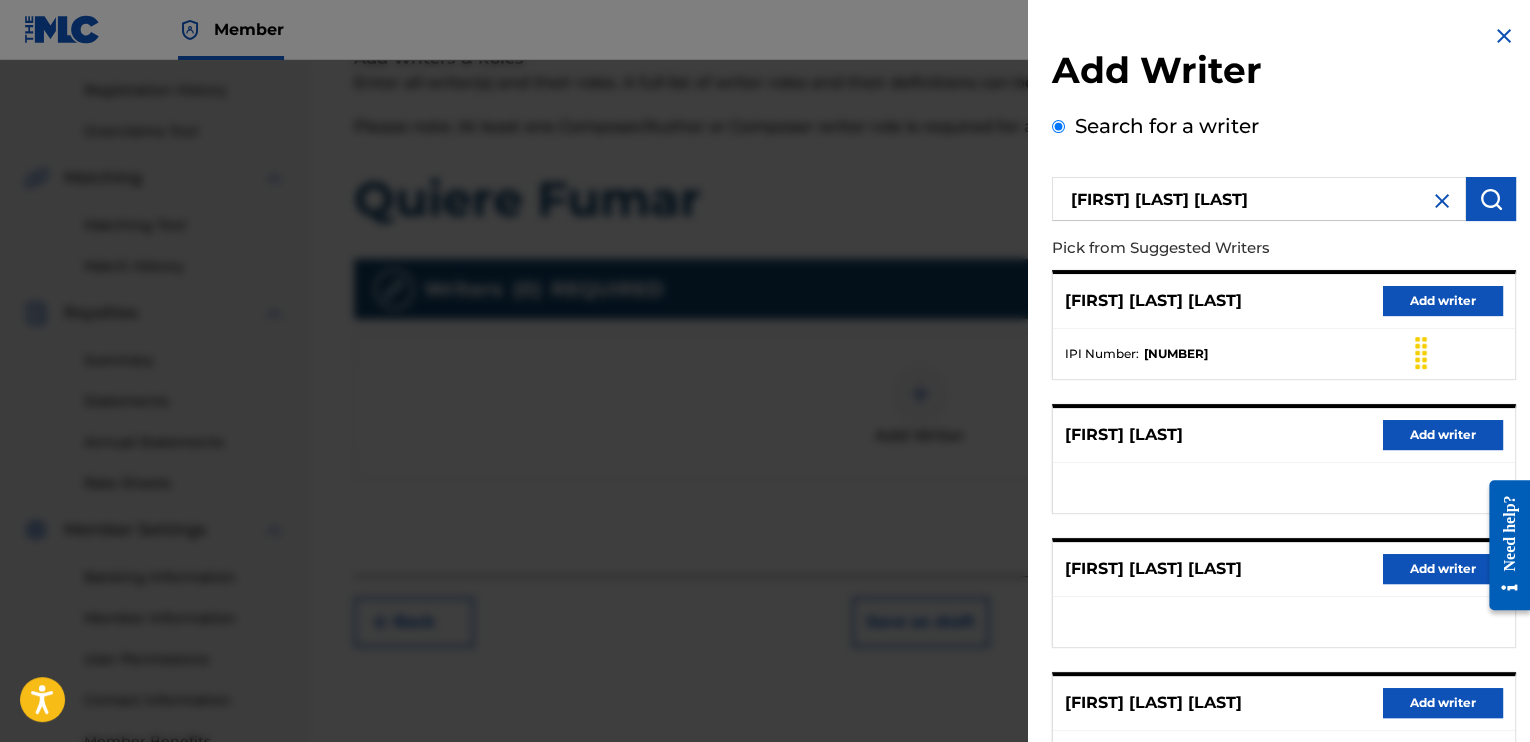 click on "Add writer" at bounding box center (1443, 301) 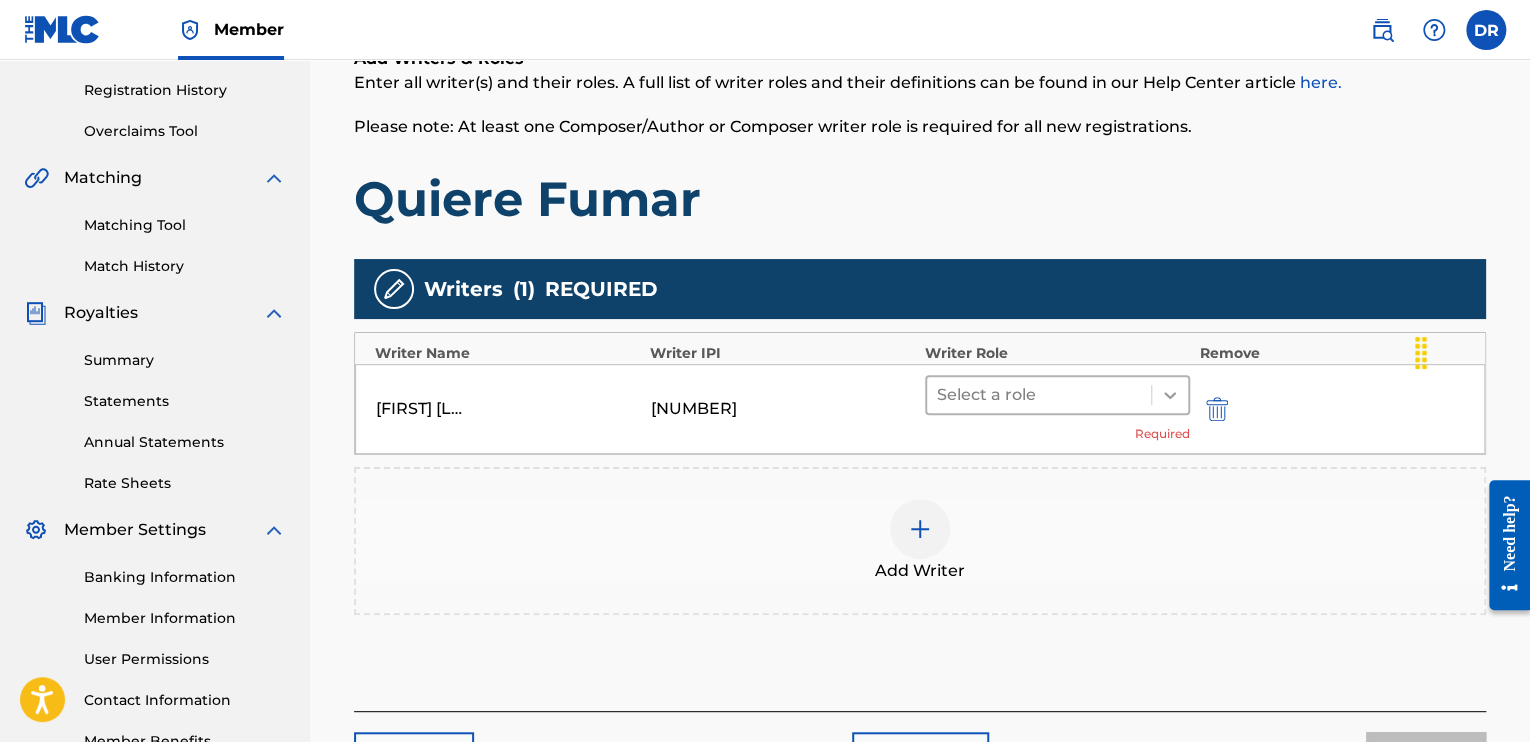 click 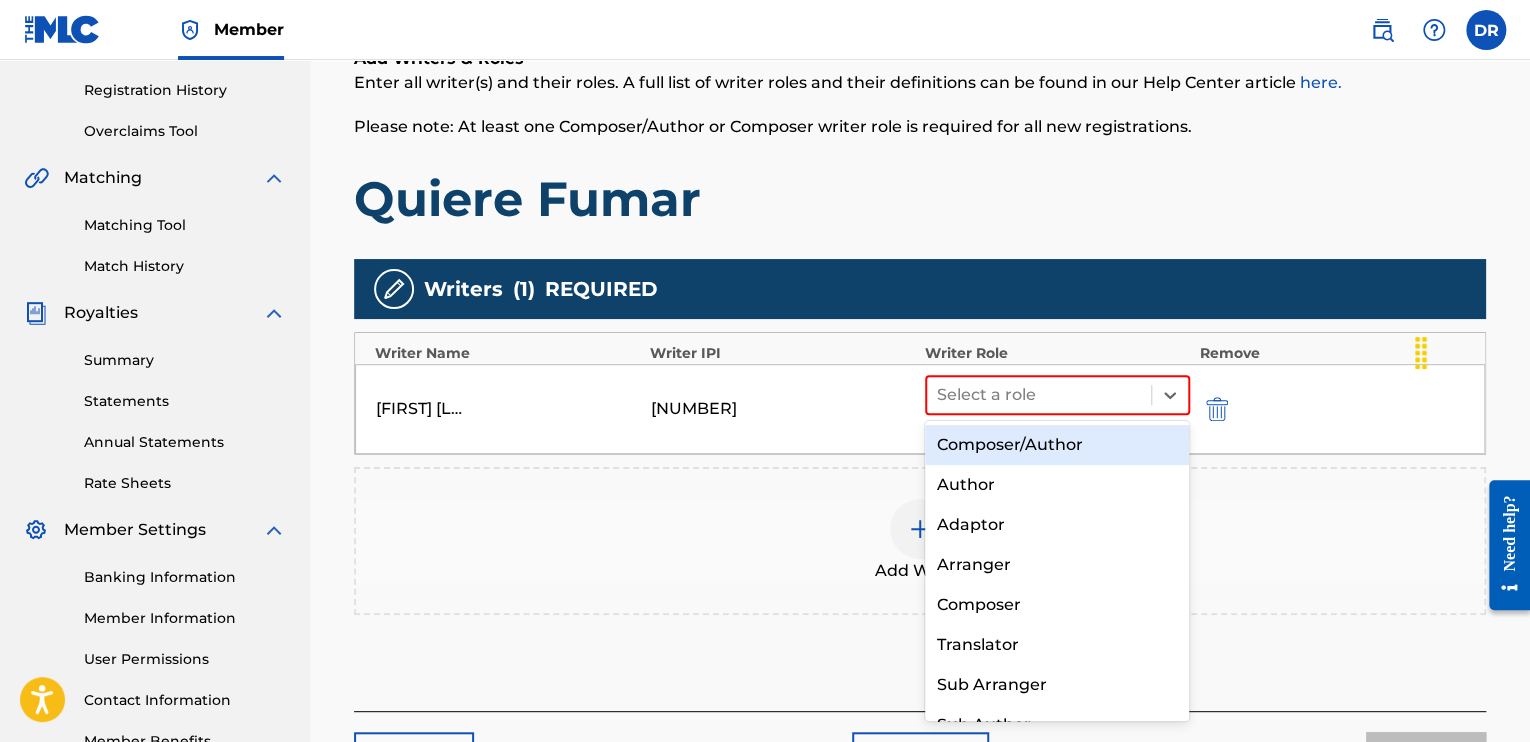click on "Composer/Author" at bounding box center (1057, 445) 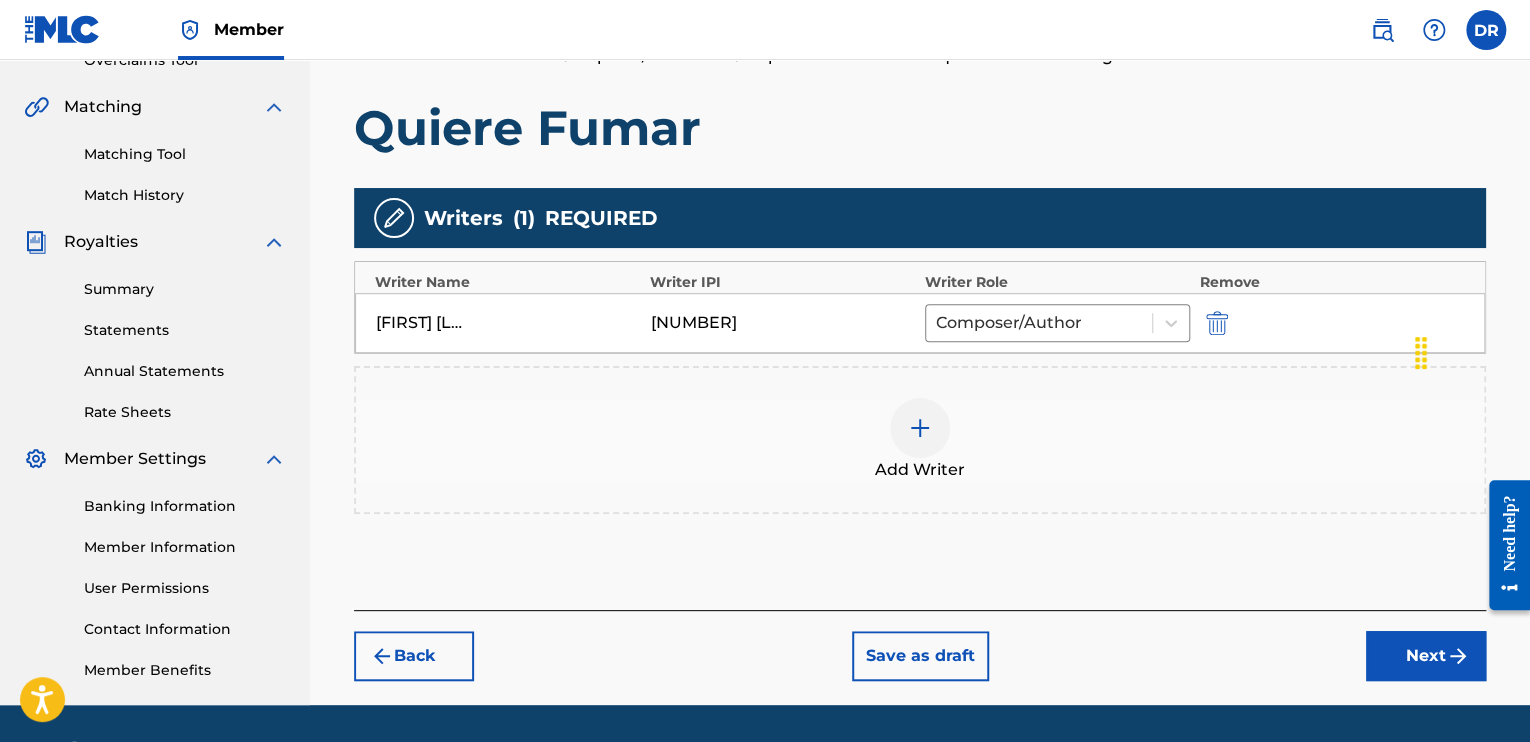 scroll, scrollTop: 496, scrollLeft: 0, axis: vertical 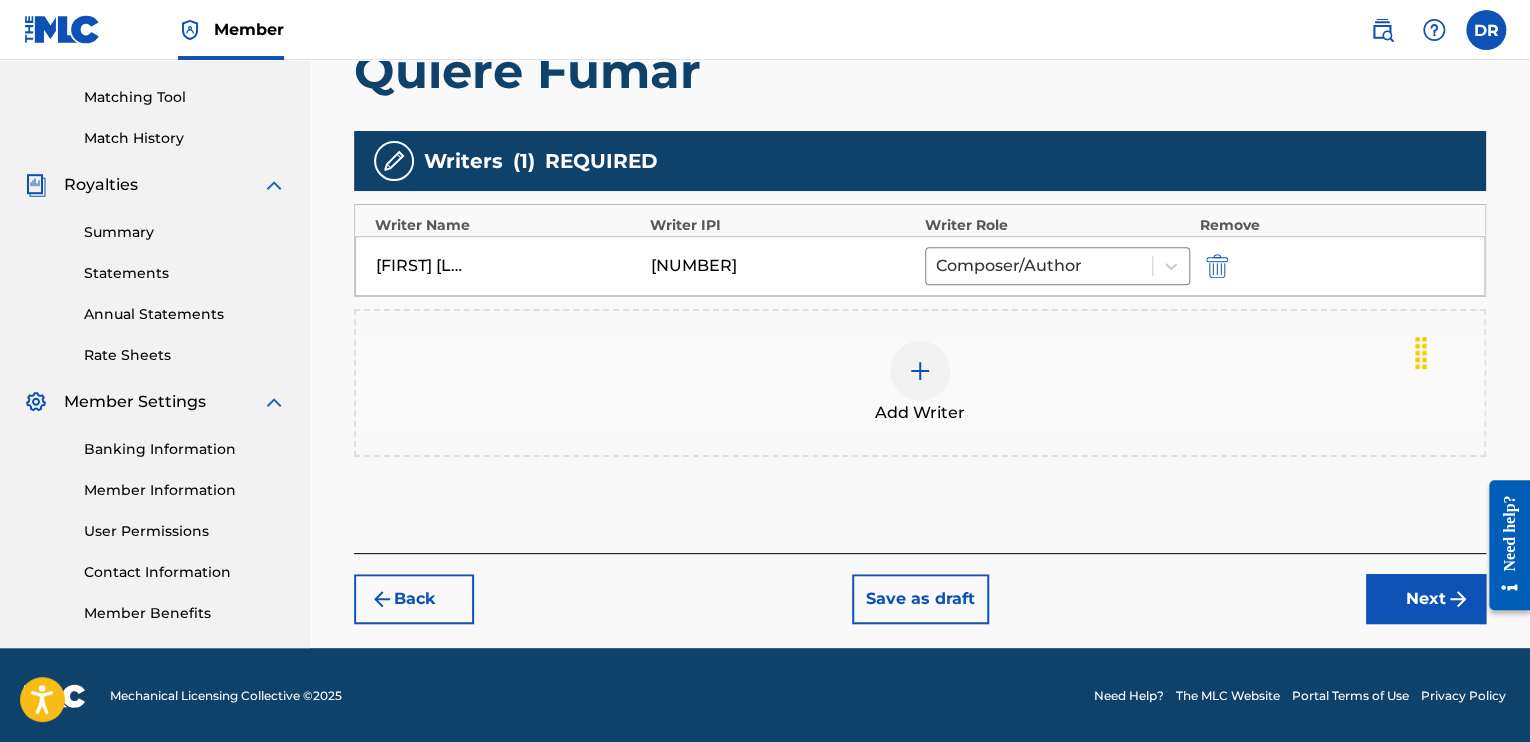 click on "Next" at bounding box center [1426, 599] 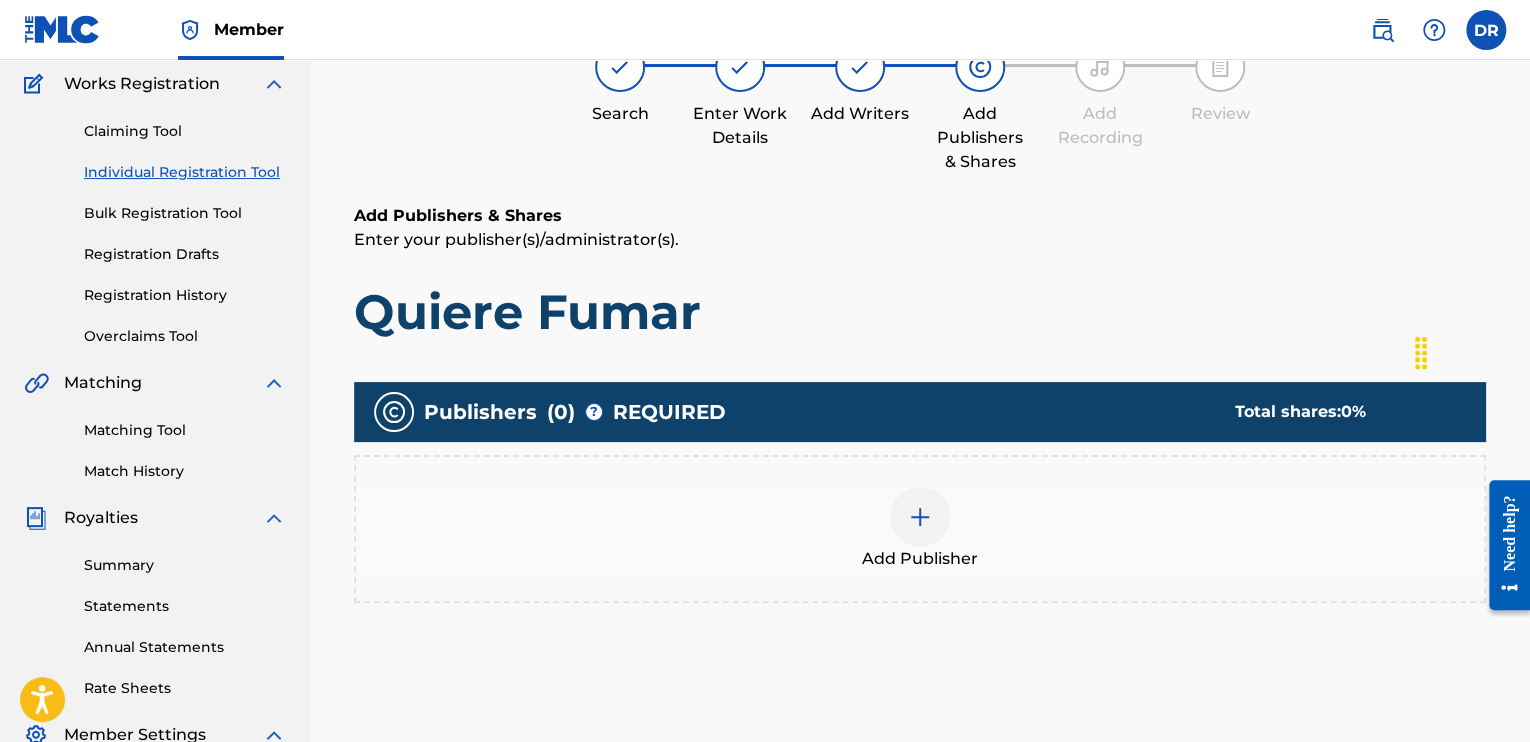 scroll, scrollTop: 164, scrollLeft: 0, axis: vertical 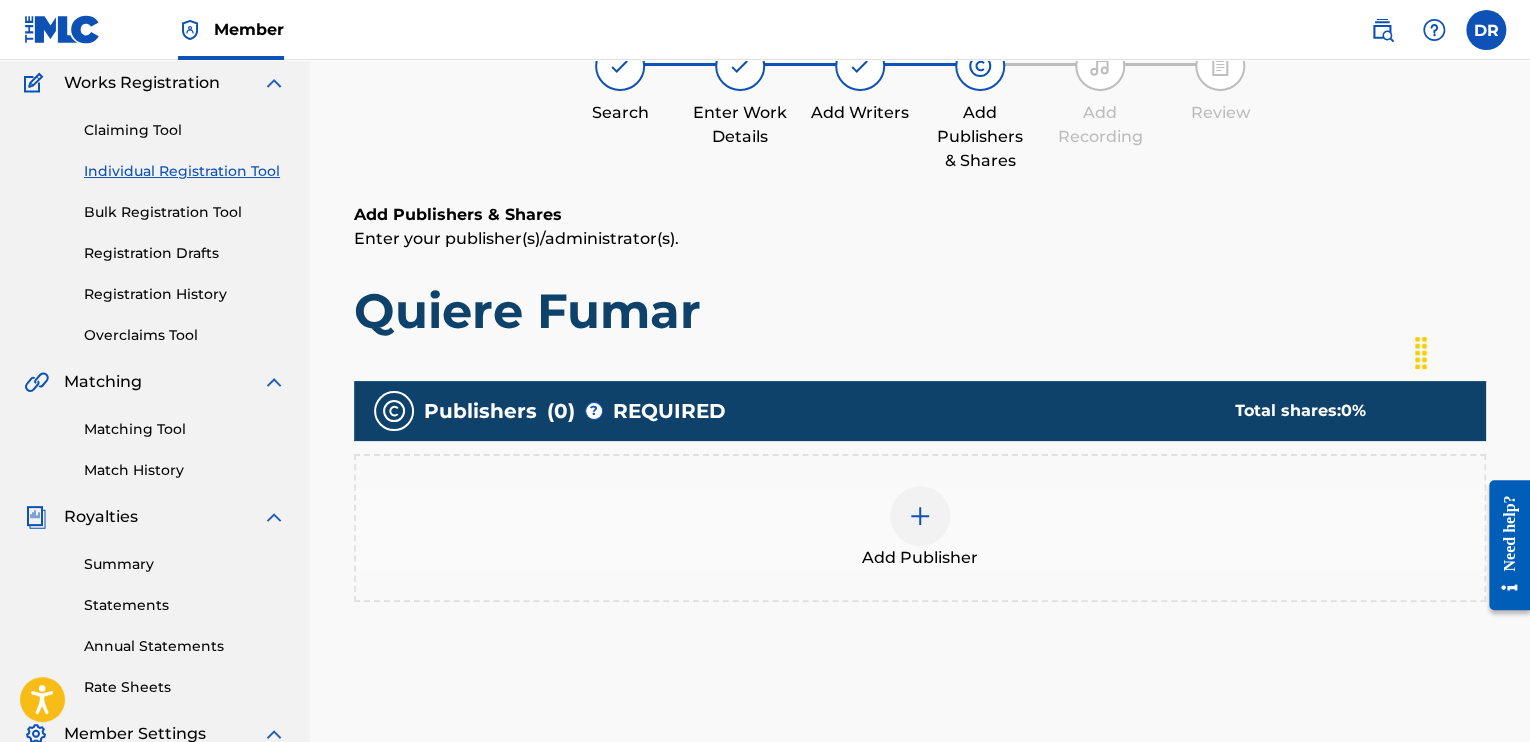 click at bounding box center (920, 516) 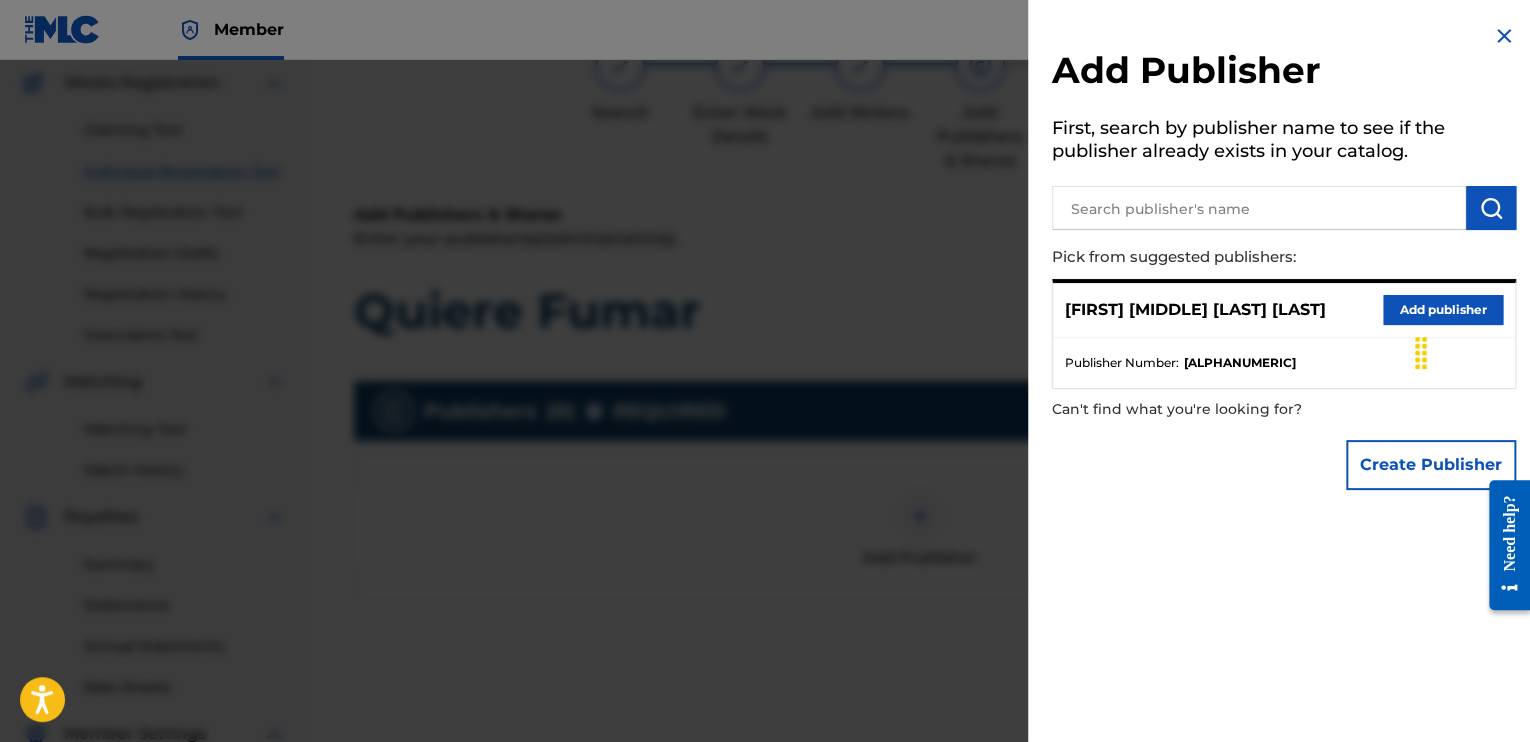 click on "Add publisher" at bounding box center (1443, 310) 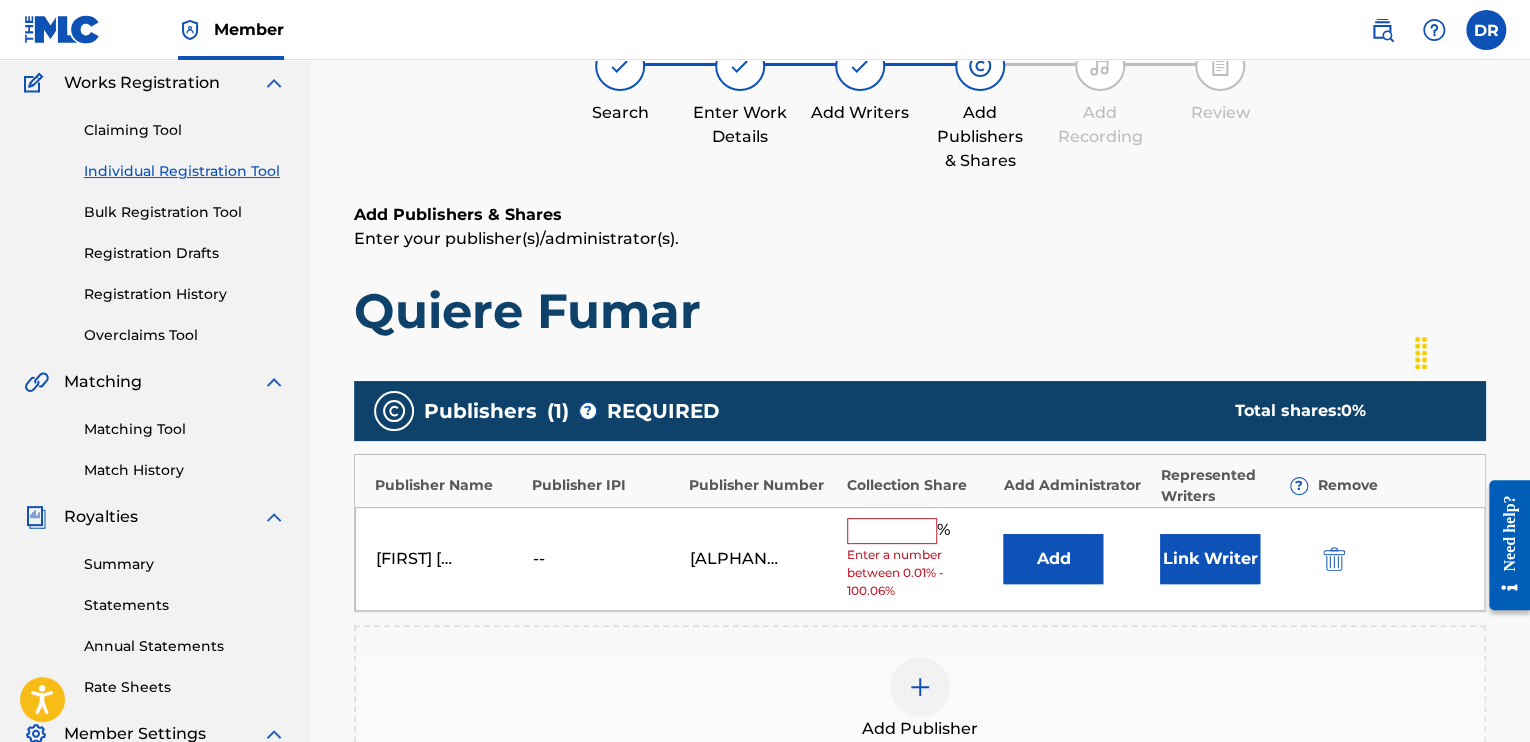 click at bounding box center [892, 531] 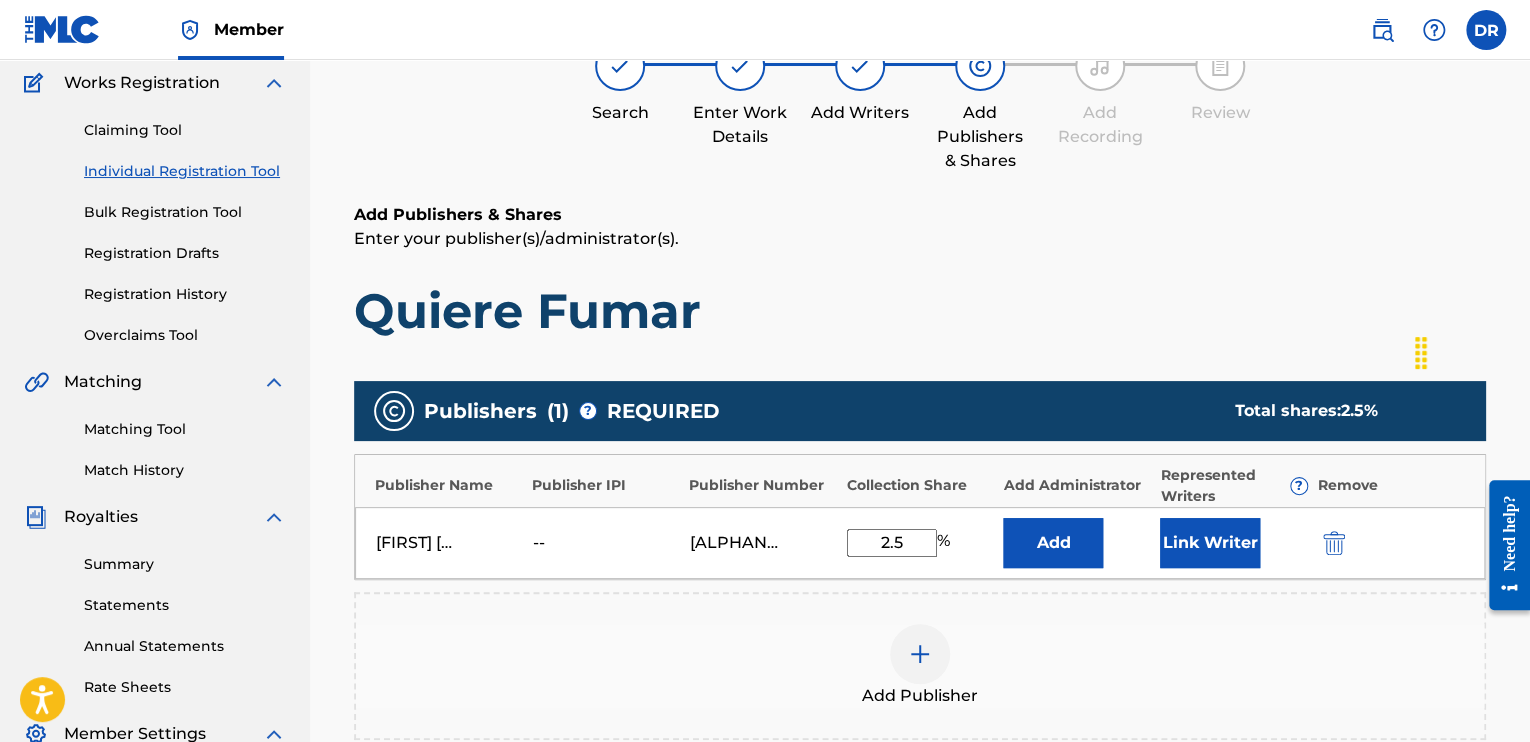 type on "2.5" 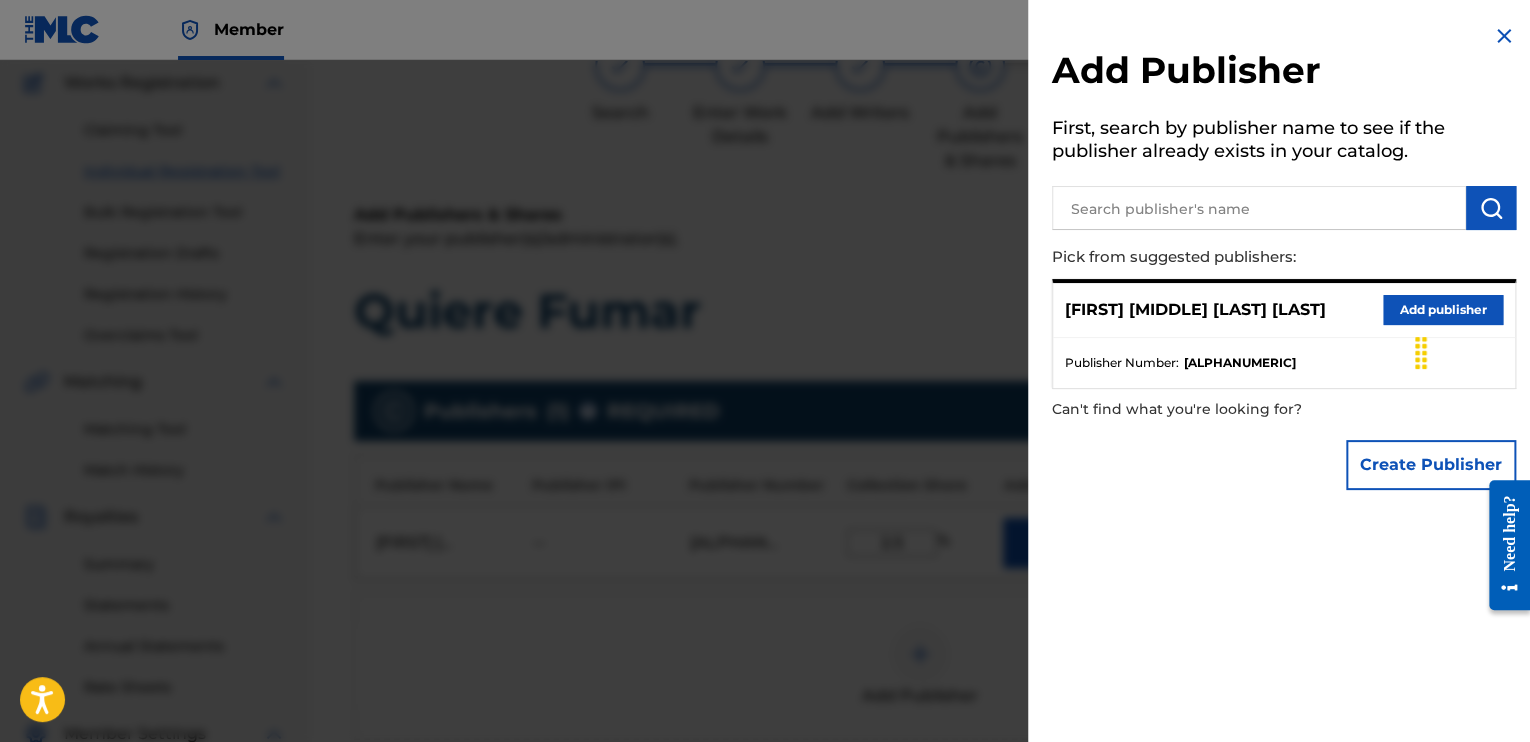 click at bounding box center [1504, 36] 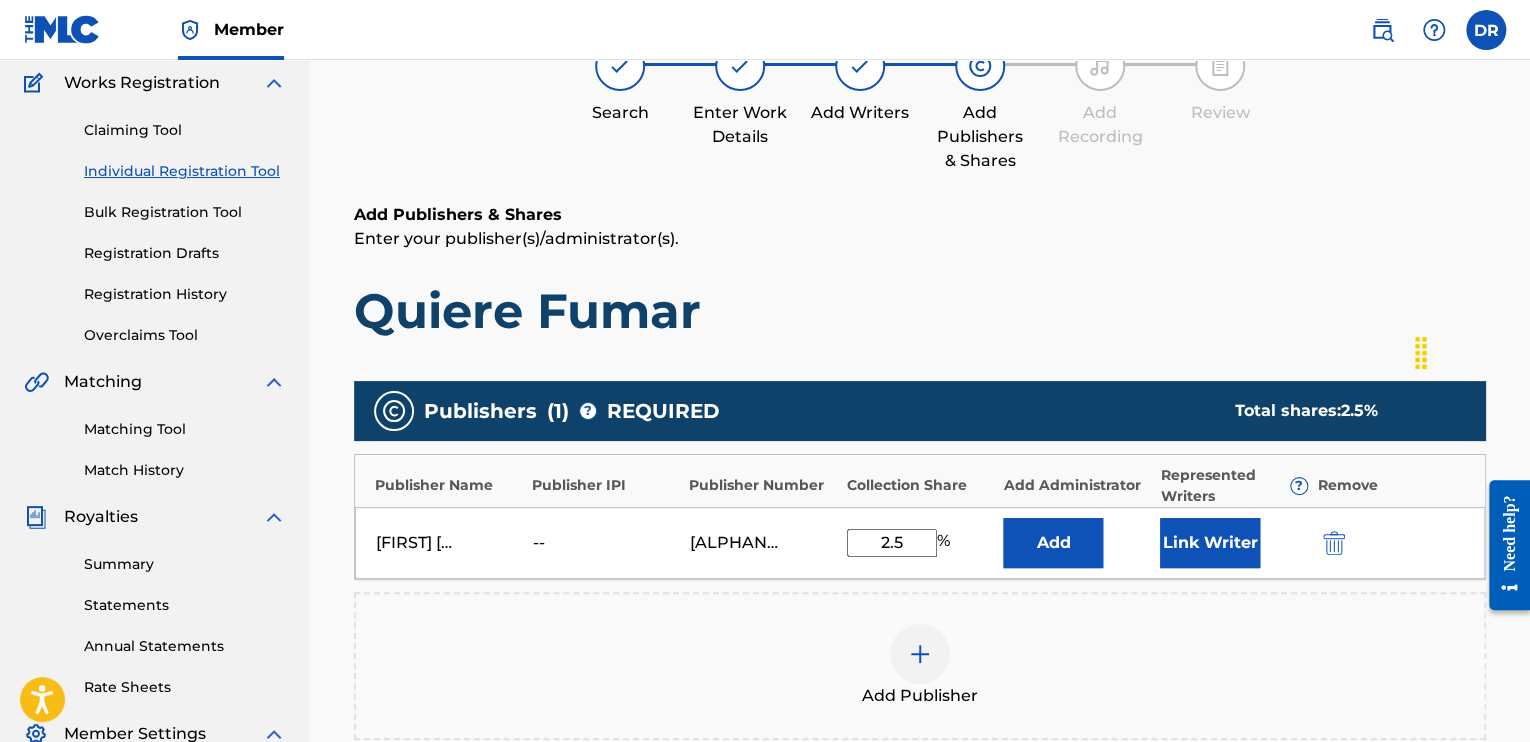 click on "Link Writer" at bounding box center (1210, 543) 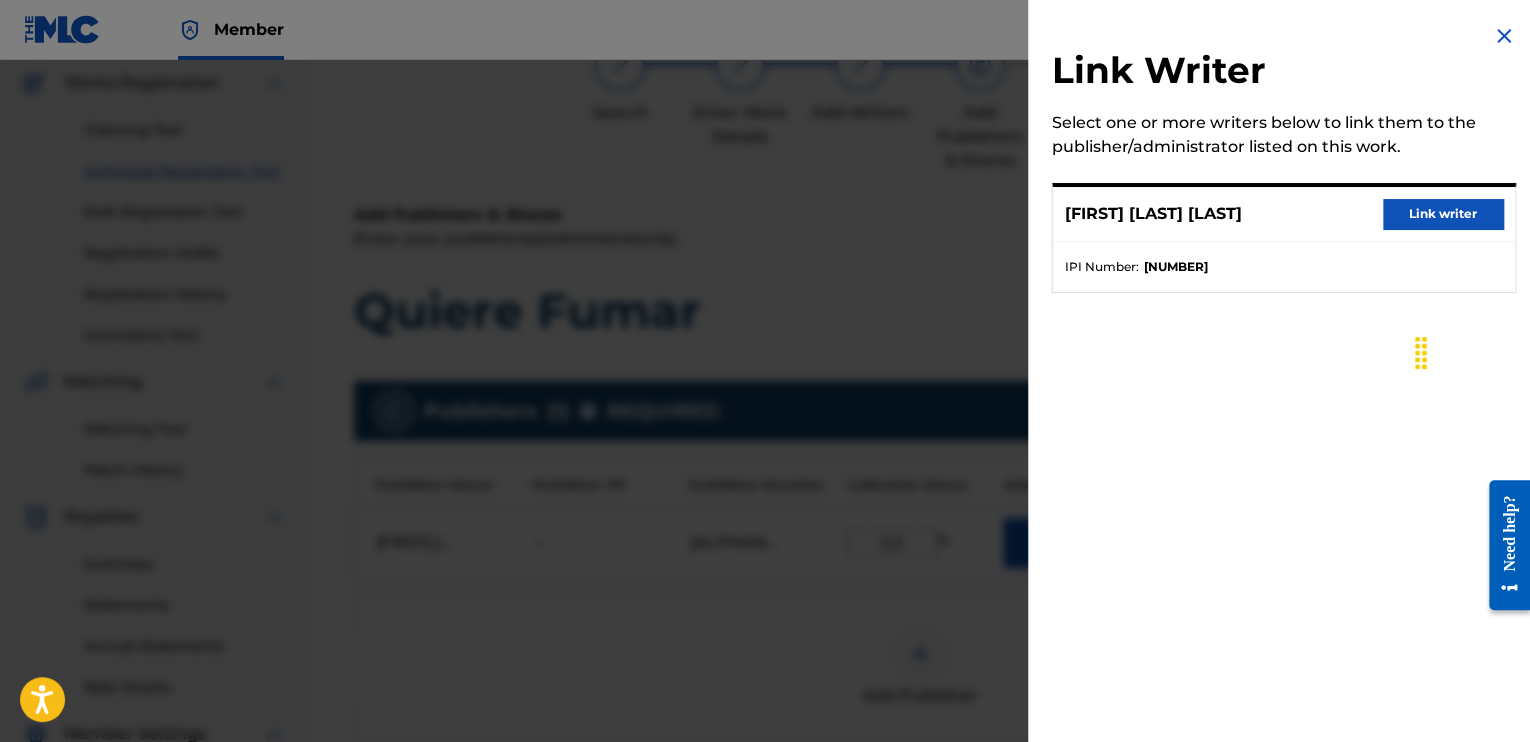 click on "Link writer" at bounding box center (1443, 214) 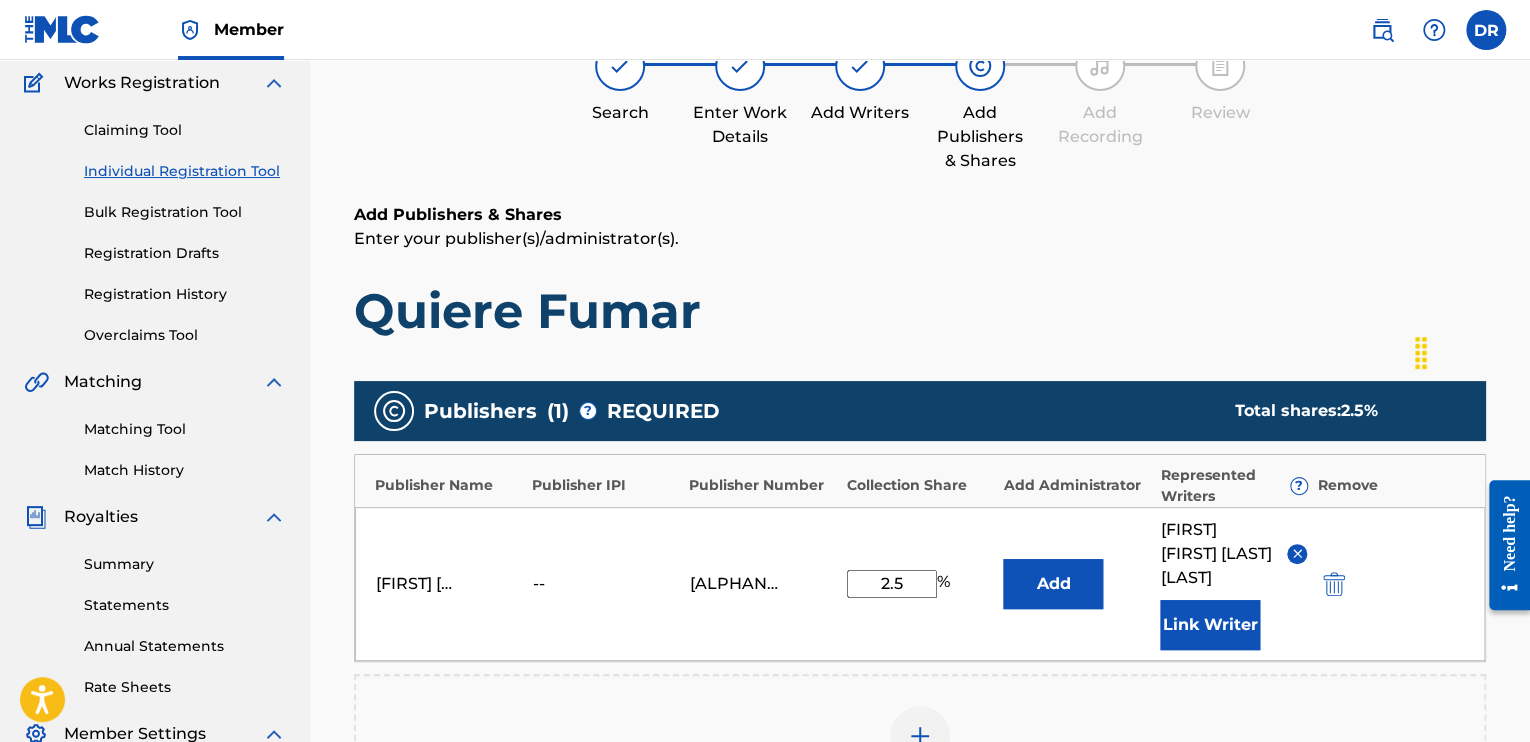 click on "Add Publishers & Shares Enter your publisher(s)/administrator(s). Quiere Fumar" at bounding box center (920, 272) 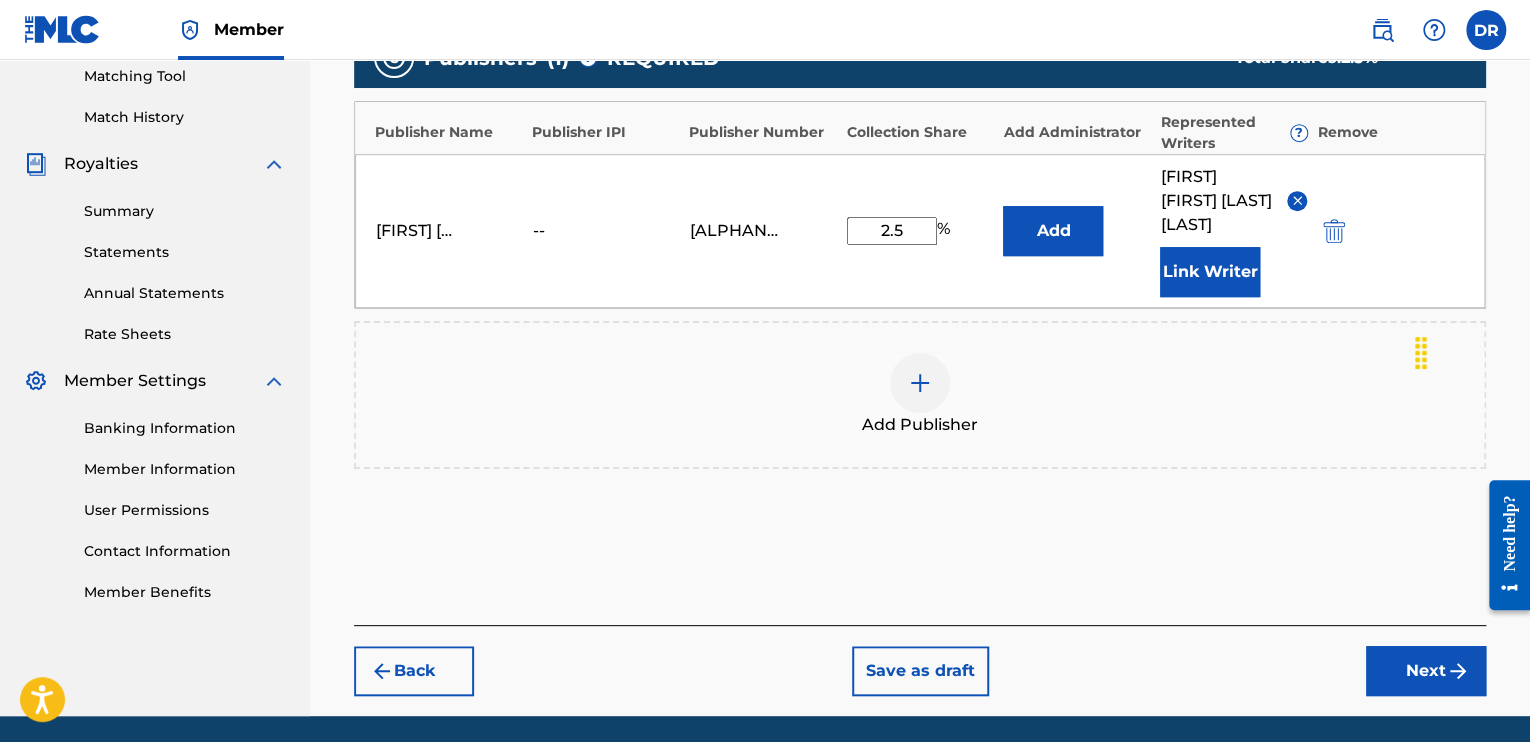 scroll, scrollTop: 539, scrollLeft: 0, axis: vertical 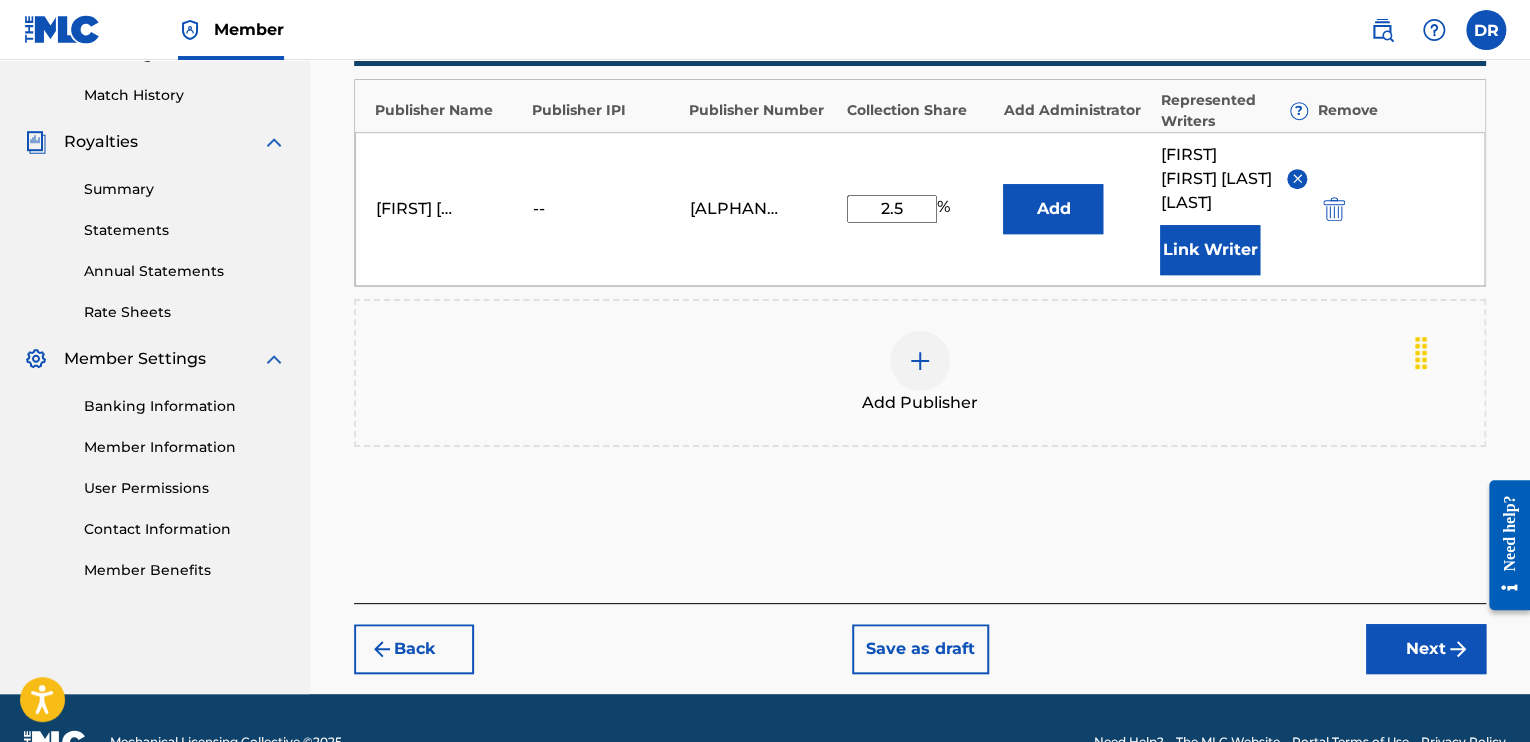 click on "Next" at bounding box center (1426, 649) 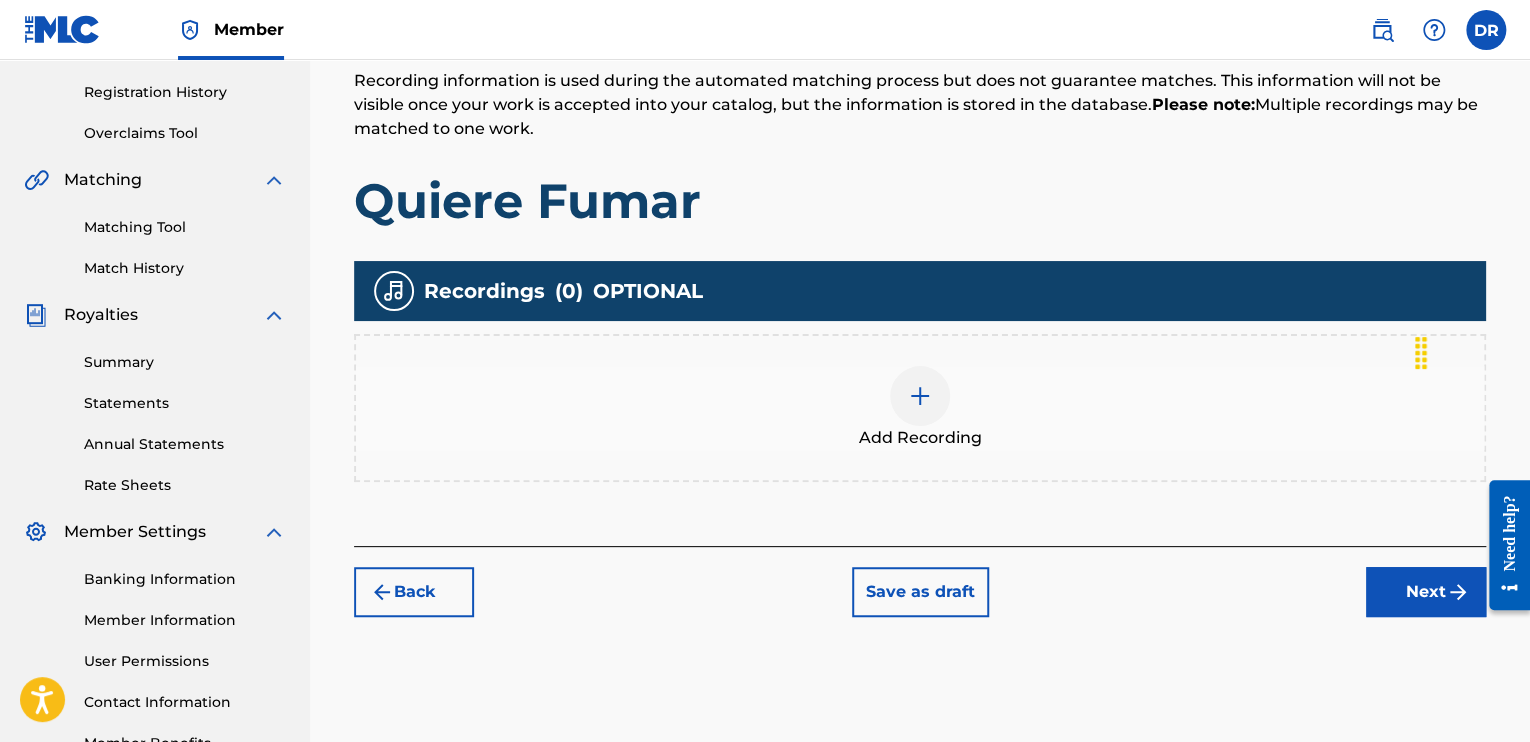 scroll, scrollTop: 367, scrollLeft: 0, axis: vertical 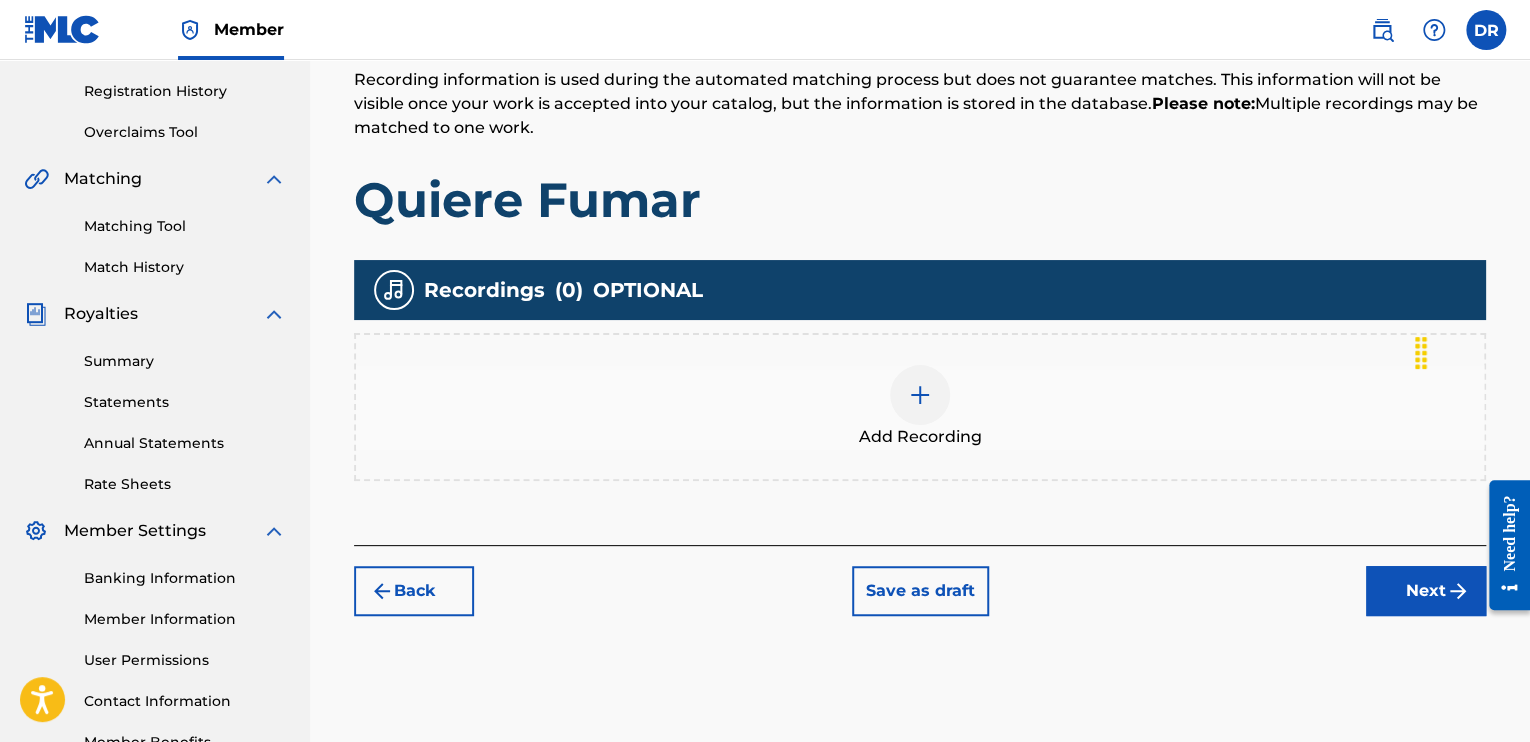 click at bounding box center (920, 395) 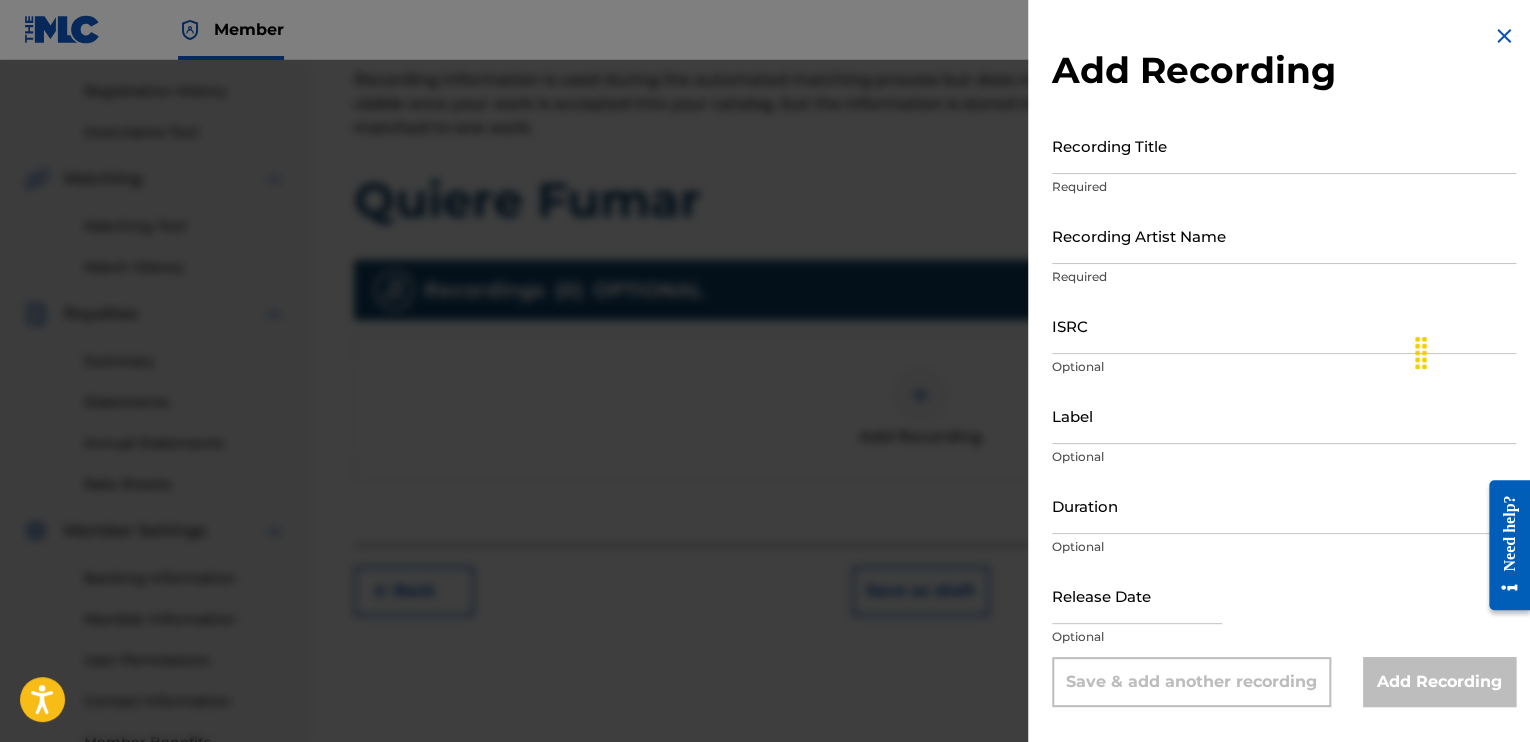 click on "Recording Title" at bounding box center [1284, 145] 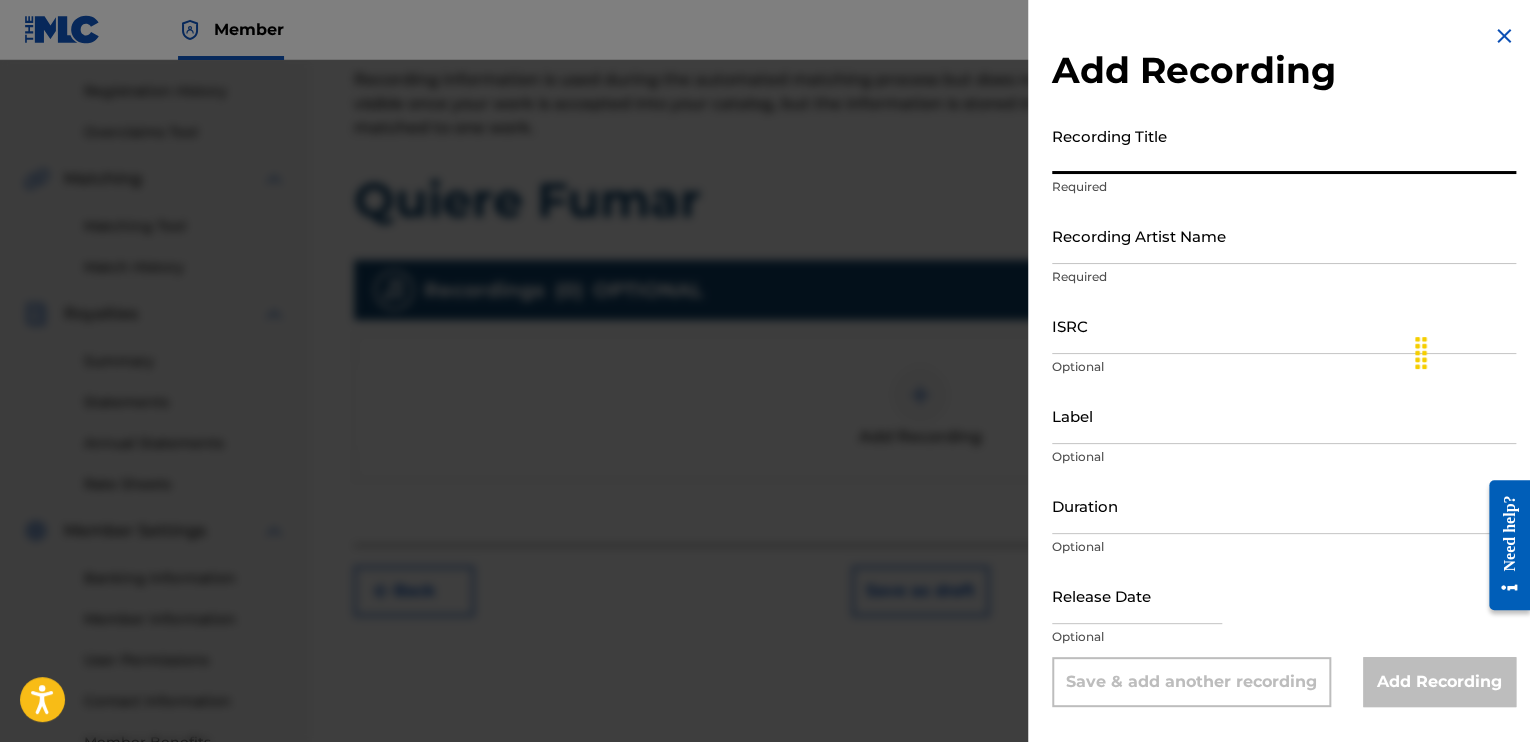 paste on "[NAME]" 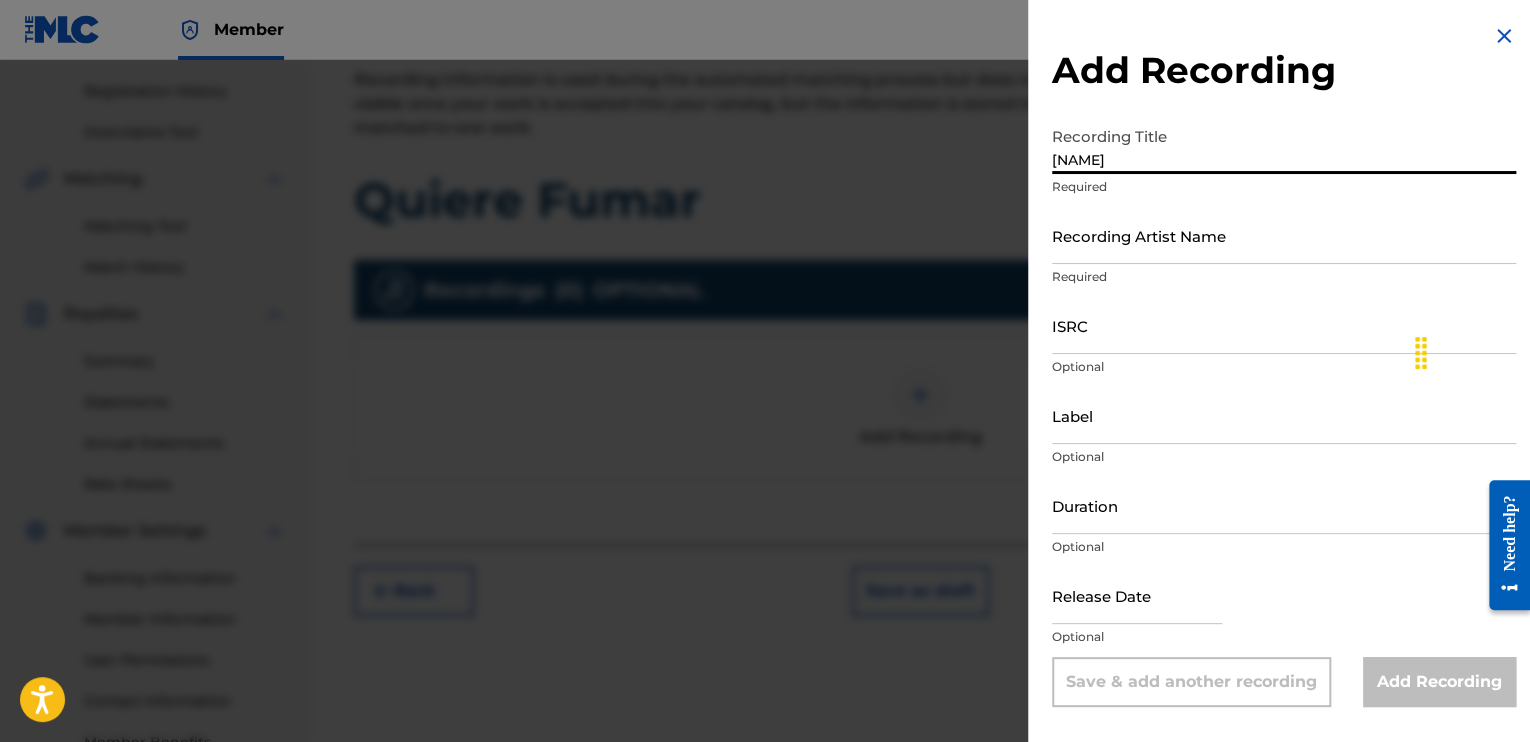 type on "[NAME]" 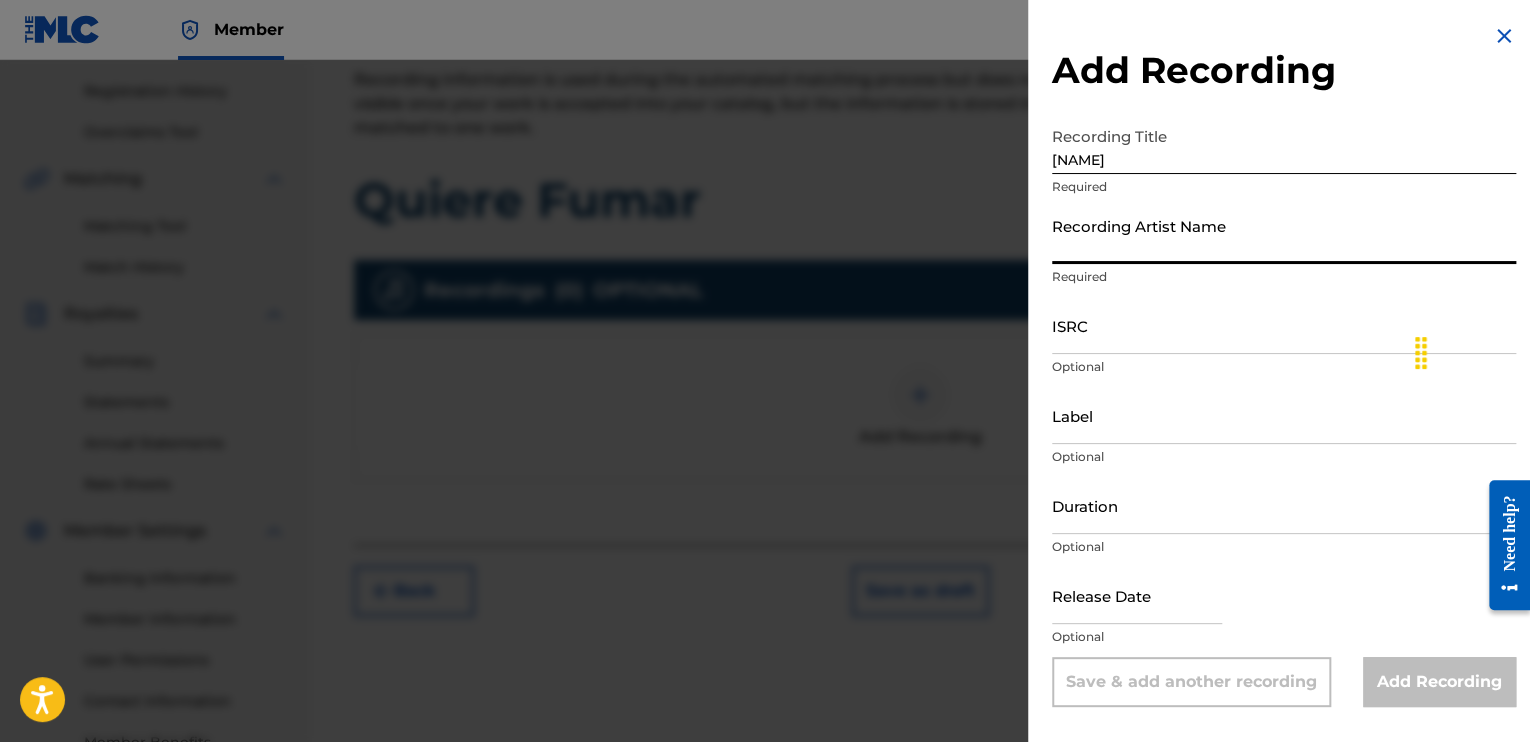 click on "Recording Artist Name" at bounding box center (1284, 235) 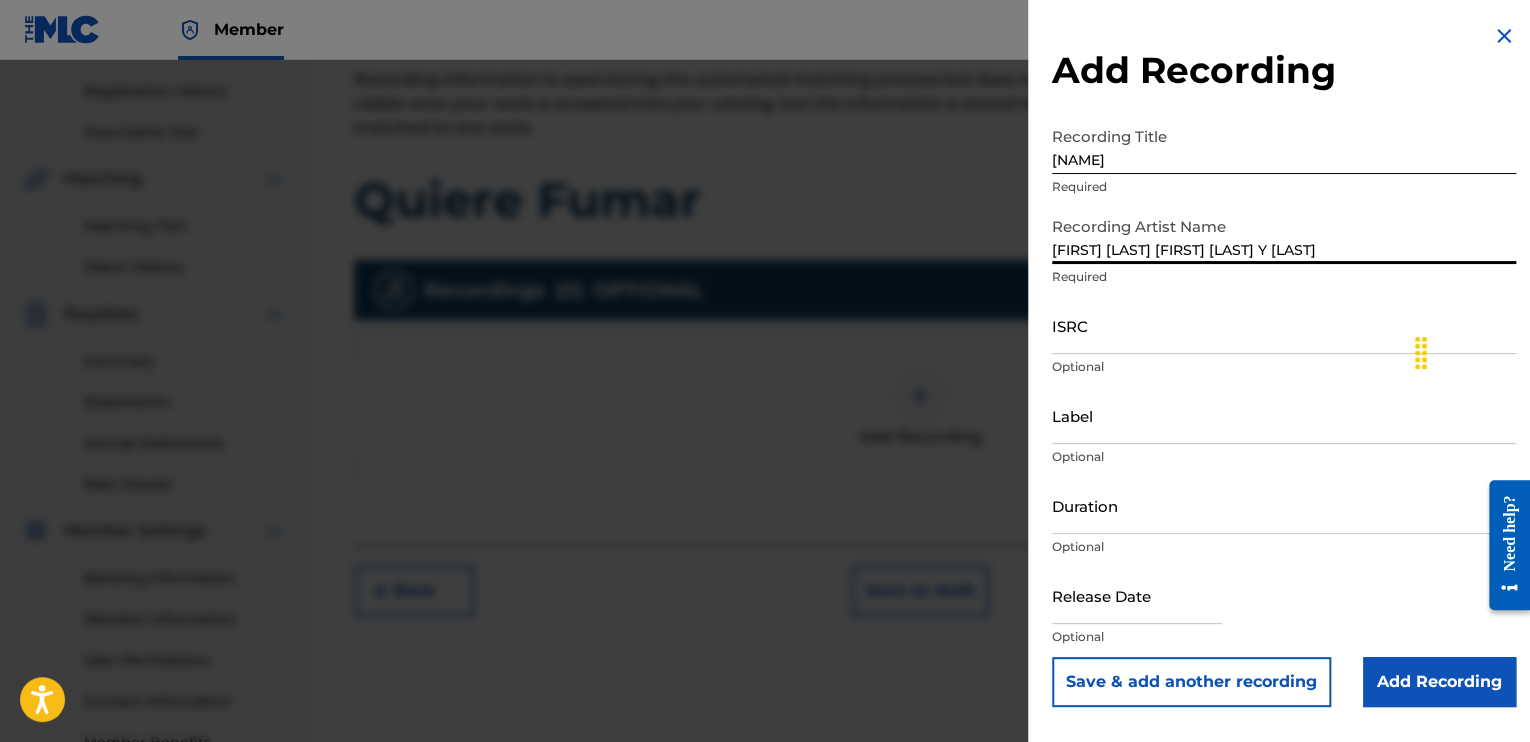 type on "[FIRST] [LAST] [FIRST] [LAST] Y [LAST]" 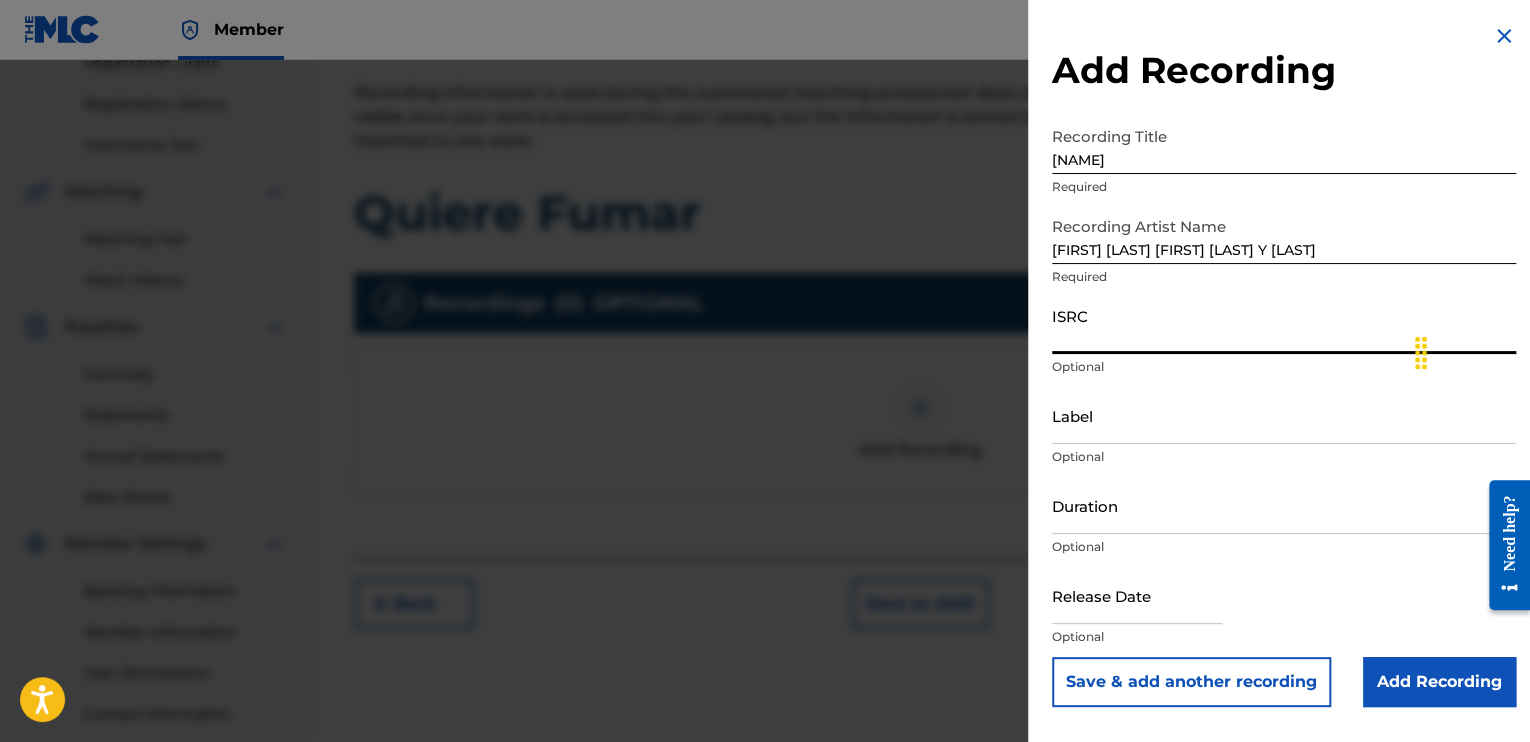 scroll, scrollTop: 351, scrollLeft: 0, axis: vertical 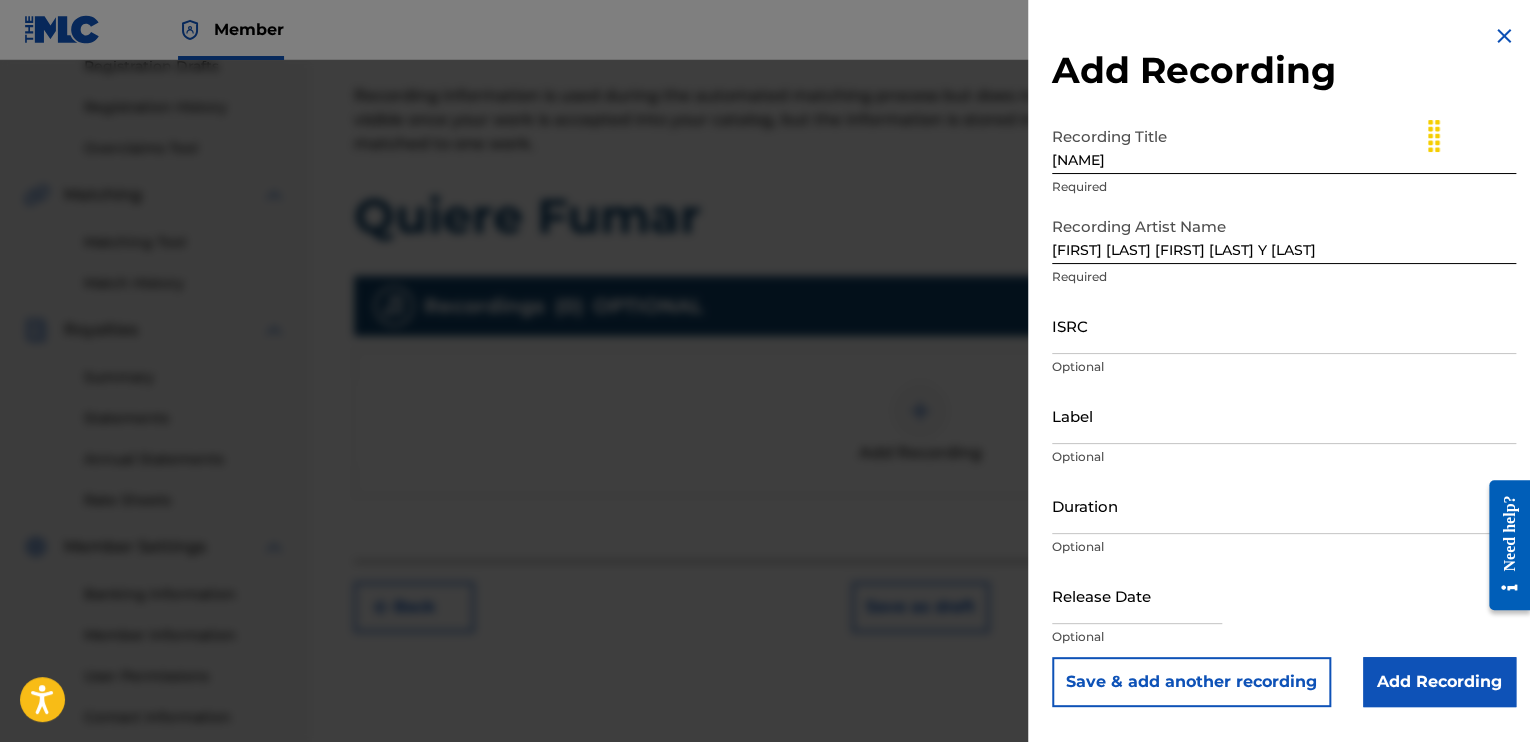 drag, startPoint x: 1420, startPoint y: 357, endPoint x: 1440, endPoint y: 139, distance: 218.91551 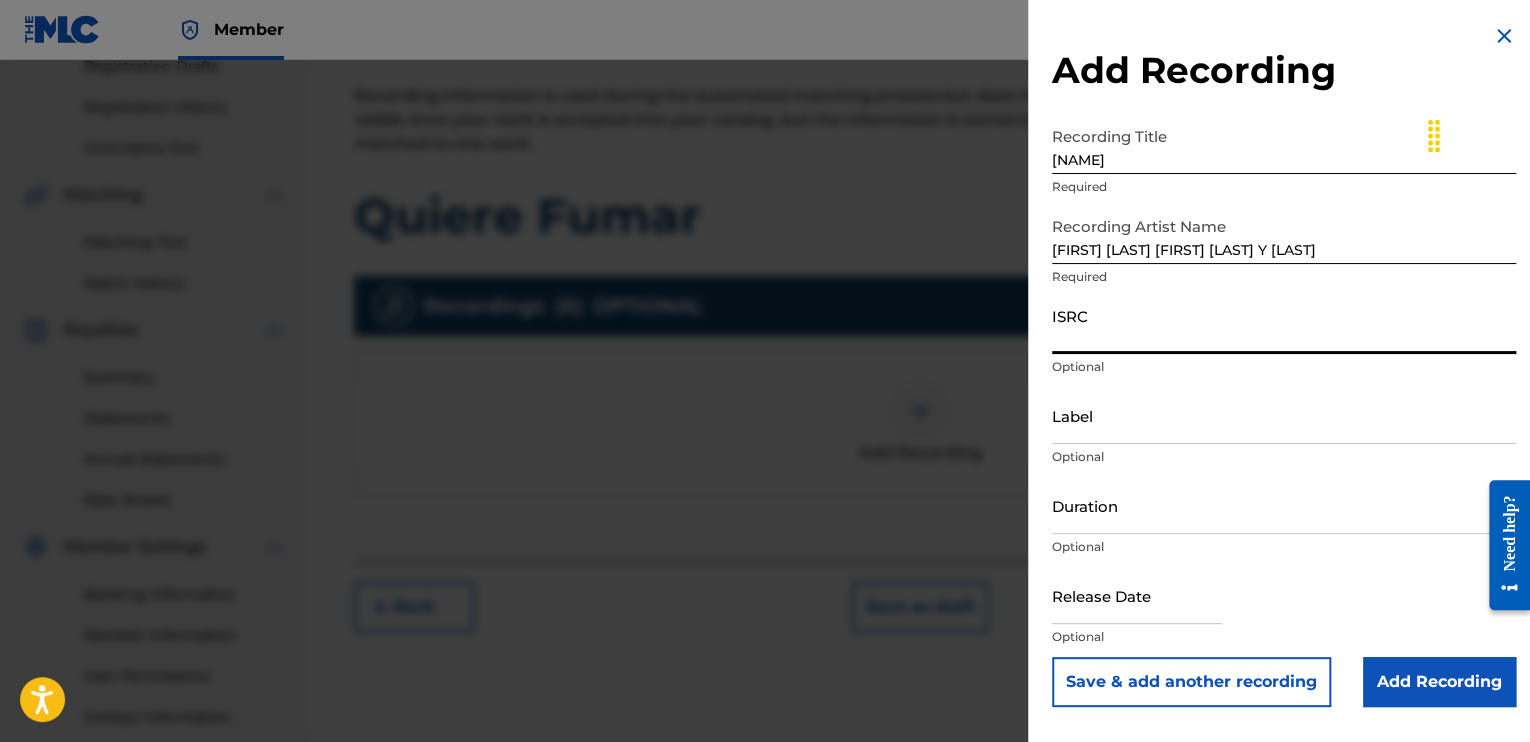 click on "ISRC" at bounding box center [1284, 325] 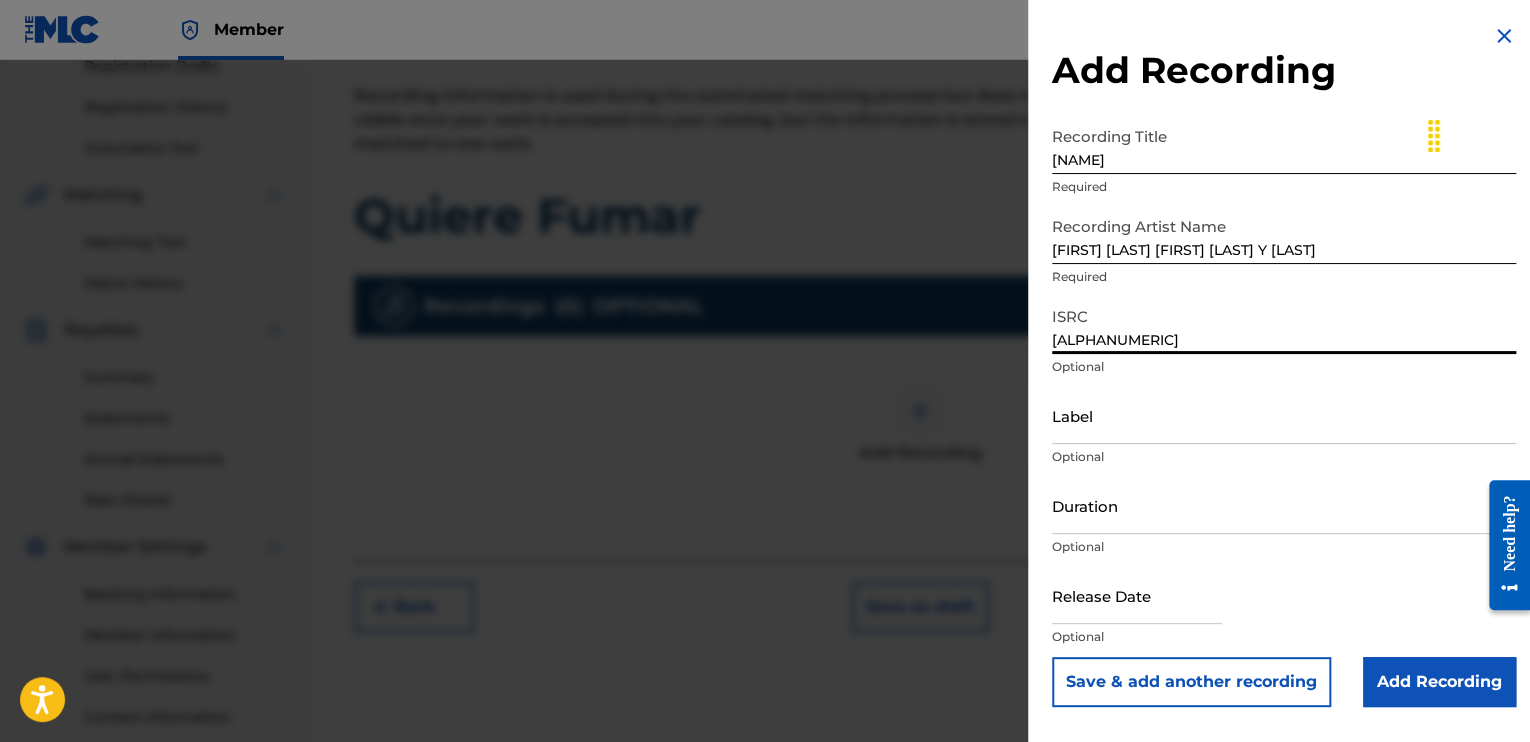 type on "[ALPHANUMERIC]" 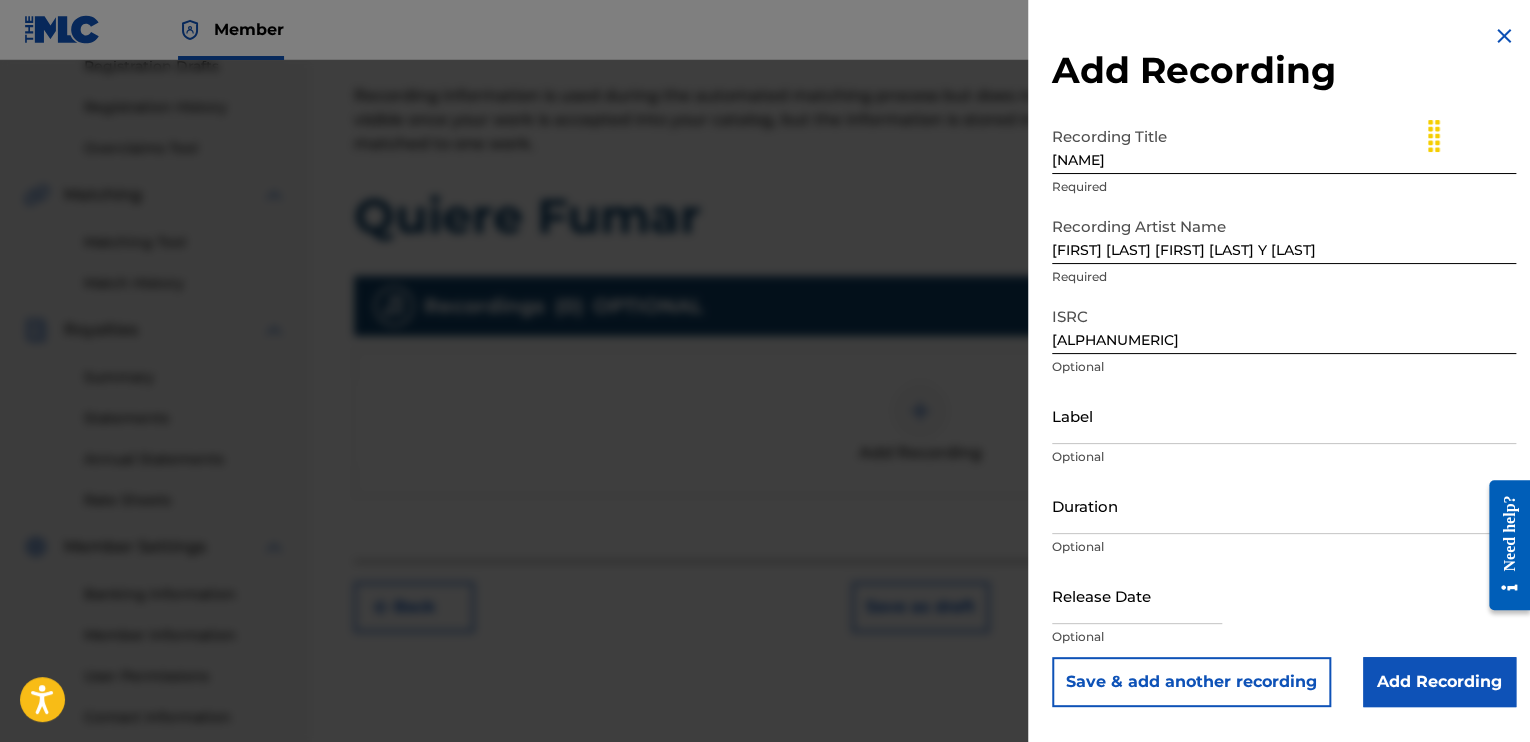 click on "Add Recording" at bounding box center [1439, 682] 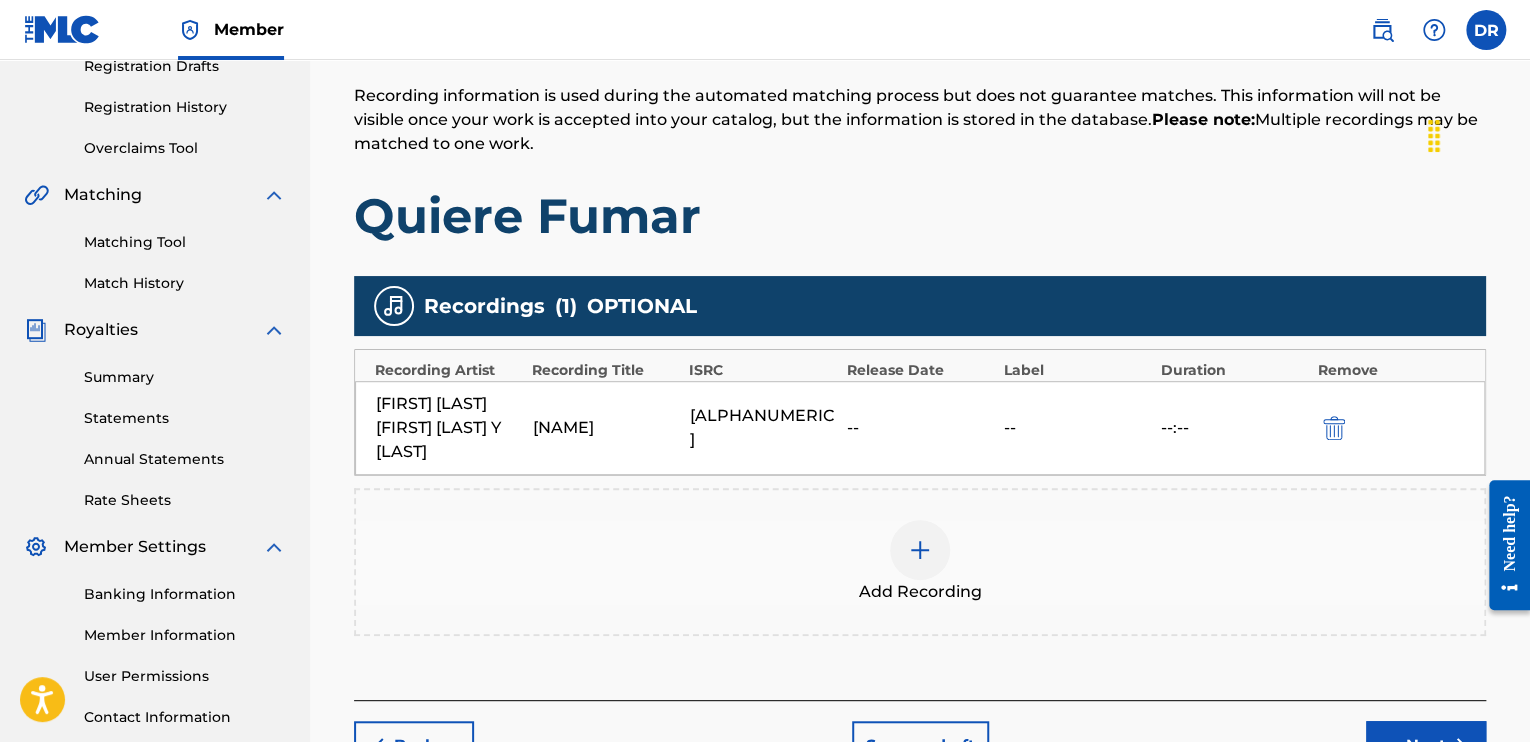 click on "--:--" at bounding box center [1233, 428] 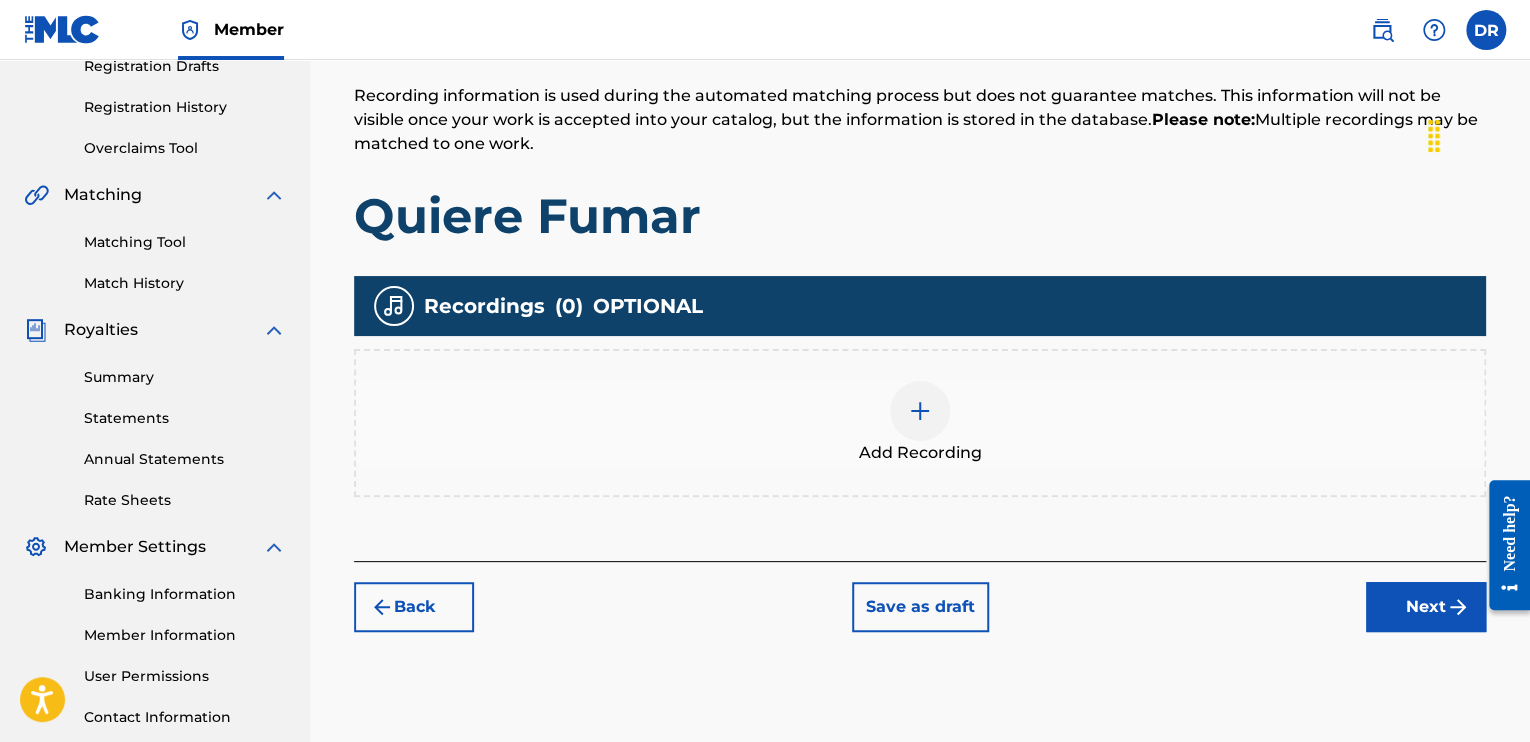 click at bounding box center (920, 411) 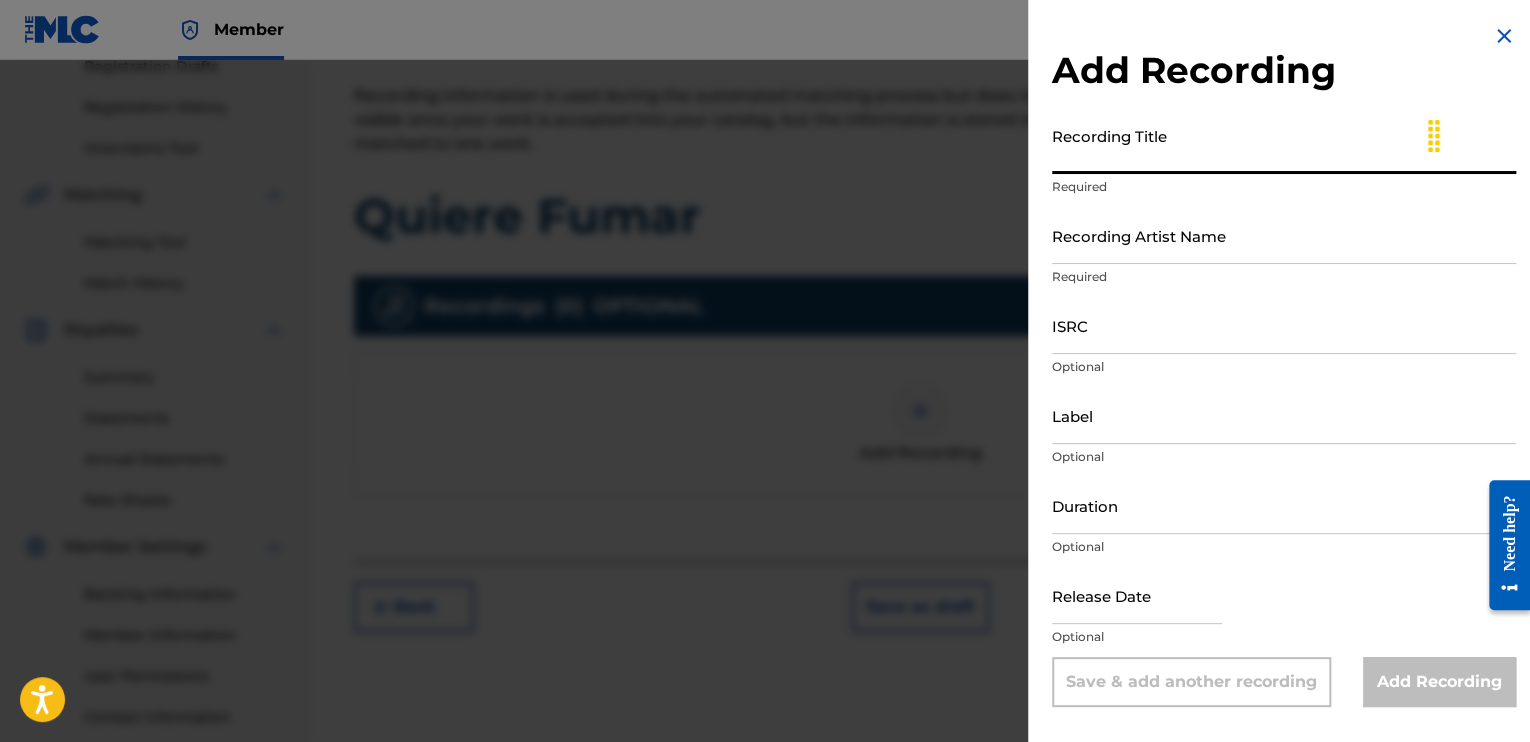 click on "Recording Title" at bounding box center (1284, 145) 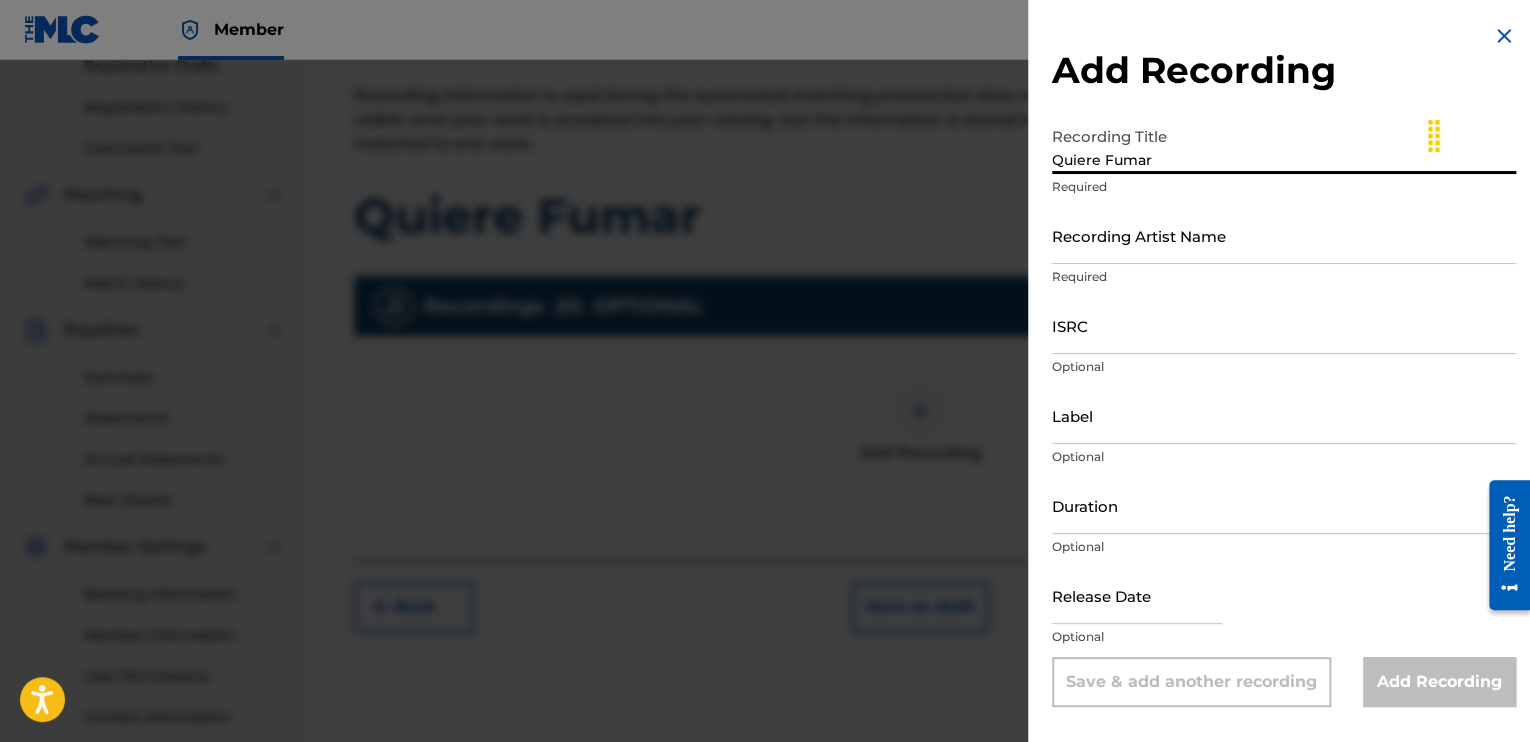 type on "Quiere Fumar" 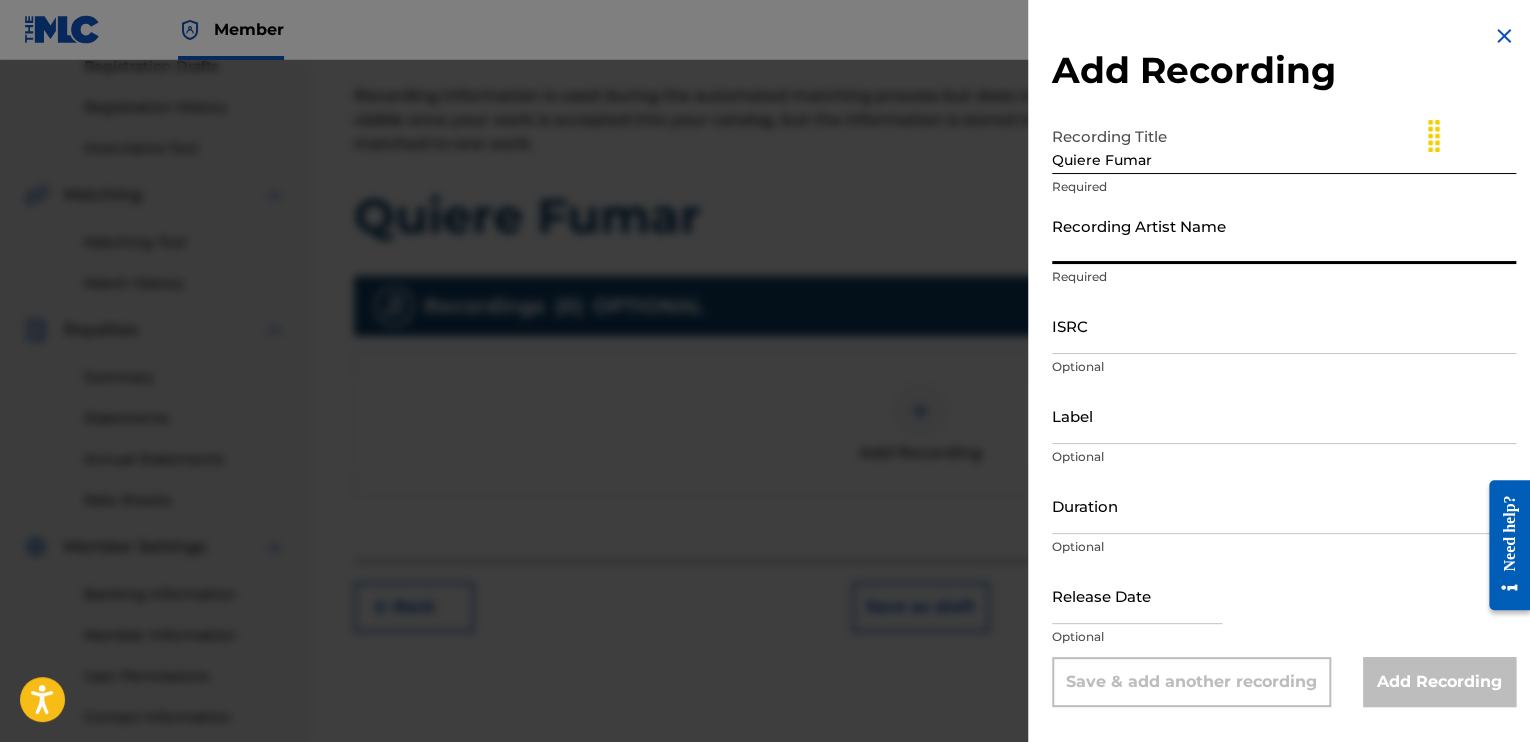 type on "[FIRST] [LAST] [FIRST] [LAST] Y [LAST]" 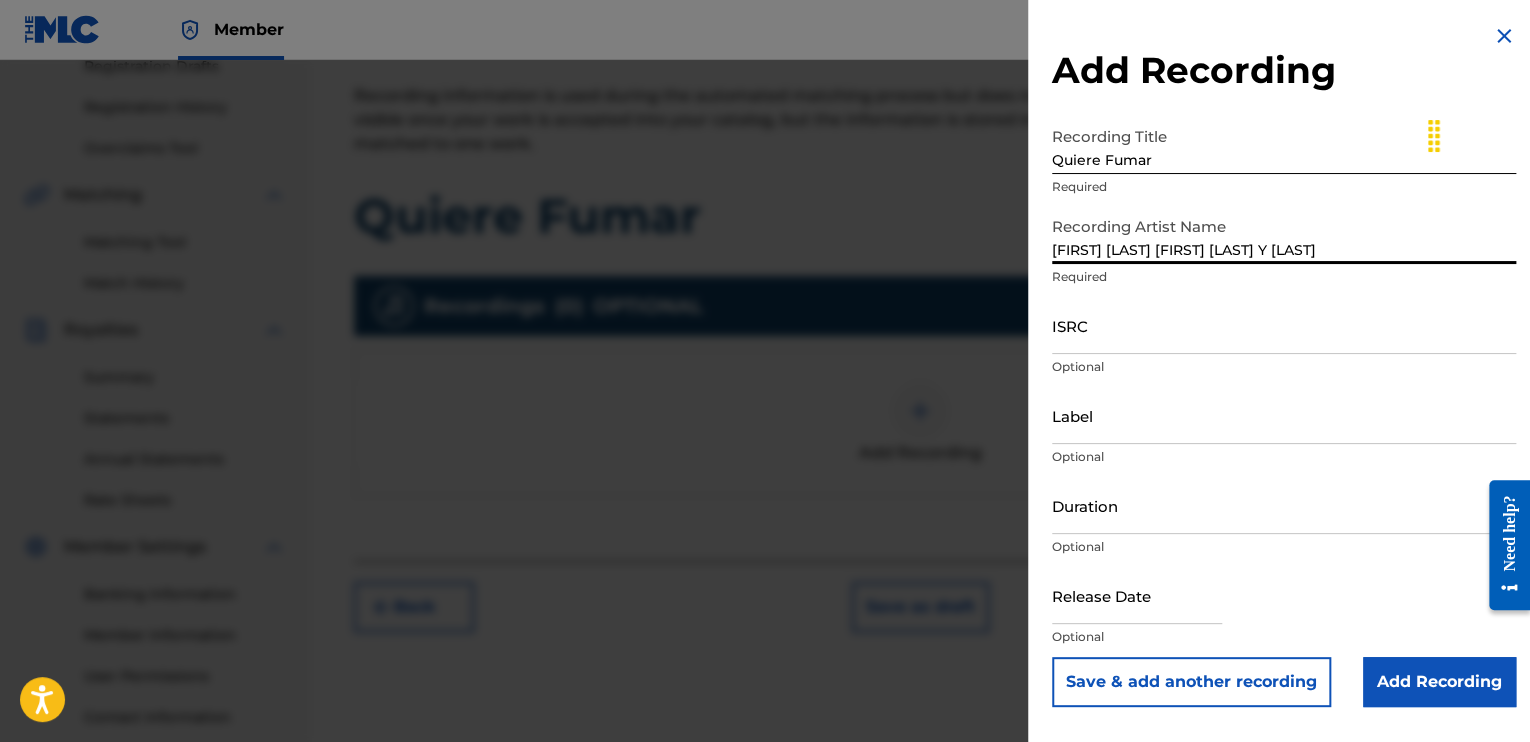 click on "ISRC" at bounding box center [1284, 325] 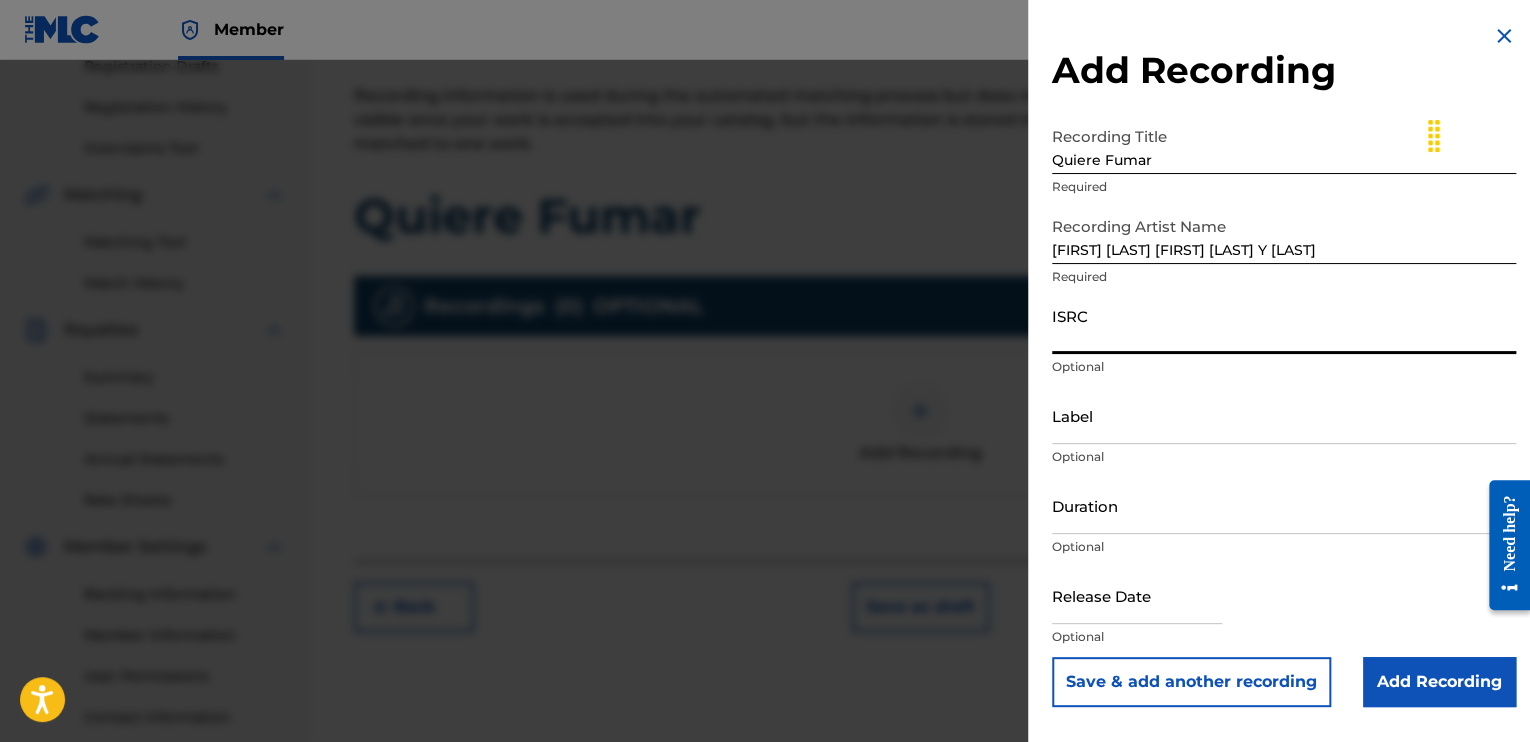 click on "ISRC" at bounding box center [1284, 325] 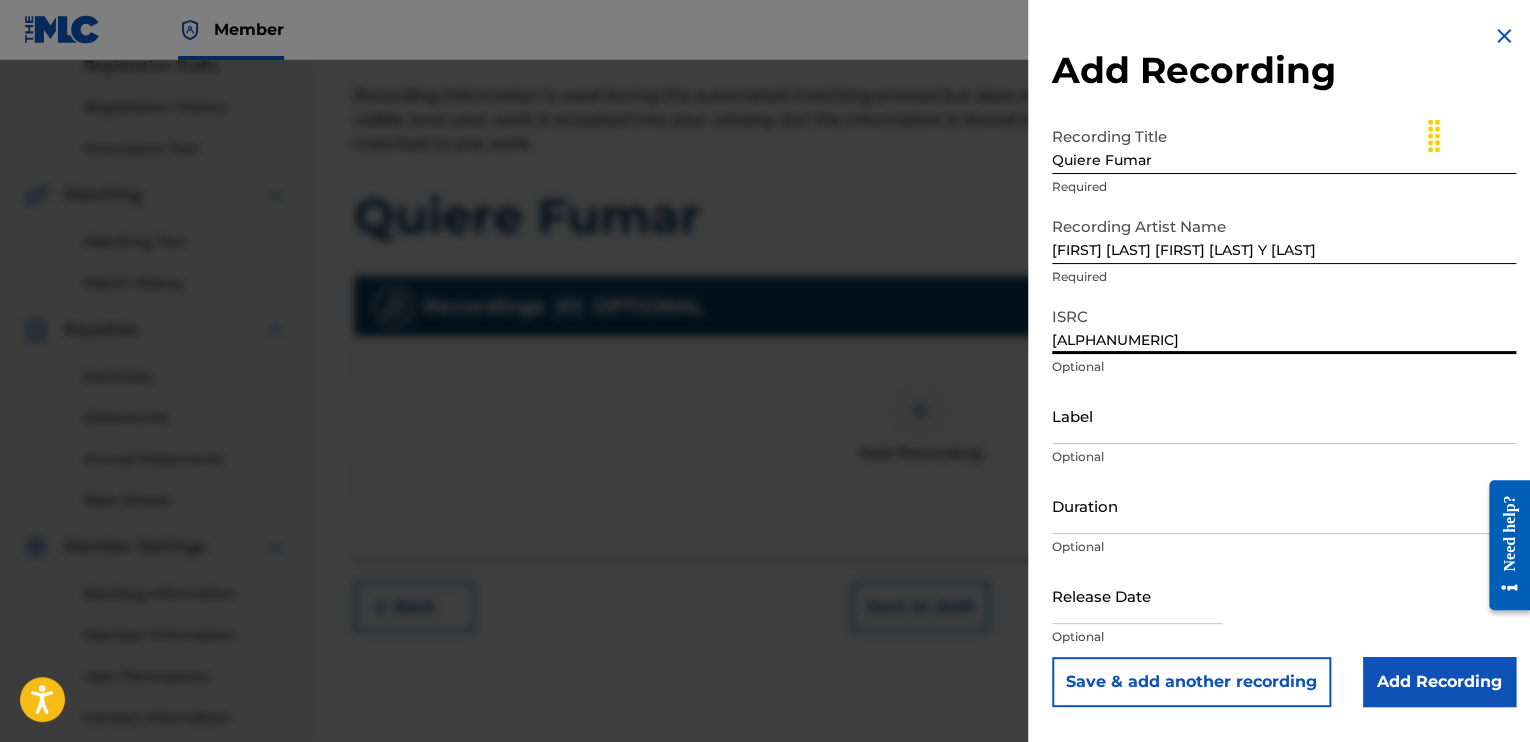 click on "Duration" at bounding box center [1284, 505] 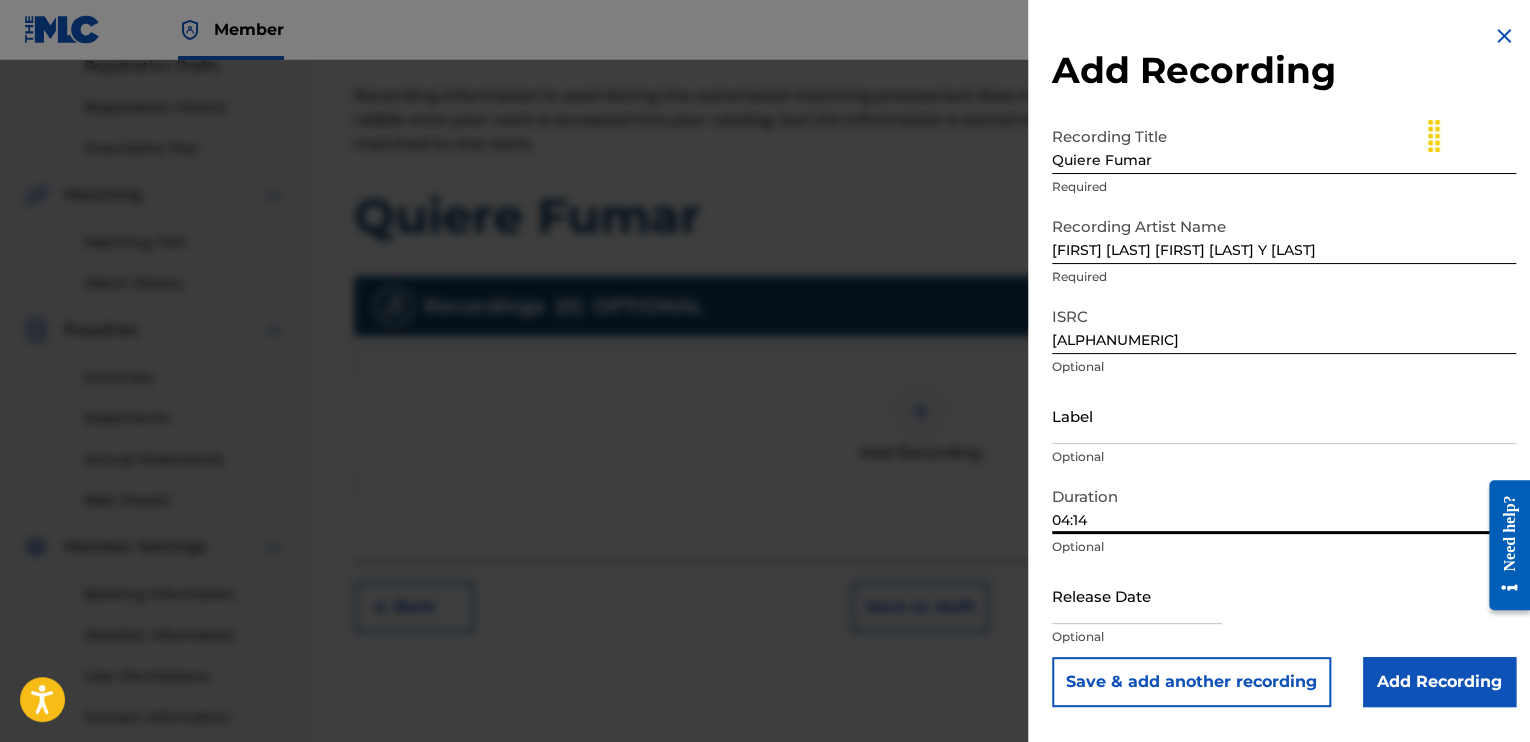type on "04:14" 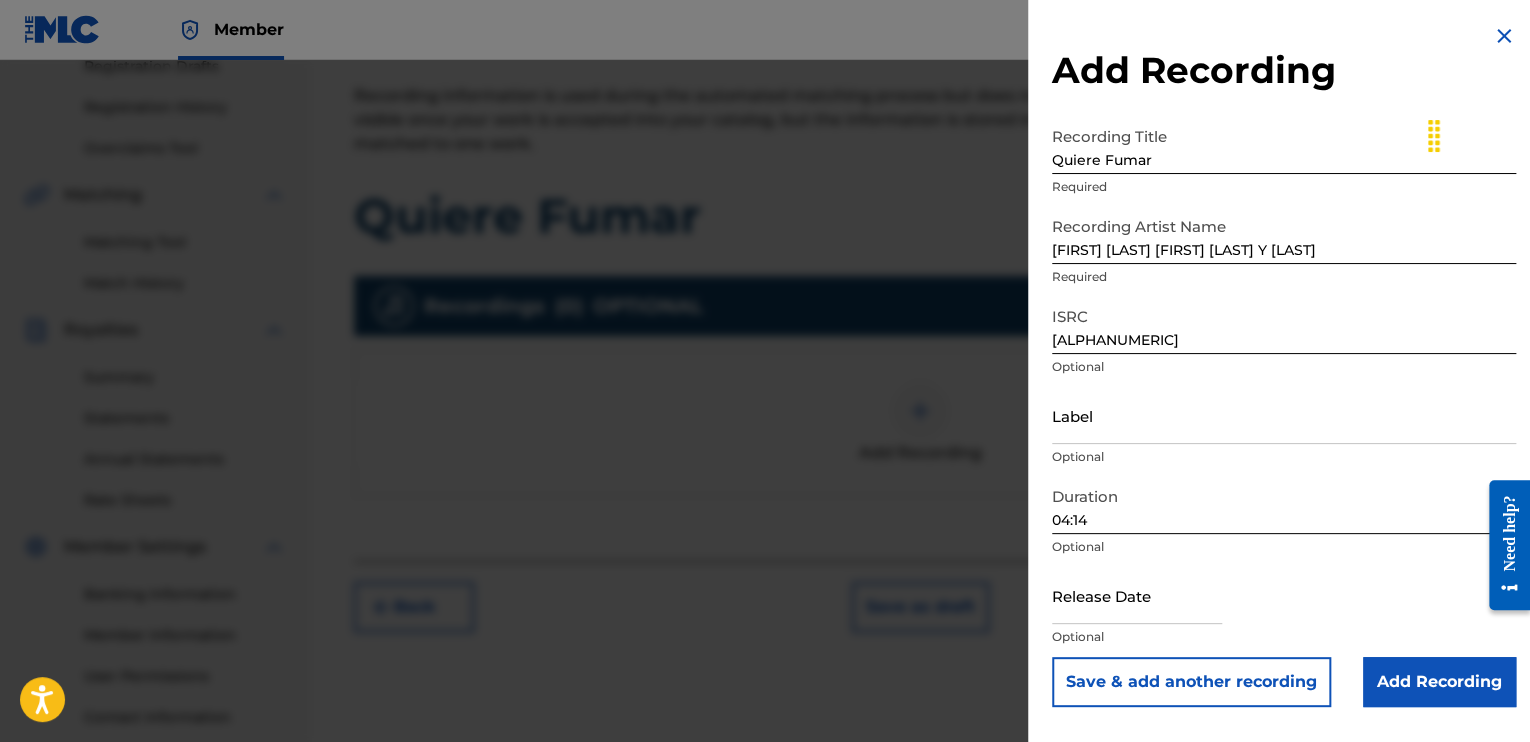 click on "Duration 04:14 Optional" at bounding box center [1284, 522] 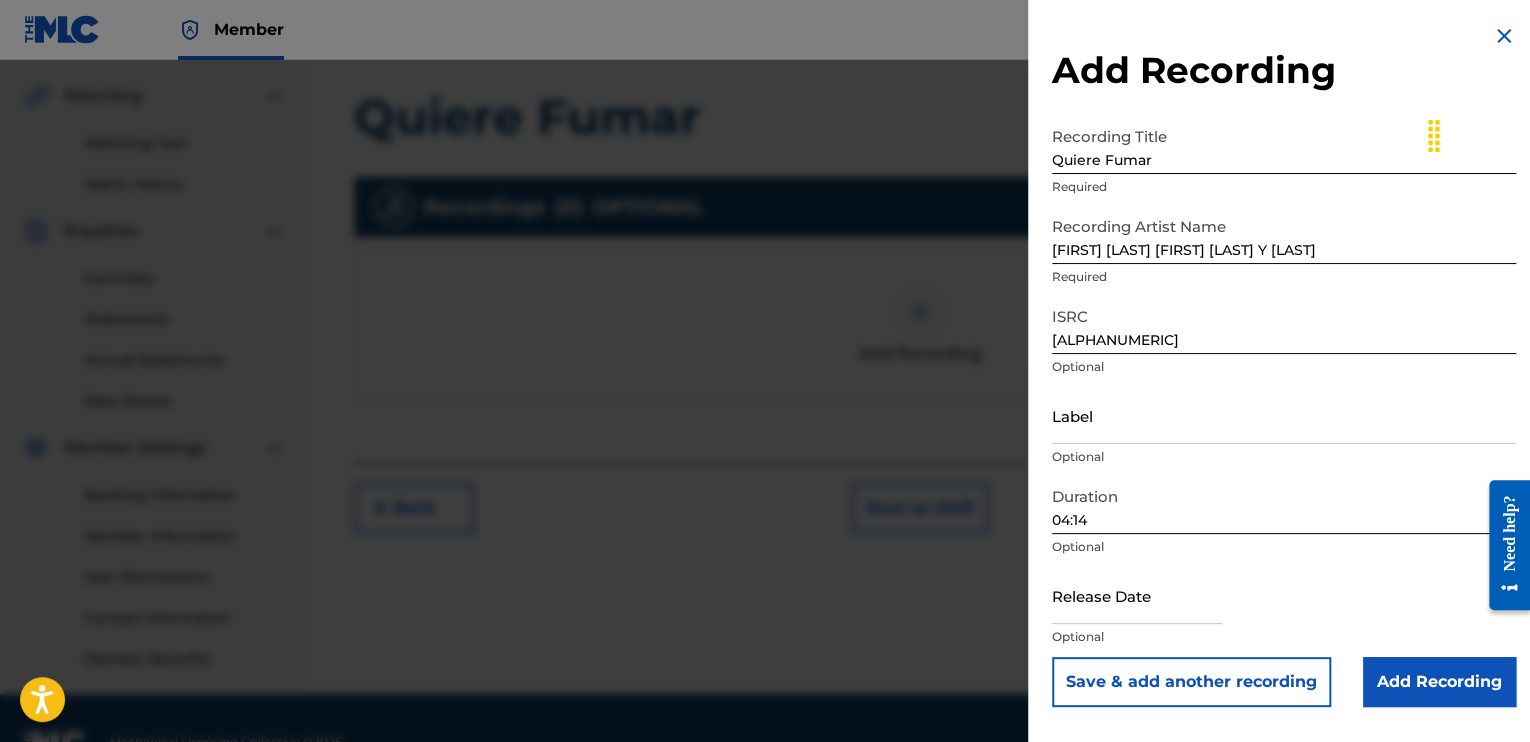 scroll, scrollTop: 497, scrollLeft: 0, axis: vertical 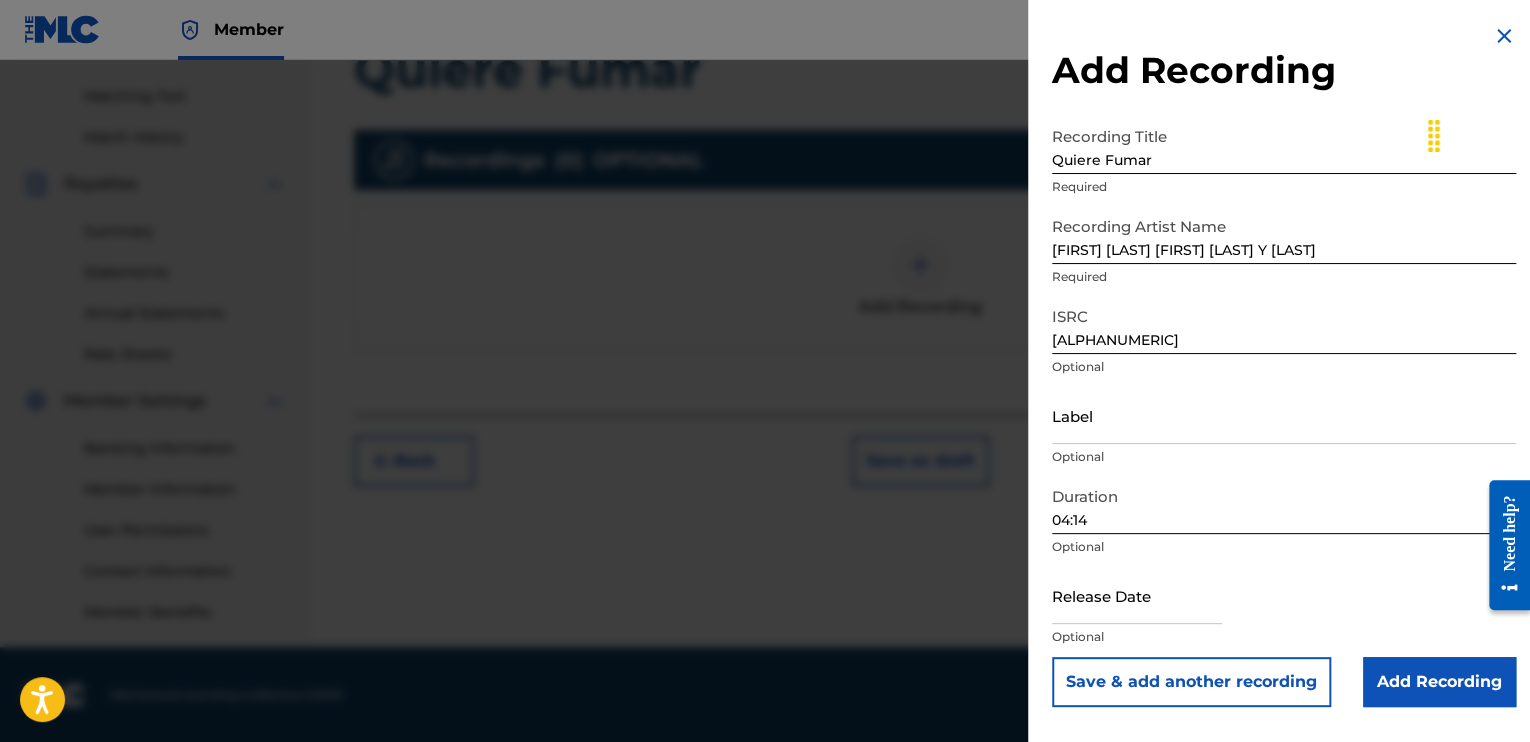 click at bounding box center [1137, 595] 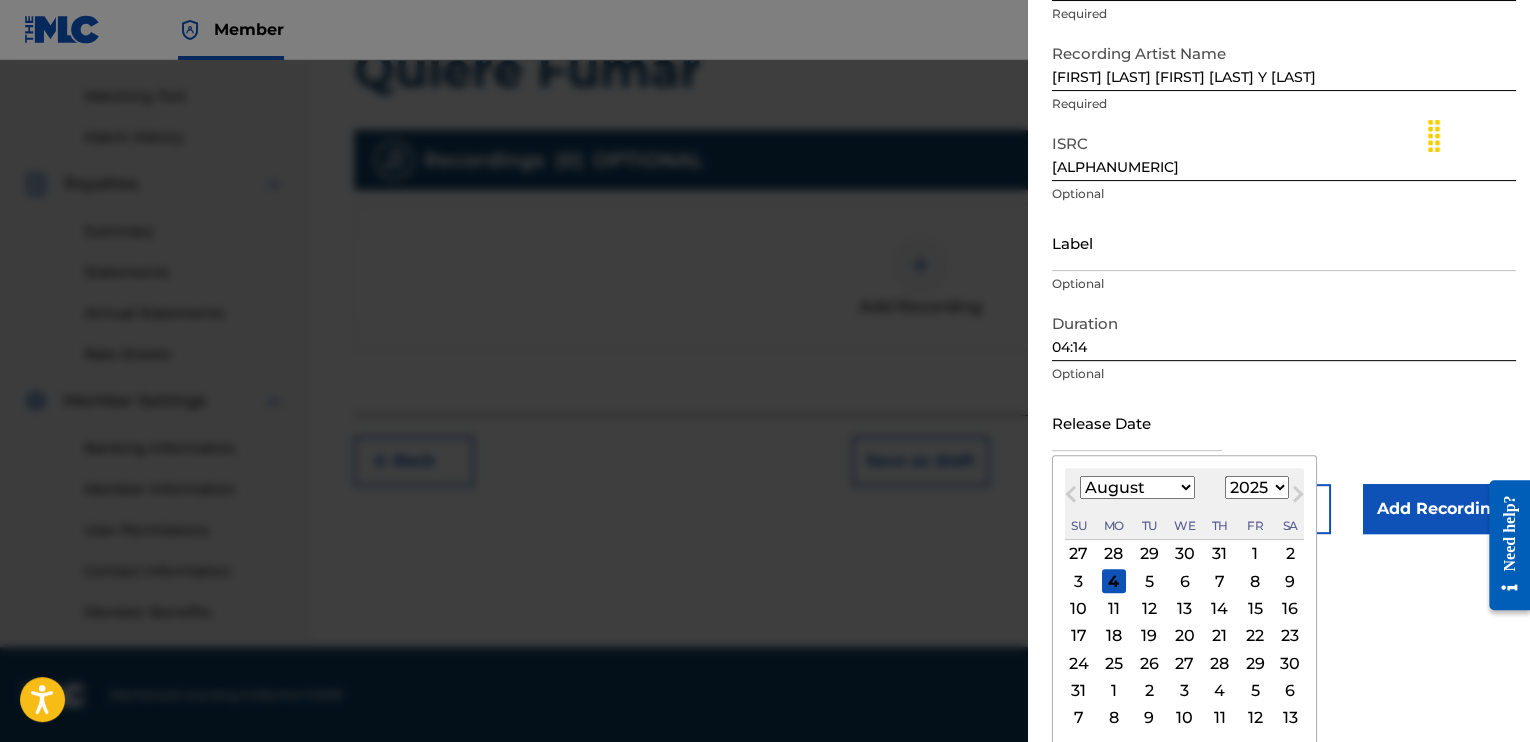 scroll, scrollTop: 174, scrollLeft: 0, axis: vertical 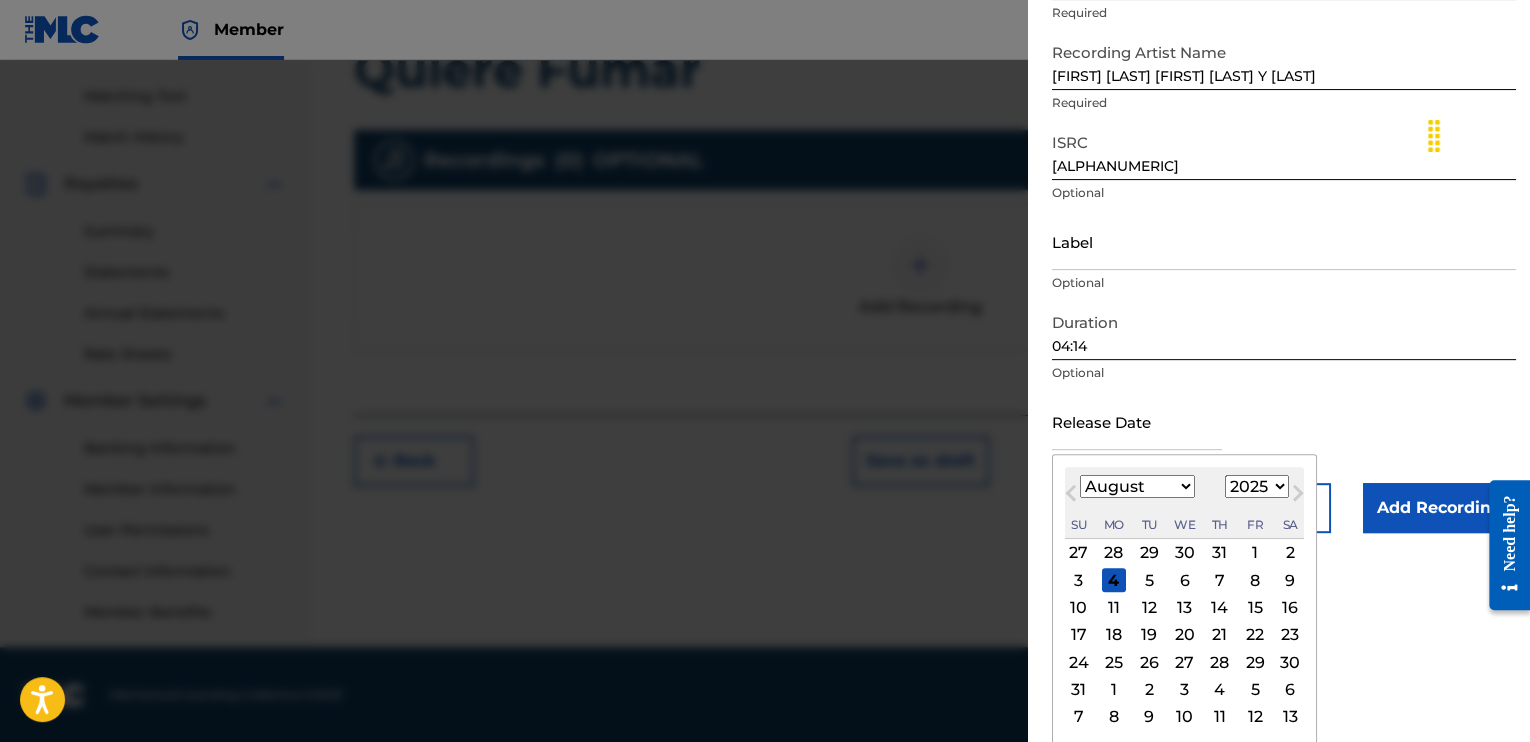 click on "1899 1900 1901 1902 1903 1904 1905 1906 1907 1908 1909 1910 1911 1912 1913 1914 1915 1916 1917 1918 1919 1920 1921 1922 1923 1924 1925 1926 1927 1928 1929 1930 1931 1932 1933 1934 1935 1936 1937 1938 1939 1940 1941 1942 1943 1944 1945 1946 1947 1948 1949 1950 1951 1952 1953 1954 1955 1956 1957 1958 1959 1960 1961 1962 1963 1964 1965 1966 1967 1968 1969 1970 1971 1972 1973 1974 1975 1976 1977 1978 1979 1980 1981 1982 1983 1984 1985 1986 1987 1988 1989 1990 1991 1992 1993 1994 1995 1996 1997 1998 1999 2000 2001 2002 2003 2004 2005 2006 2007 2008 2009 2010 2011 2012 2013 2014 2015 2016 2017 2018 2019 2020 2021 2022 2023 2024 2025 2026 2027 2028 2029 2030 2031 2032 2033 2034 2035 2036 2037 2038 2039 2040 2041 2042 2043 2044 2045 2046 2047 2048 2049 2050 2051 2052 2053 2054 2055 2056 2057 2058 2059 2060 2061 2062 2063 2064 2065 2066 2067 2068 2069 2070 2071 2072 2073 2074 2075 2076 2077 2078 2079 2080 2081 2082 2083 2084 2085 2086 2087 2088 2089 2090 2091 2092 2093 2094 2095 2096 2097 2098 2099 2100" at bounding box center [1257, 486] 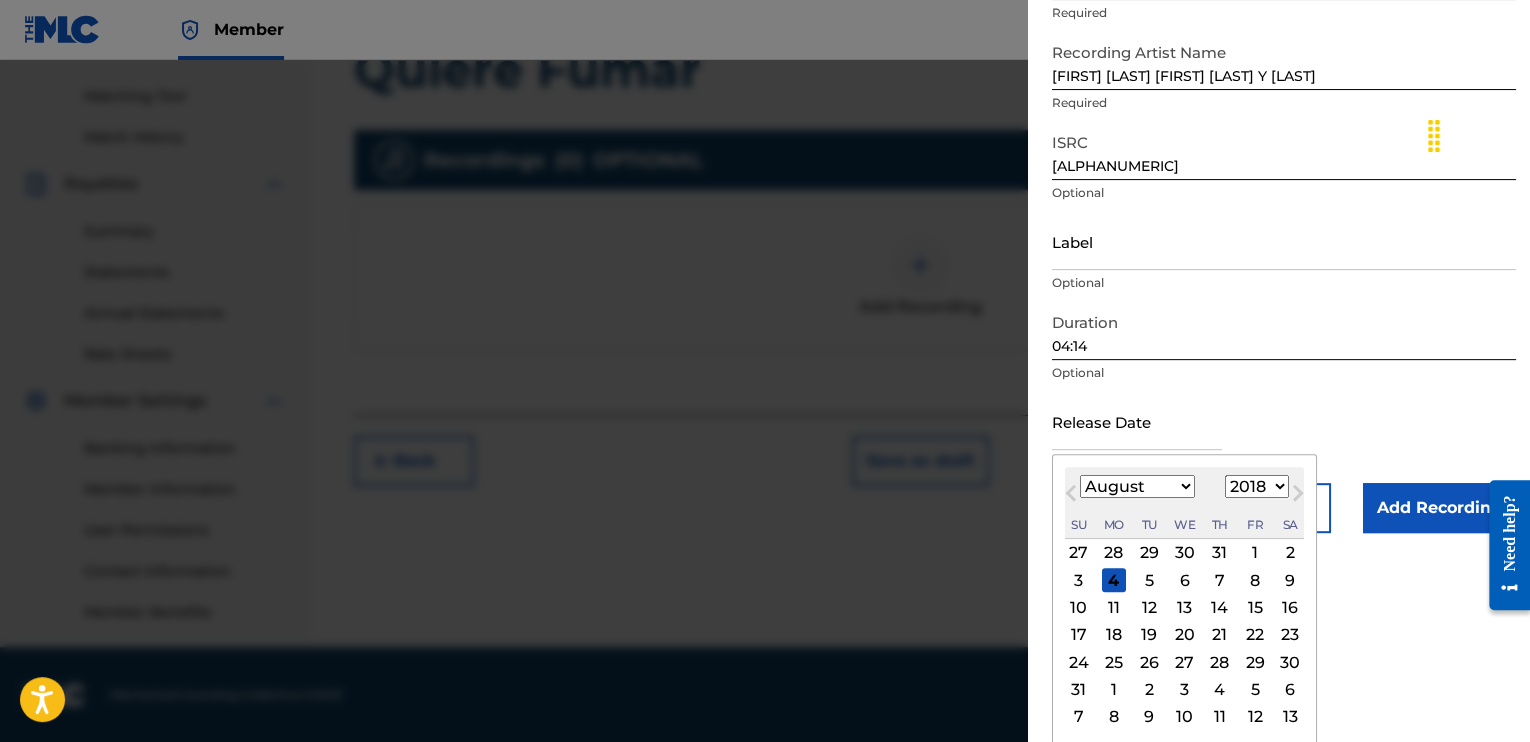 click on "1899 1900 1901 1902 1903 1904 1905 1906 1907 1908 1909 1910 1911 1912 1913 1914 1915 1916 1917 1918 1919 1920 1921 1922 1923 1924 1925 1926 1927 1928 1929 1930 1931 1932 1933 1934 1935 1936 1937 1938 1939 1940 1941 1942 1943 1944 1945 1946 1947 1948 1949 1950 1951 1952 1953 1954 1955 1956 1957 1958 1959 1960 1961 1962 1963 1964 1965 1966 1967 1968 1969 1970 1971 1972 1973 1974 1975 1976 1977 1978 1979 1980 1981 1982 1983 1984 1985 1986 1987 1988 1989 1990 1991 1992 1993 1994 1995 1996 1997 1998 1999 2000 2001 2002 2003 2004 2005 2006 2007 2008 2009 2010 2011 2012 2013 2014 2015 2016 2017 2018 2019 2020 2021 2022 2023 2024 2025 2026 2027 2028 2029 2030 2031 2032 2033 2034 2035 2036 2037 2038 2039 2040 2041 2042 2043 2044 2045 2046 2047 2048 2049 2050 2051 2052 2053 2054 2055 2056 2057 2058 2059 2060 2061 2062 2063 2064 2065 2066 2067 2068 2069 2070 2071 2072 2073 2074 2075 2076 2077 2078 2079 2080 2081 2082 2083 2084 2085 2086 2087 2088 2089 2090 2091 2092 2093 2094 2095 2096 2097 2098 2099 2100" at bounding box center (1257, 486) 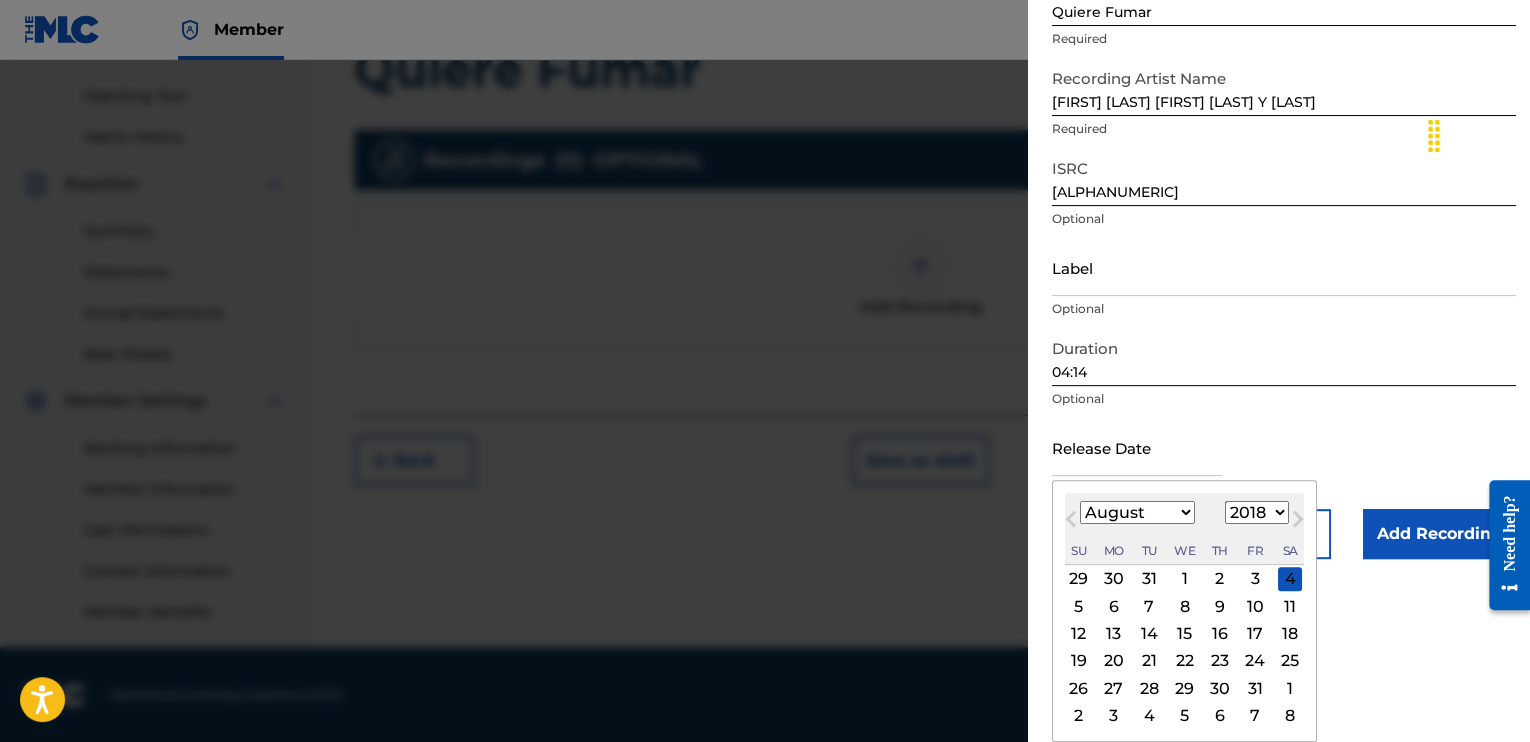 scroll, scrollTop: 147, scrollLeft: 0, axis: vertical 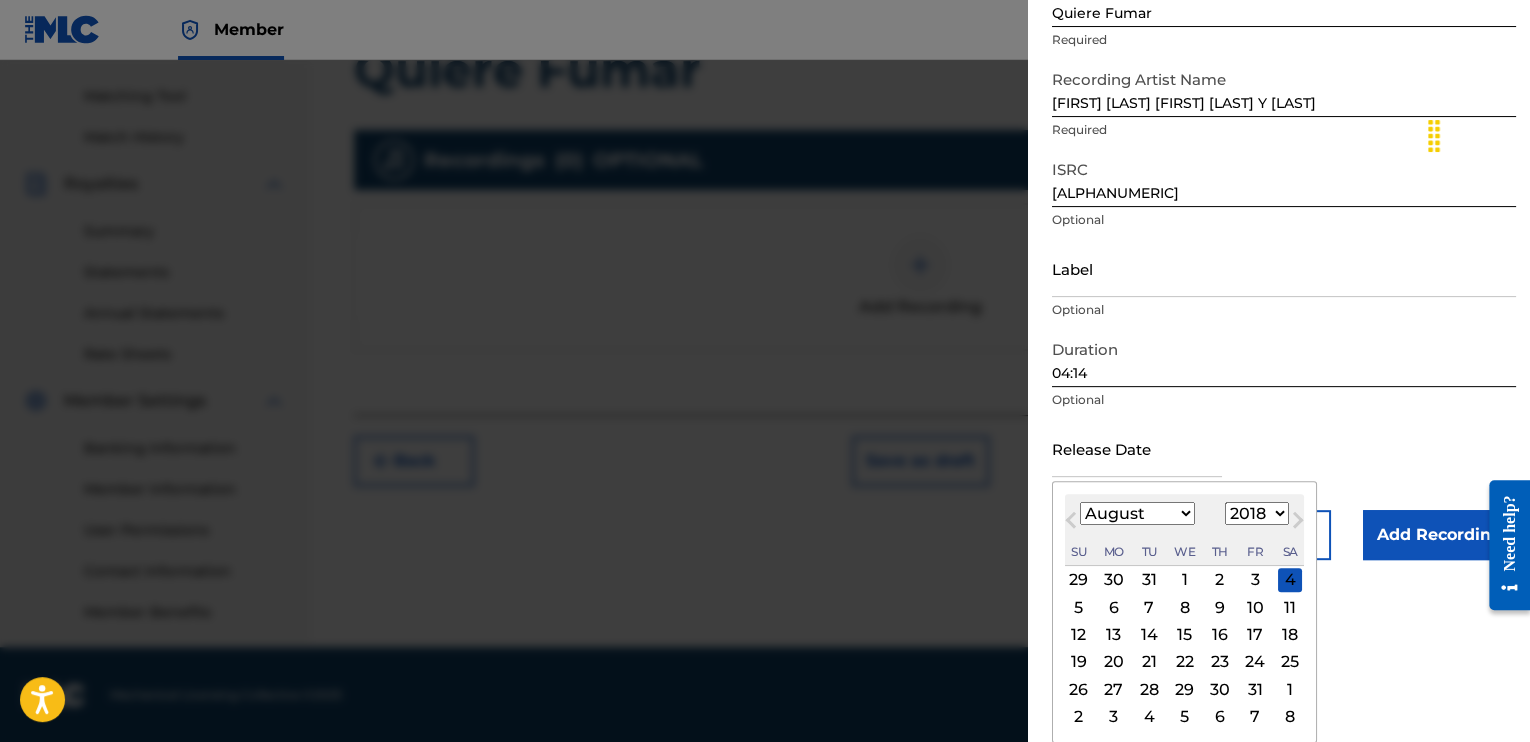 click on "January February March April May June July August September October November December" at bounding box center (1137, 513) 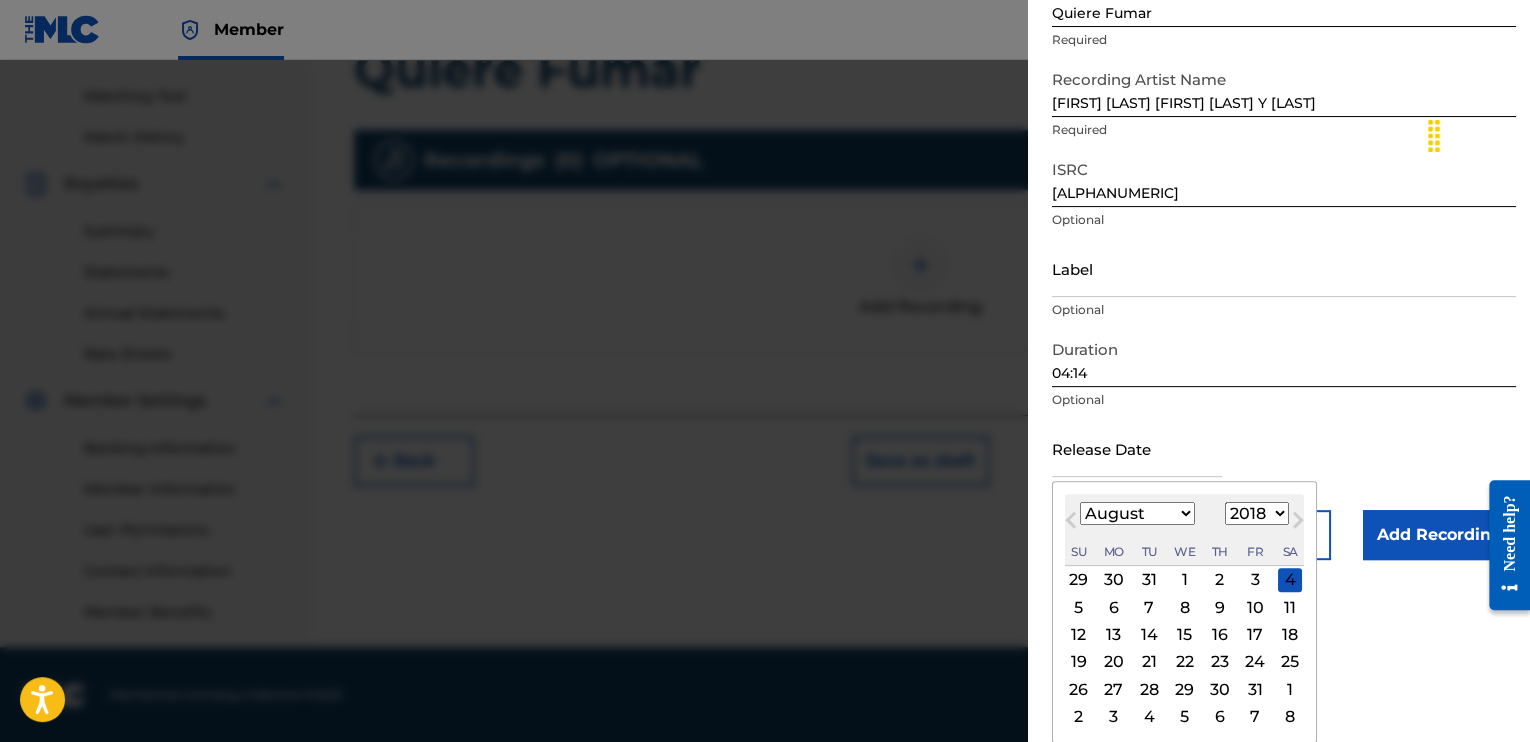 select on "2" 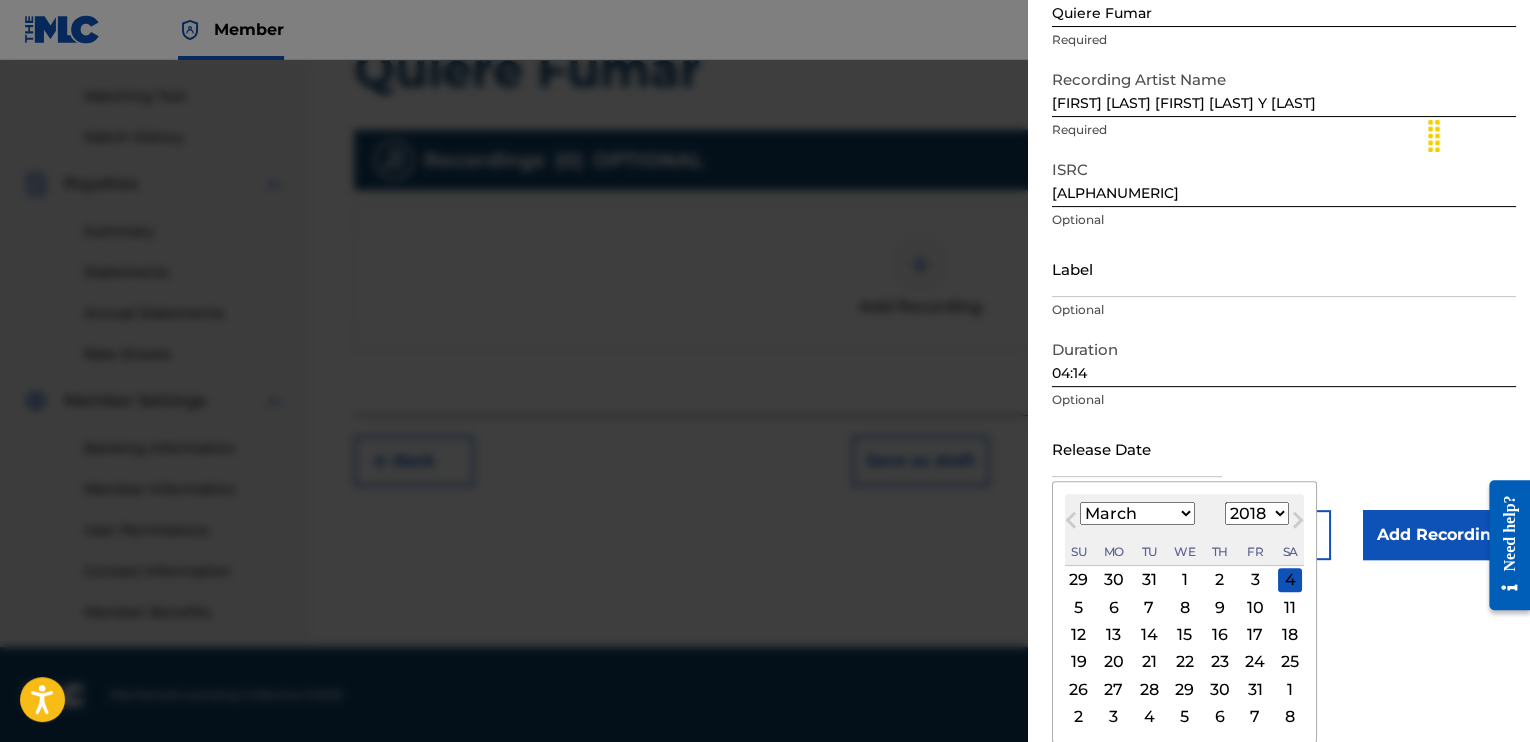 click on "January February March April May June July August September October November December" at bounding box center (1137, 513) 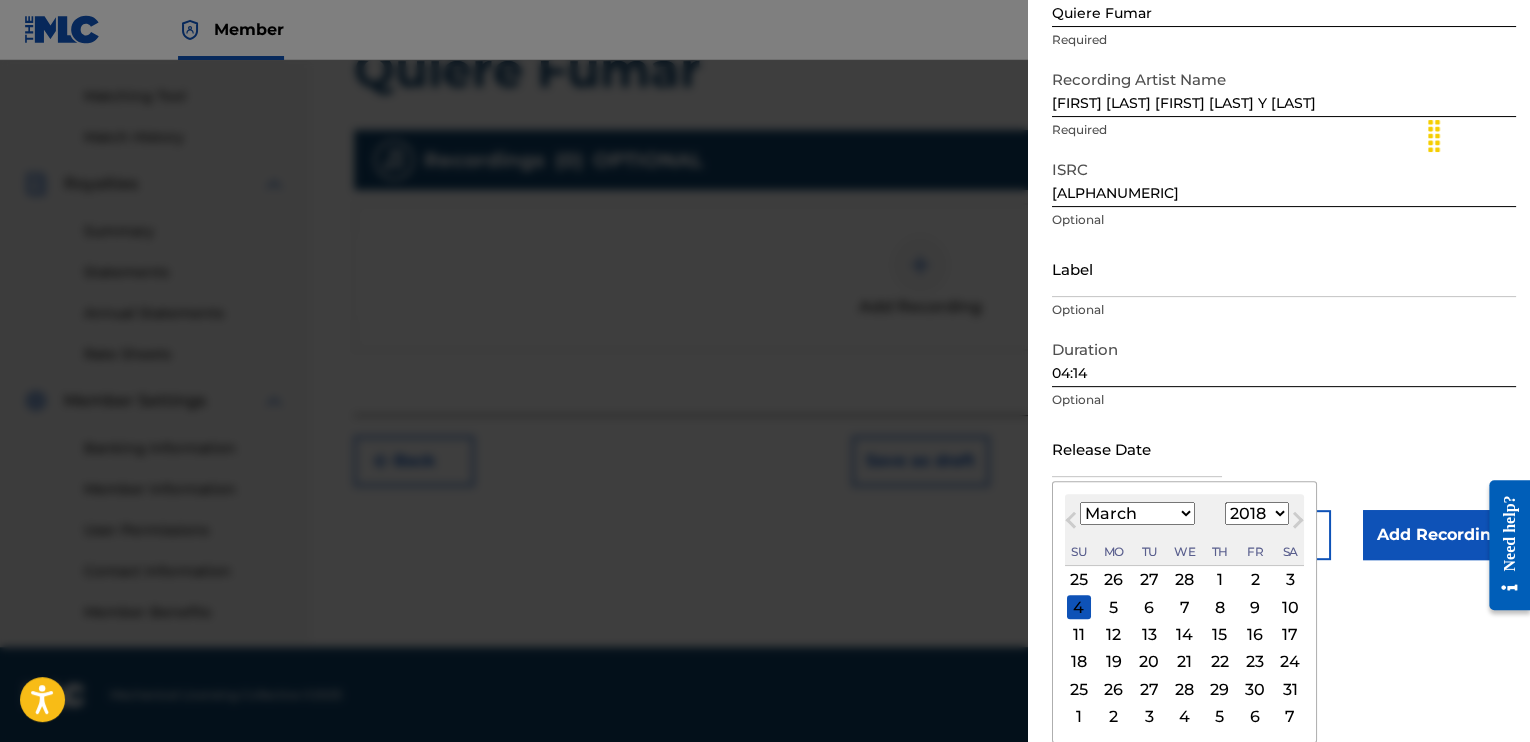 click on "9" at bounding box center [1255, 607] 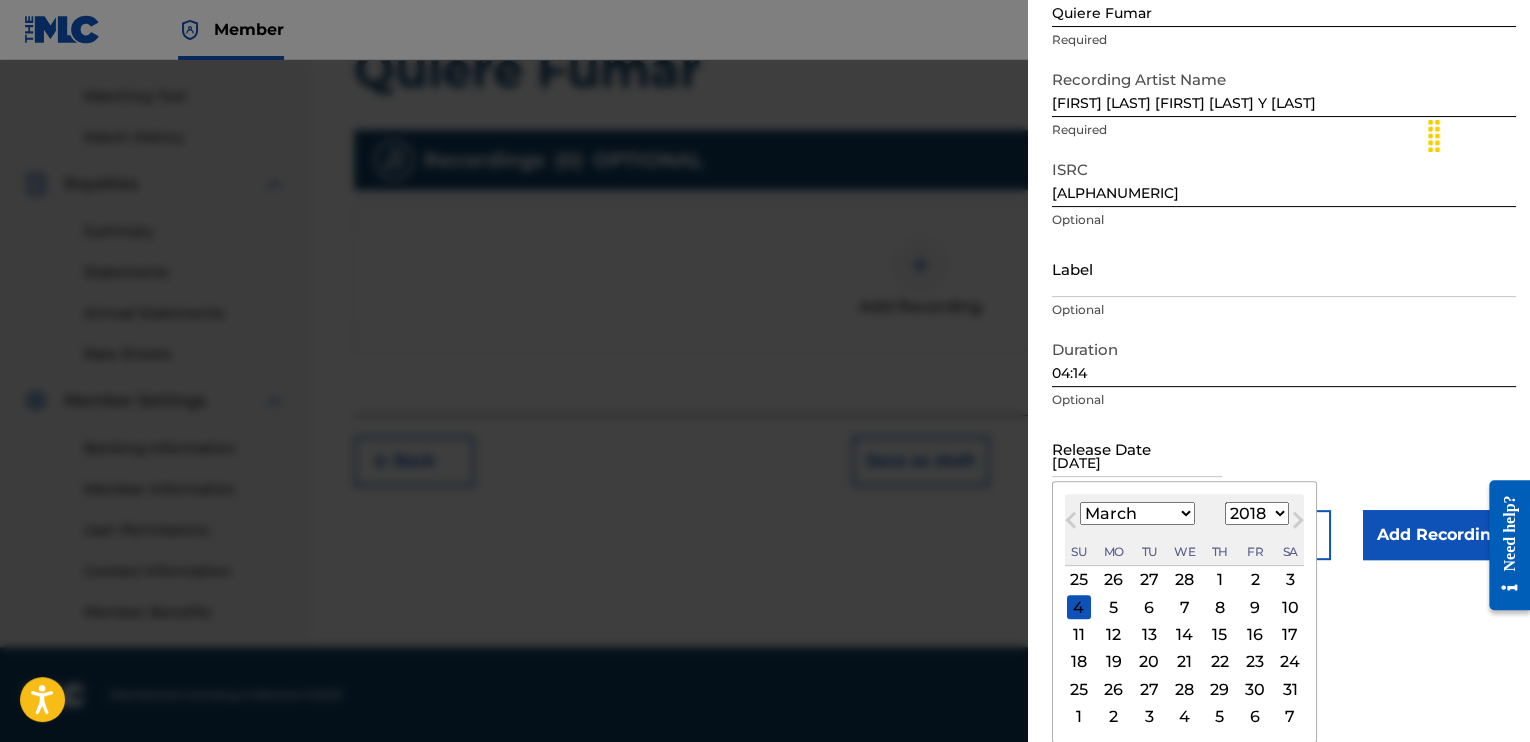 scroll, scrollTop: 0, scrollLeft: 0, axis: both 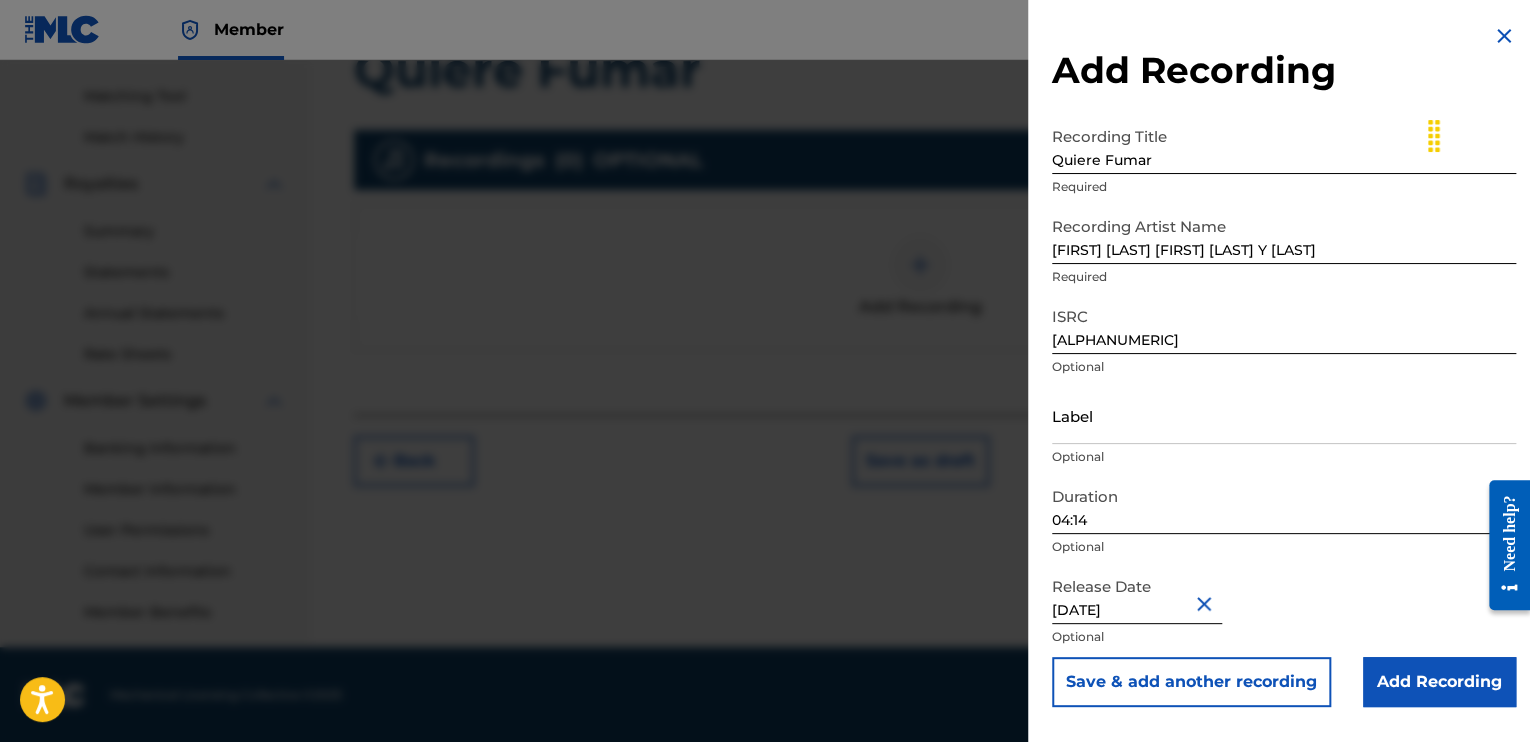 click on "Label" at bounding box center (1284, 415) 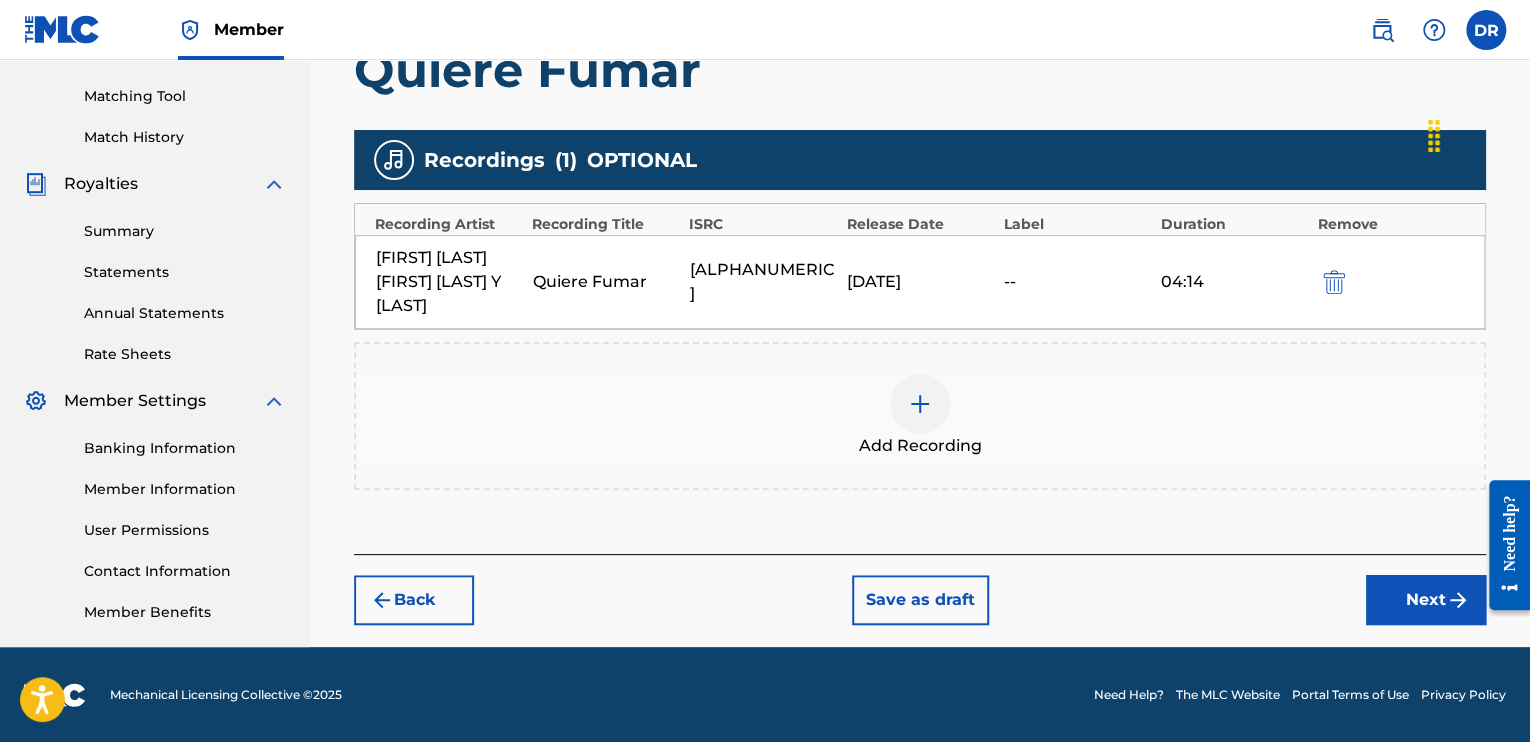 click on "Next" at bounding box center [1426, 600] 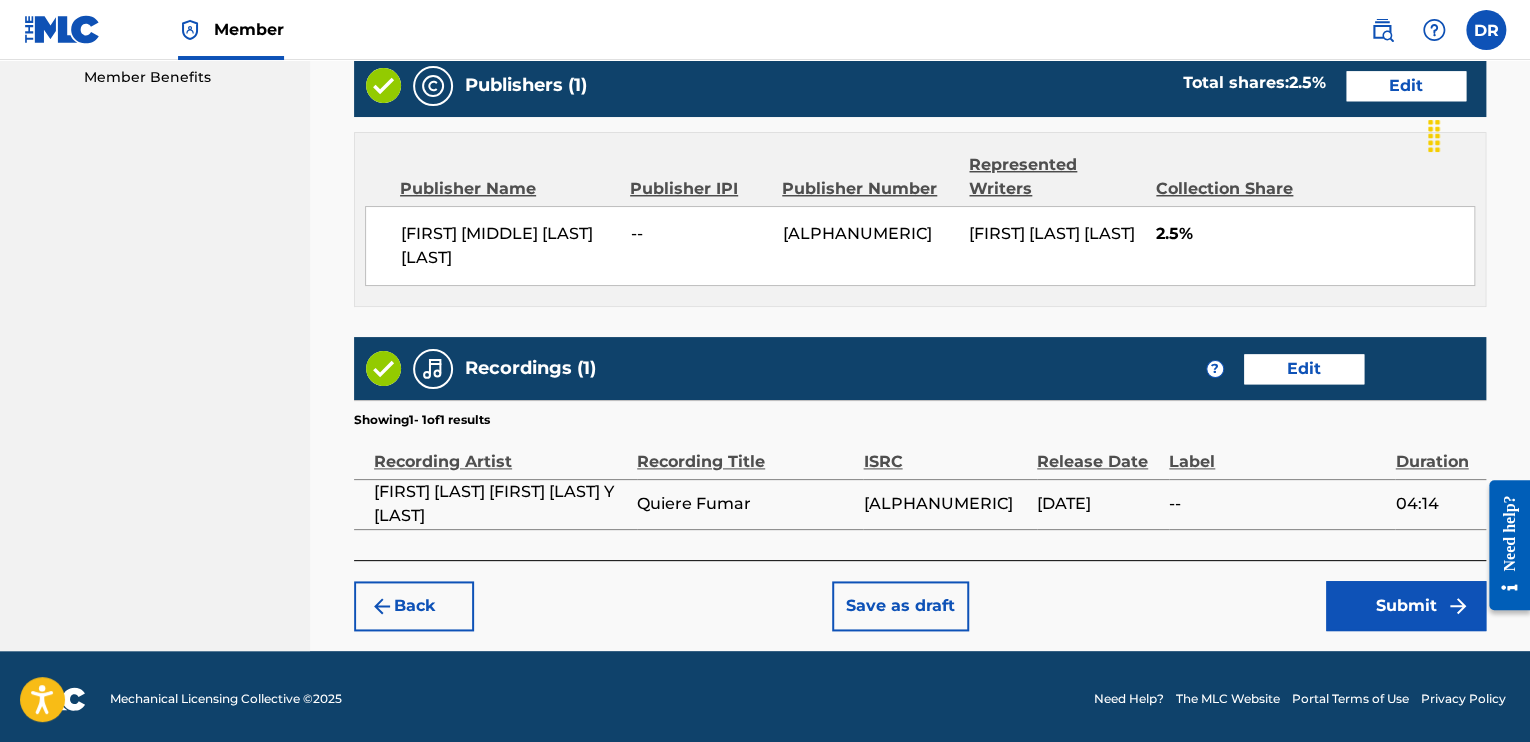 scroll, scrollTop: 1034, scrollLeft: 0, axis: vertical 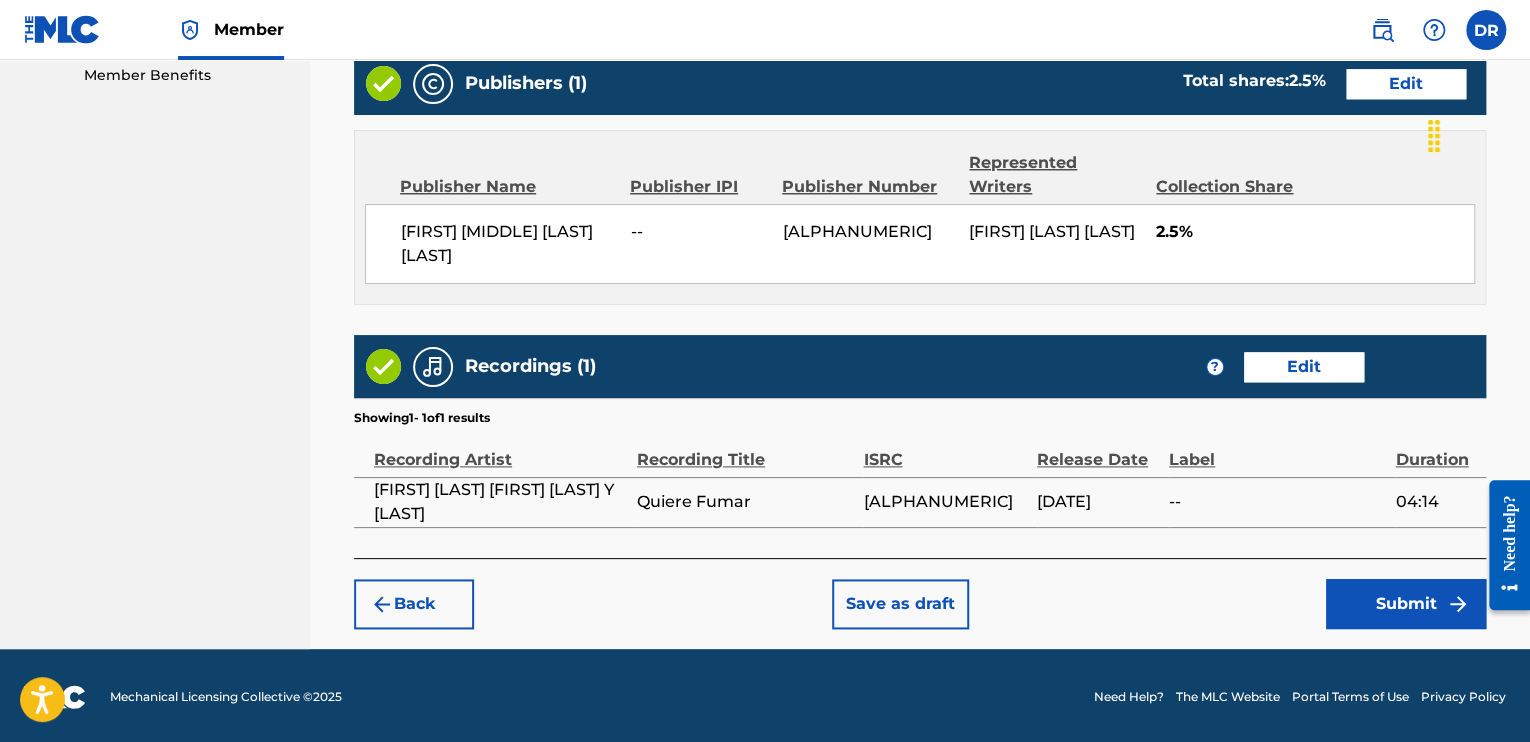 click on "Submit" at bounding box center (1406, 604) 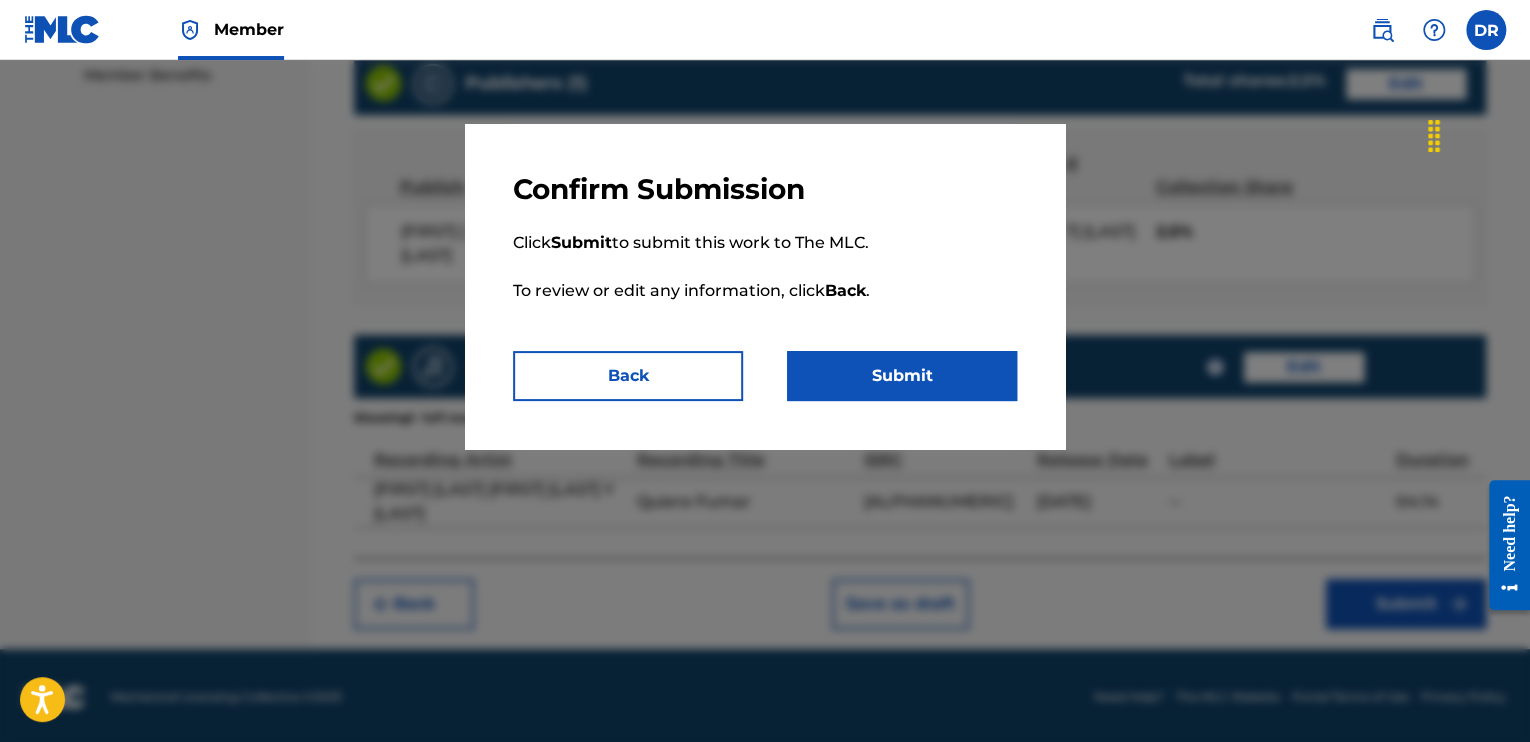 click on "Submit" at bounding box center (902, 376) 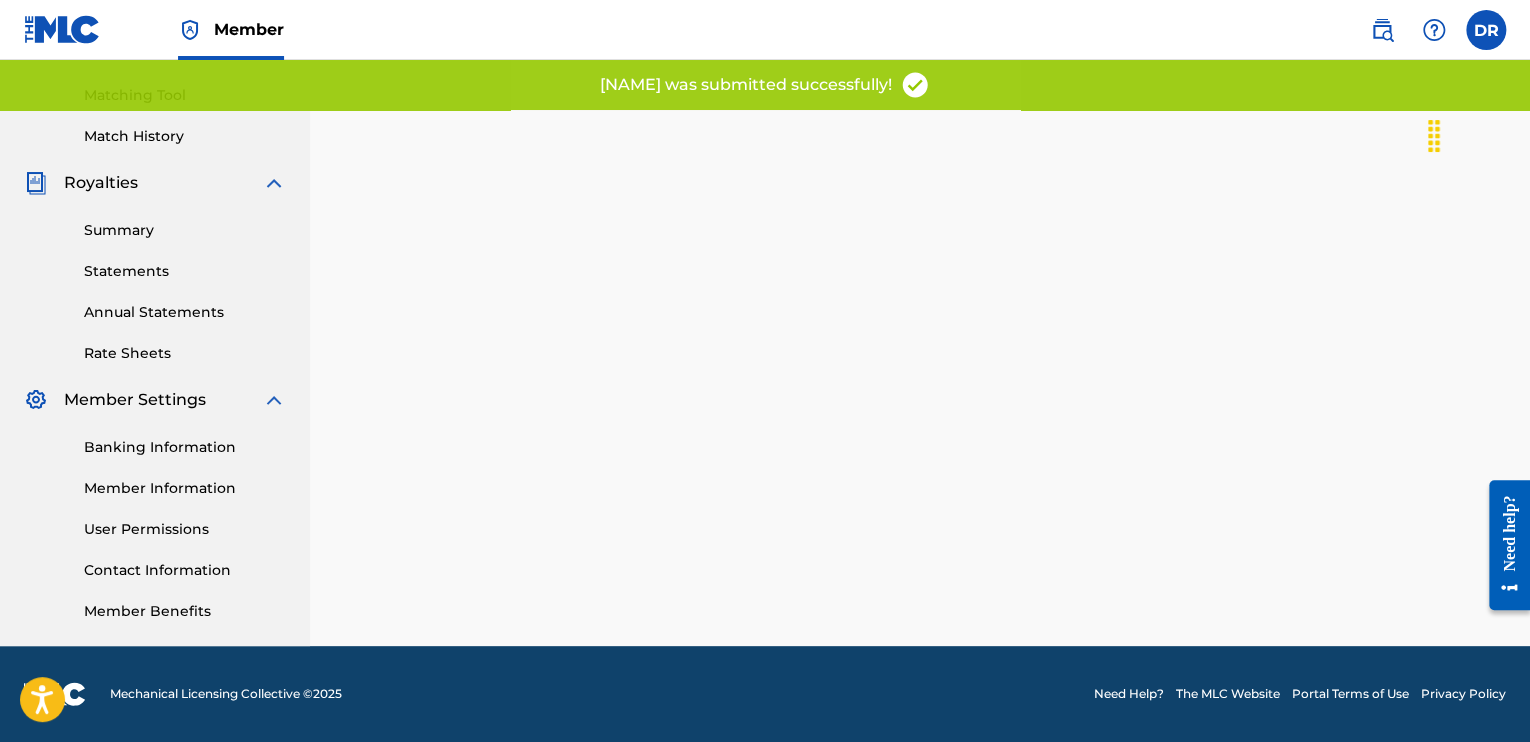 scroll, scrollTop: 0, scrollLeft: 0, axis: both 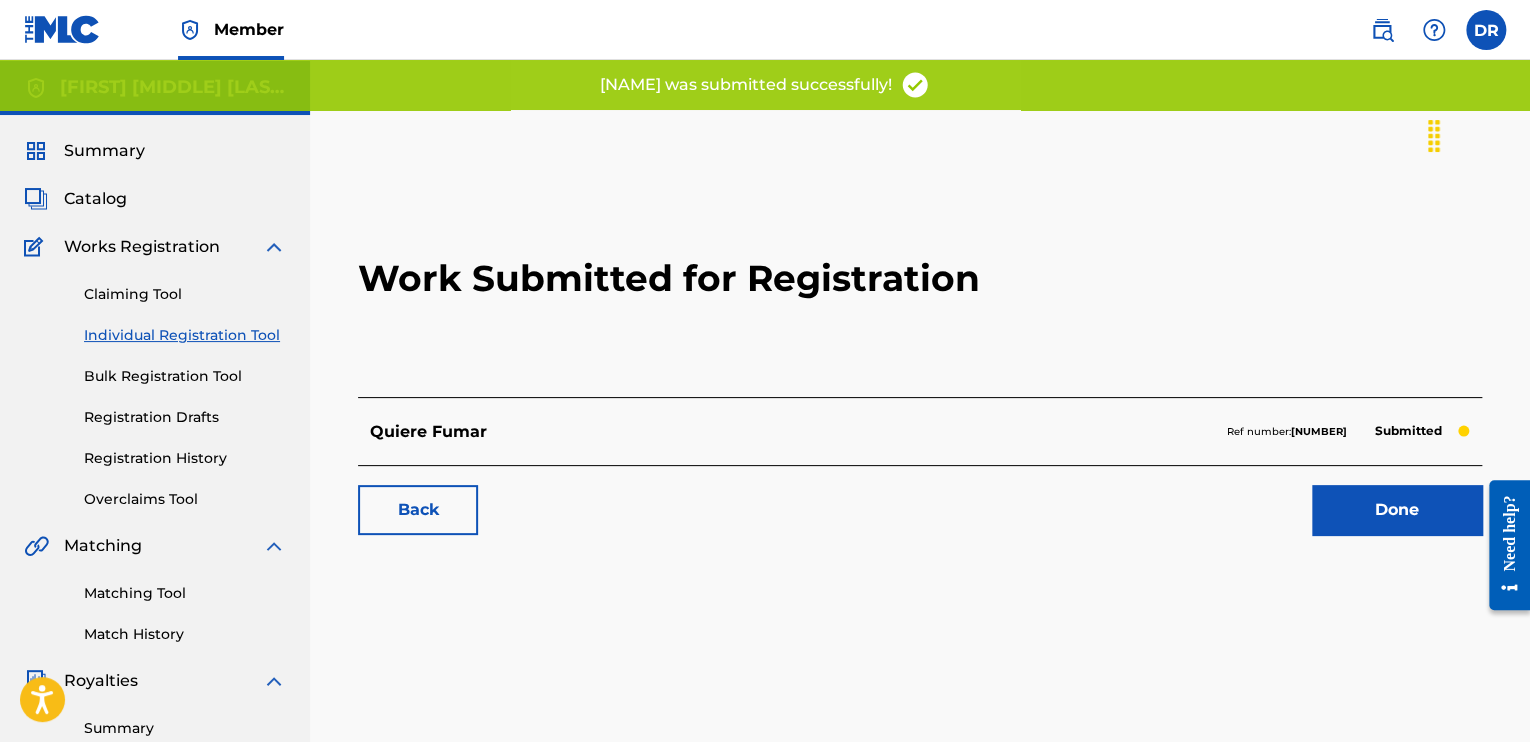 click on "Done" at bounding box center [1397, 510] 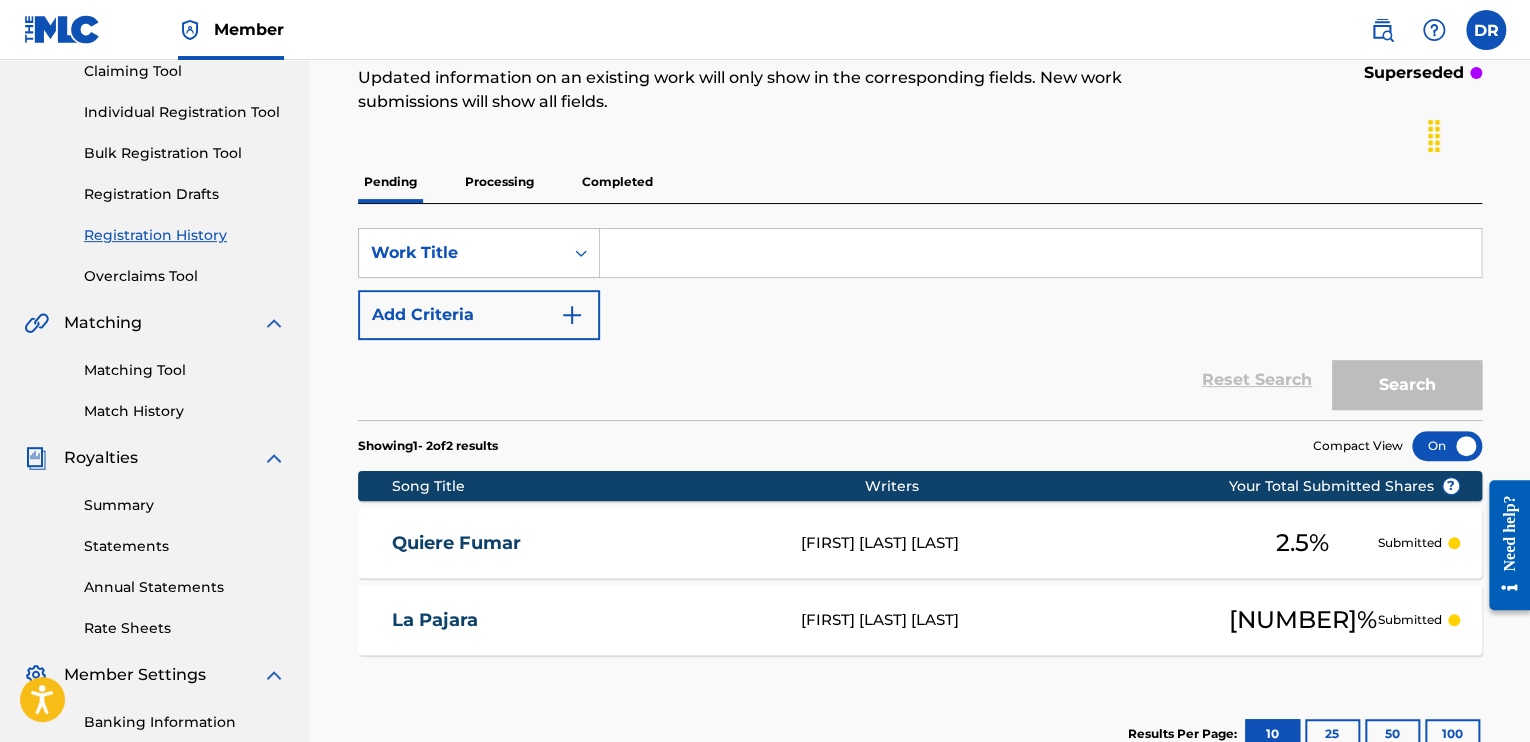 scroll, scrollTop: 34, scrollLeft: 0, axis: vertical 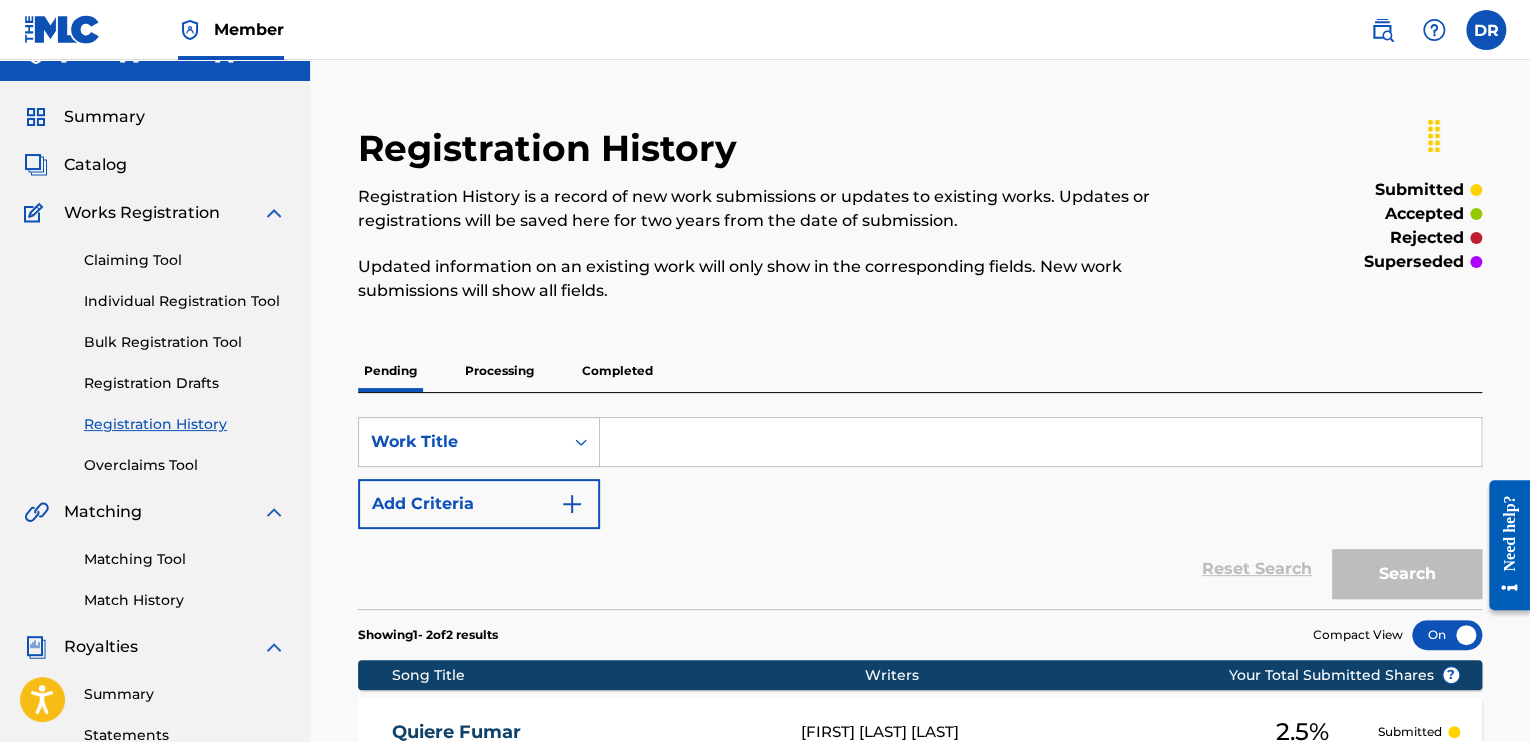 click on "Individual Registration Tool" at bounding box center (185, 301) 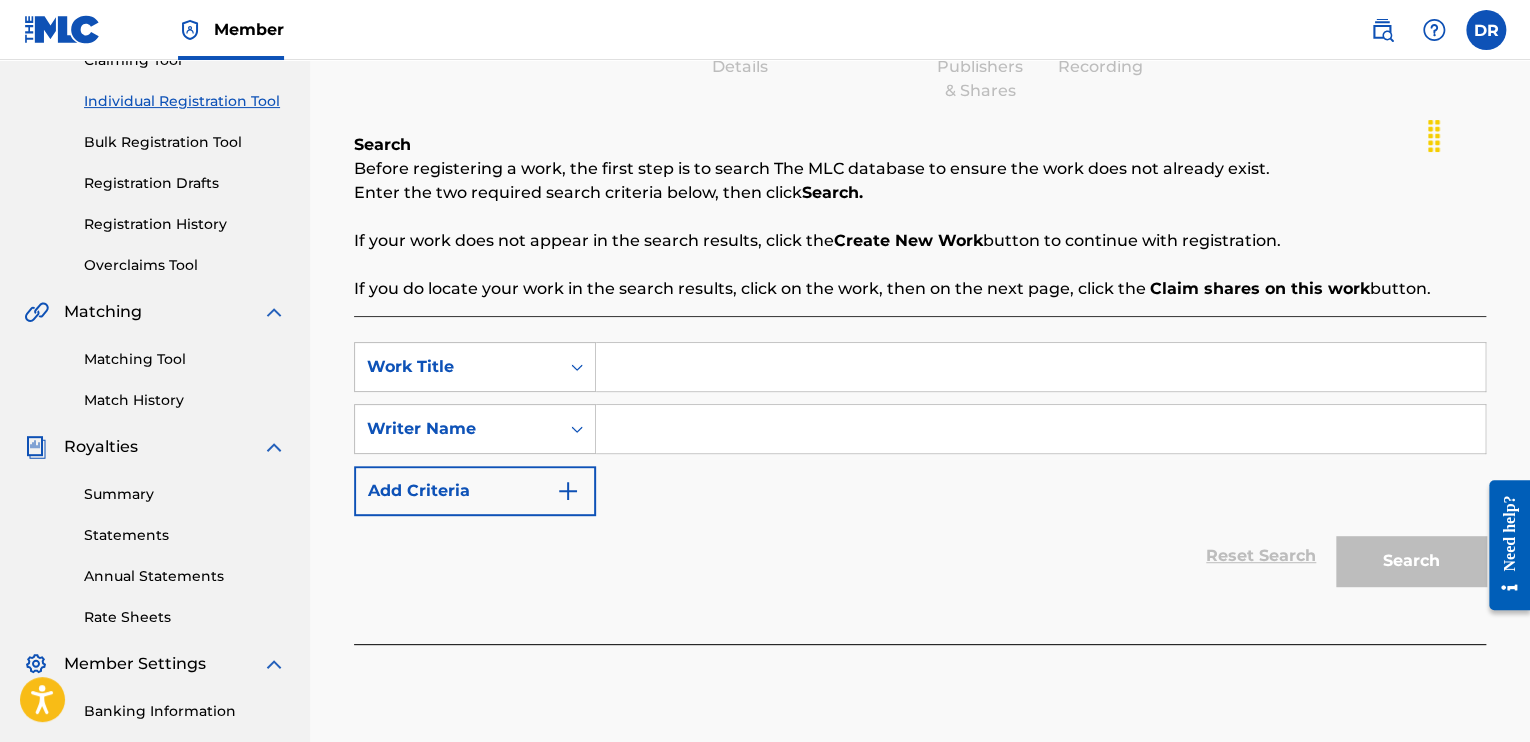 scroll, scrollTop: 284, scrollLeft: 0, axis: vertical 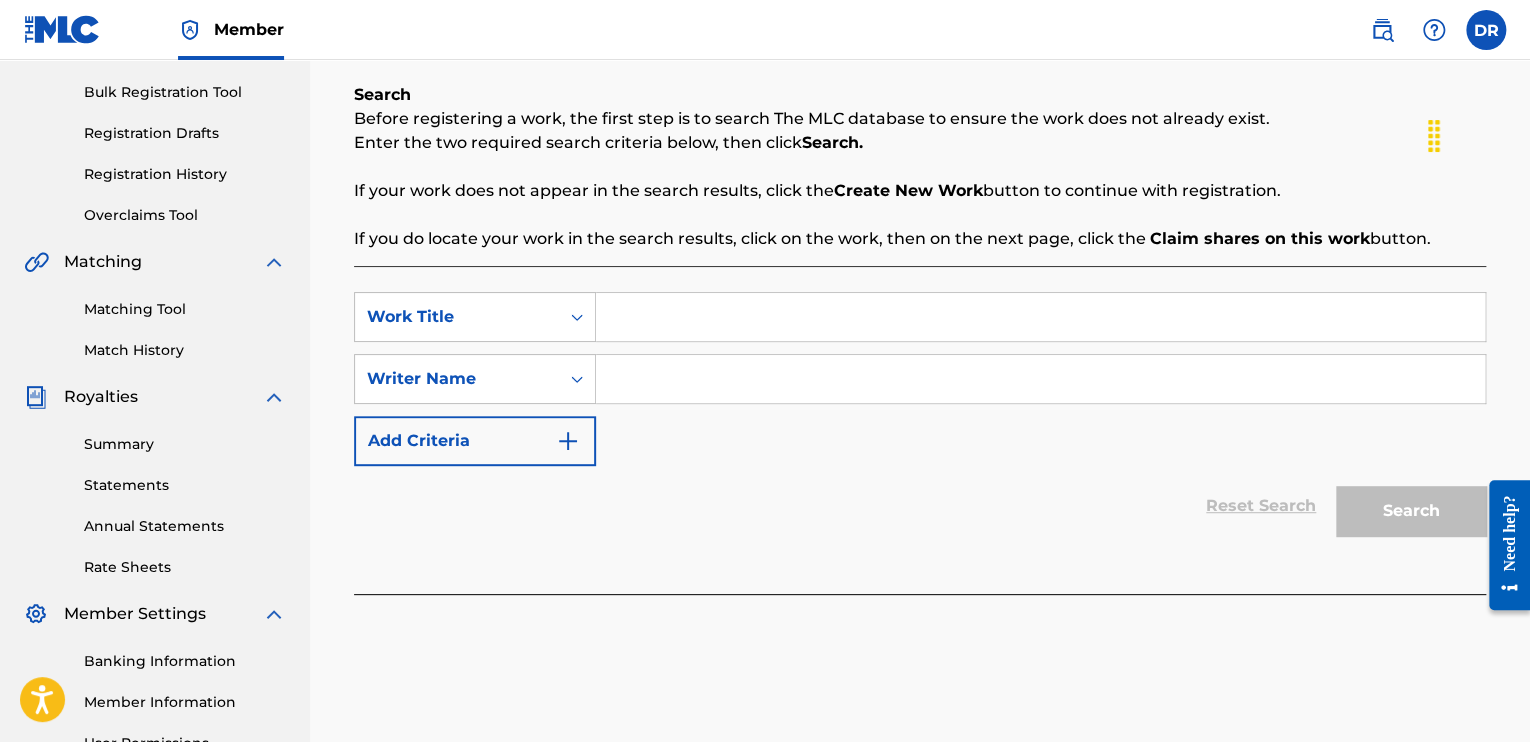 click at bounding box center (1040, 317) 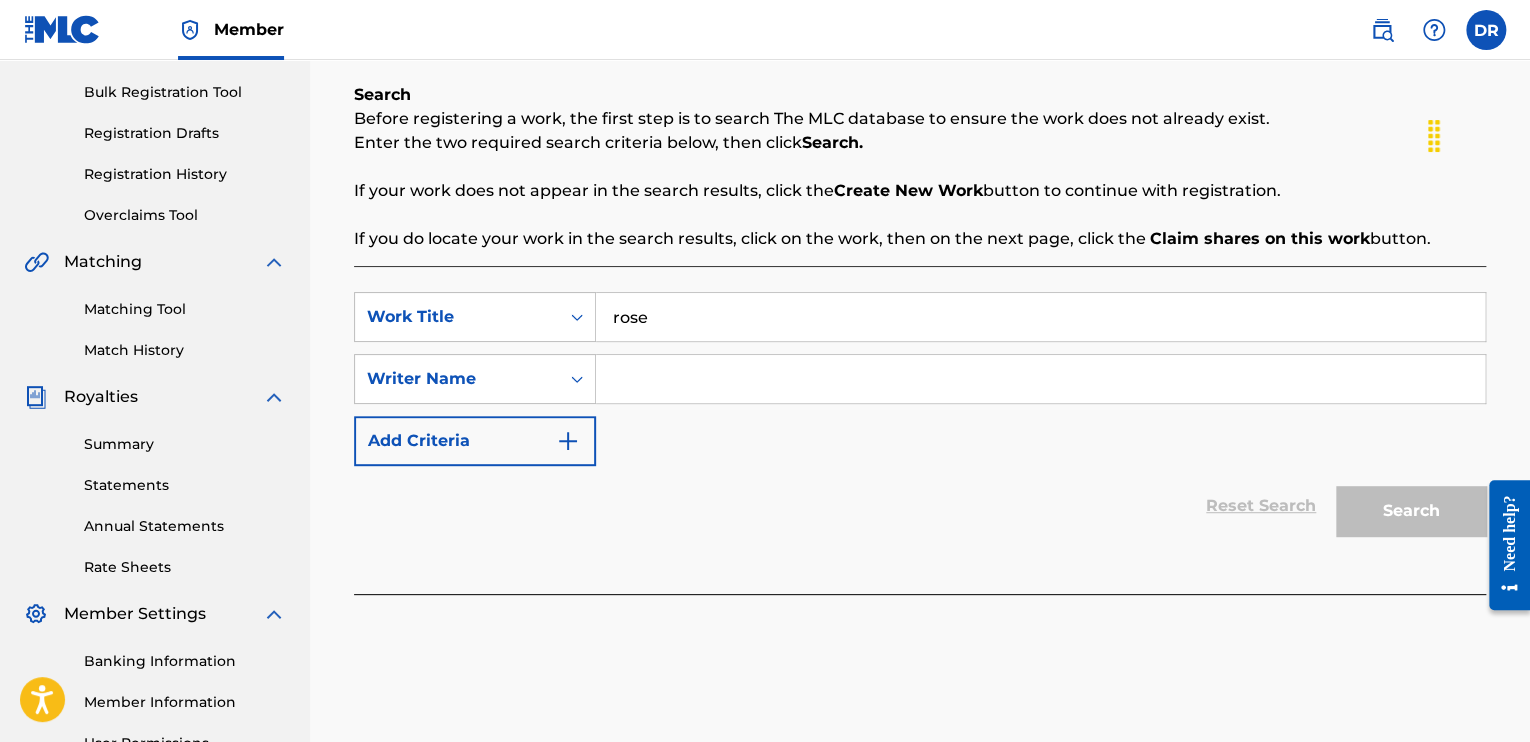 type on "rose" 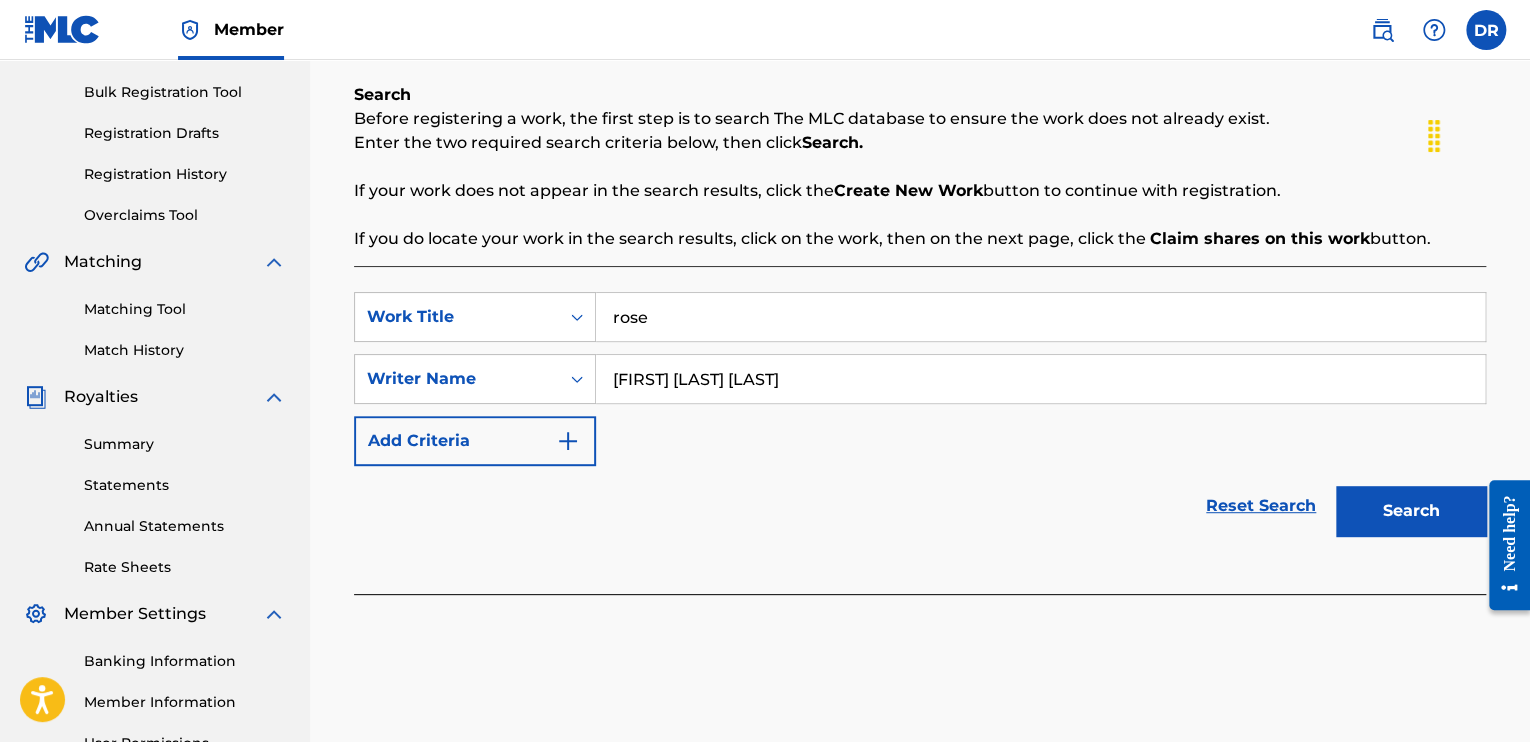 click on "Search" at bounding box center (1411, 511) 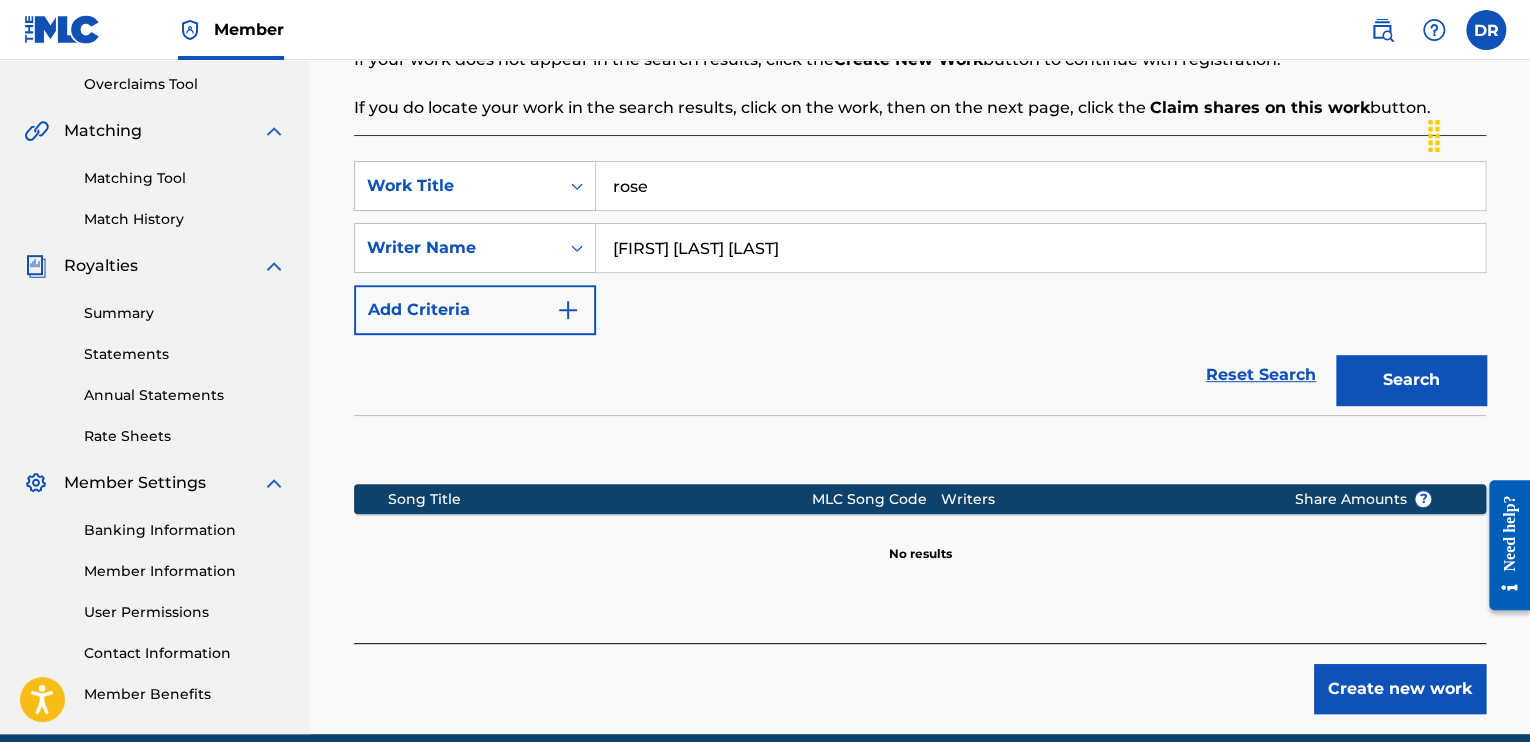 scroll, scrollTop: 392, scrollLeft: 0, axis: vertical 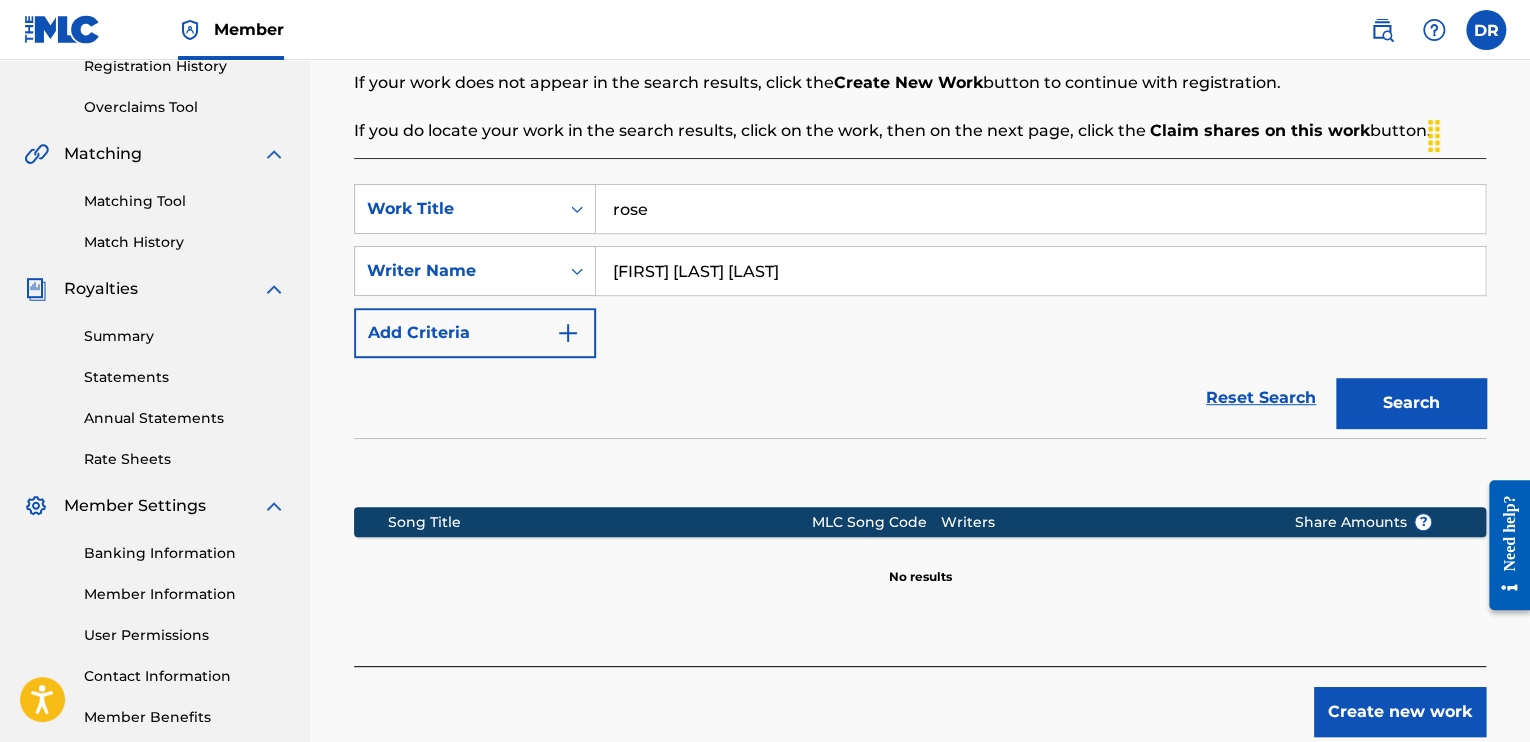 click on "Create new work" at bounding box center (1400, 712) 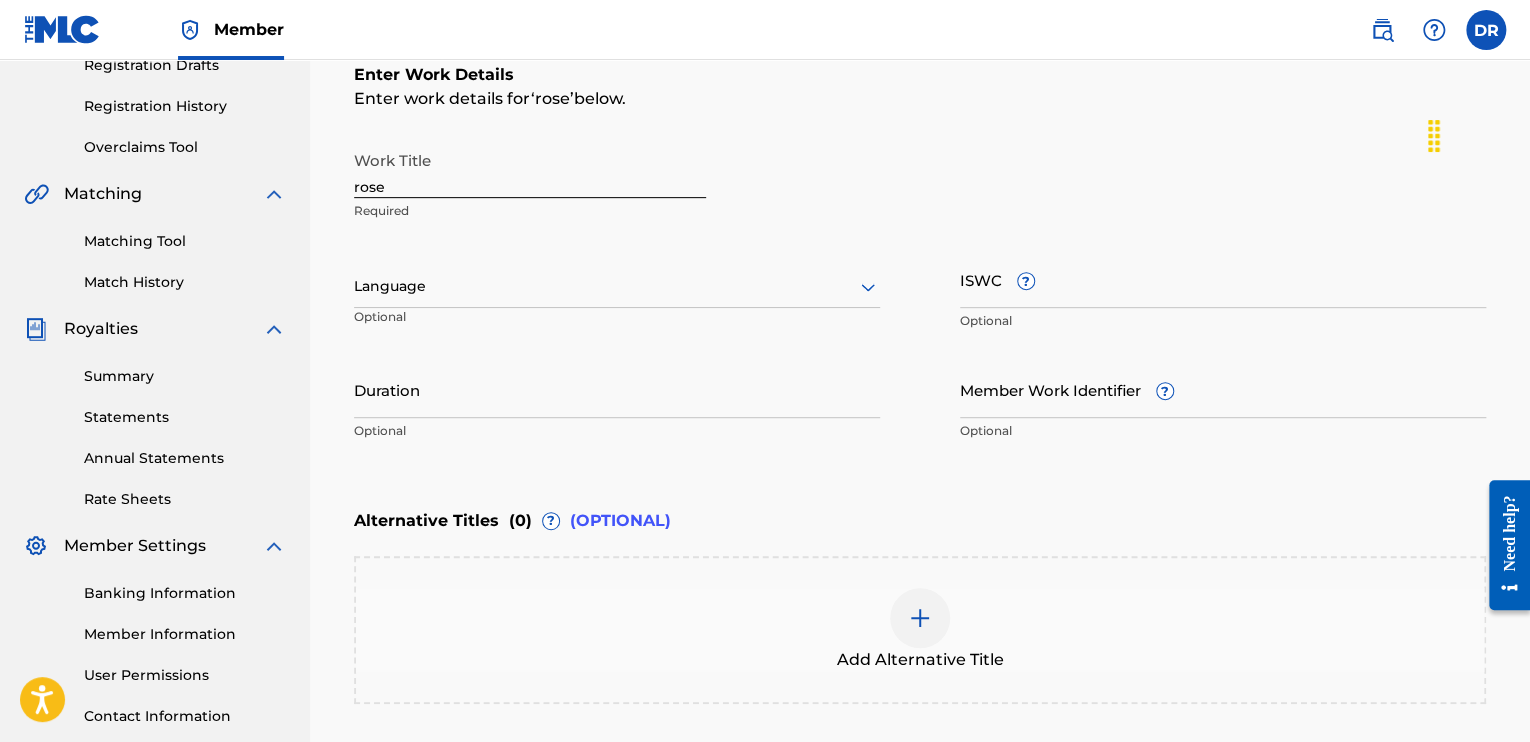 scroll, scrollTop: 301, scrollLeft: 0, axis: vertical 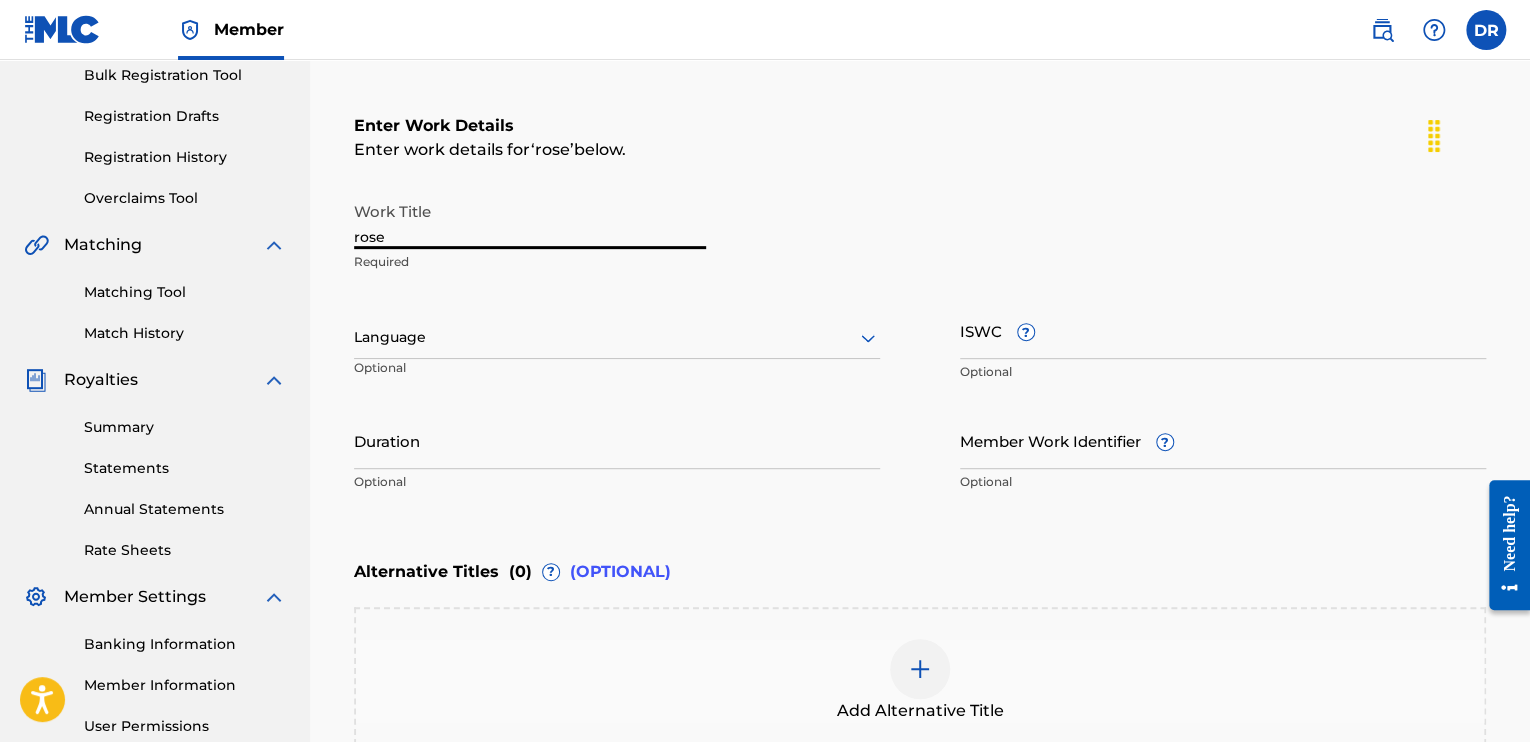 click on "rose" at bounding box center (530, 220) 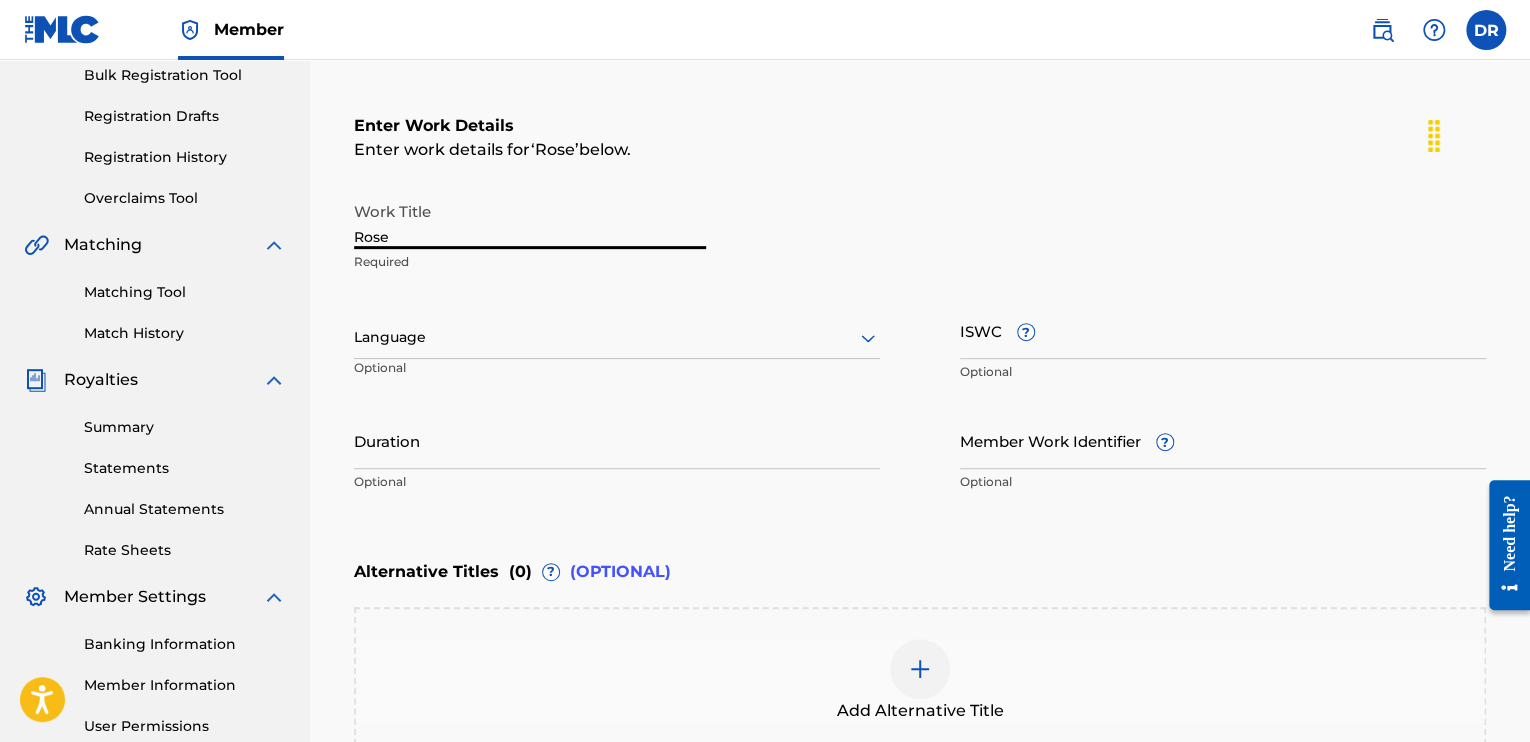 type on "Rose" 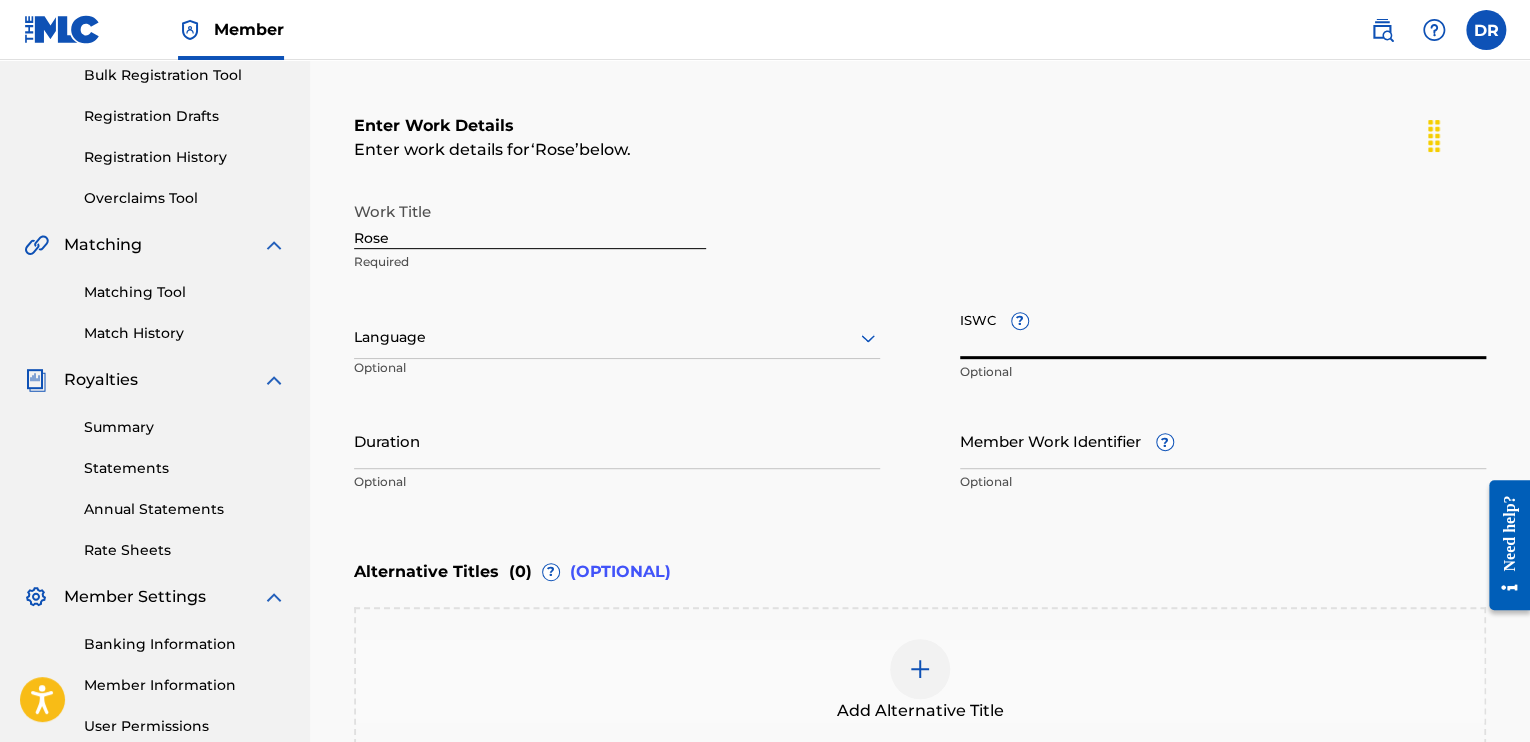 paste on "[ALPHANUMERIC]" 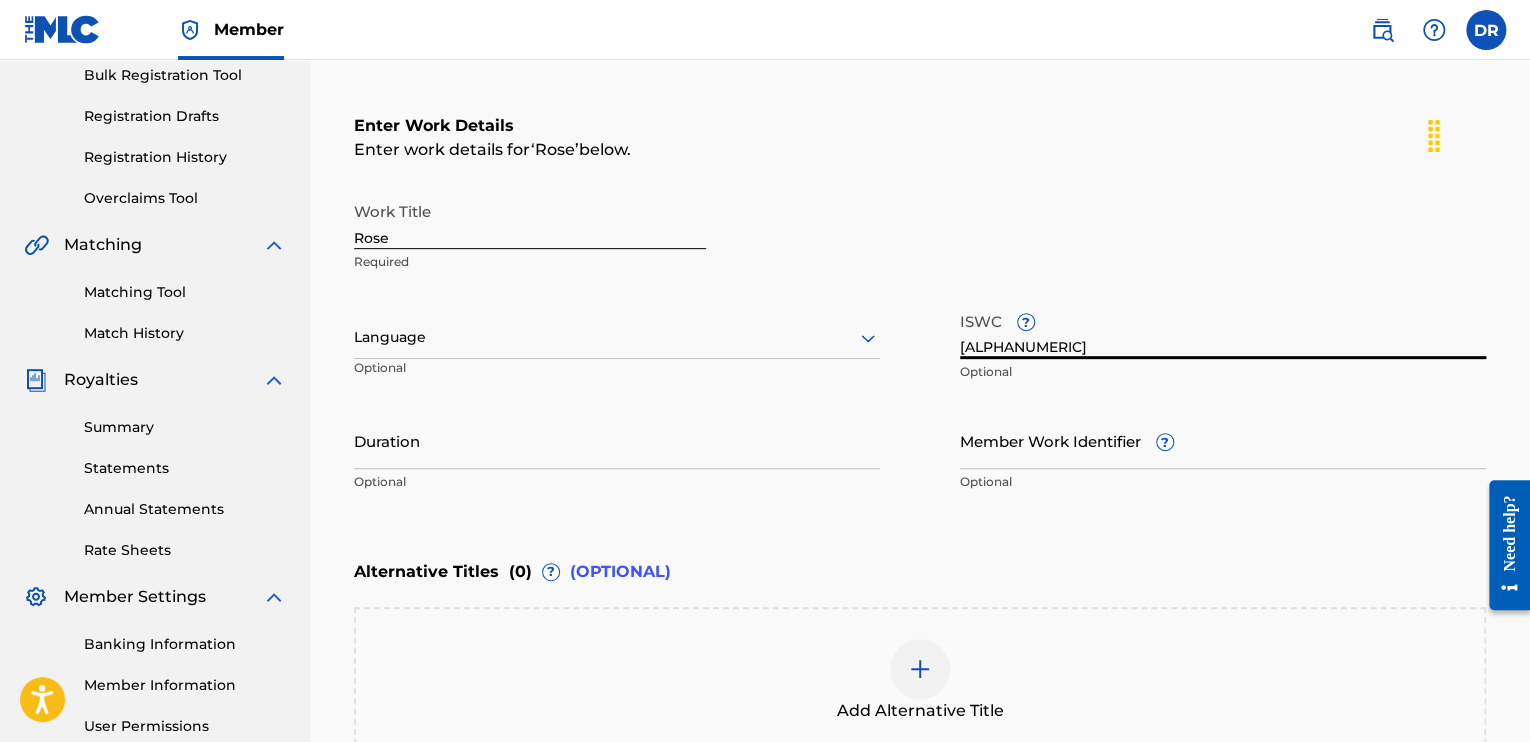 type on "[ALPHANUMERIC]" 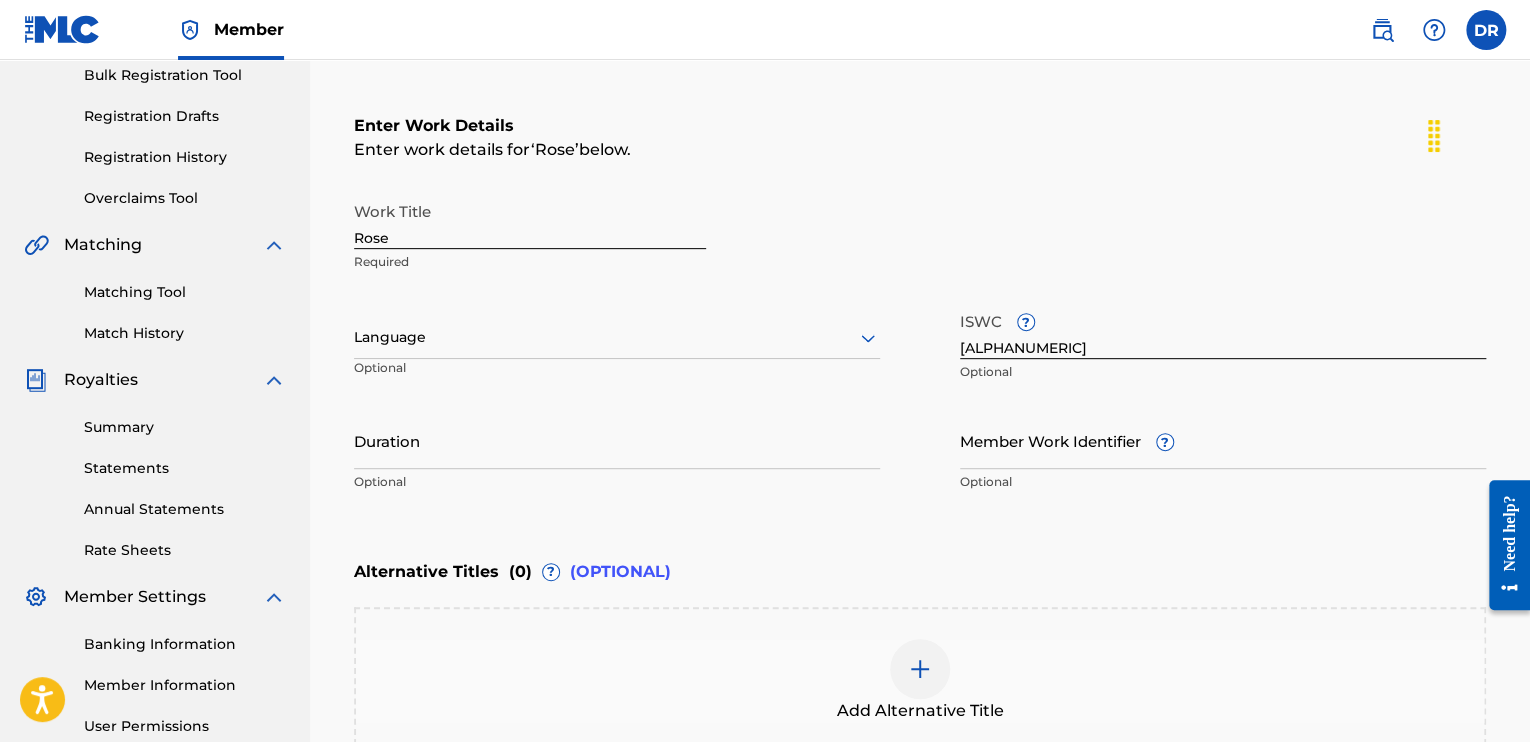 click on "Language" at bounding box center (617, 338) 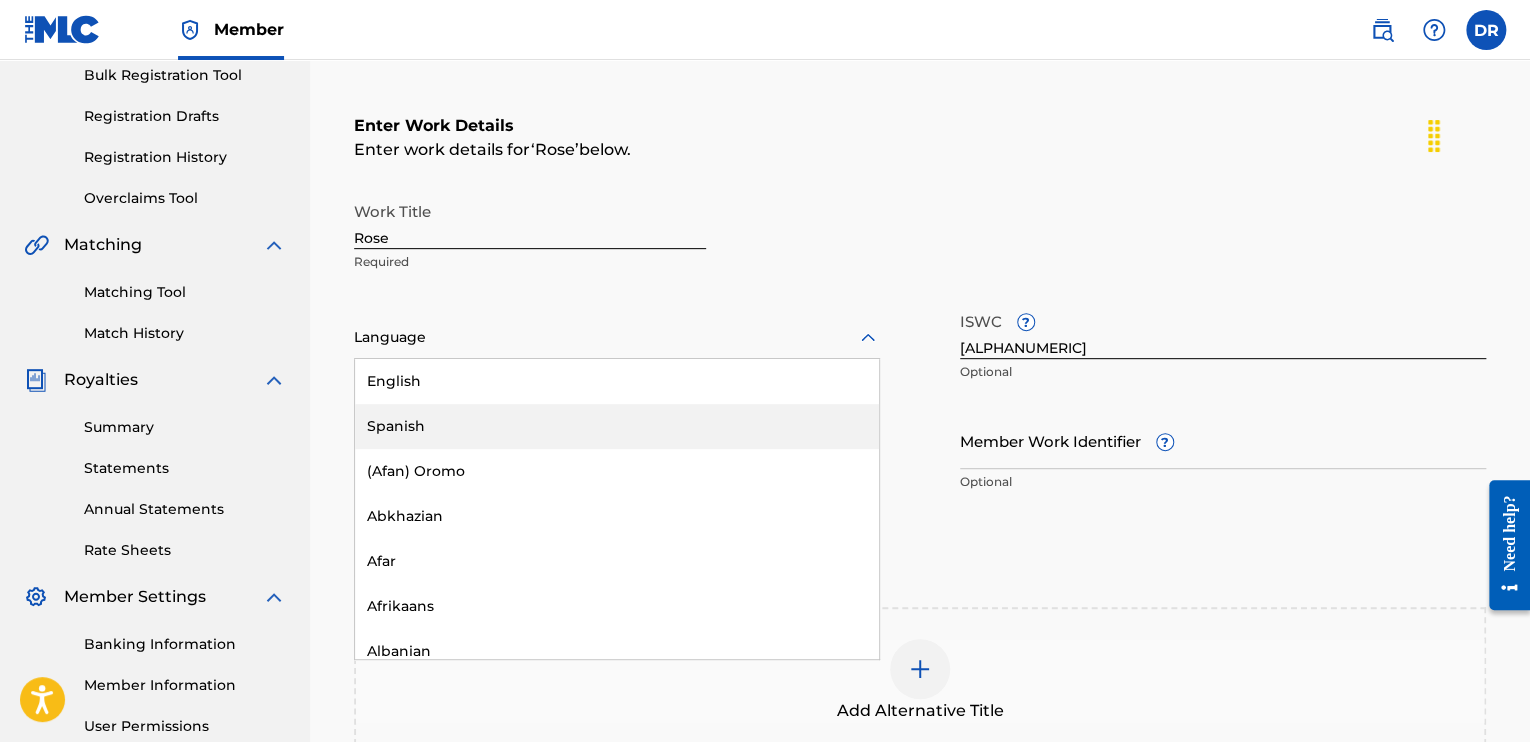 click on "Spanish" at bounding box center (617, 426) 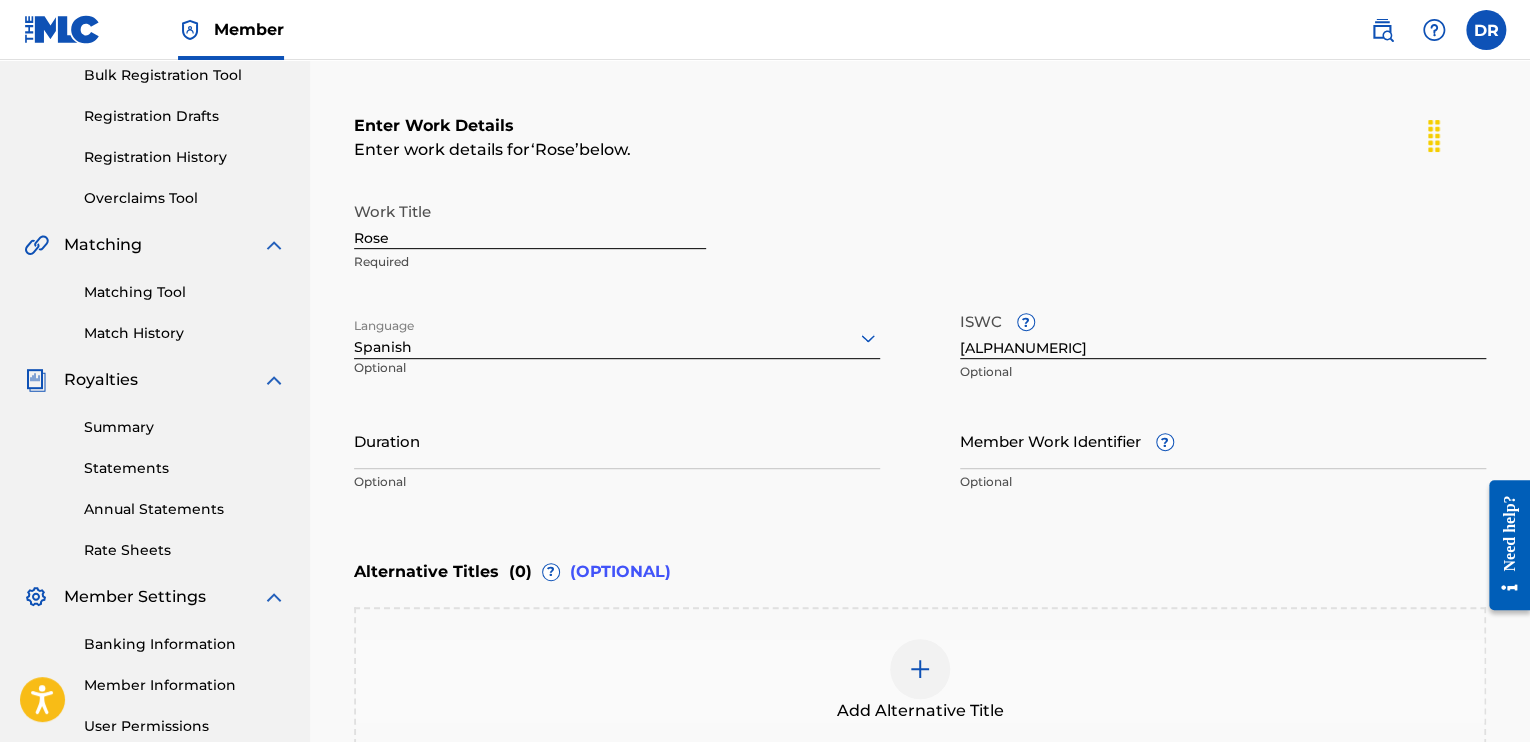 click on "Duration" at bounding box center [617, 440] 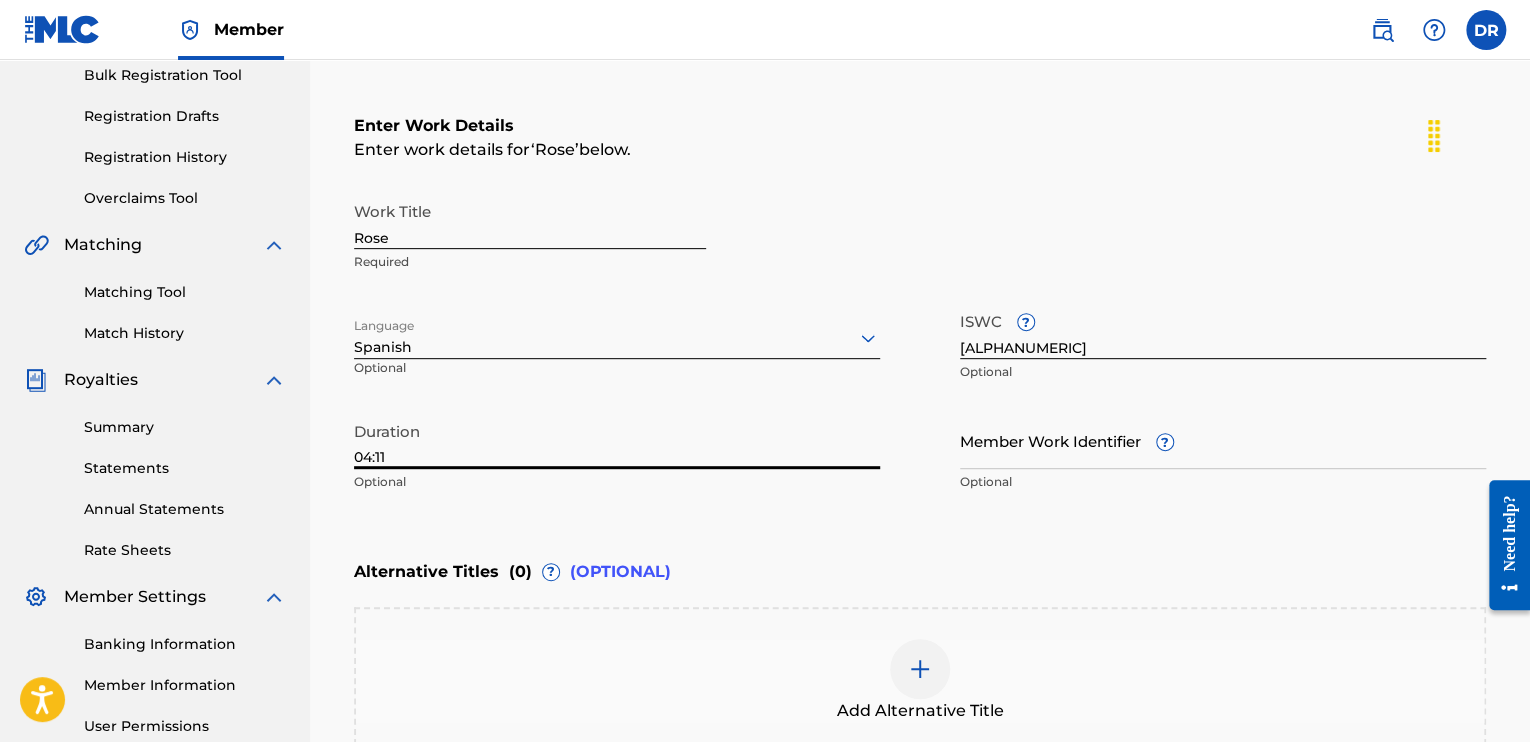 type on "04:11" 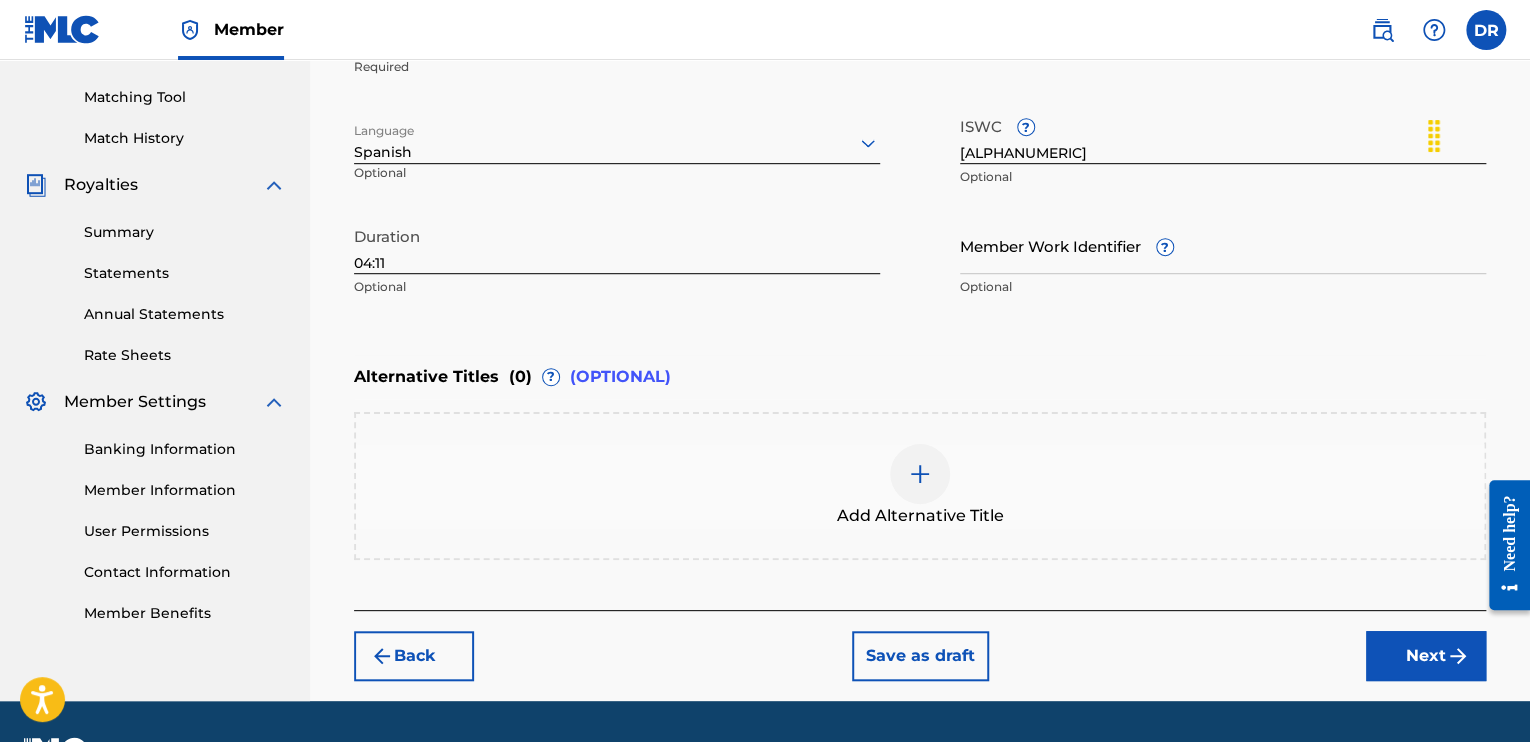 scroll, scrollTop: 503, scrollLeft: 0, axis: vertical 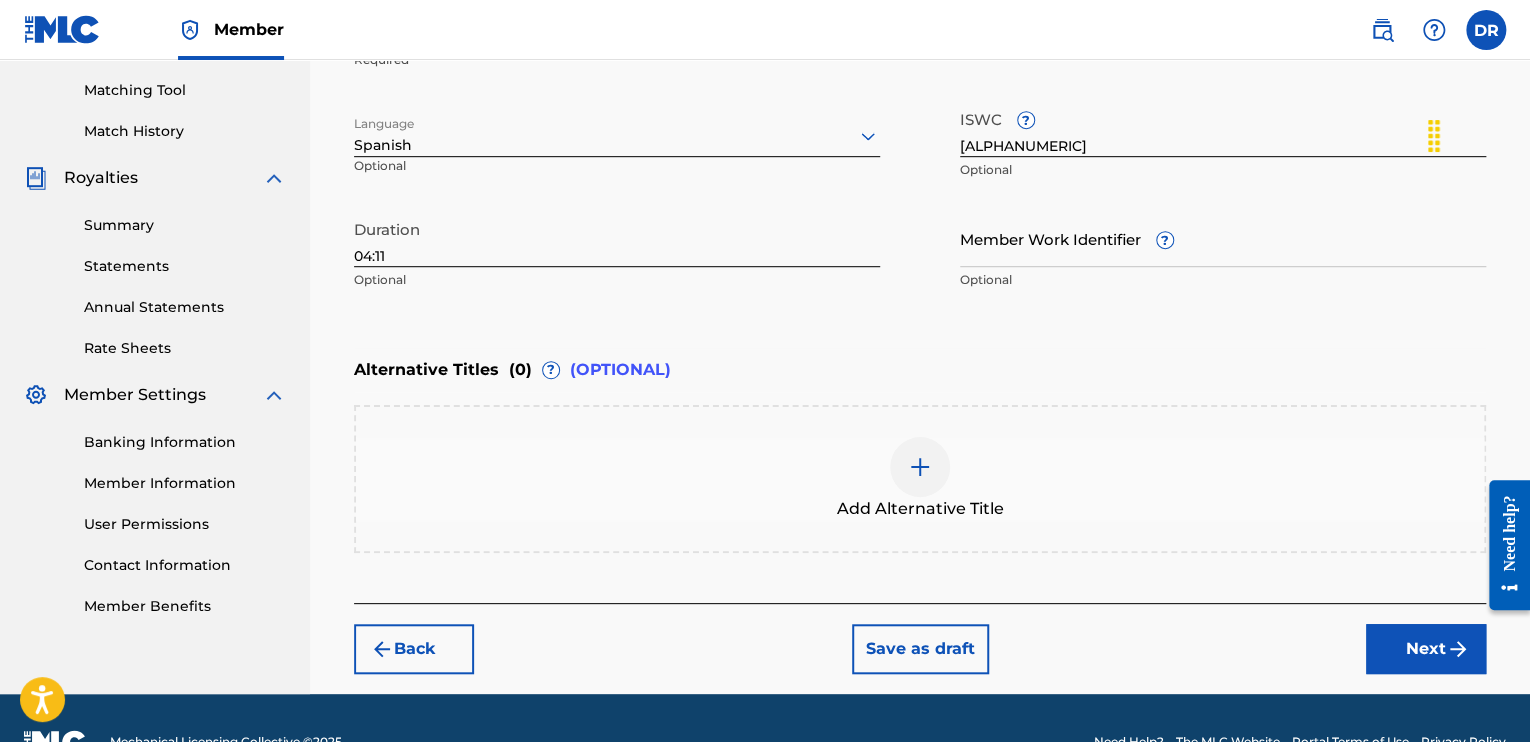 click on "Next" at bounding box center [1426, 649] 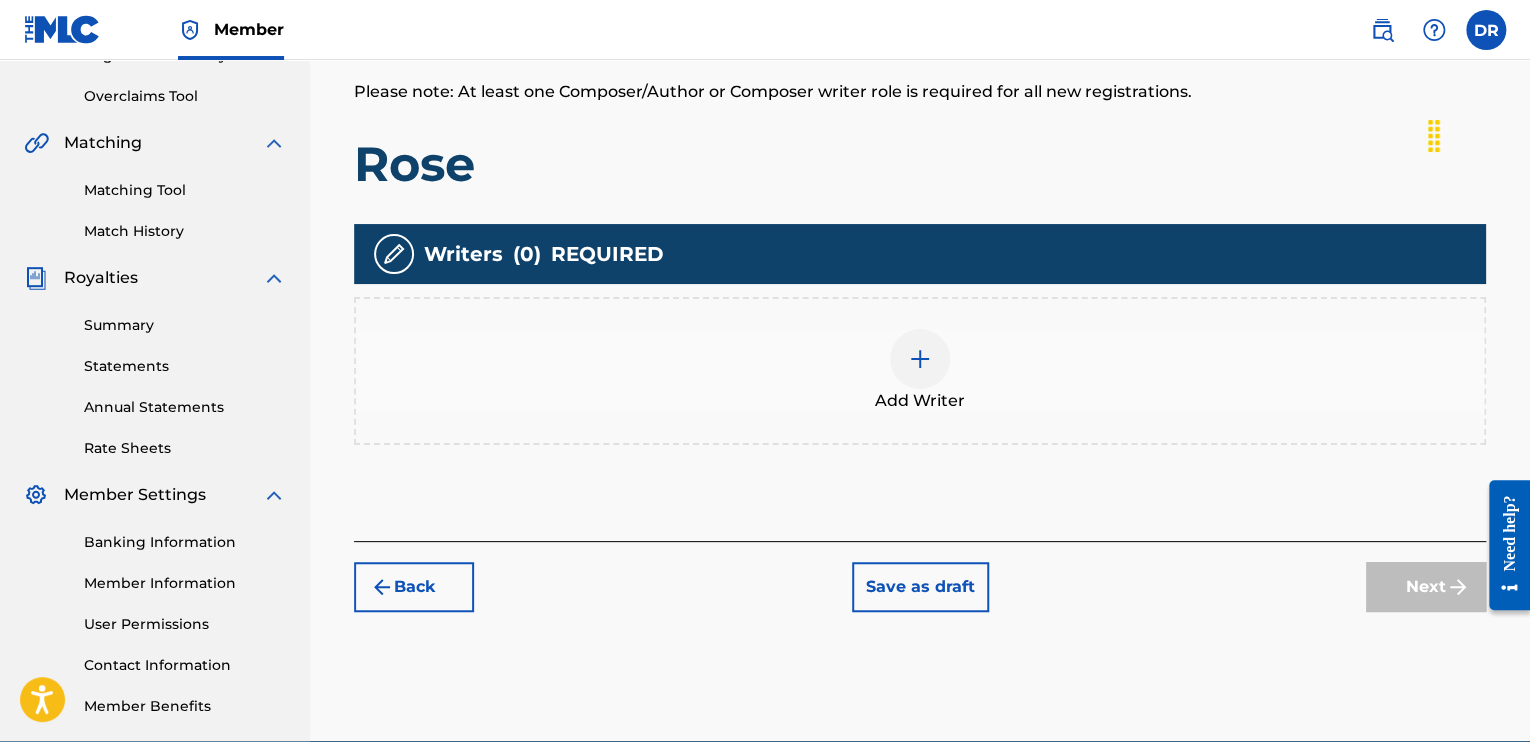 scroll, scrollTop: 435, scrollLeft: 0, axis: vertical 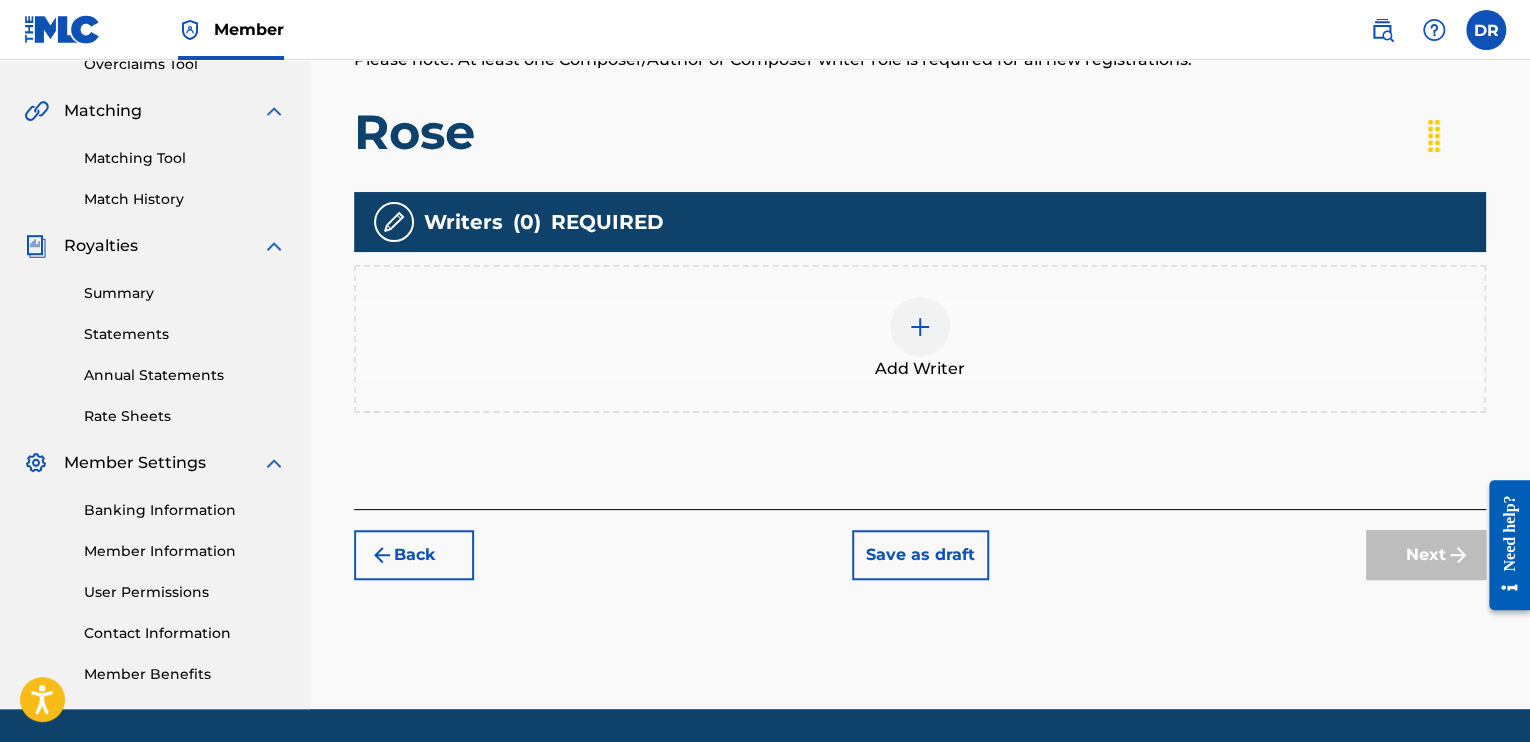 click at bounding box center [920, 327] 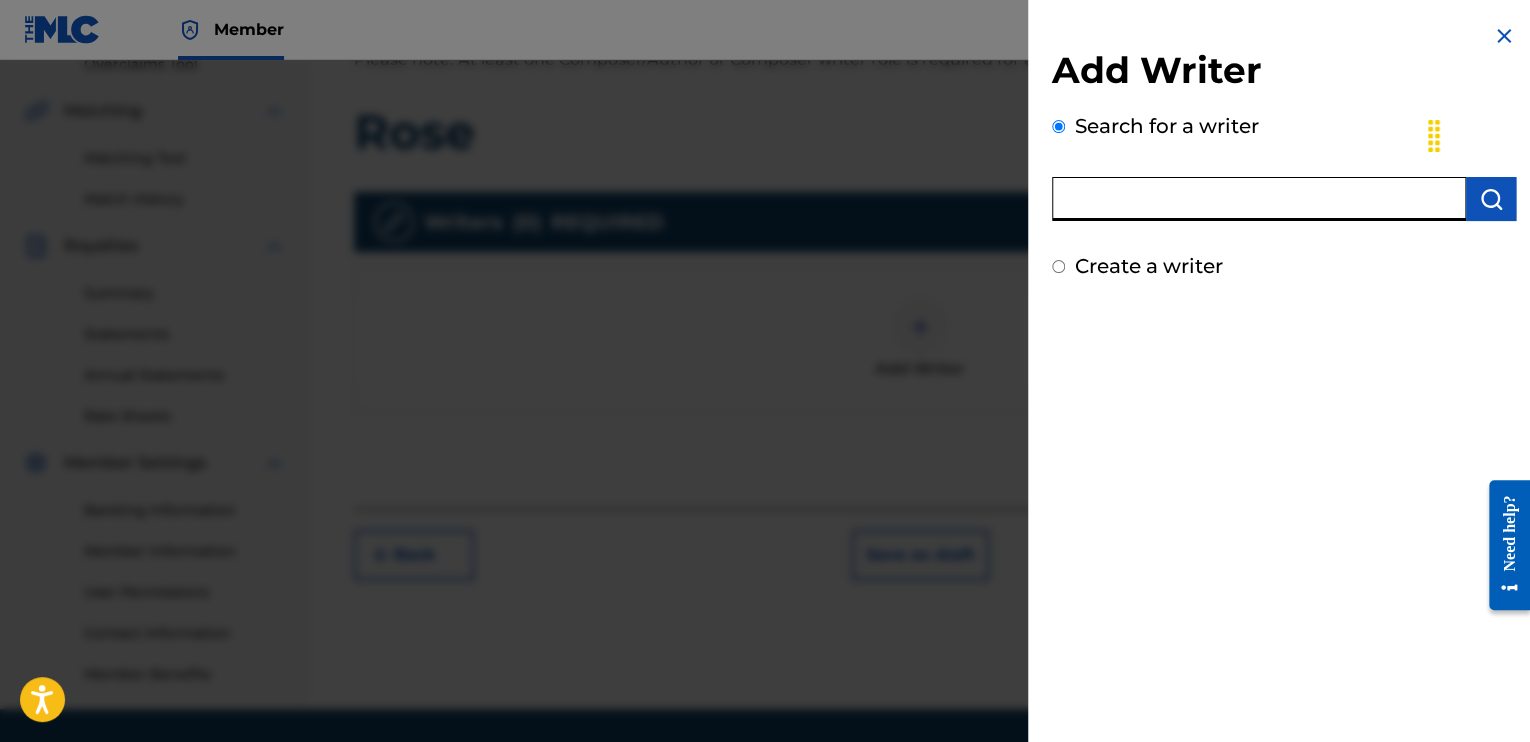 click at bounding box center [1259, 199] 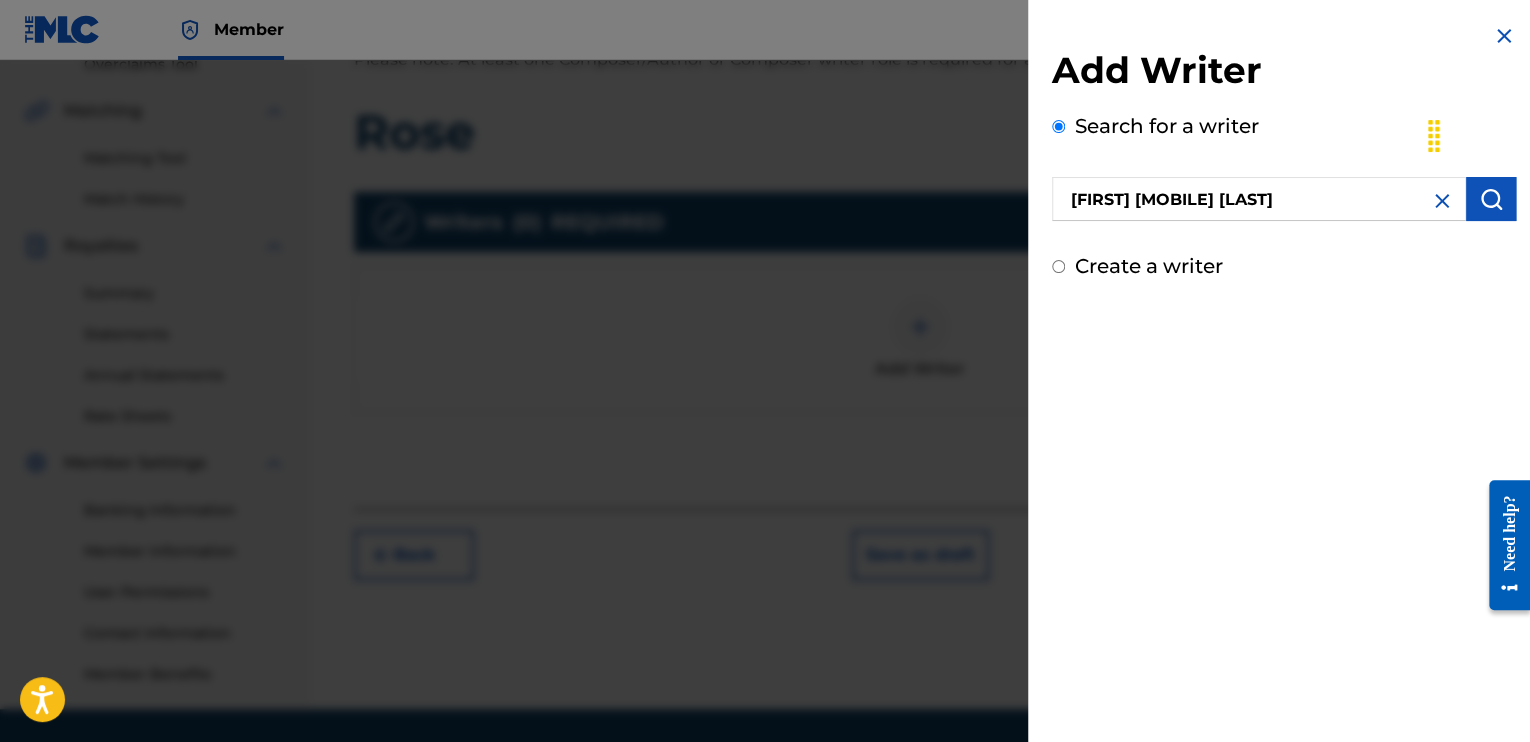 click at bounding box center (1442, 201) 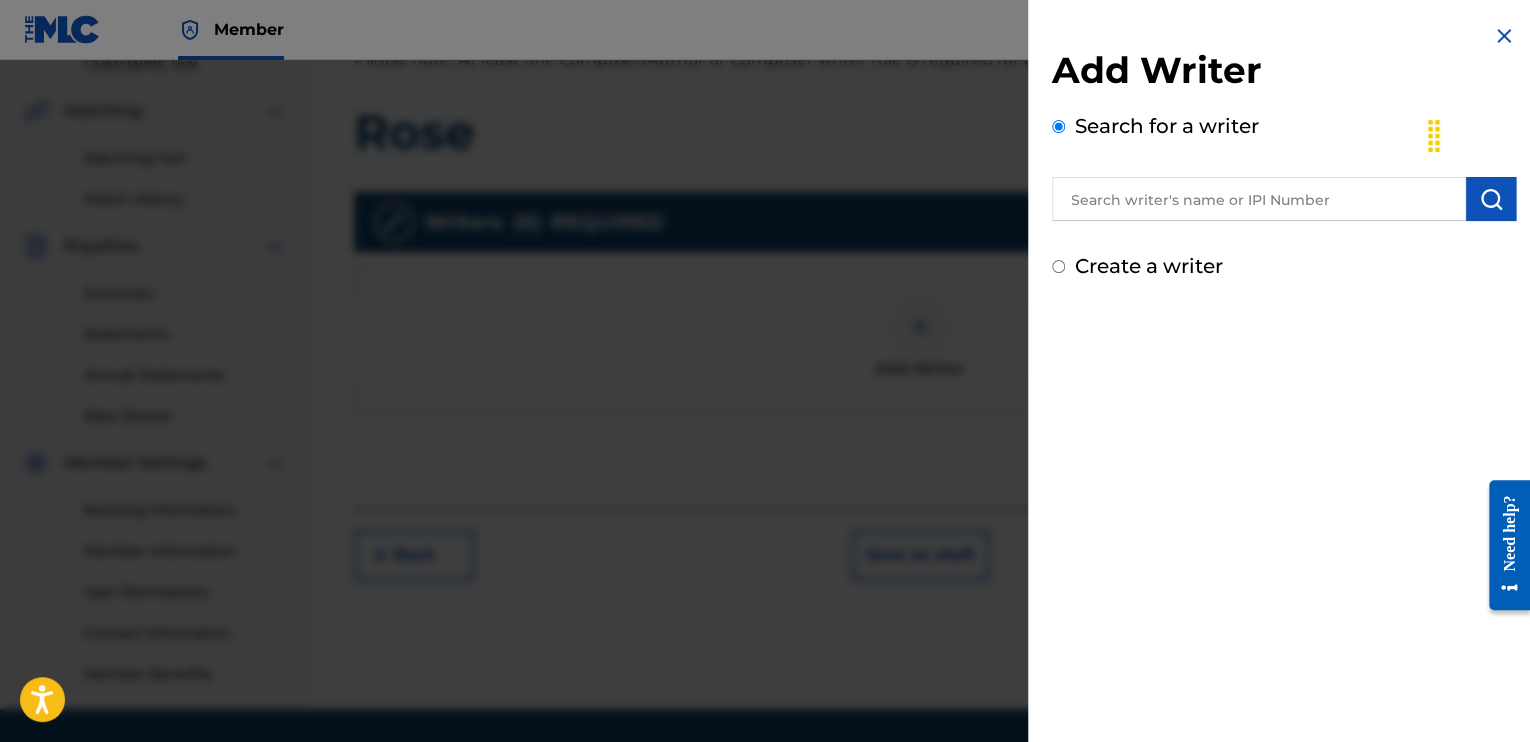 click at bounding box center [1259, 199] 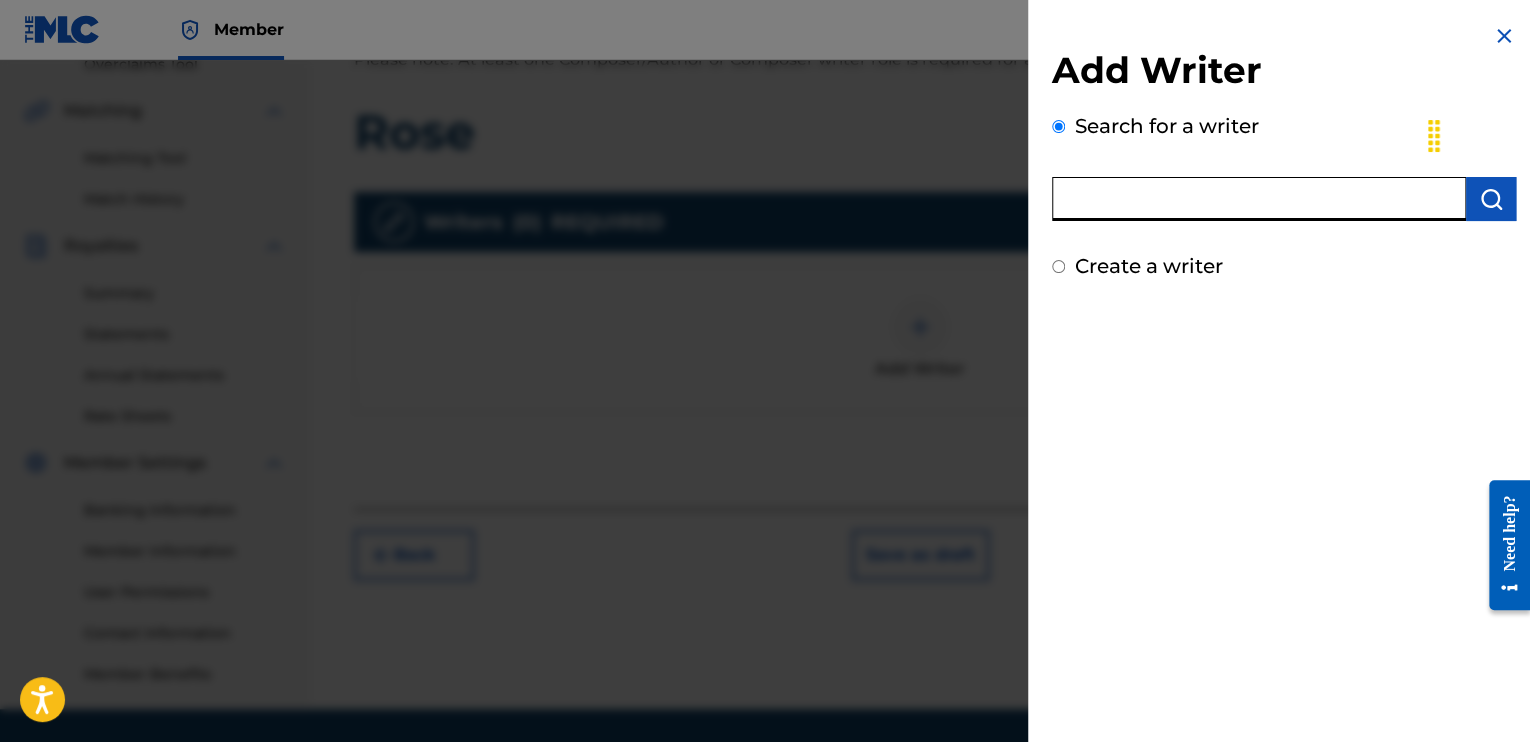 type on "[FIRST] [LAST]" 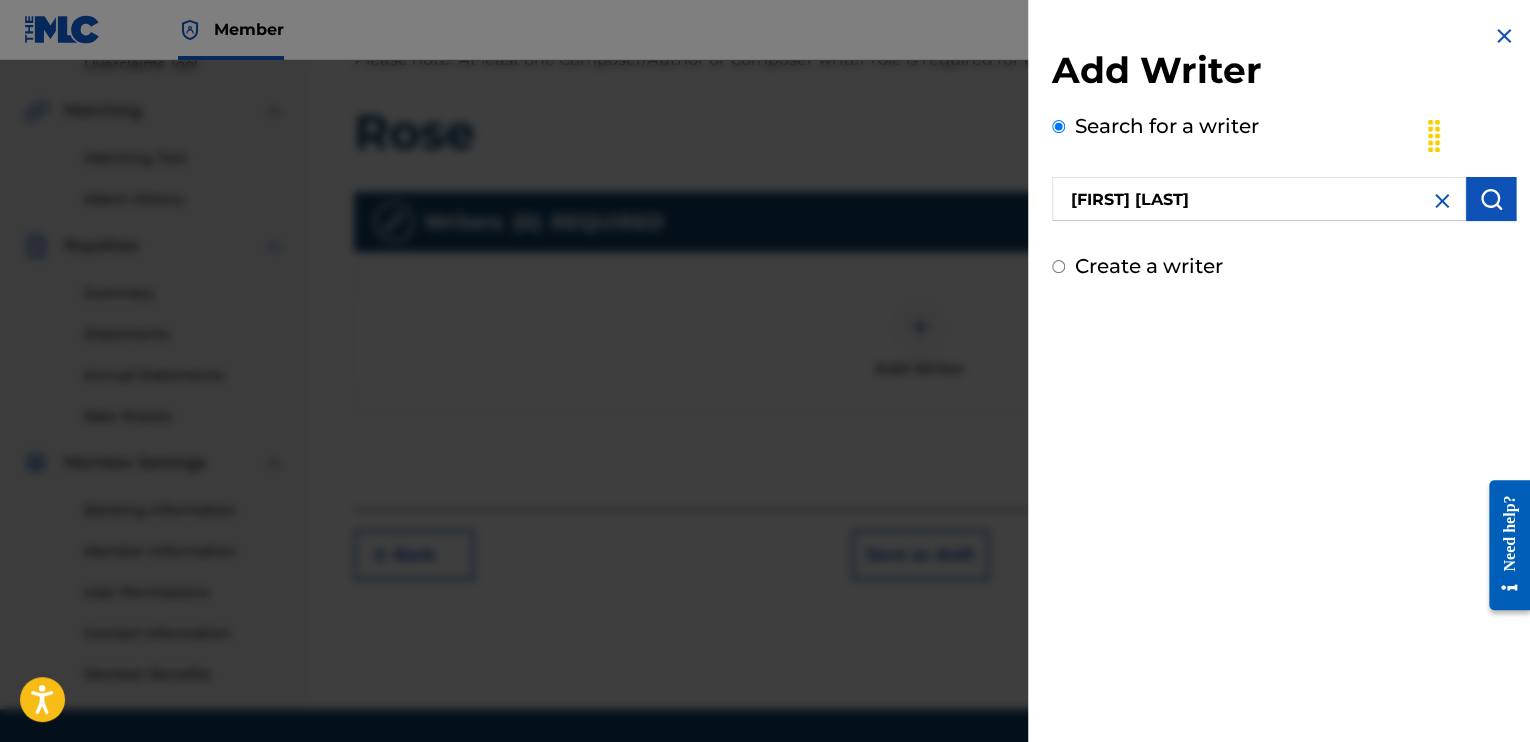 click at bounding box center [1491, 199] 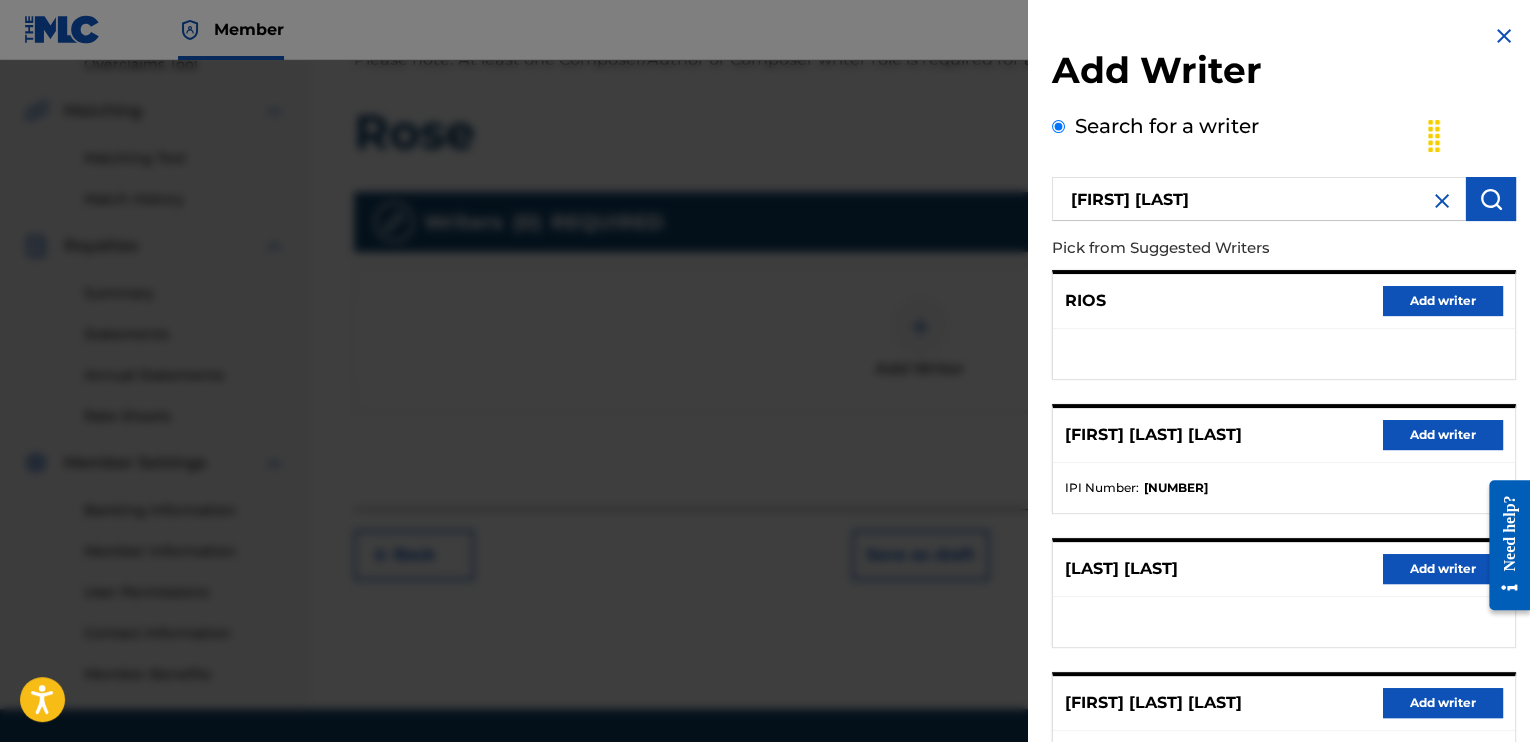 click on "Add writer" at bounding box center [1443, 435] 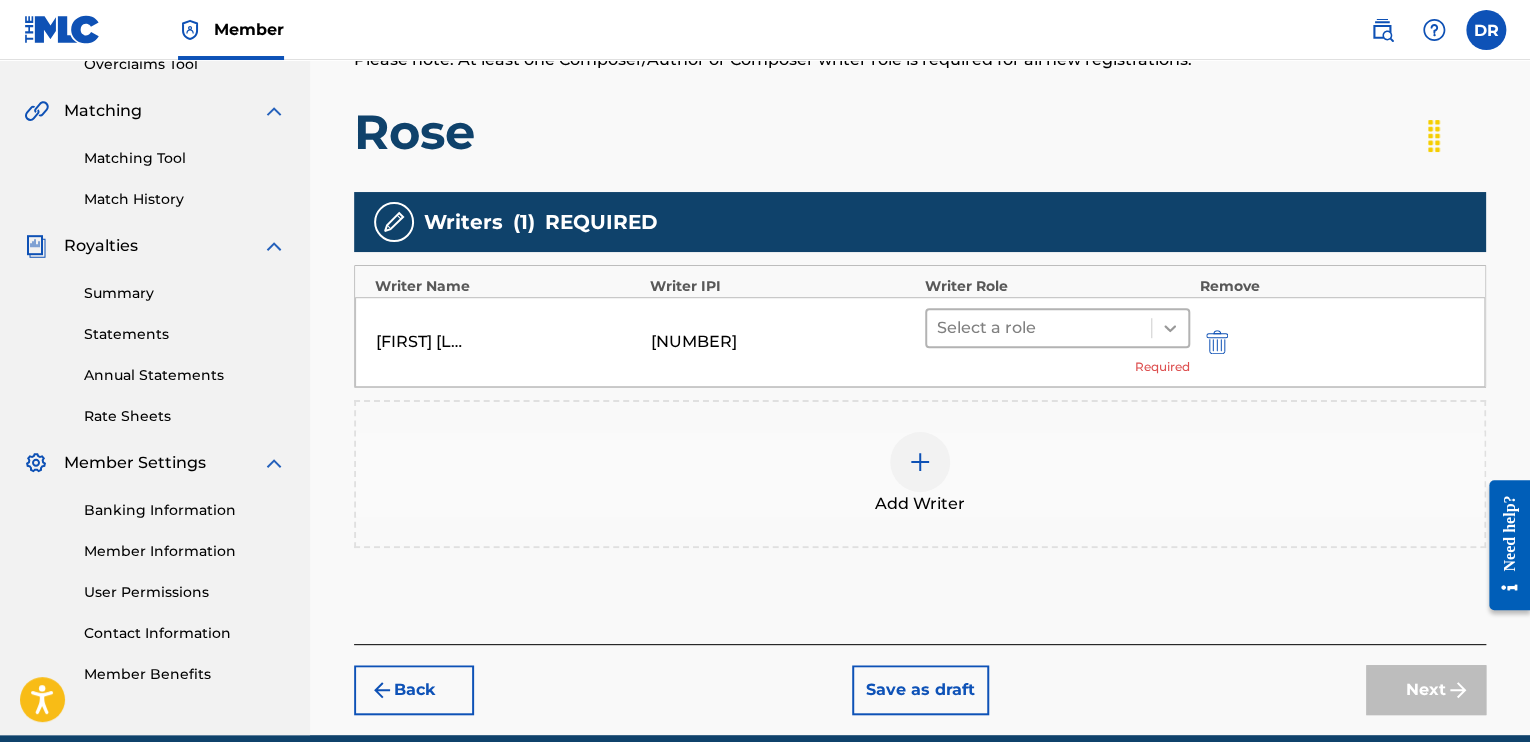 click 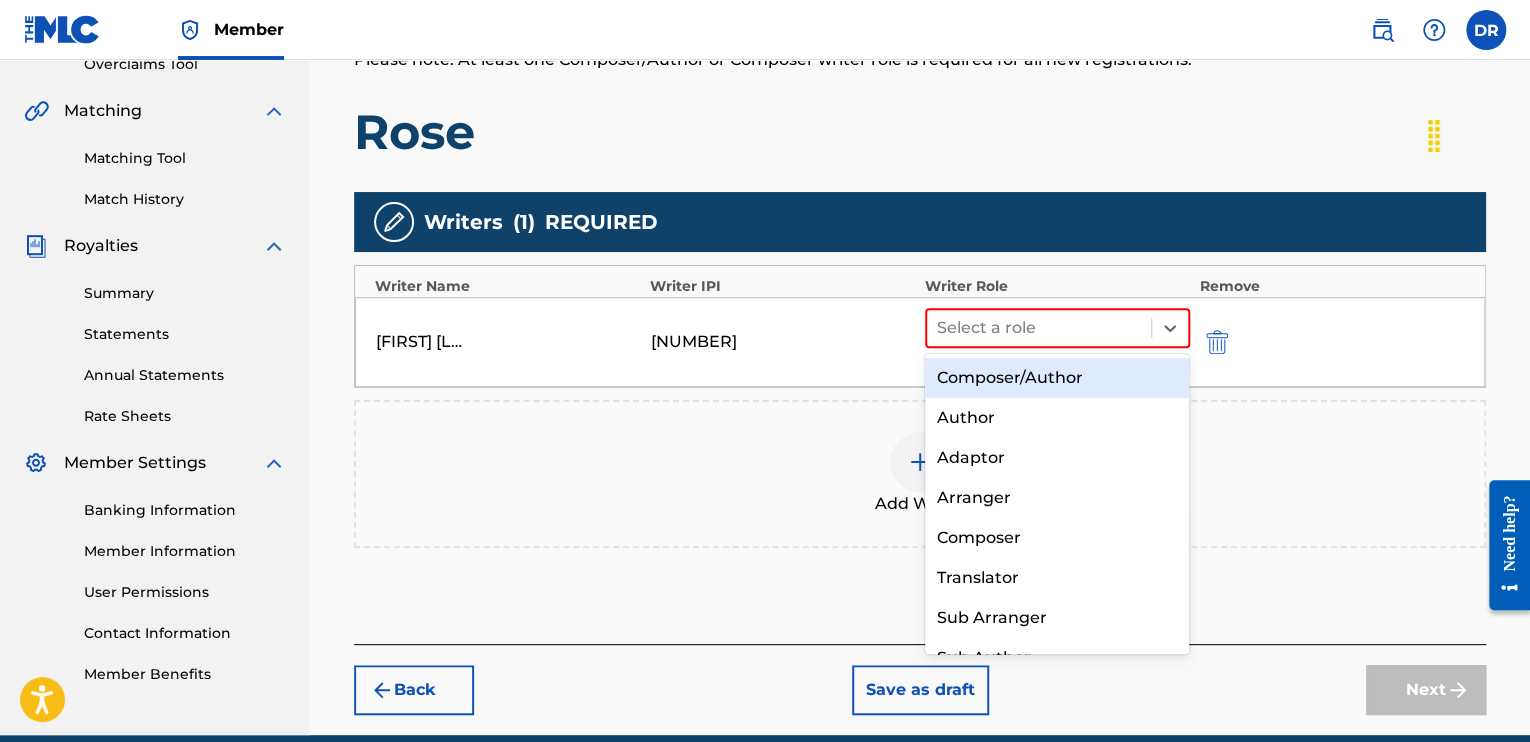 click on "Composer/Author" at bounding box center (1057, 378) 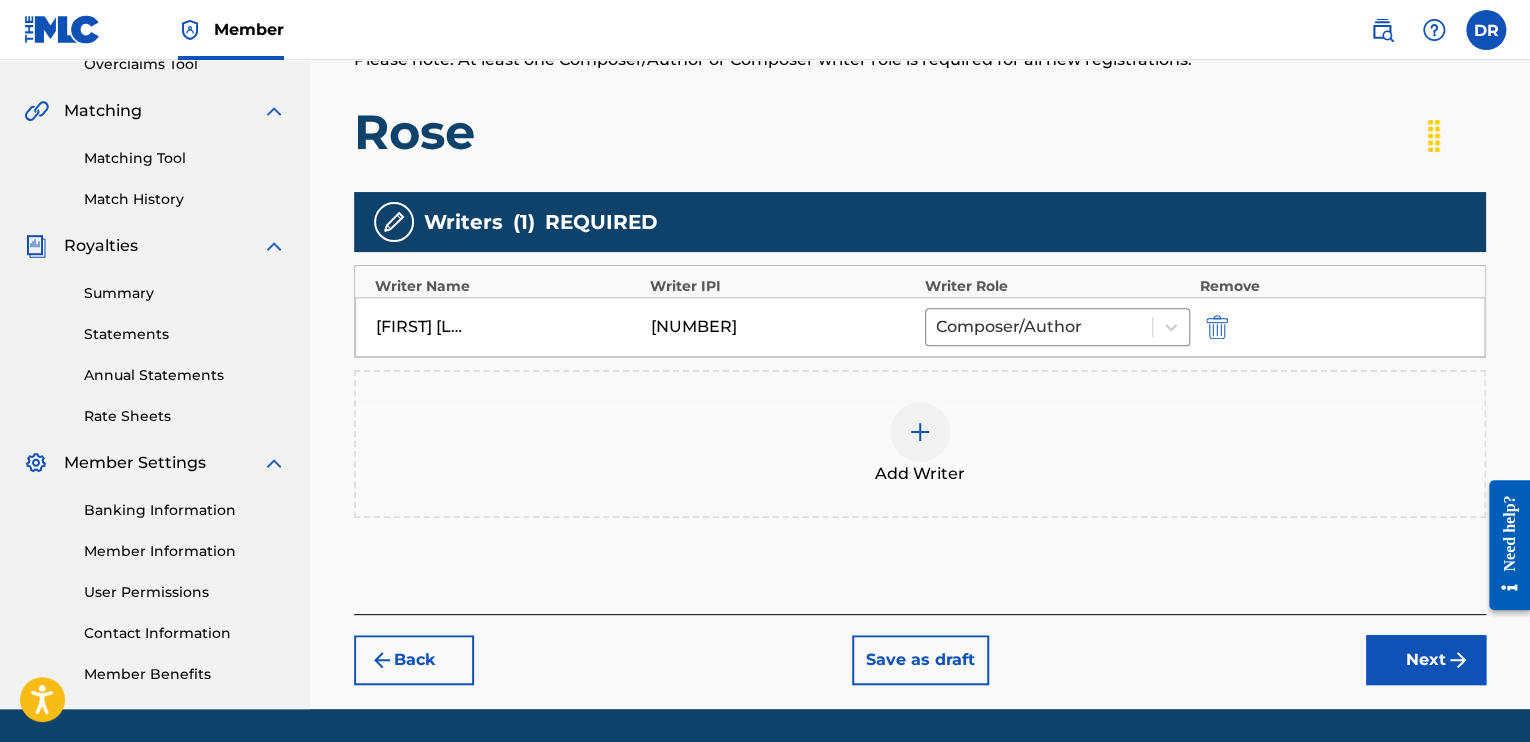 click on "Next" at bounding box center [1426, 660] 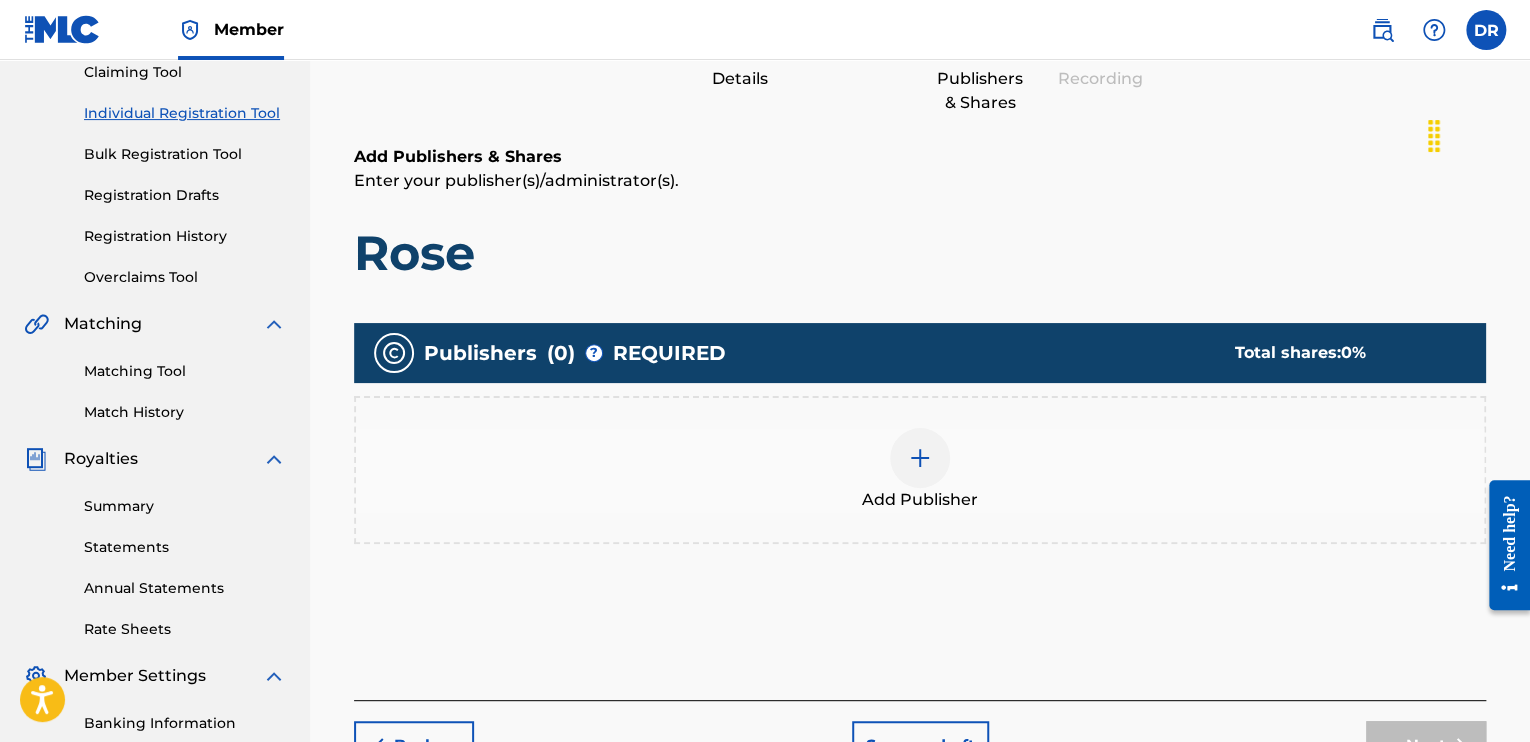 scroll, scrollTop: 323, scrollLeft: 0, axis: vertical 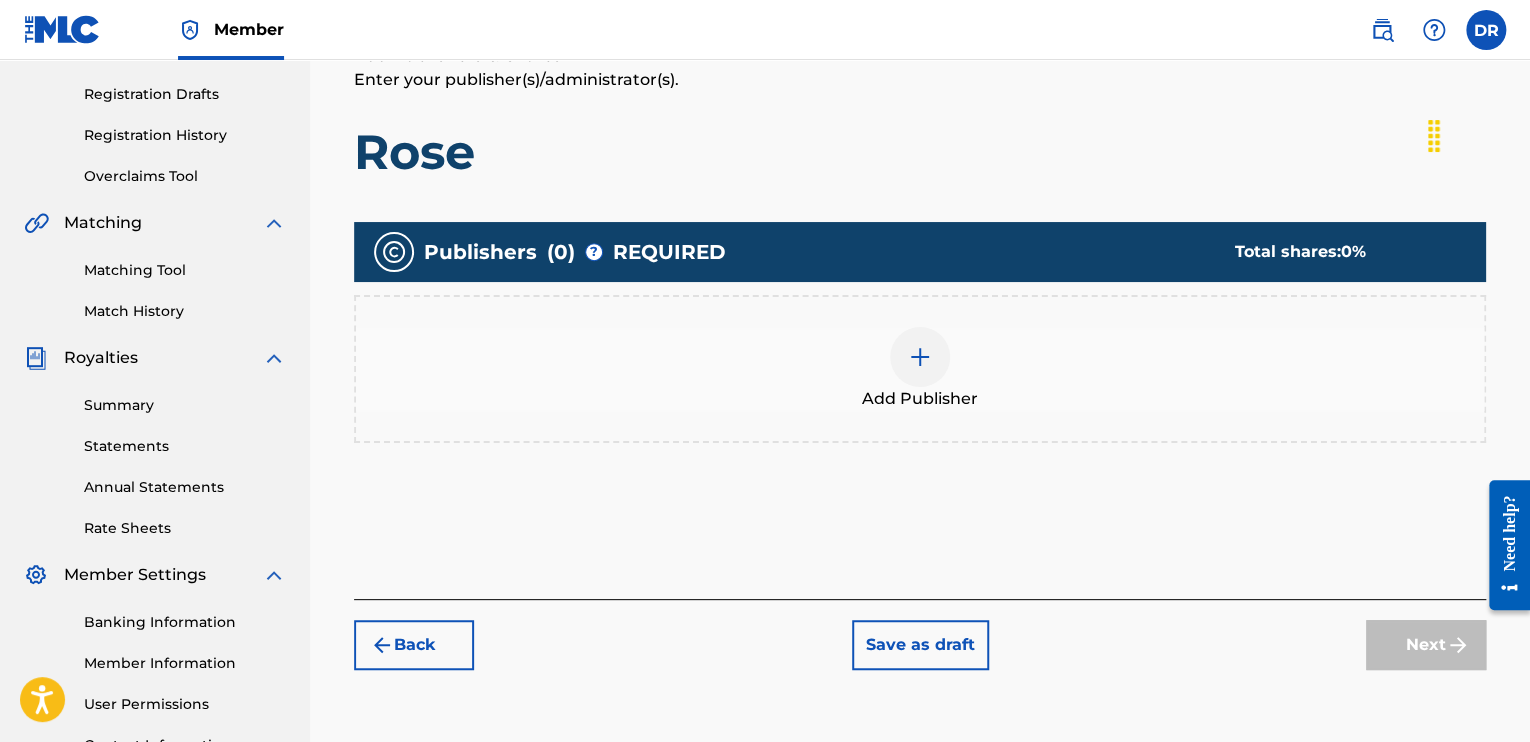 click at bounding box center [920, 357] 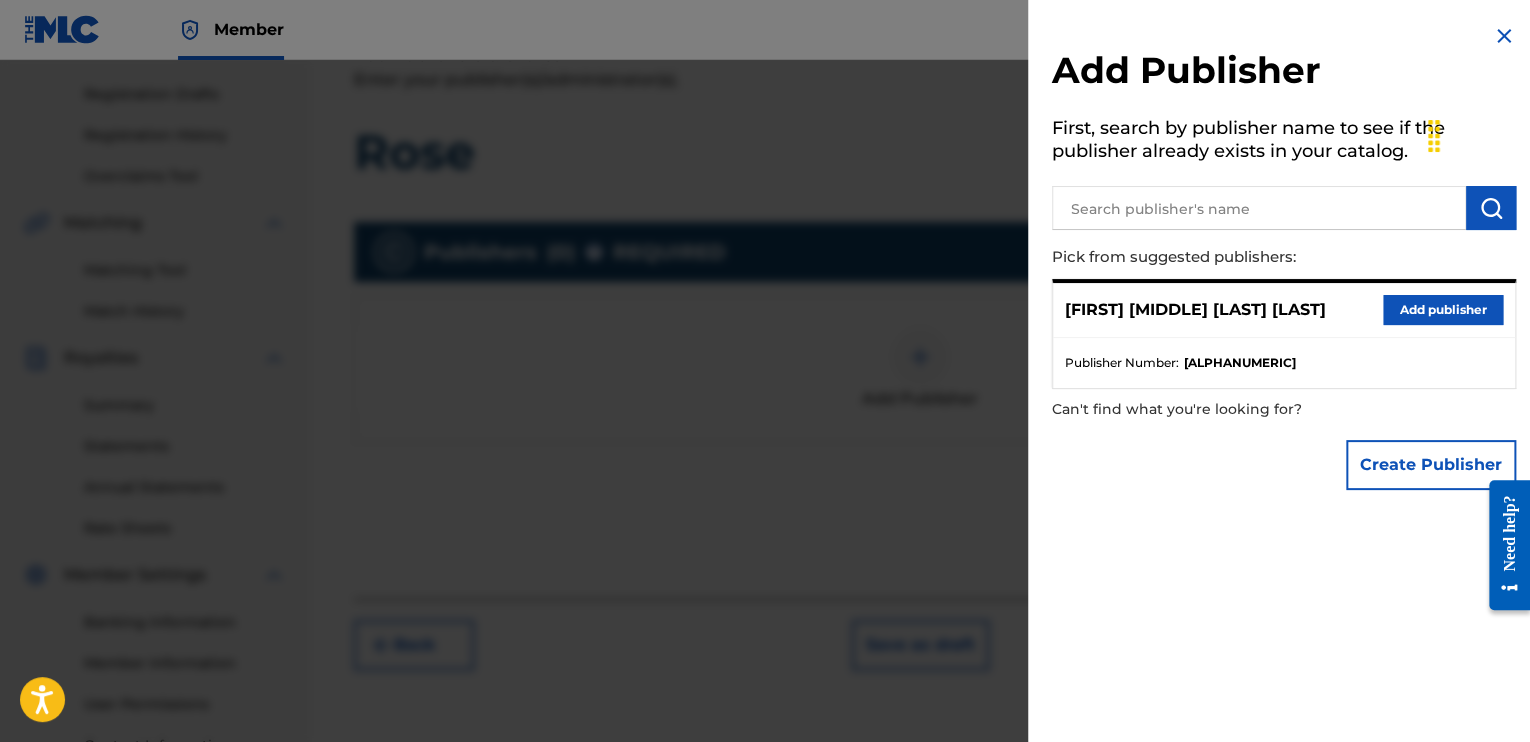 click on "Add publisher" at bounding box center (1443, 310) 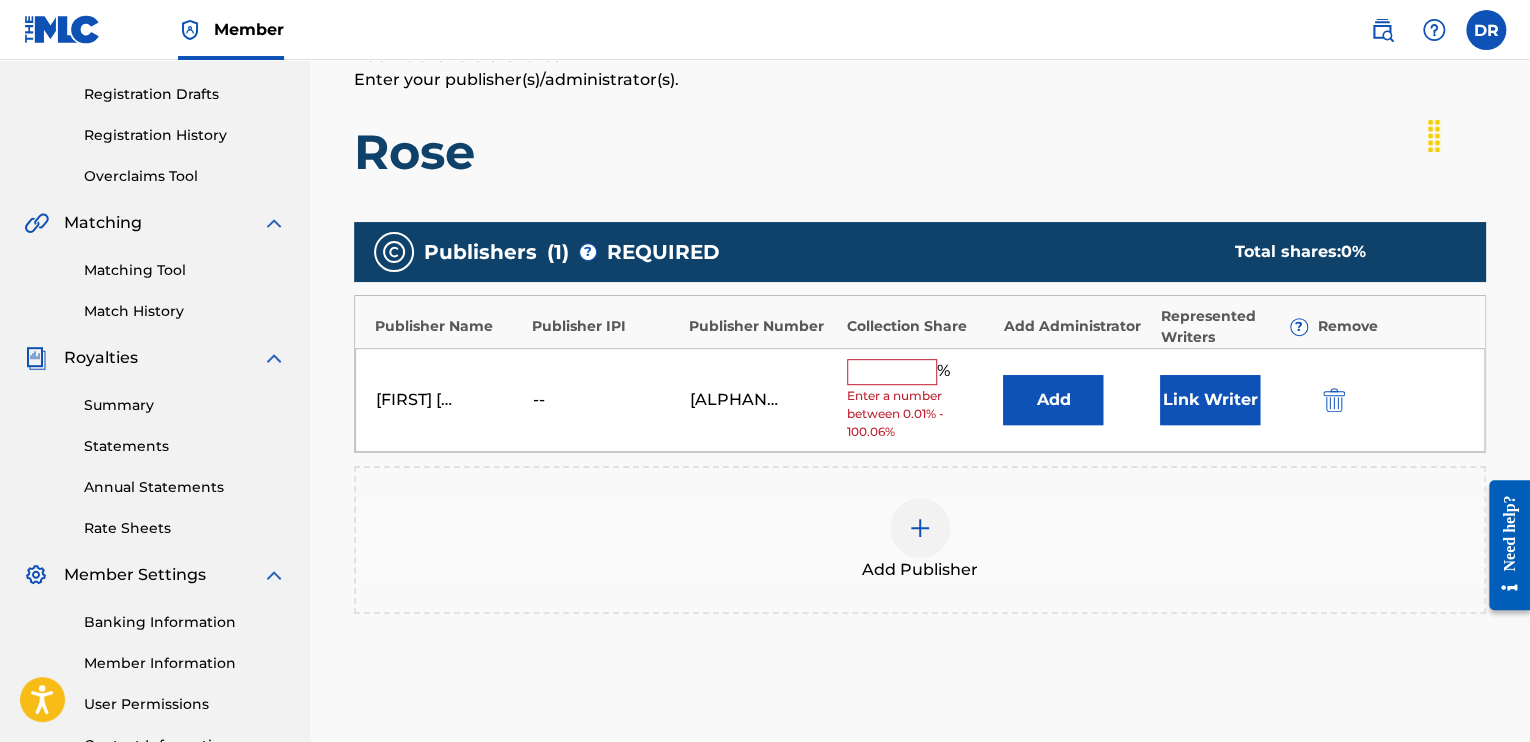 click at bounding box center (892, 372) 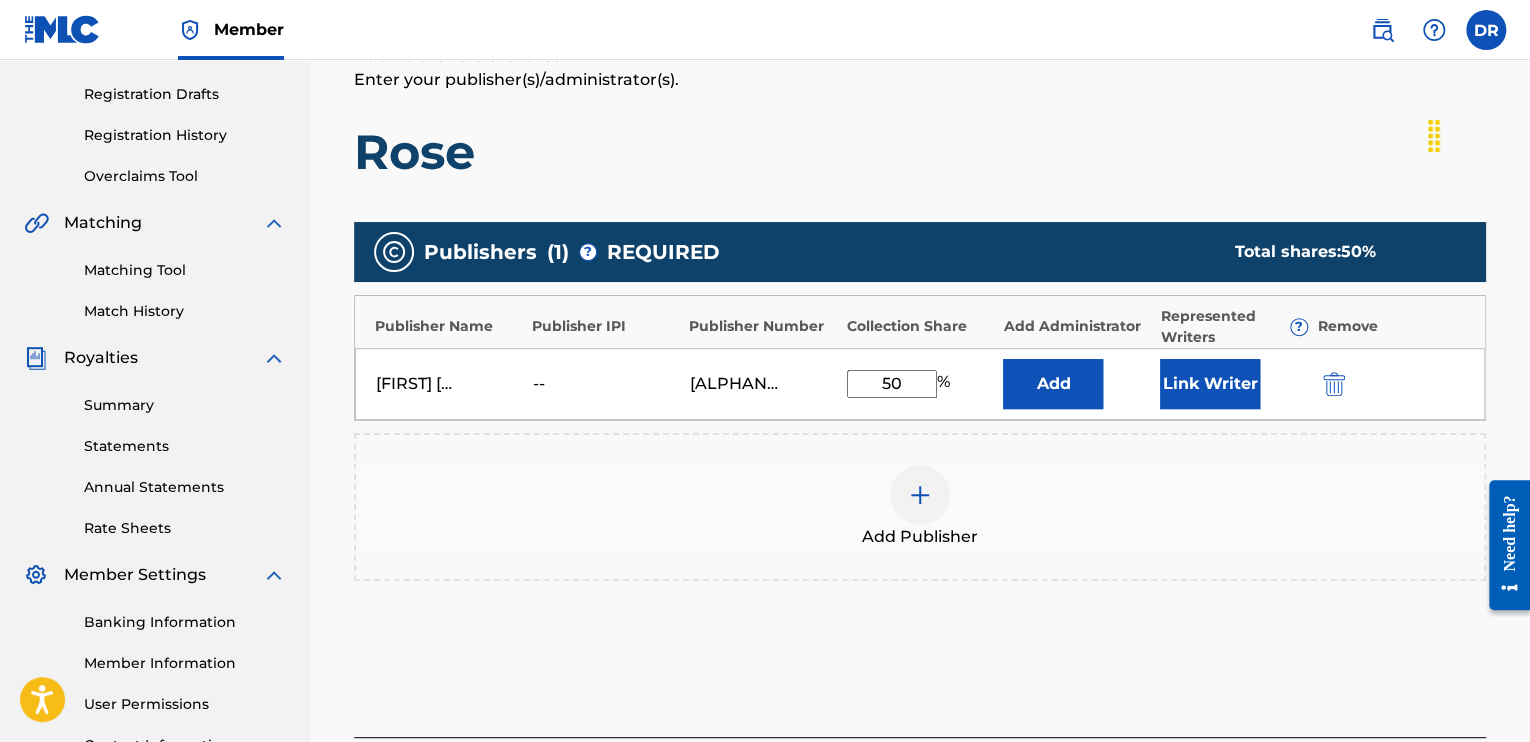 click on "Add Publisher" at bounding box center [920, 507] 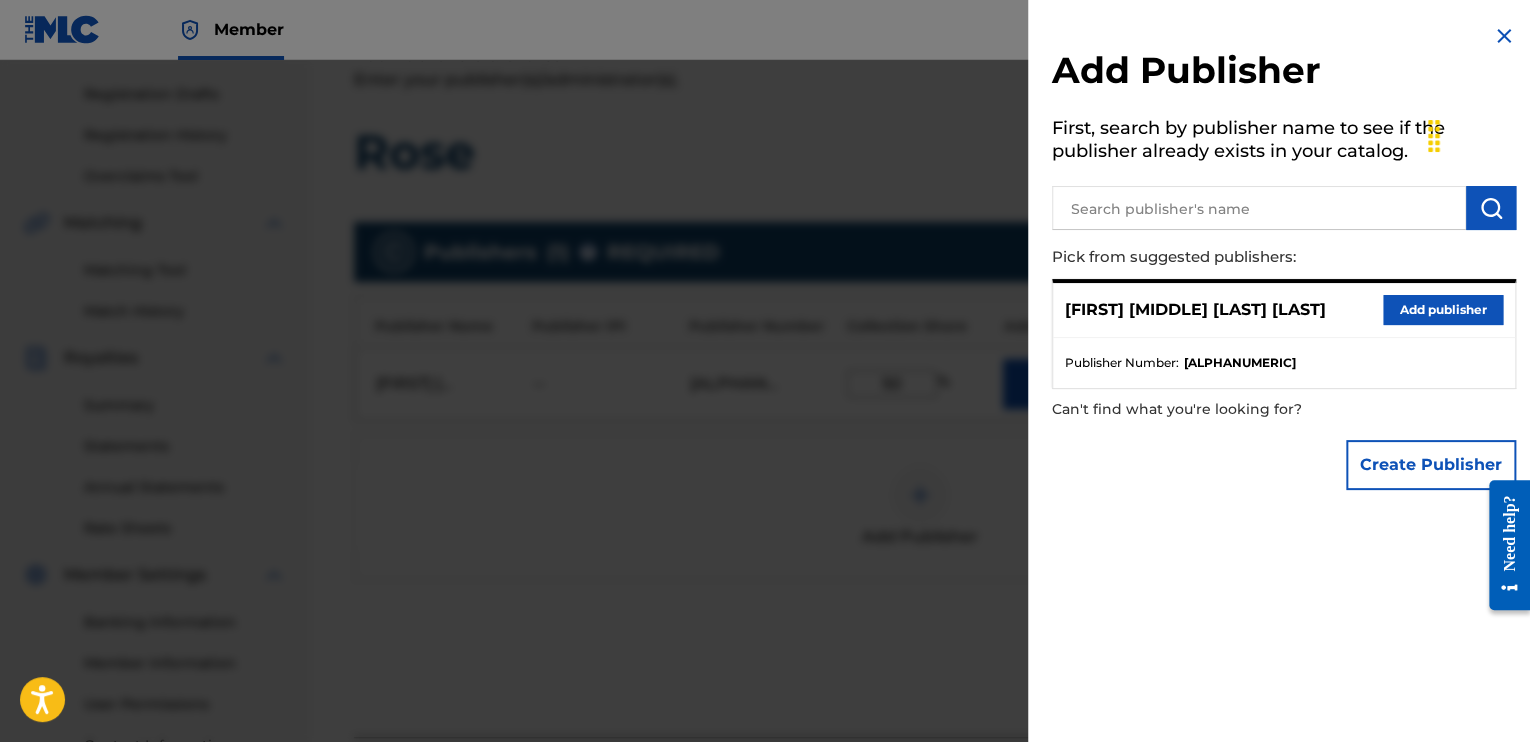 click at bounding box center [1504, 36] 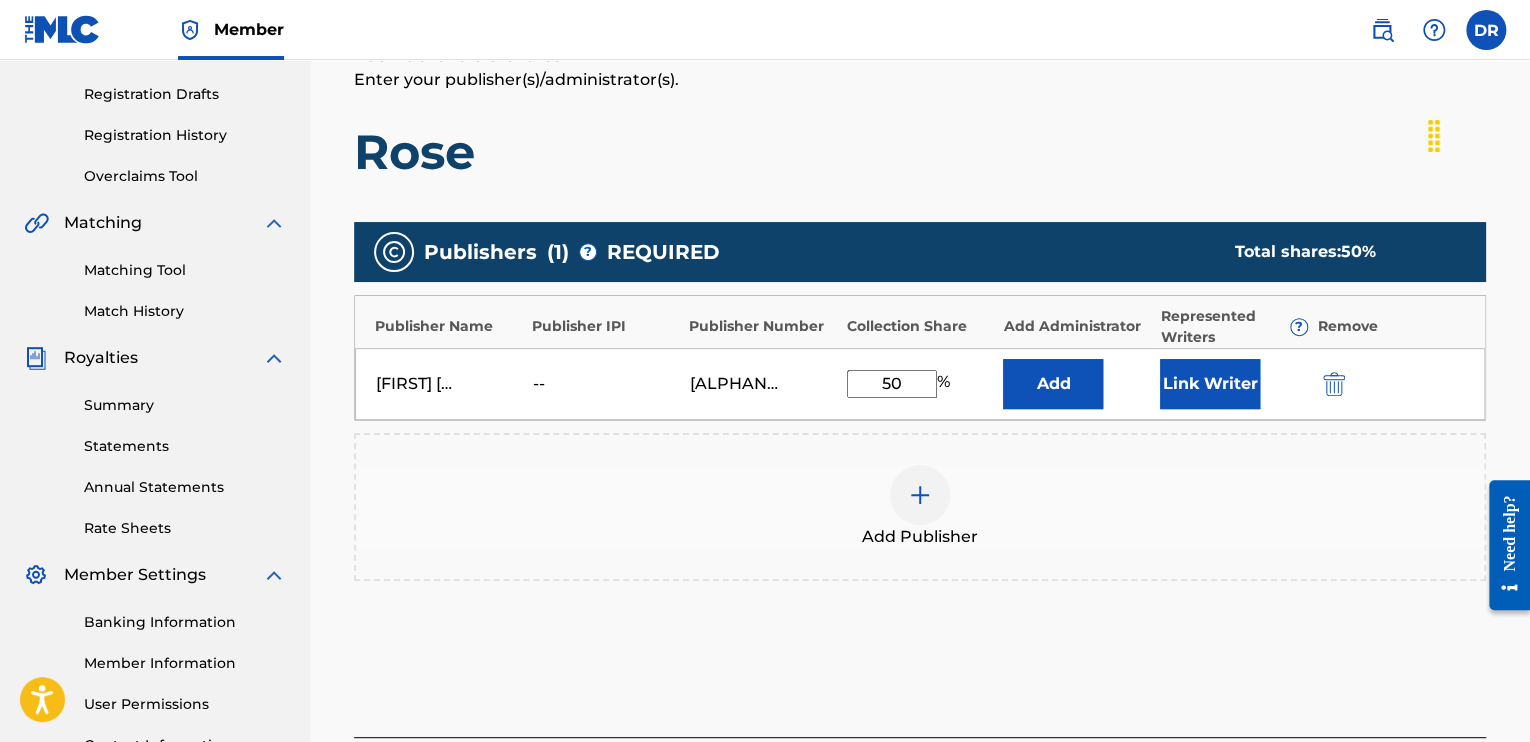 click on "Link Writer" at bounding box center (1210, 384) 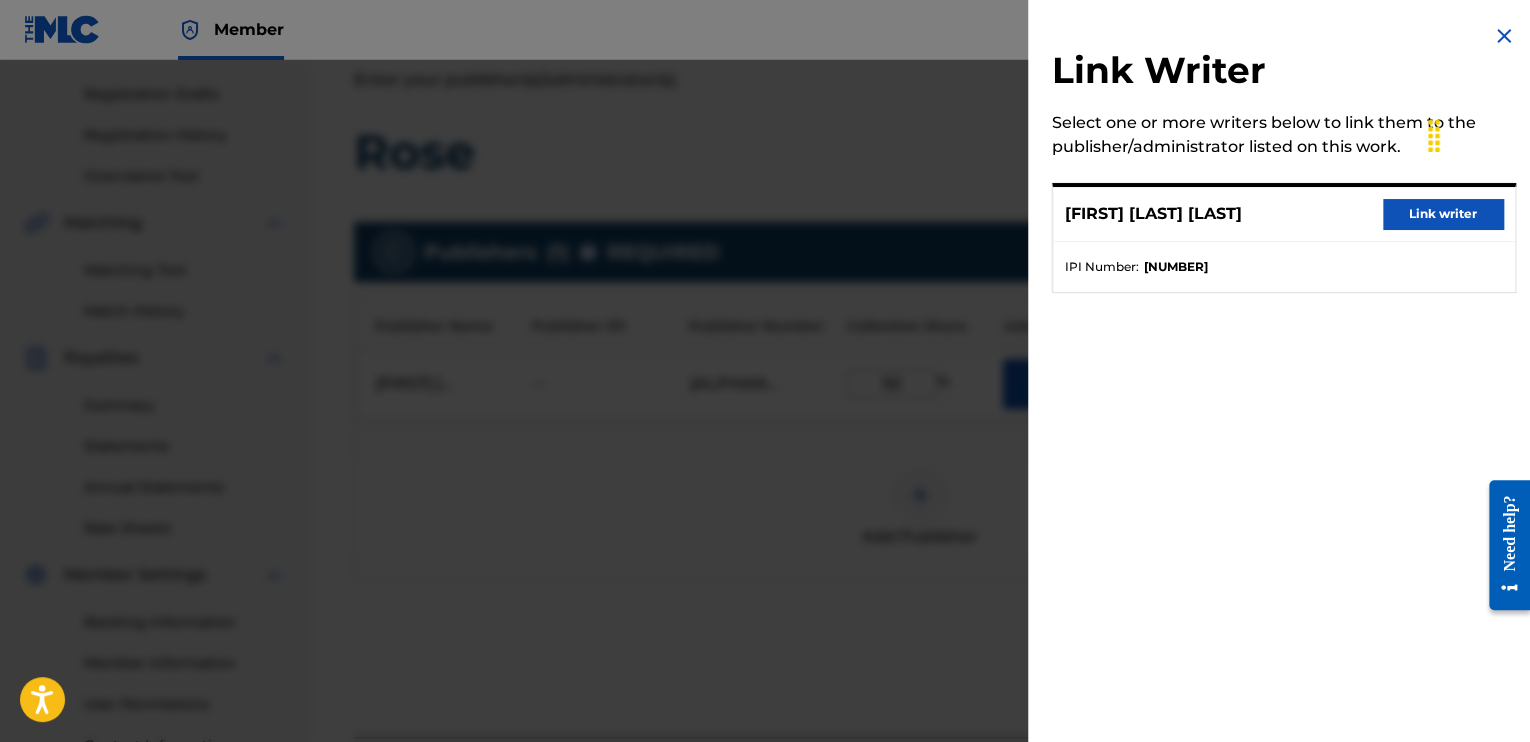 click on "Link writer" at bounding box center [1443, 214] 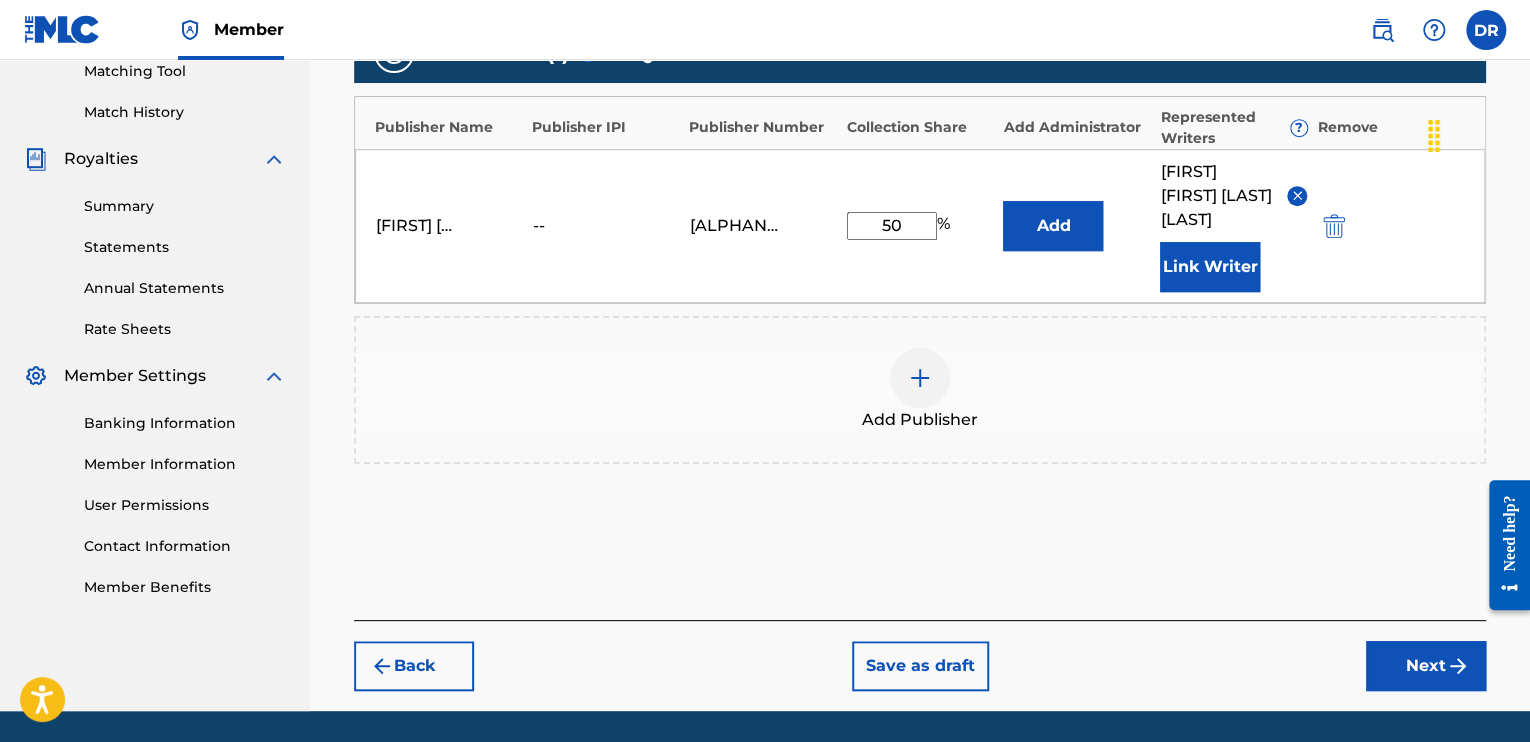 click at bounding box center [1458, 666] 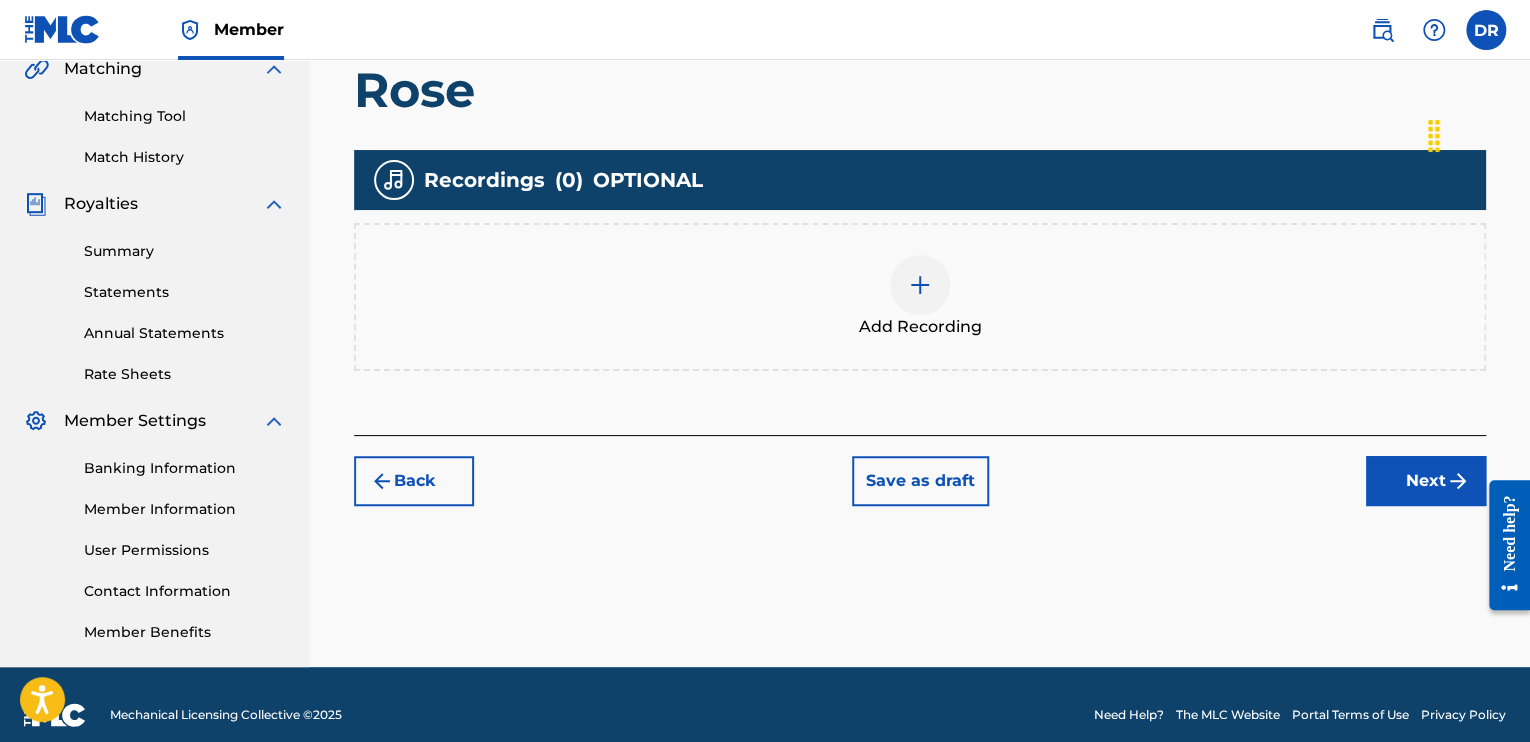 scroll, scrollTop: 497, scrollLeft: 0, axis: vertical 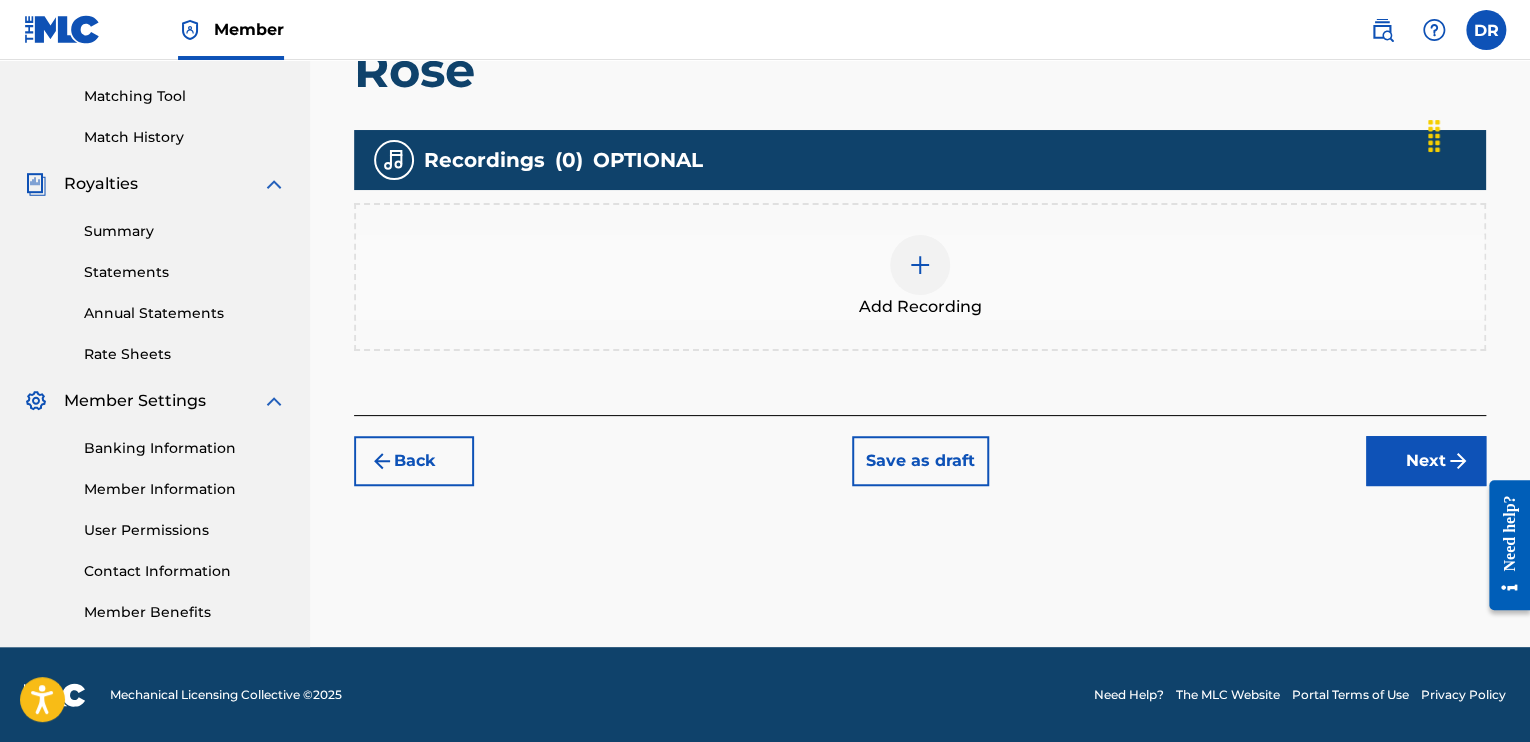 click at bounding box center [920, 265] 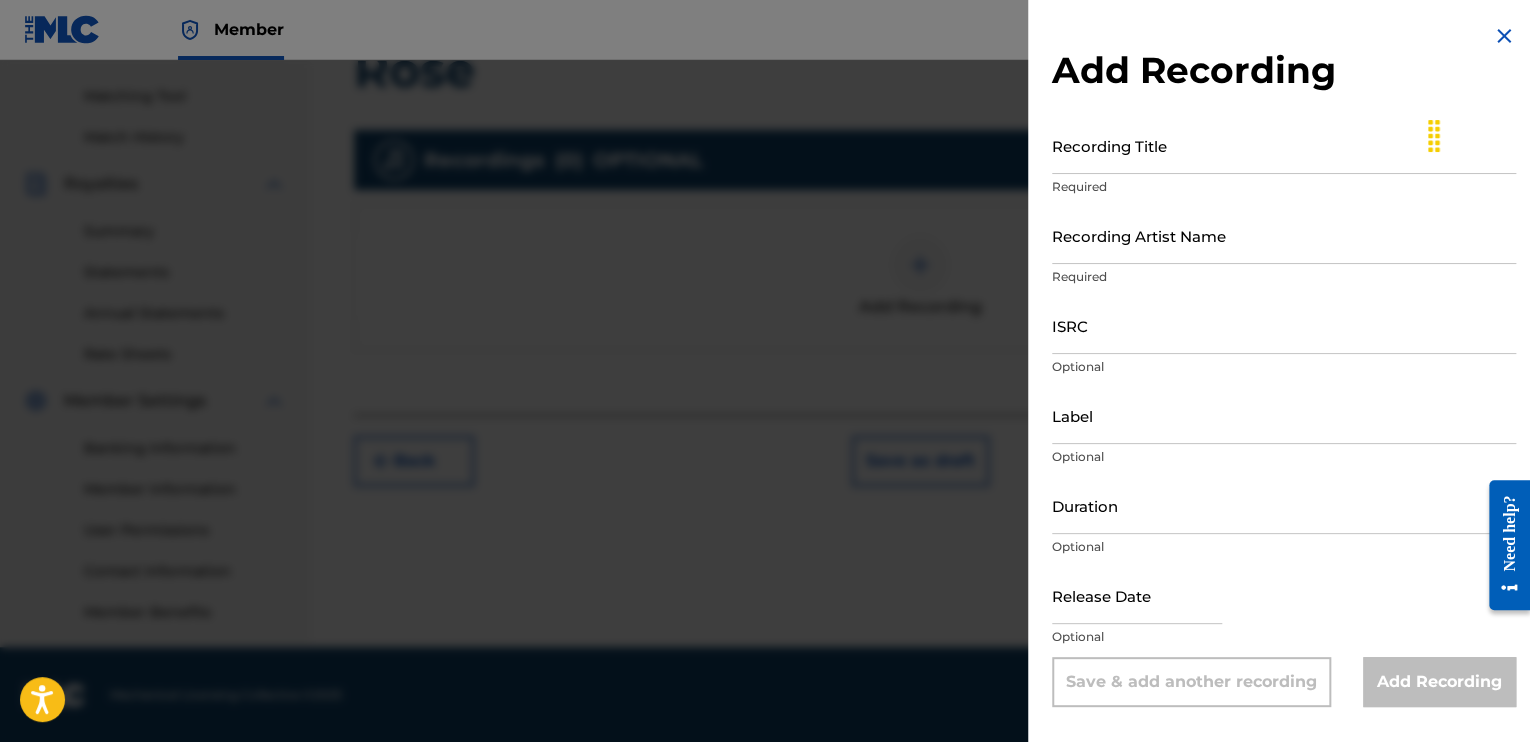 click on "Recording Title" at bounding box center (1284, 145) 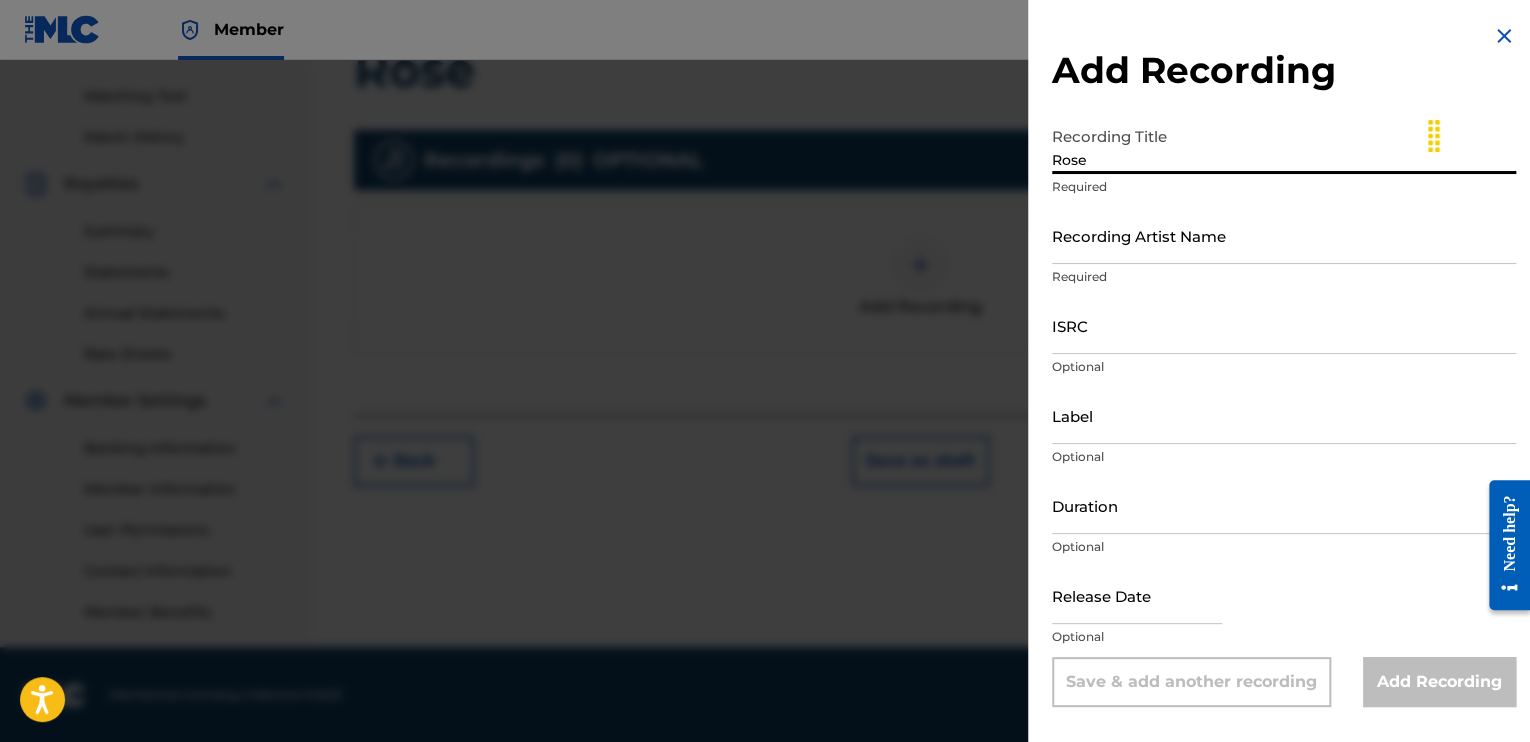 type on "Rose" 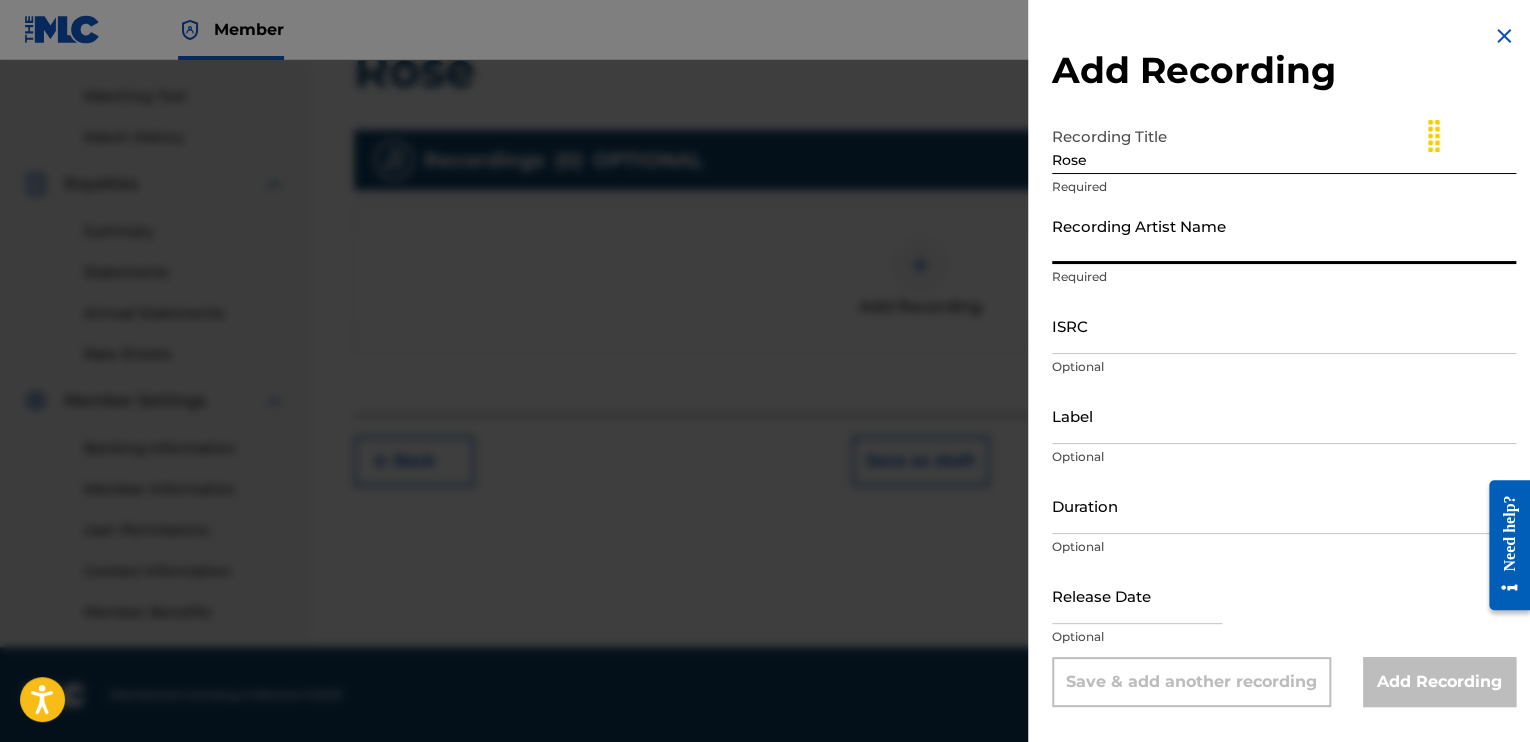 paste on "[FIRST] [LAST] [FIRST] [LAST]" 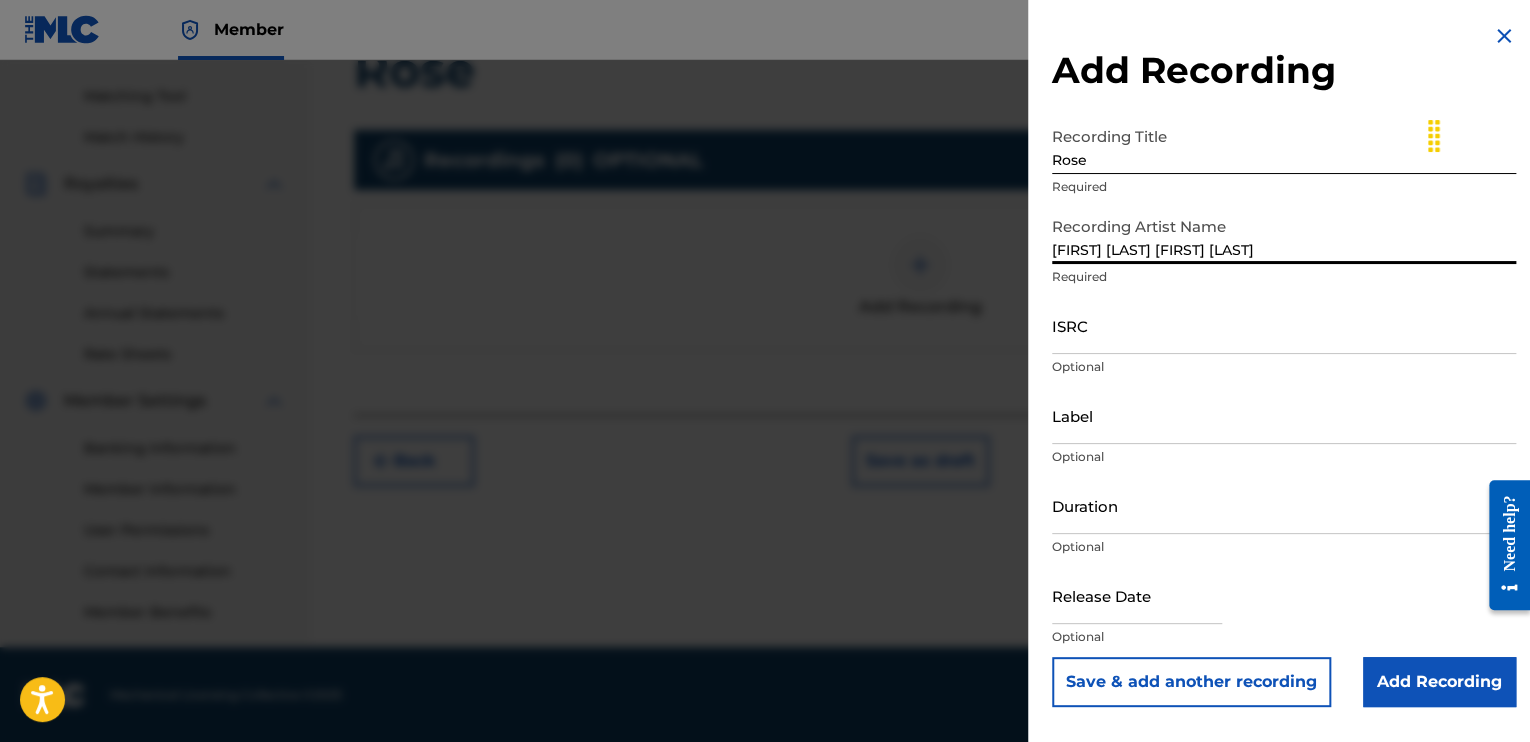 type on "[FIRST] [LAST] [FIRST] [LAST]" 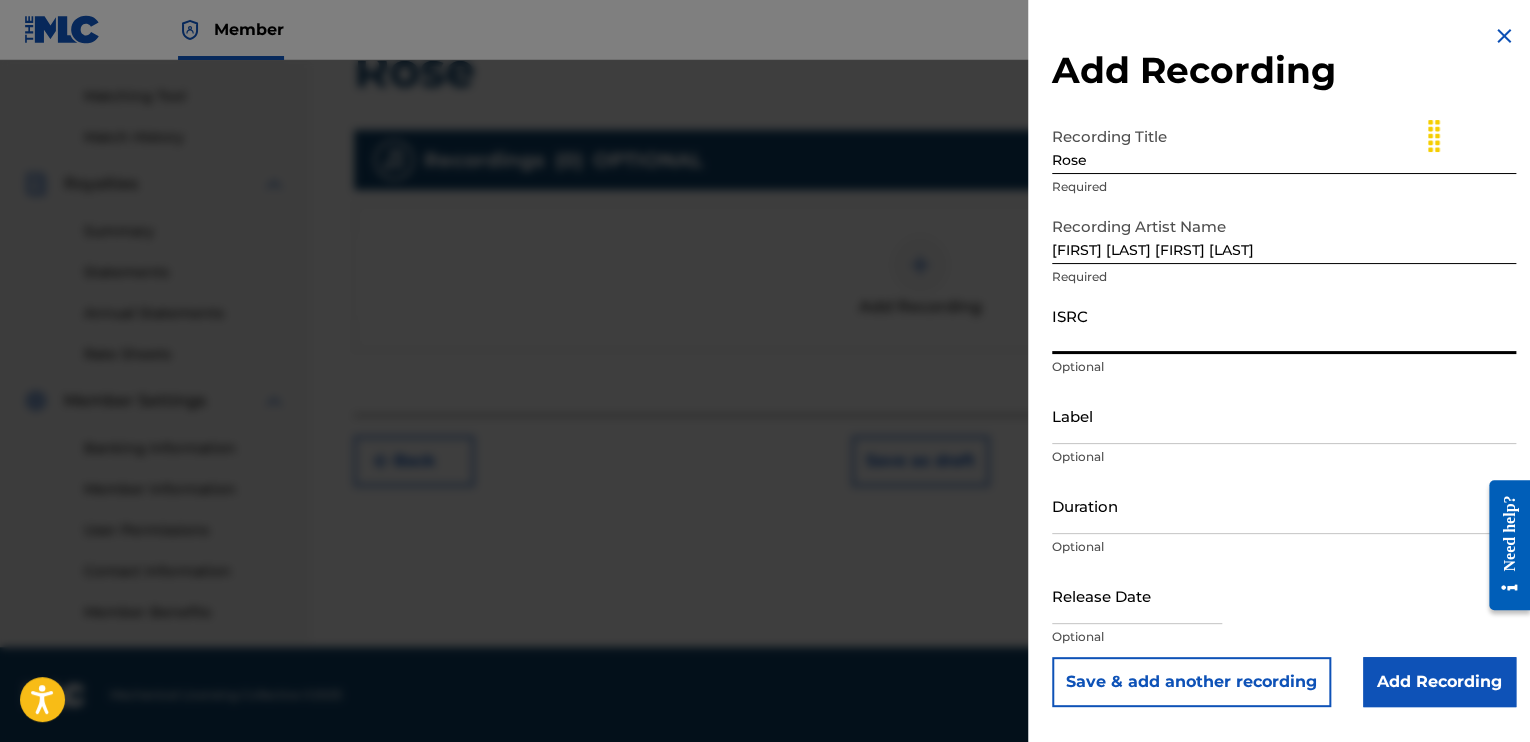click on "ISRC" at bounding box center (1284, 325) 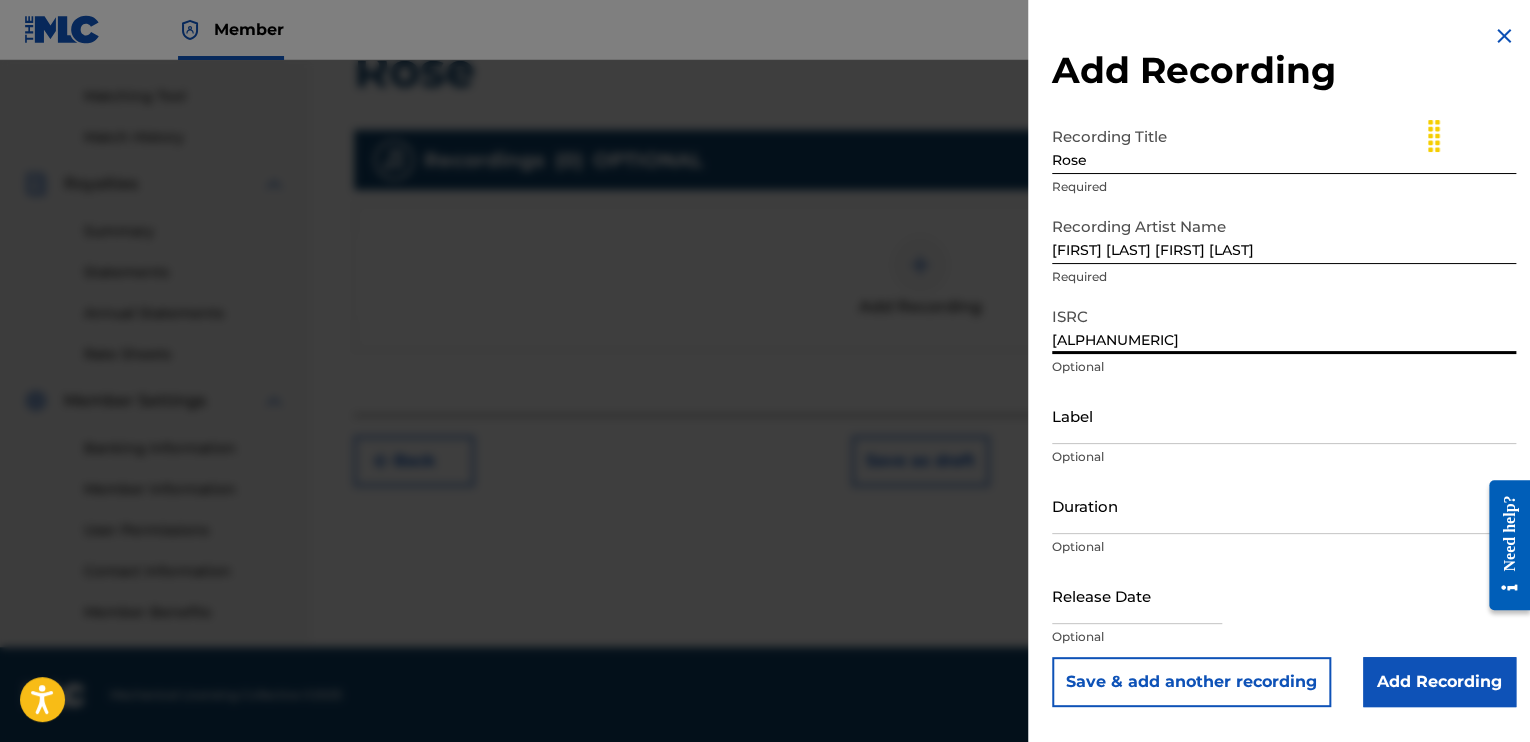 type on "[ALPHANUMERIC]" 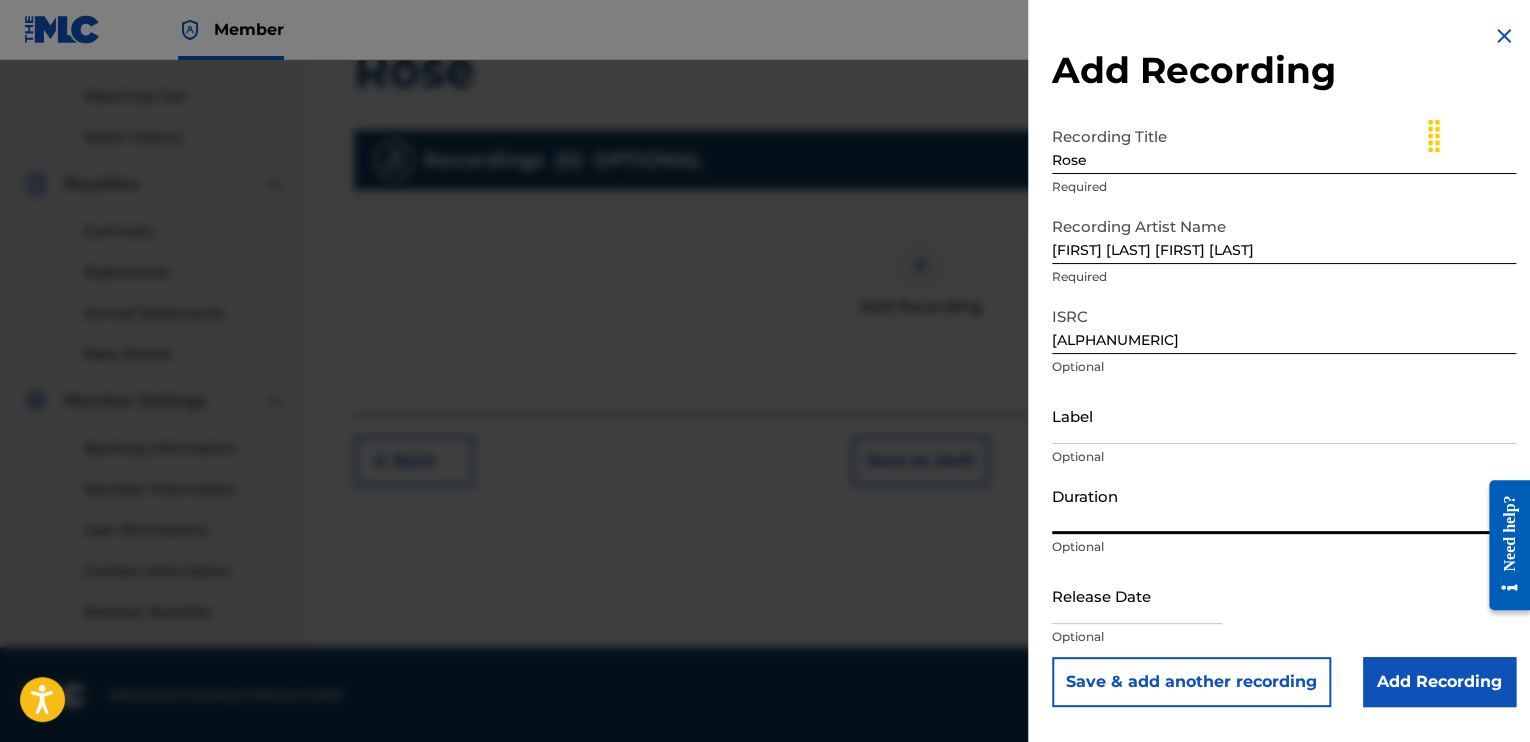 click on "Duration" at bounding box center [1284, 505] 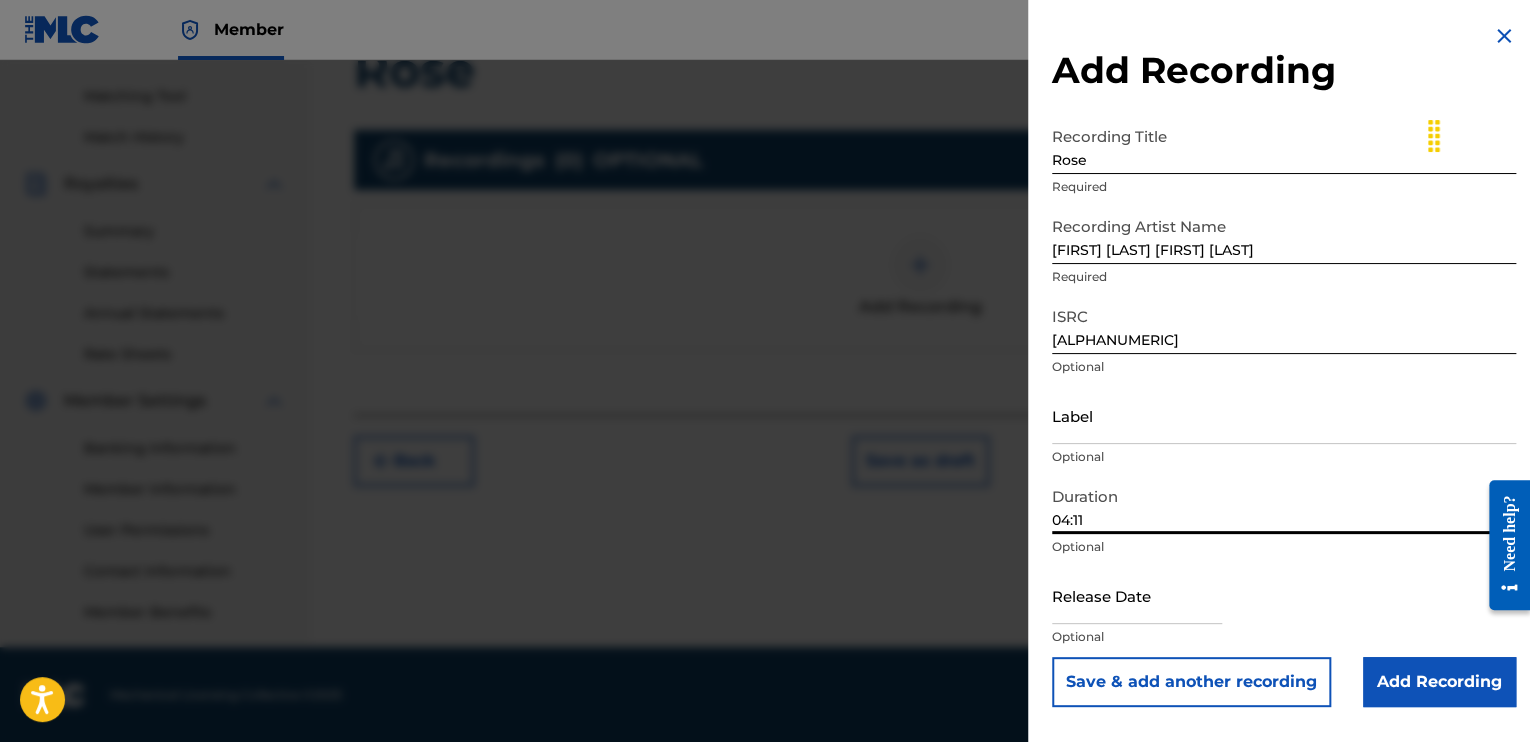 type on "04:11" 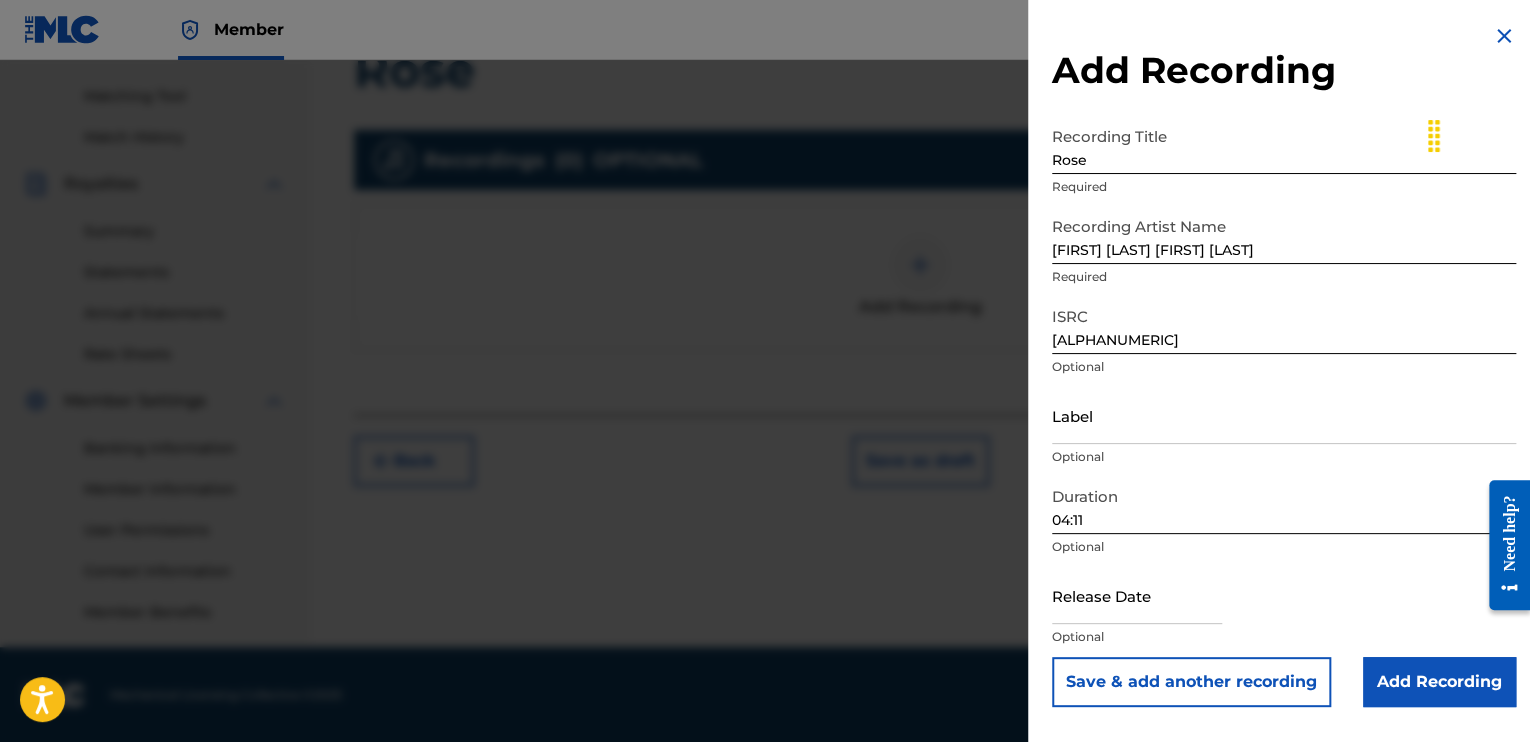 click at bounding box center [1137, 595] 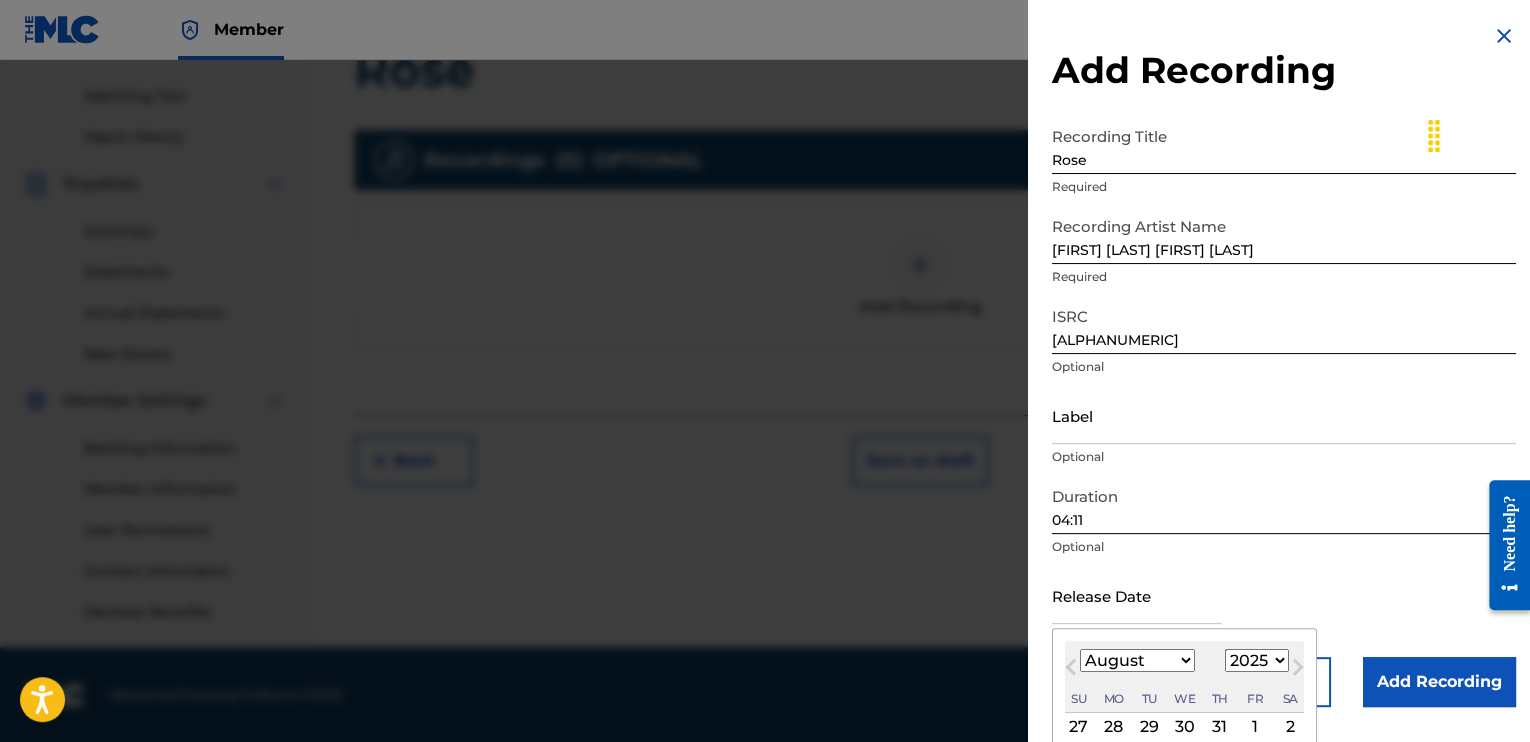 click on "1899 1900 1901 1902 1903 1904 1905 1906 1907 1908 1909 1910 1911 1912 1913 1914 1915 1916 1917 1918 1919 1920 1921 1922 1923 1924 1925 1926 1927 1928 1929 1930 1931 1932 1933 1934 1935 1936 1937 1938 1939 1940 1941 1942 1943 1944 1945 1946 1947 1948 1949 1950 1951 1952 1953 1954 1955 1956 1957 1958 1959 1960 1961 1962 1963 1964 1965 1966 1967 1968 1969 1970 1971 1972 1973 1974 1975 1976 1977 1978 1979 1980 1981 1982 1983 1984 1985 1986 1987 1988 1989 1990 1991 1992 1993 1994 1995 1996 1997 1998 1999 2000 2001 2002 2003 2004 2005 2006 2007 2008 2009 2010 2011 2012 2013 2014 2015 2016 2017 2018 2019 2020 2021 2022 2023 2024 2025 2026 2027 2028 2029 2030 2031 2032 2033 2034 2035 2036 2037 2038 2039 2040 2041 2042 2043 2044 2045 2046 2047 2048 2049 2050 2051 2052 2053 2054 2055 2056 2057 2058 2059 2060 2061 2062 2063 2064 2065 2066 2067 2068 2069 2070 2071 2072 2073 2074 2075 2076 2077 2078 2079 2080 2081 2082 2083 2084 2085 2086 2087 2088 2089 2090 2091 2092 2093 2094 2095 2096 2097 2098 2099 2100" at bounding box center (1257, 660) 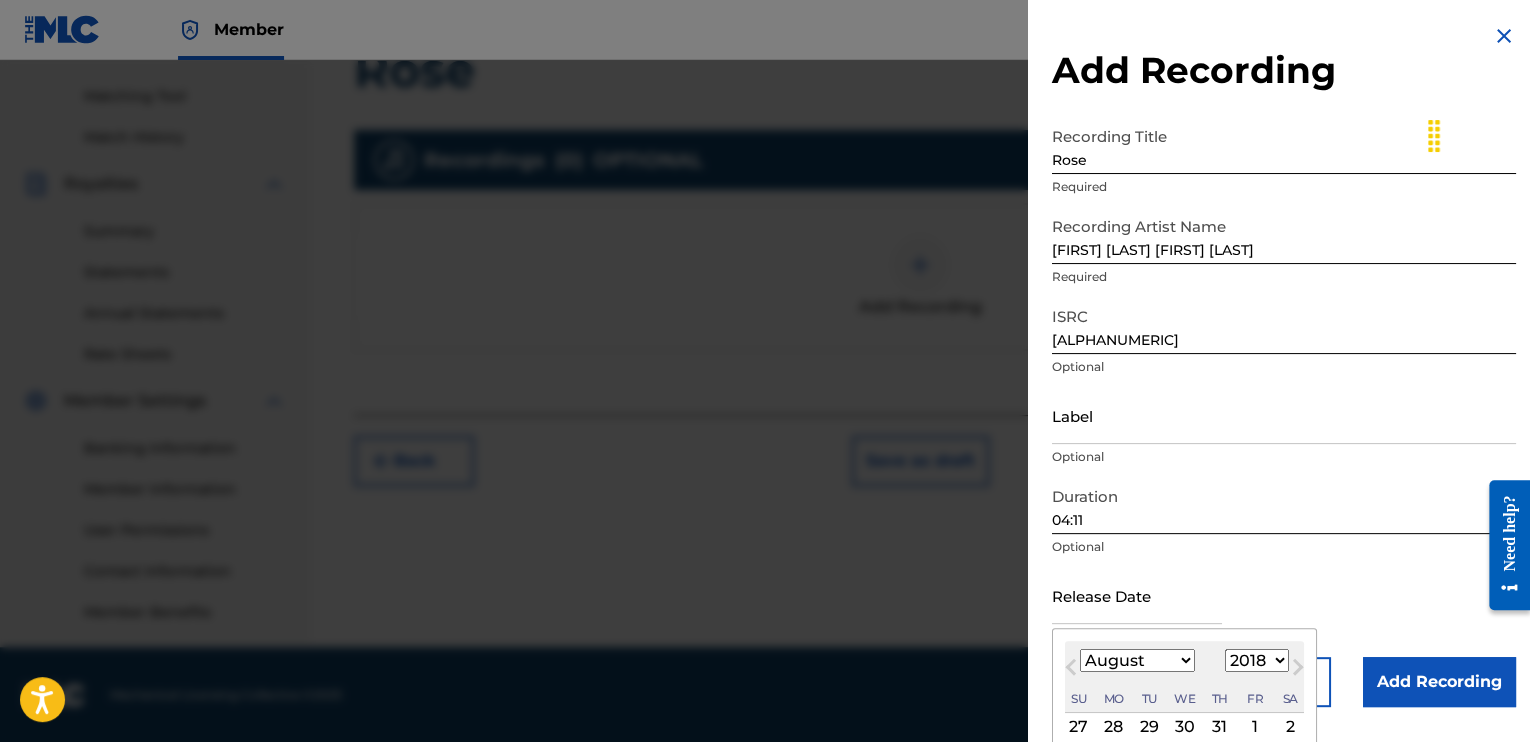 click on "1899 1900 1901 1902 1903 1904 1905 1906 1907 1908 1909 1910 1911 1912 1913 1914 1915 1916 1917 1918 1919 1920 1921 1922 1923 1924 1925 1926 1927 1928 1929 1930 1931 1932 1933 1934 1935 1936 1937 1938 1939 1940 1941 1942 1943 1944 1945 1946 1947 1948 1949 1950 1951 1952 1953 1954 1955 1956 1957 1958 1959 1960 1961 1962 1963 1964 1965 1966 1967 1968 1969 1970 1971 1972 1973 1974 1975 1976 1977 1978 1979 1980 1981 1982 1983 1984 1985 1986 1987 1988 1989 1990 1991 1992 1993 1994 1995 1996 1997 1998 1999 2000 2001 2002 2003 2004 2005 2006 2007 2008 2009 2010 2011 2012 2013 2014 2015 2016 2017 2018 2019 2020 2021 2022 2023 2024 2025 2026 2027 2028 2029 2030 2031 2032 2033 2034 2035 2036 2037 2038 2039 2040 2041 2042 2043 2044 2045 2046 2047 2048 2049 2050 2051 2052 2053 2054 2055 2056 2057 2058 2059 2060 2061 2062 2063 2064 2065 2066 2067 2068 2069 2070 2071 2072 2073 2074 2075 2076 2077 2078 2079 2080 2081 2082 2083 2084 2085 2086 2087 2088 2089 2090 2091 2092 2093 2094 2095 2096 2097 2098 2099 2100" at bounding box center [1257, 660] 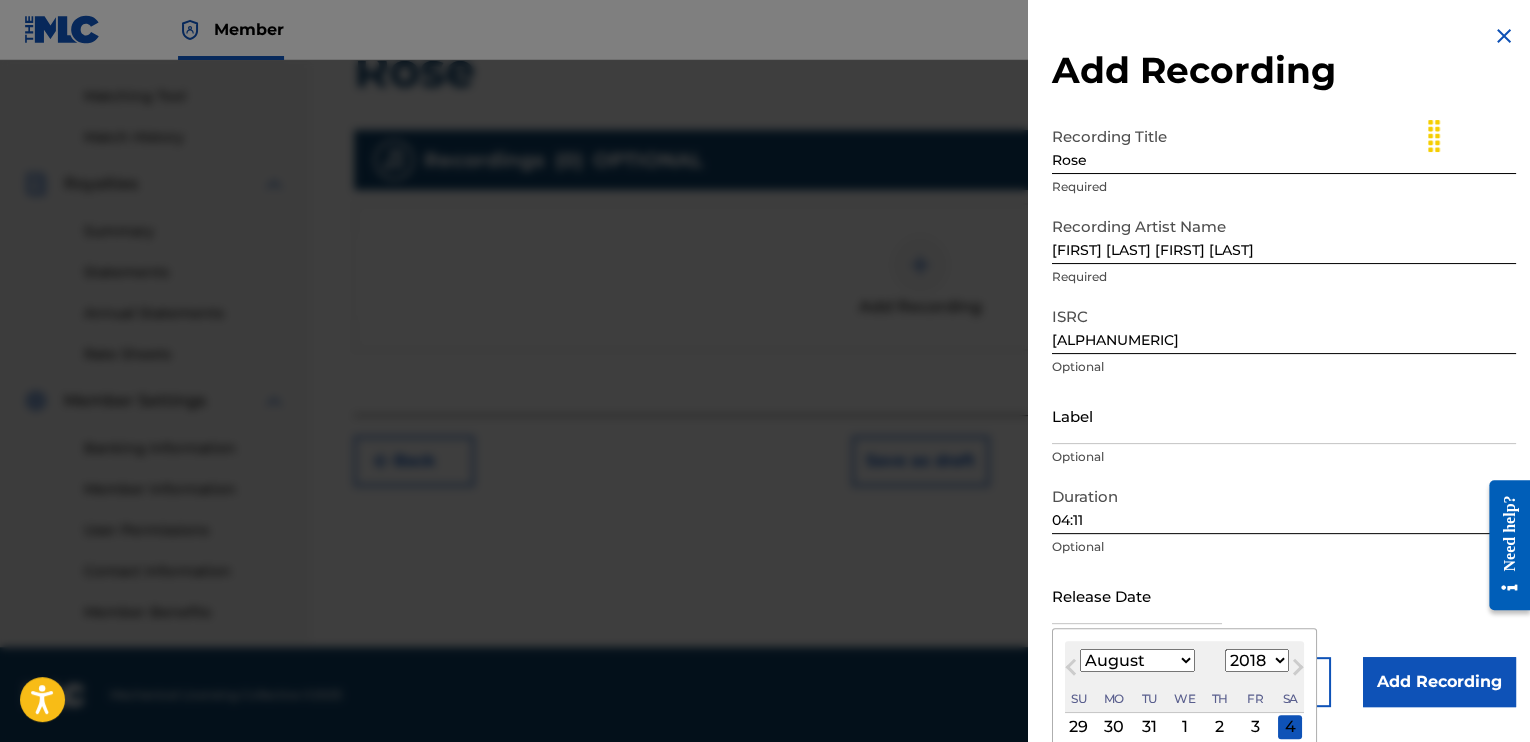 click on "January February March April May June July August September October November December" at bounding box center (1137, 660) 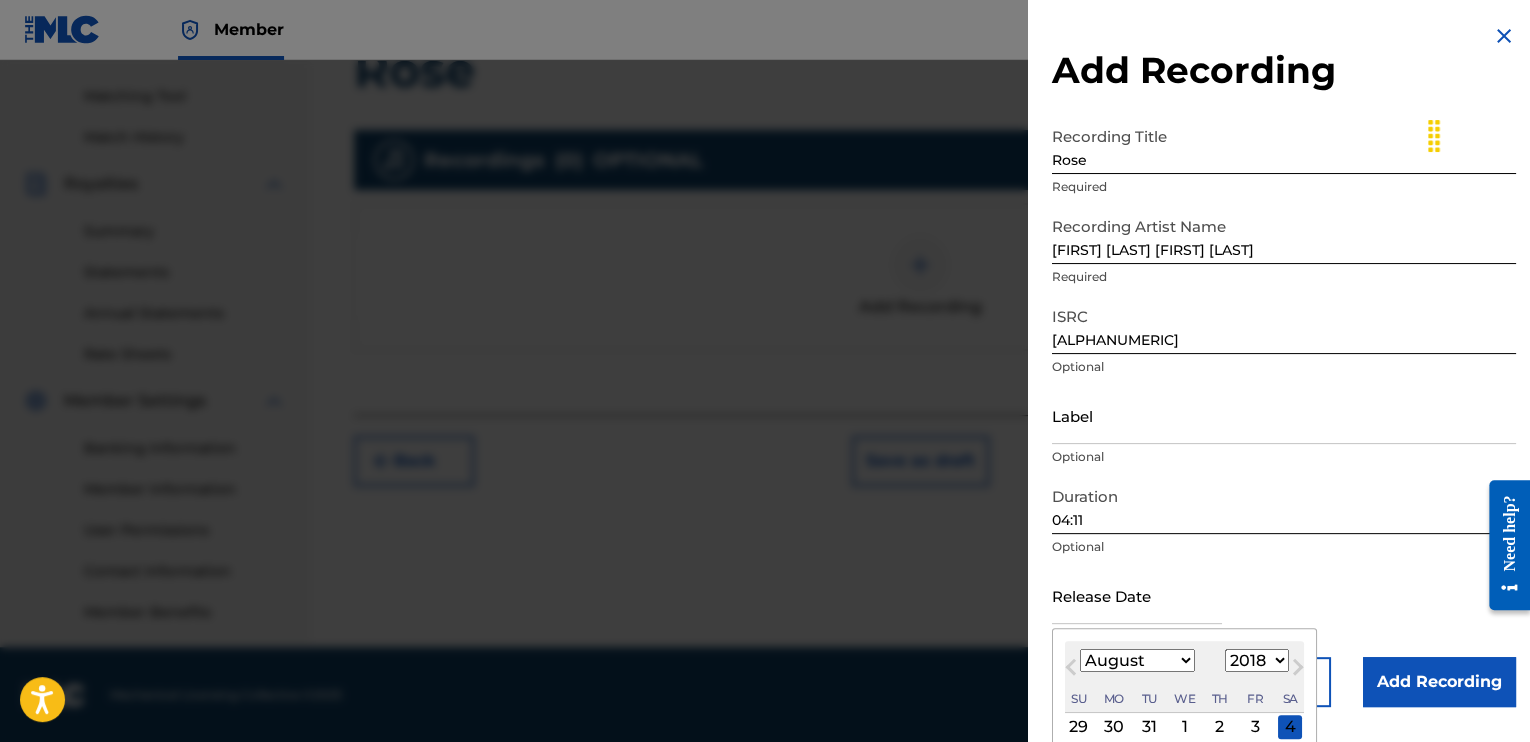 select on "6" 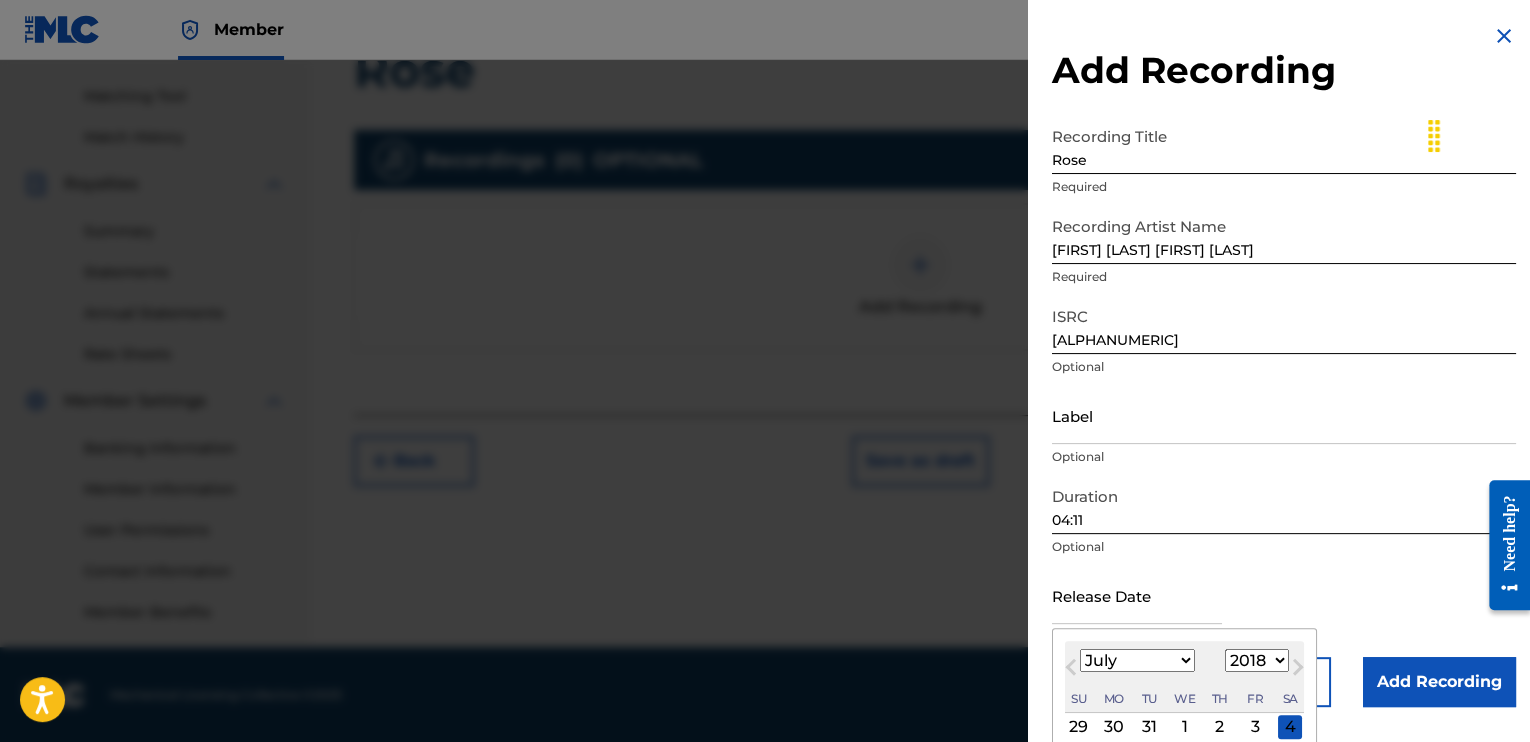 click on "January February March April May June July August September October November December" at bounding box center (1137, 660) 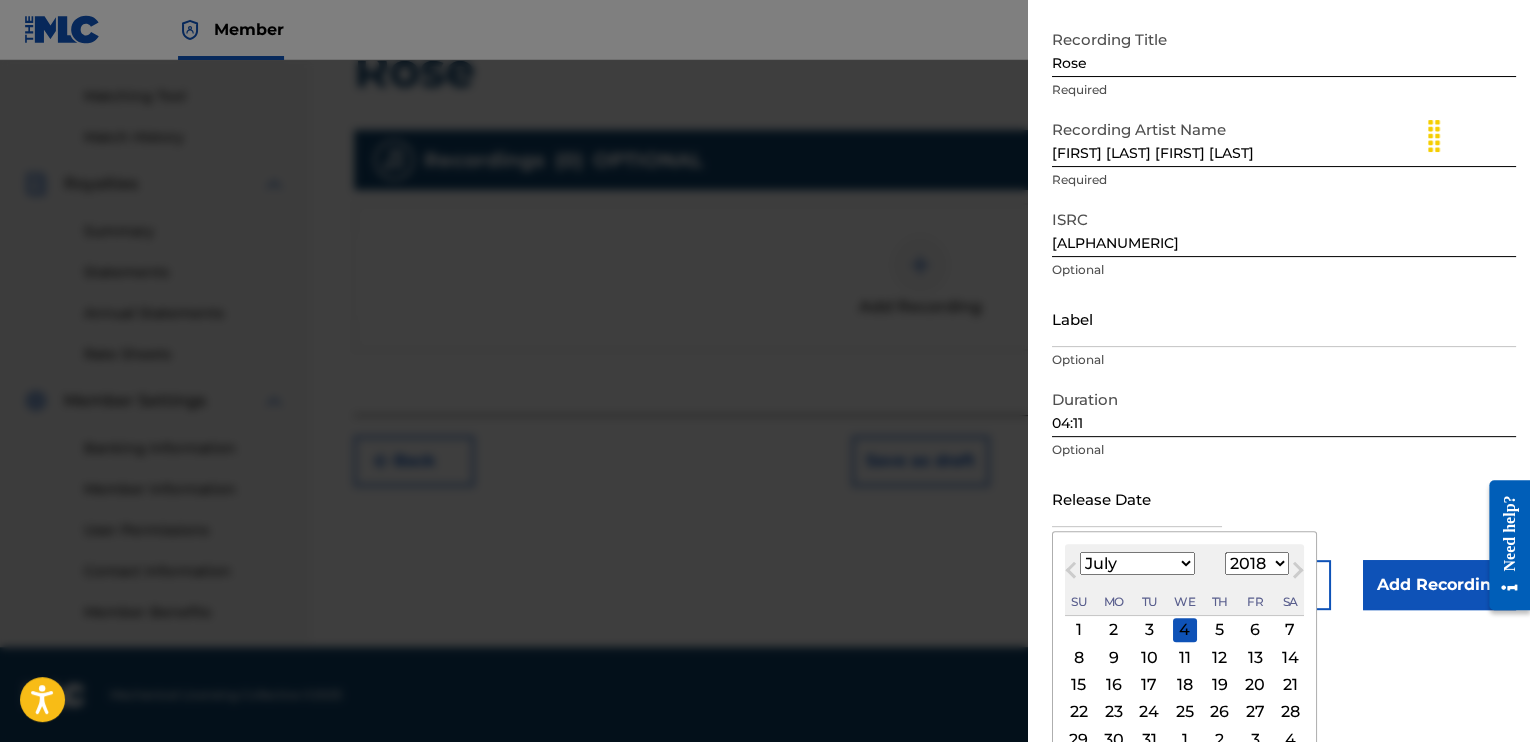 scroll, scrollTop: 108, scrollLeft: 0, axis: vertical 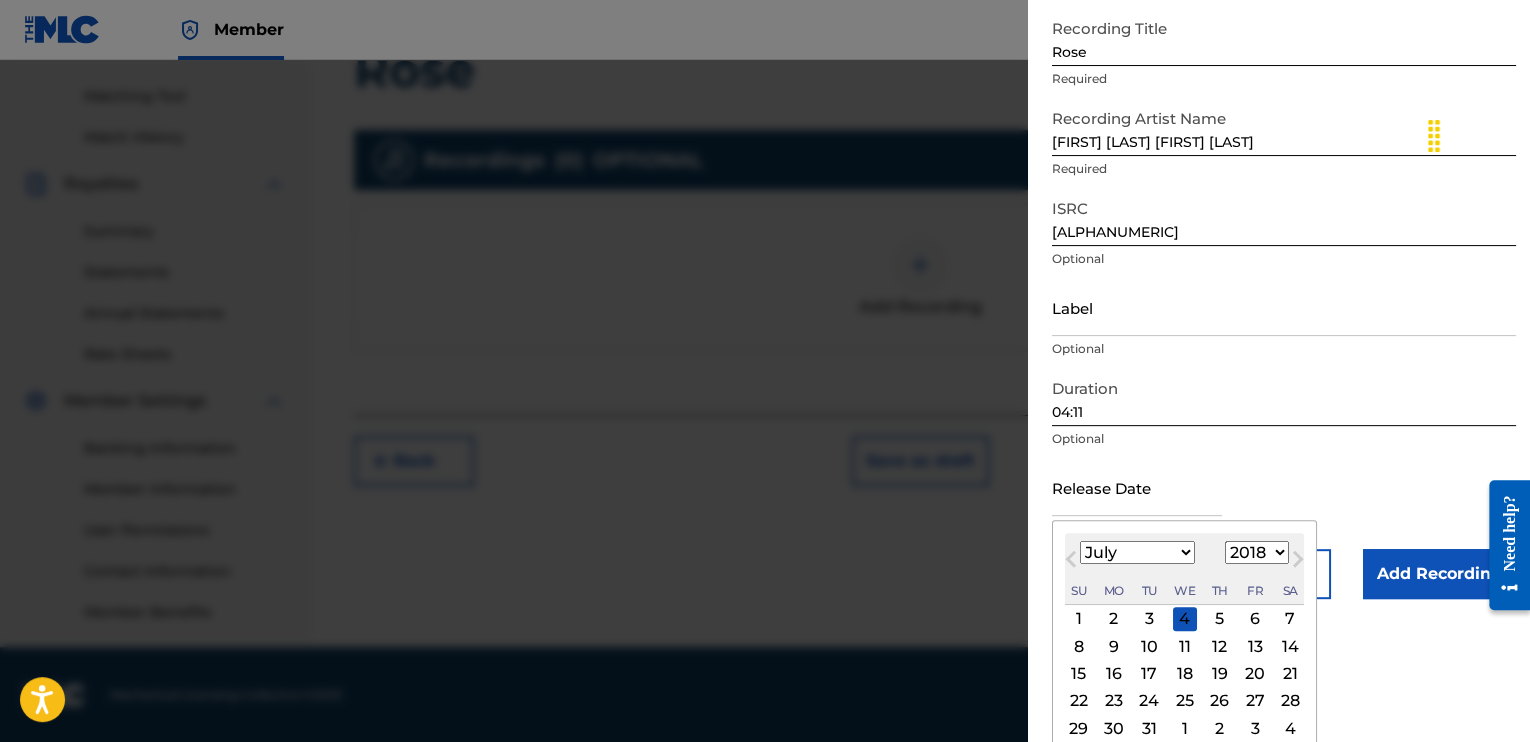click on "5" at bounding box center [1220, 619] 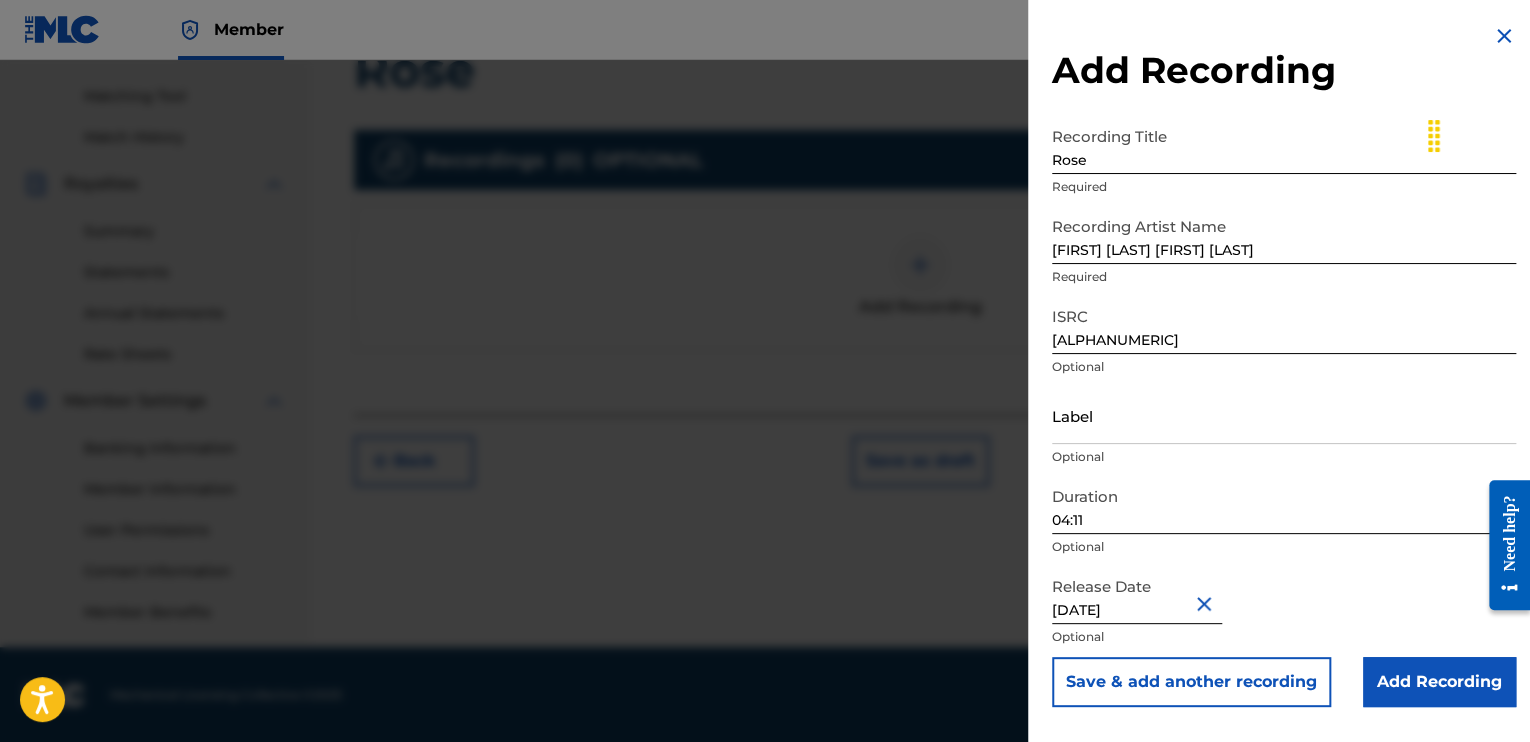 scroll, scrollTop: 0, scrollLeft: 0, axis: both 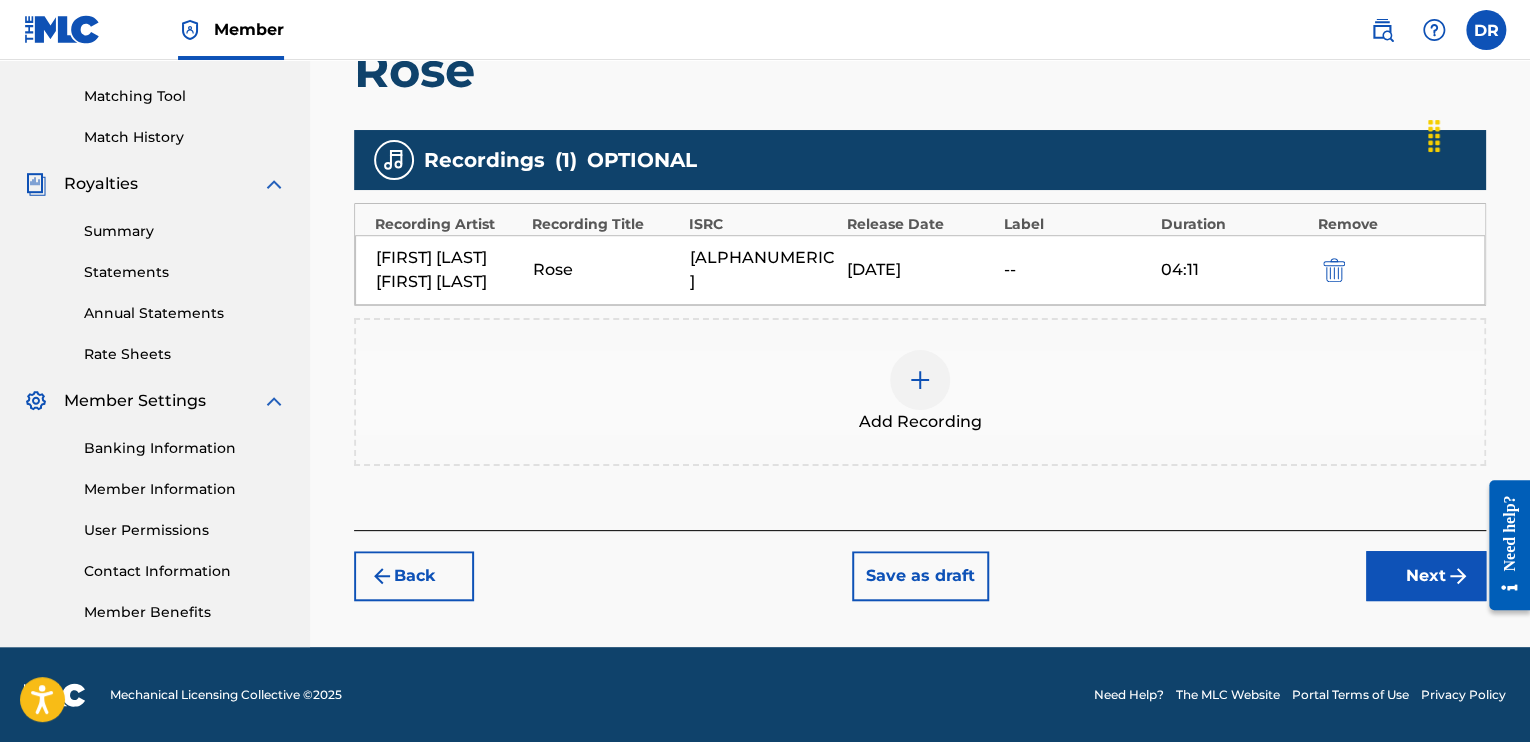 click on "Next" at bounding box center [1426, 576] 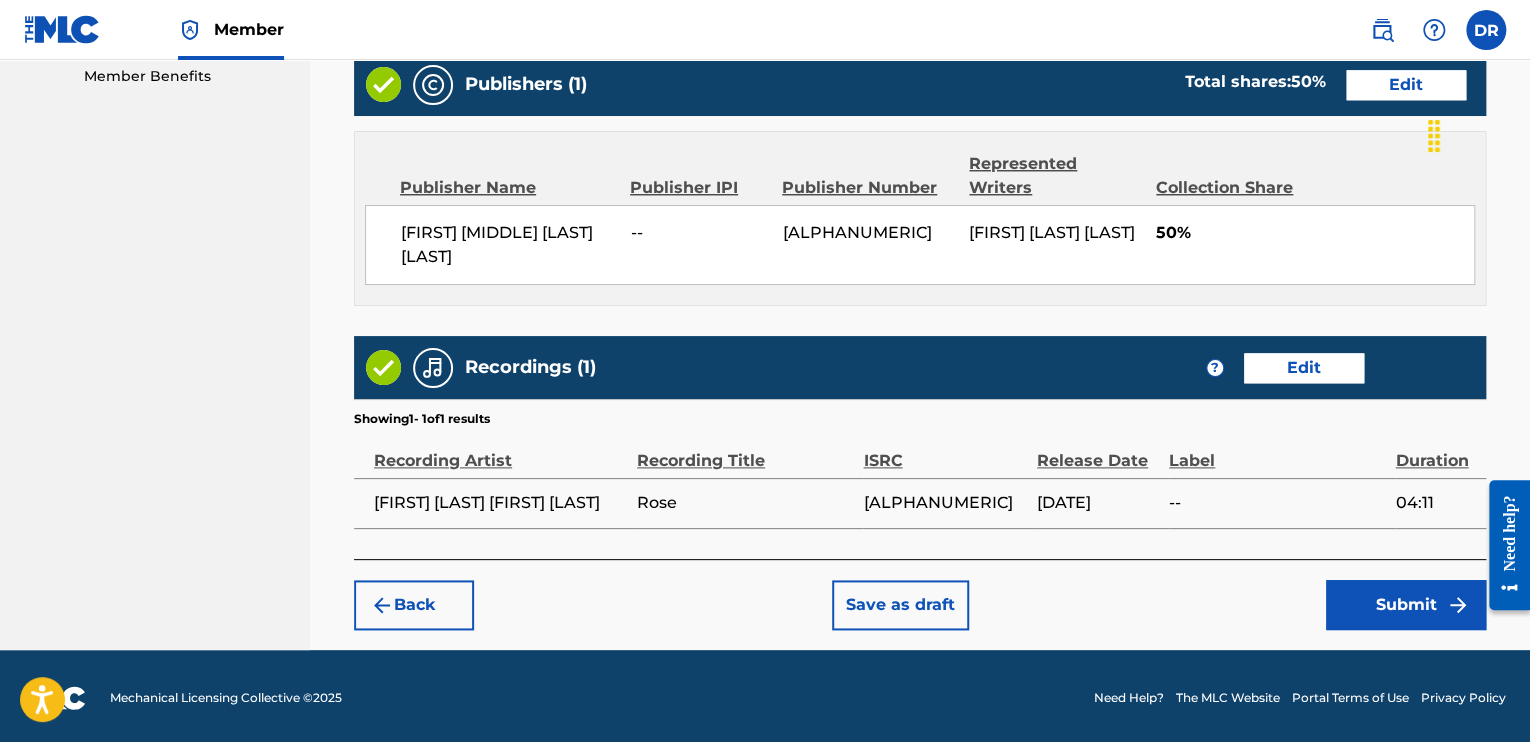 scroll, scrollTop: 1034, scrollLeft: 0, axis: vertical 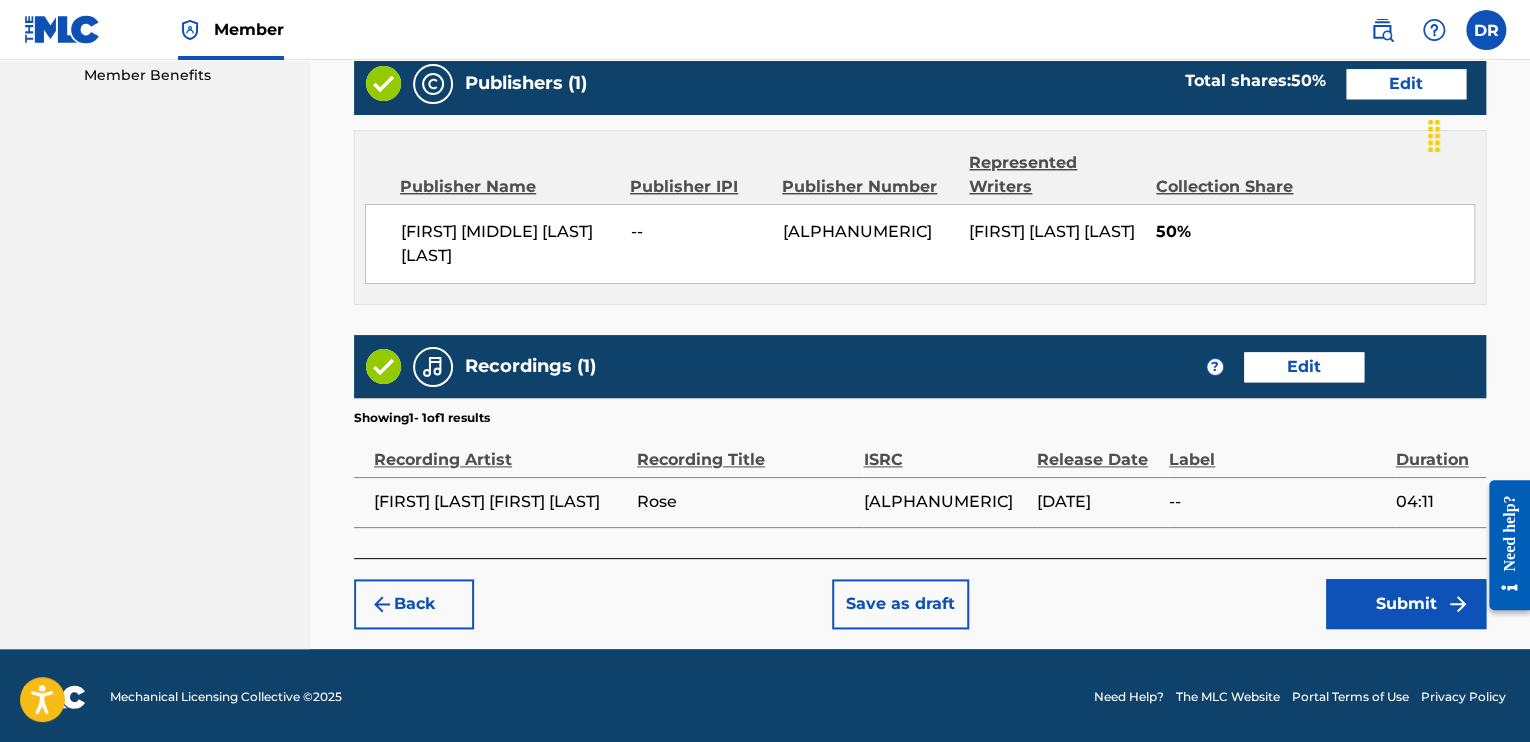 click on "Submit" at bounding box center [1406, 604] 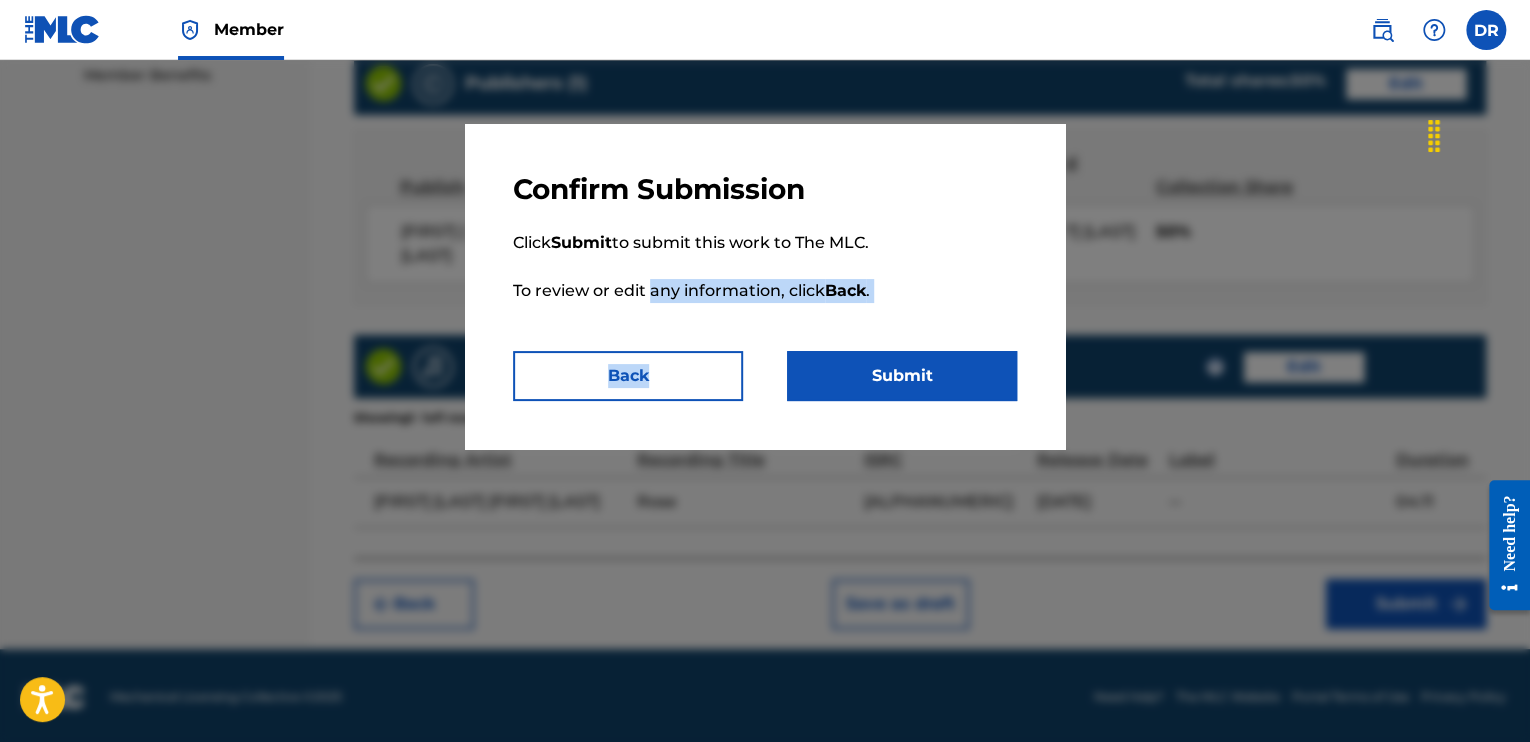 drag, startPoint x: 649, startPoint y: 350, endPoint x: 646, endPoint y: 363, distance: 13.341664 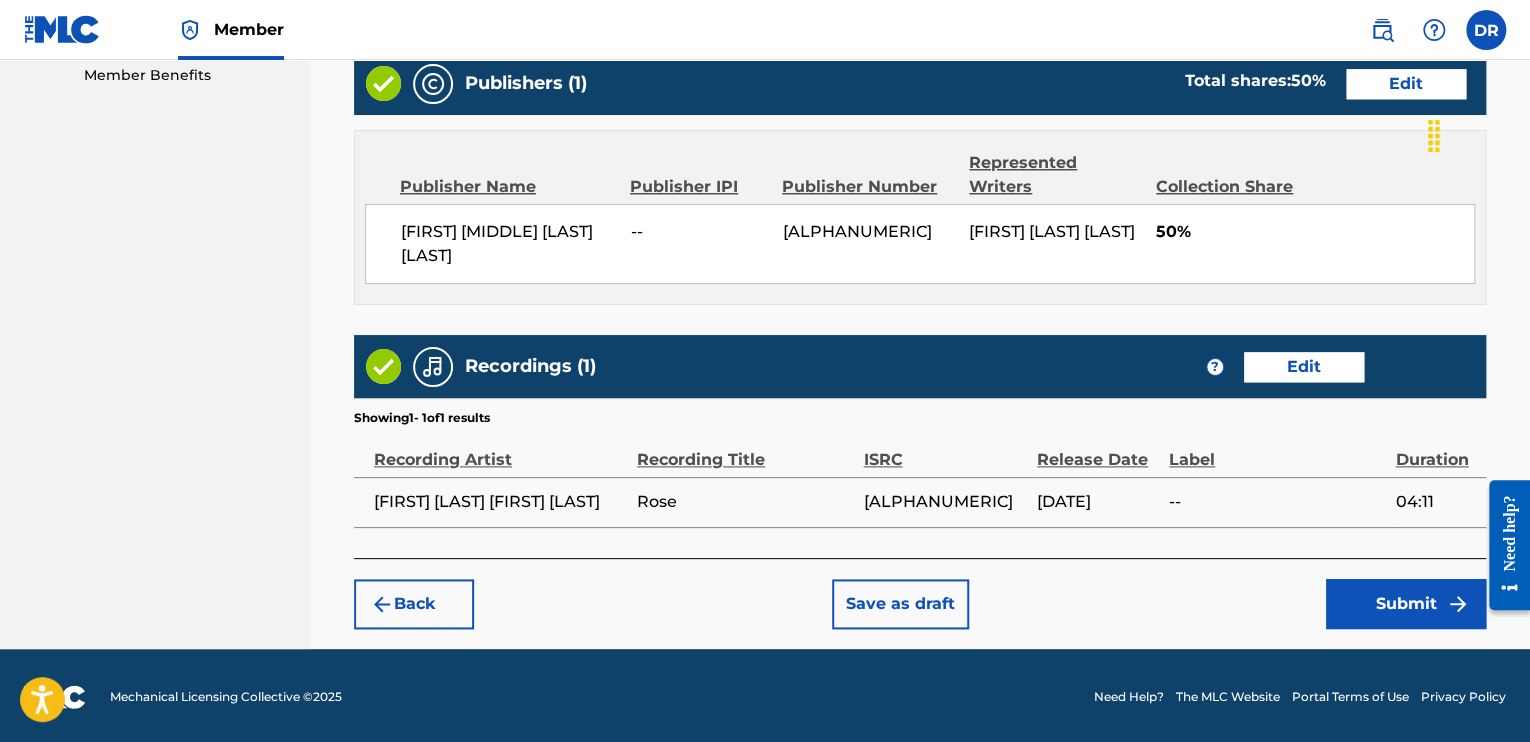click on "Recordings   (1) ? Edit" at bounding box center (920, 366) 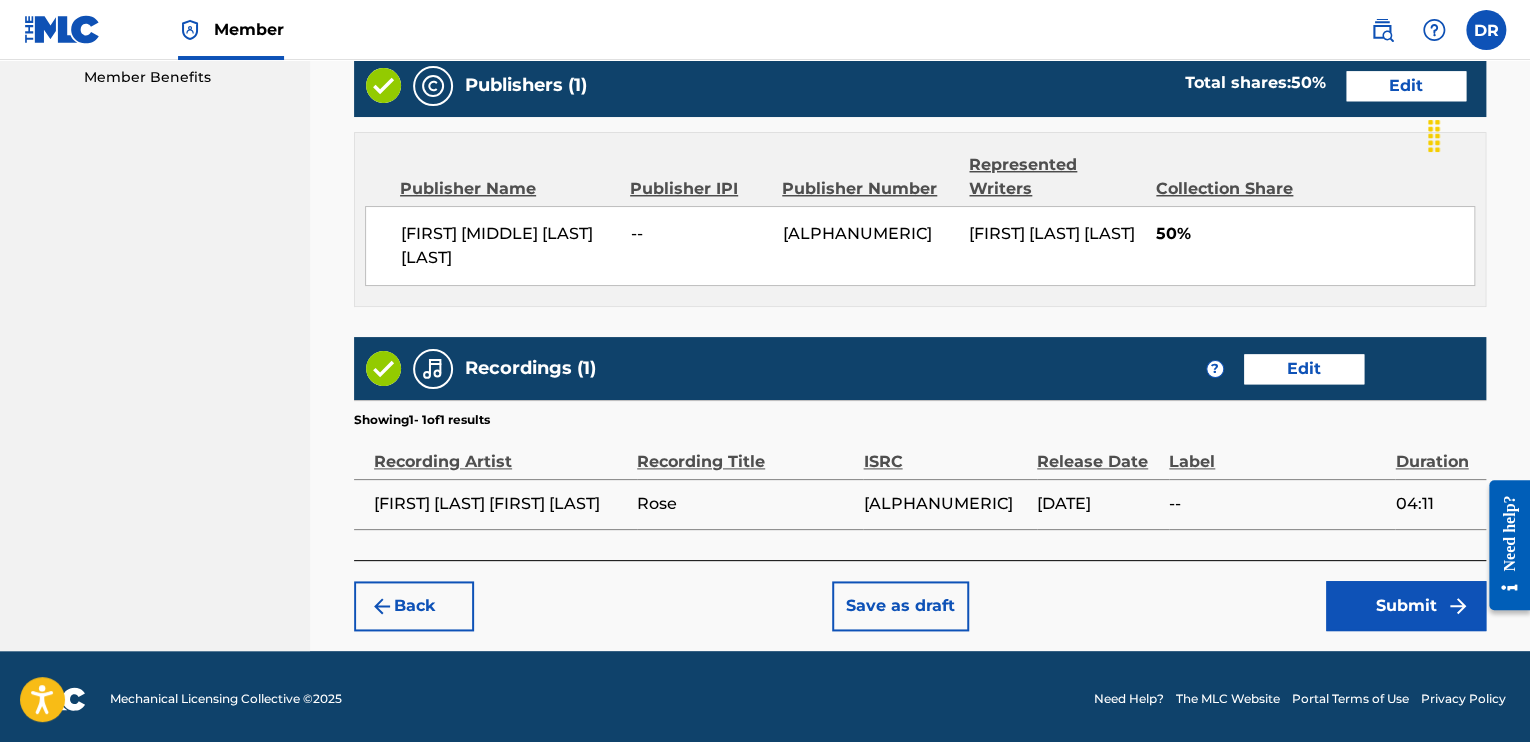 scroll, scrollTop: 1034, scrollLeft: 0, axis: vertical 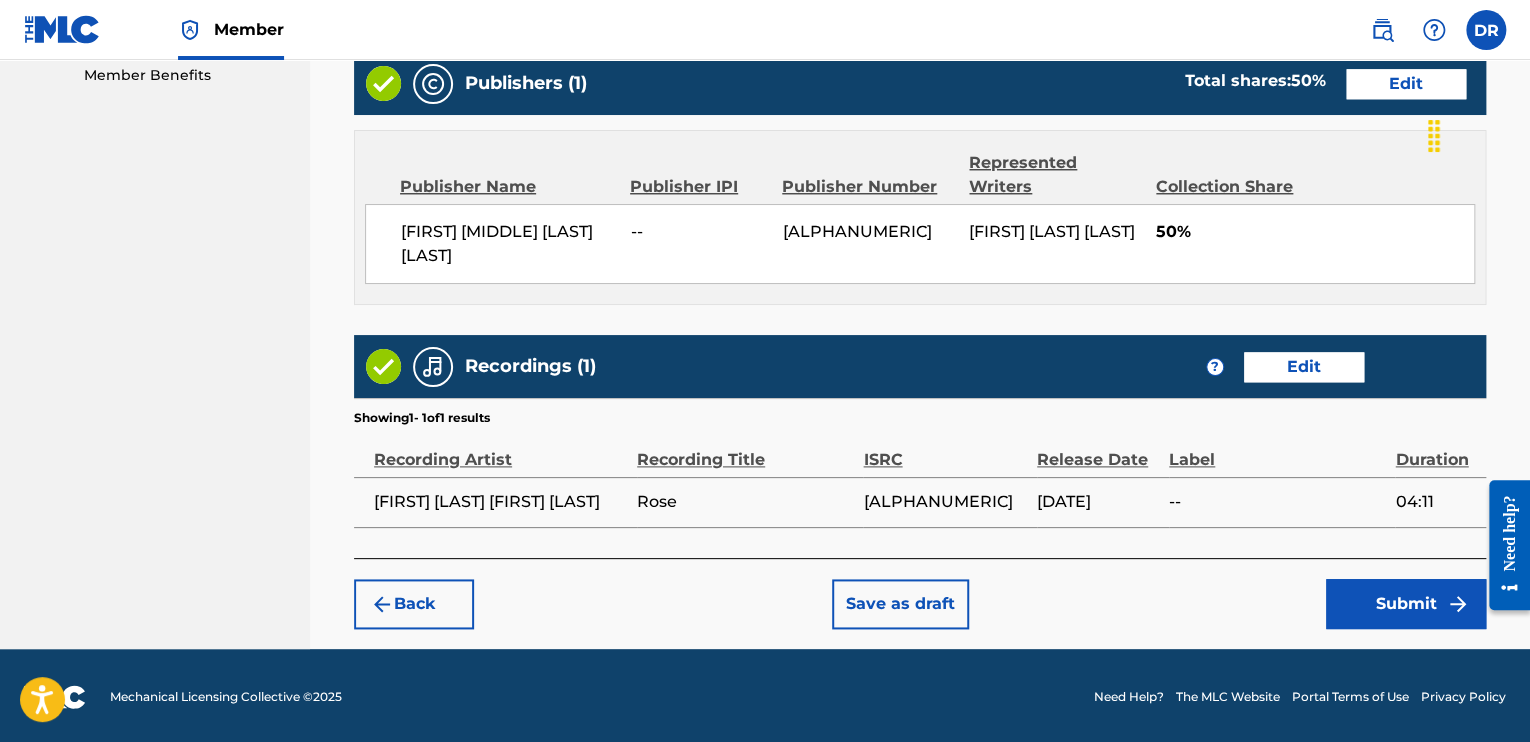 click on "Submit" at bounding box center [1406, 604] 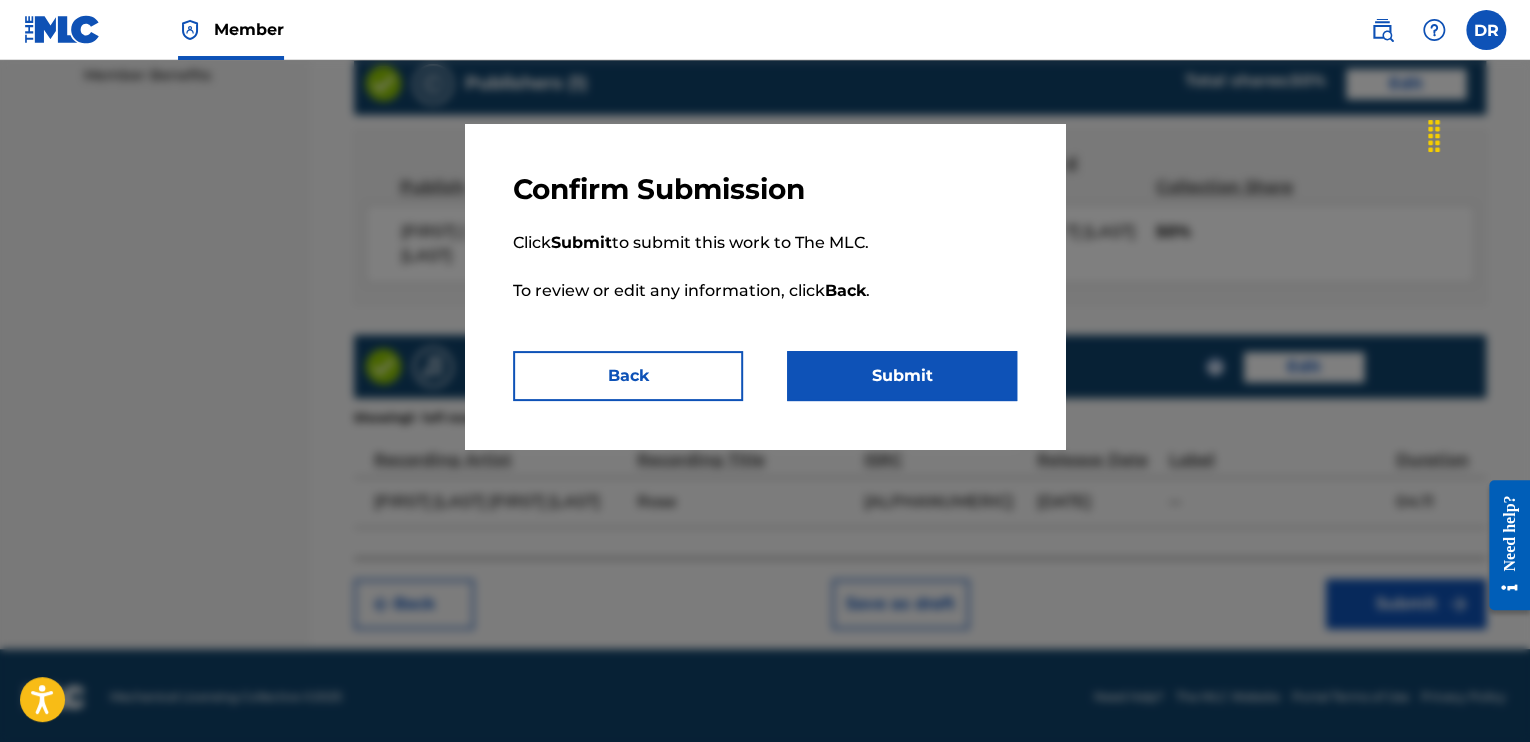 click on "Submit" at bounding box center (902, 376) 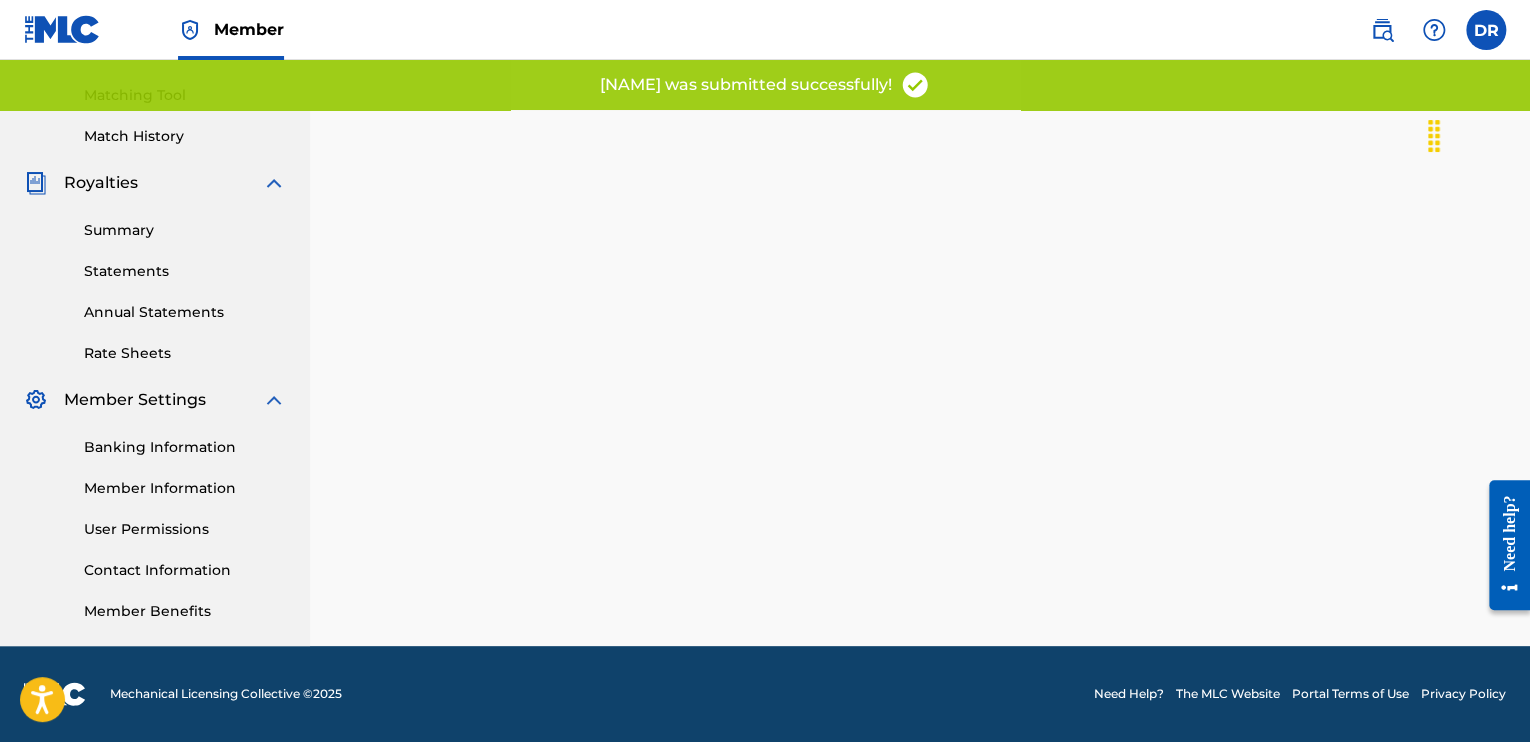 scroll, scrollTop: 0, scrollLeft: 0, axis: both 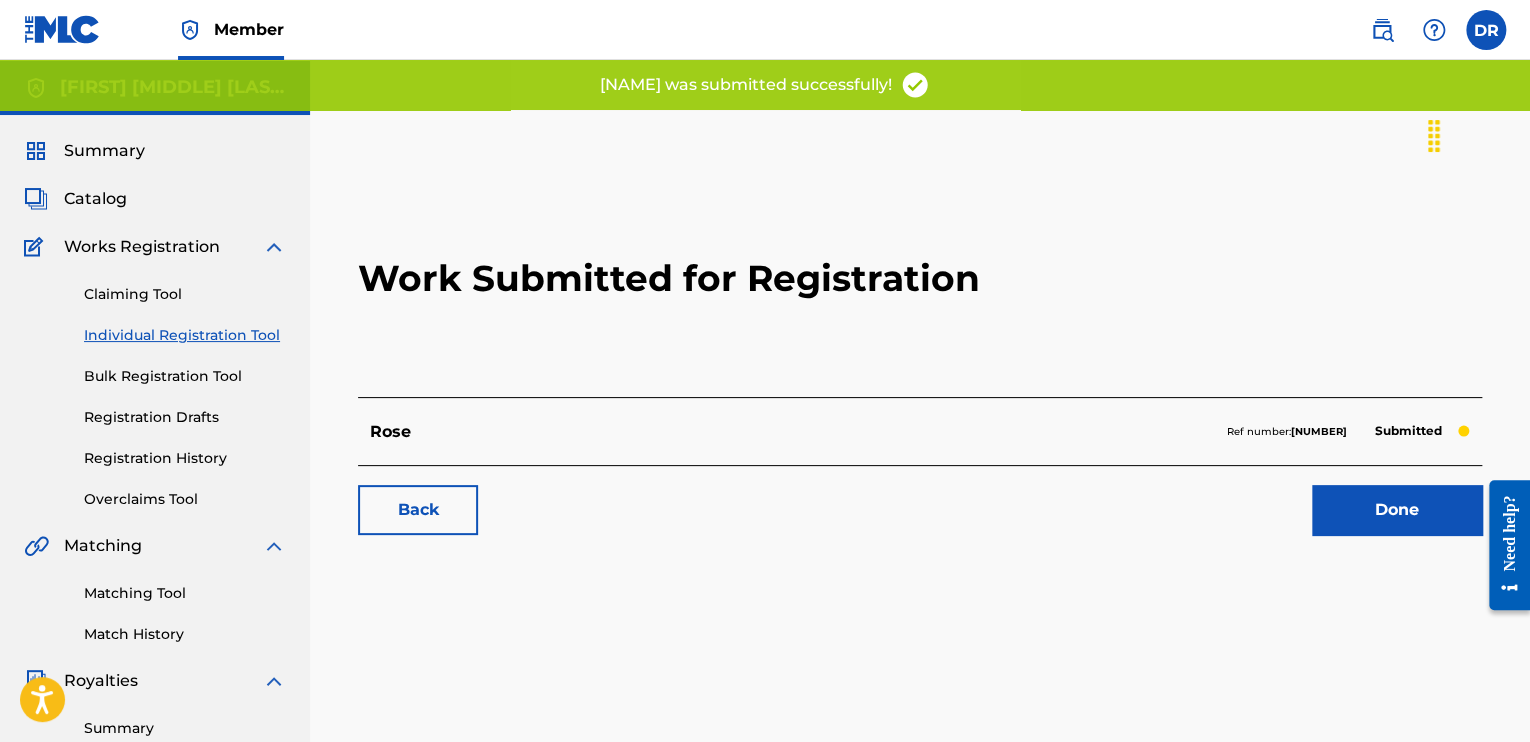 click on "Done" at bounding box center [1397, 510] 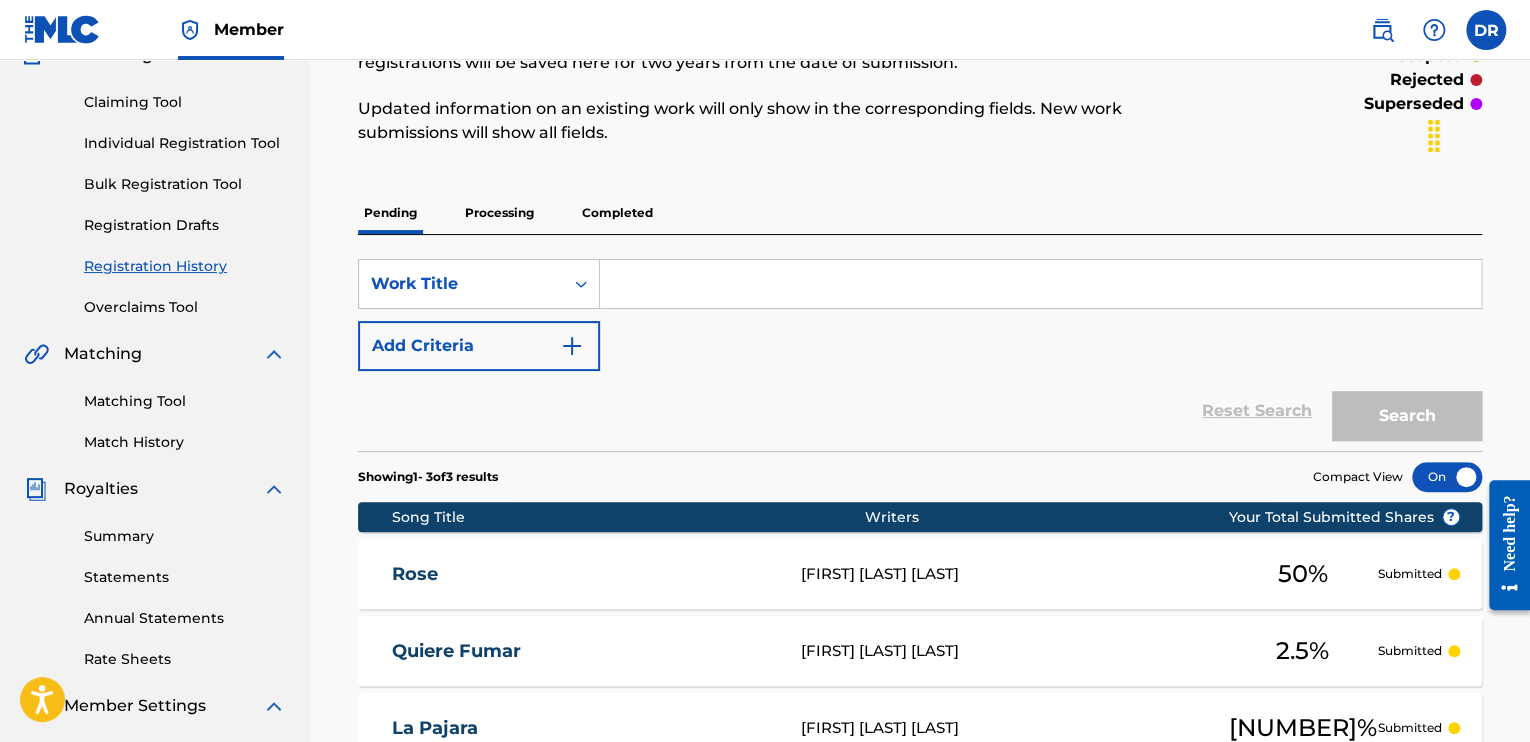 scroll, scrollTop: 0, scrollLeft: 0, axis: both 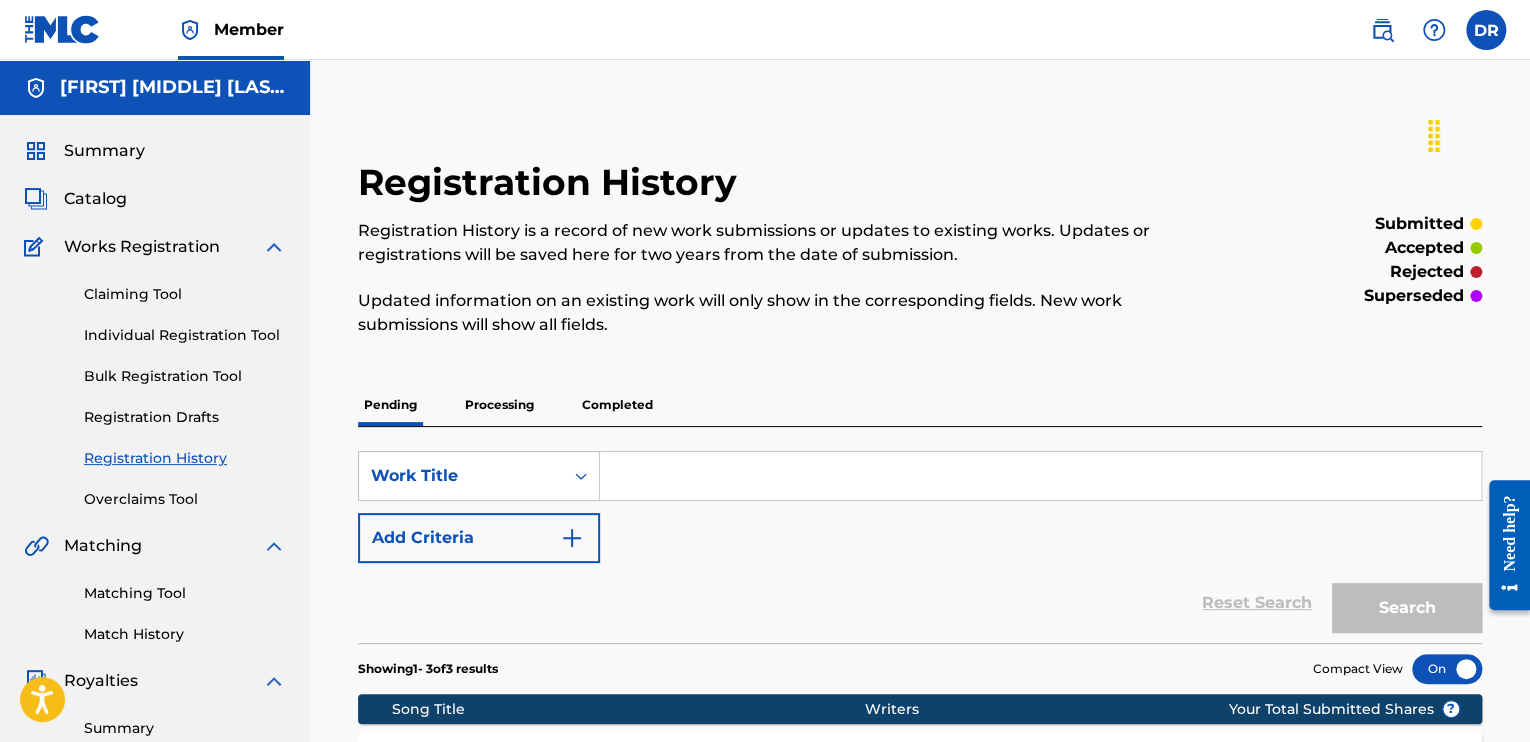 click at bounding box center (1486, 30) 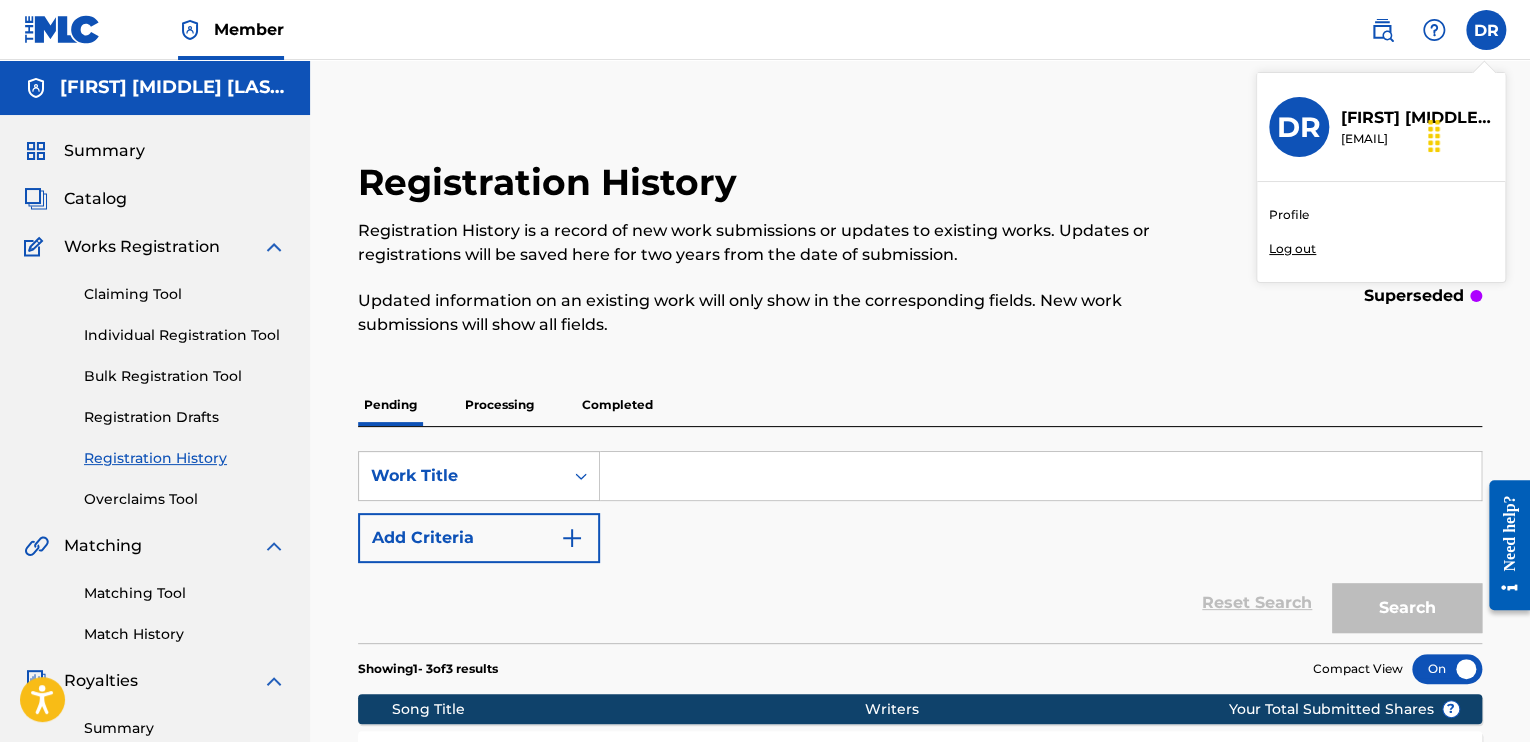 click on "Log out" at bounding box center [1292, 249] 